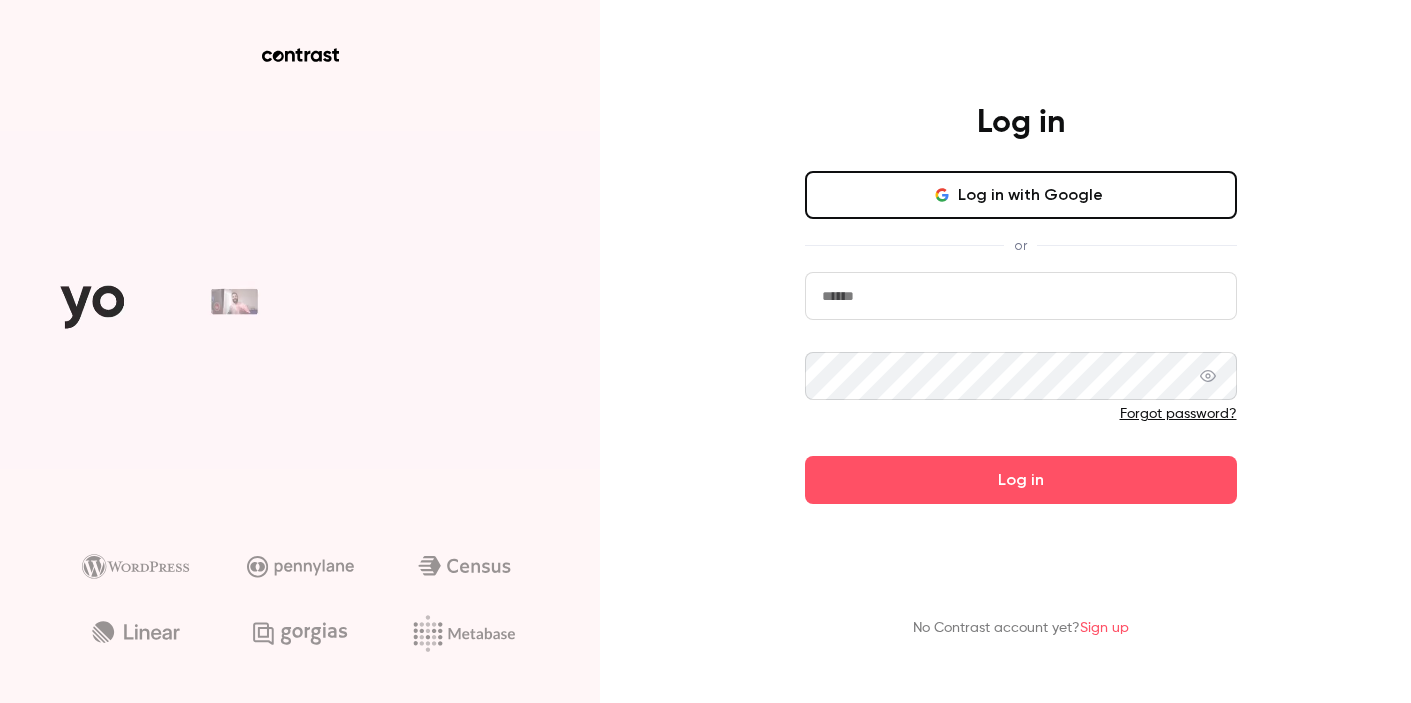 scroll, scrollTop: 0, scrollLeft: 0, axis: both 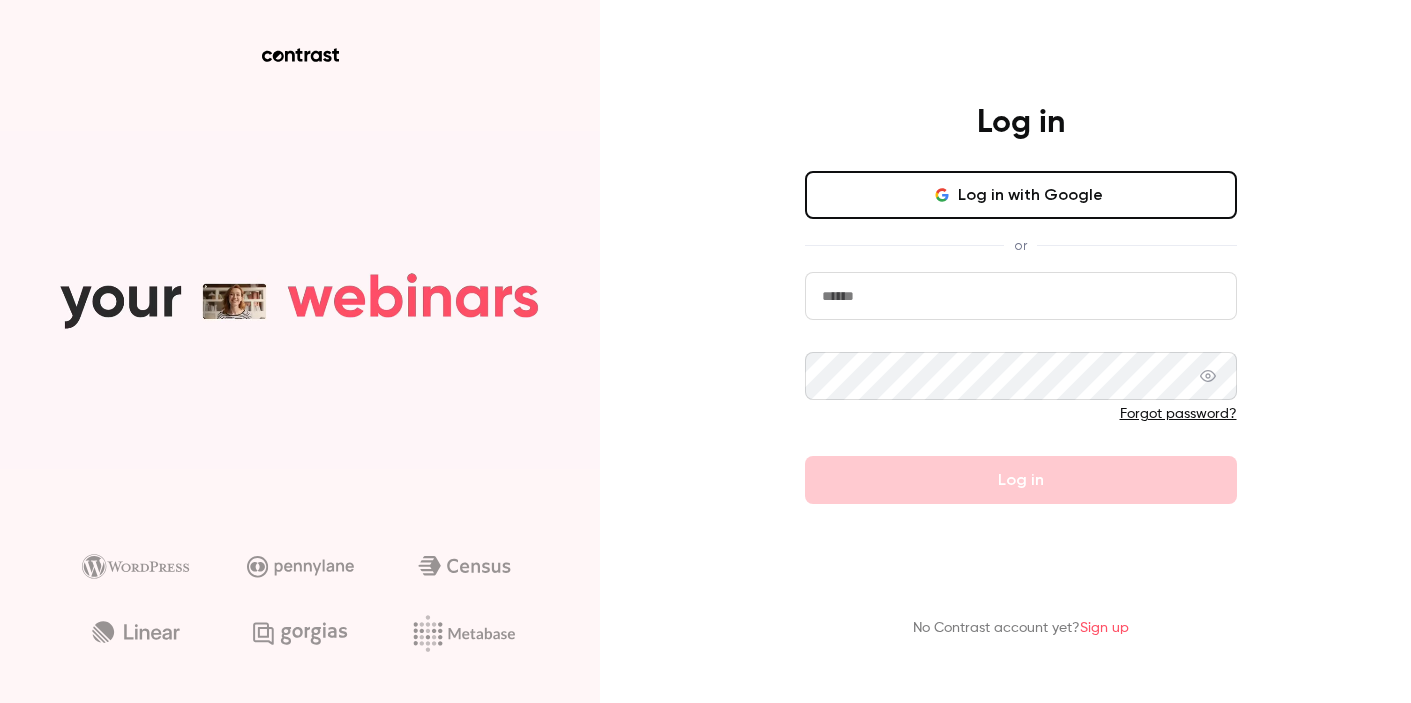 click at bounding box center (1021, 296) 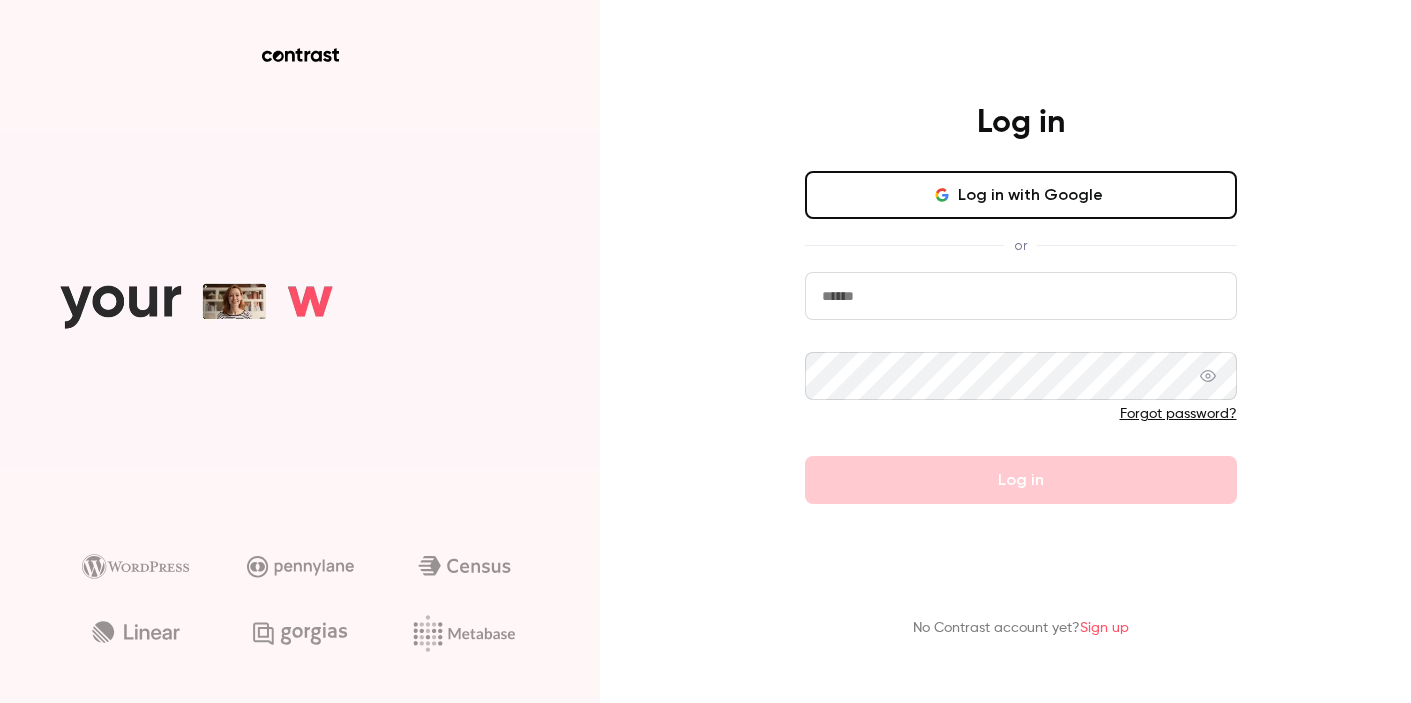 paste on "**********" 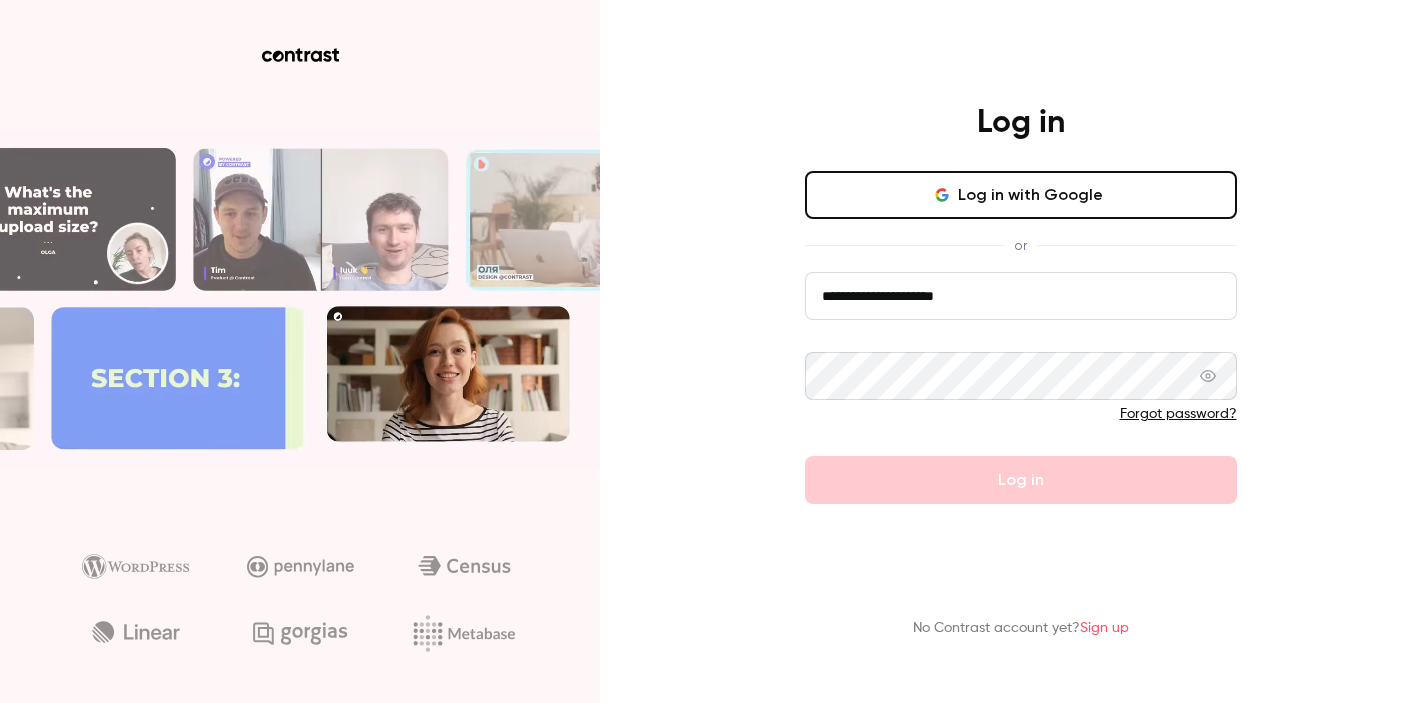 type on "**********" 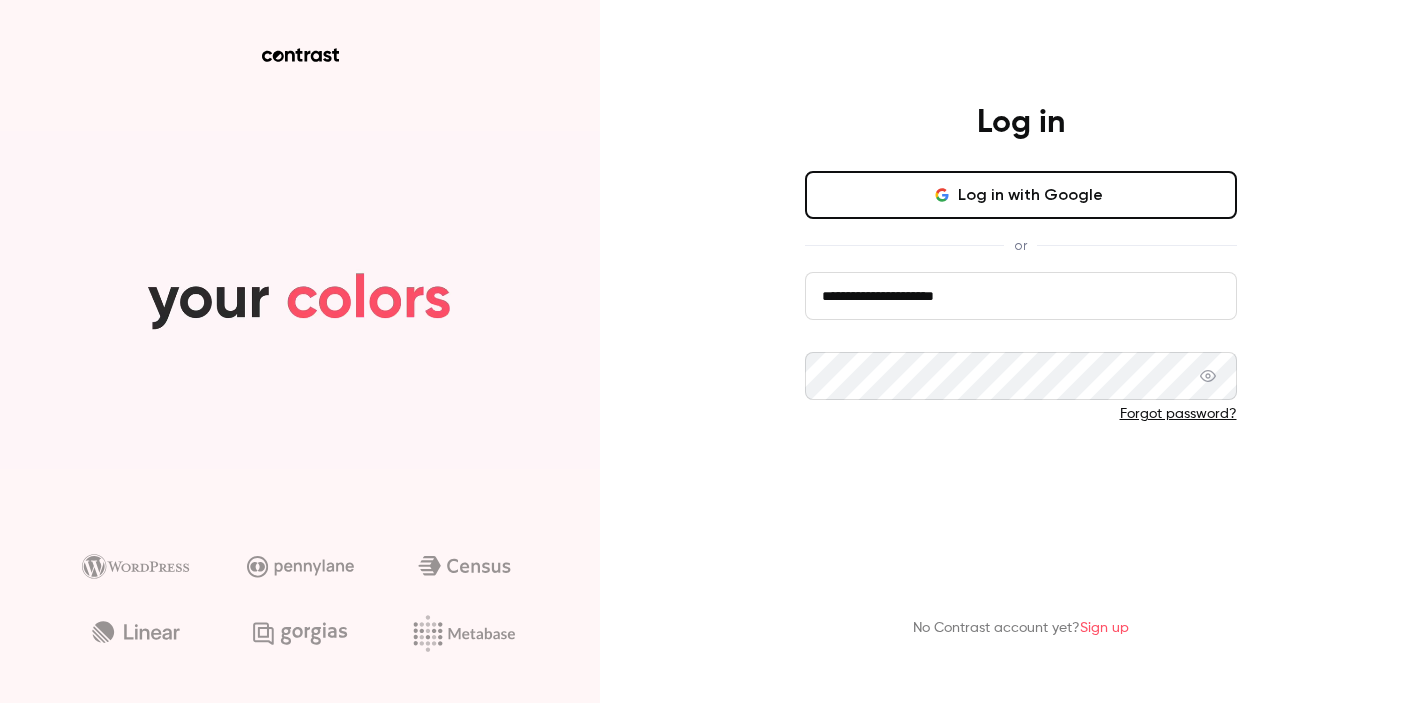 click on "Log in" at bounding box center [1021, 480] 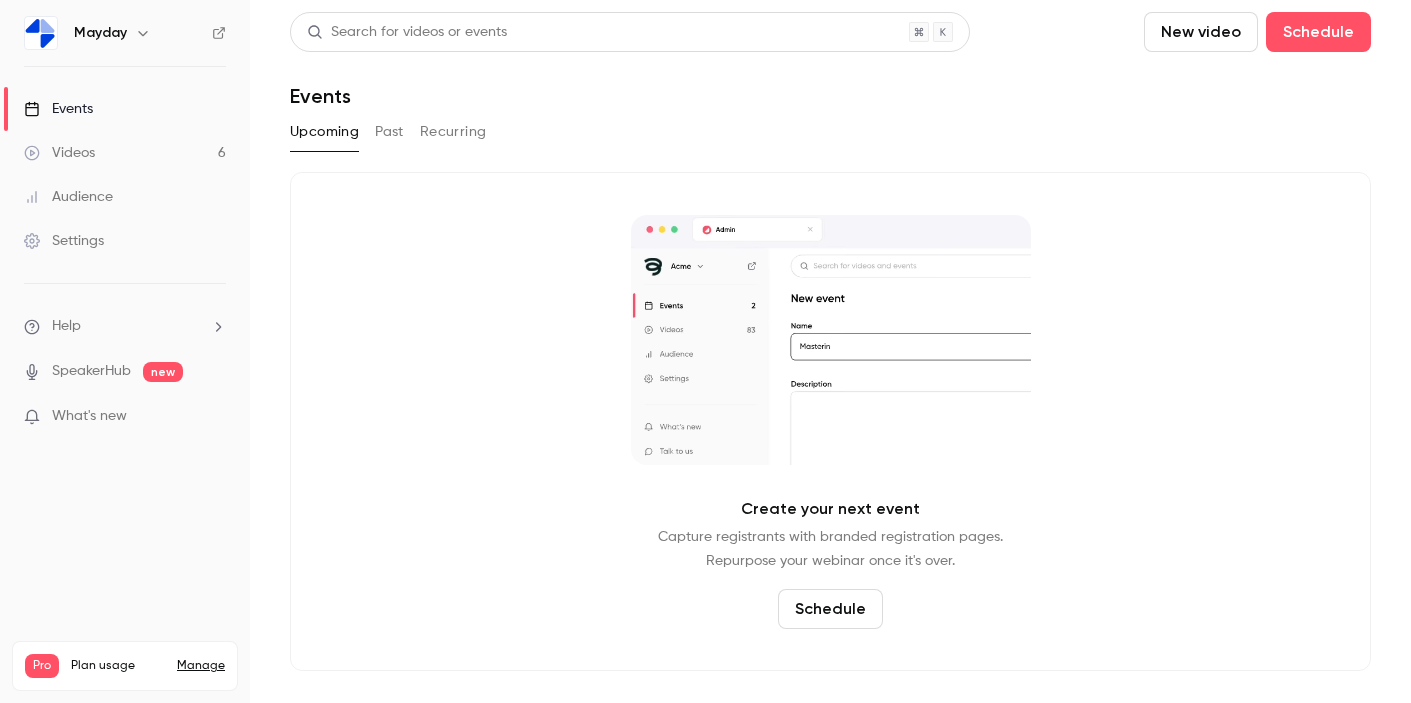 click on "Events" at bounding box center [830, 96] 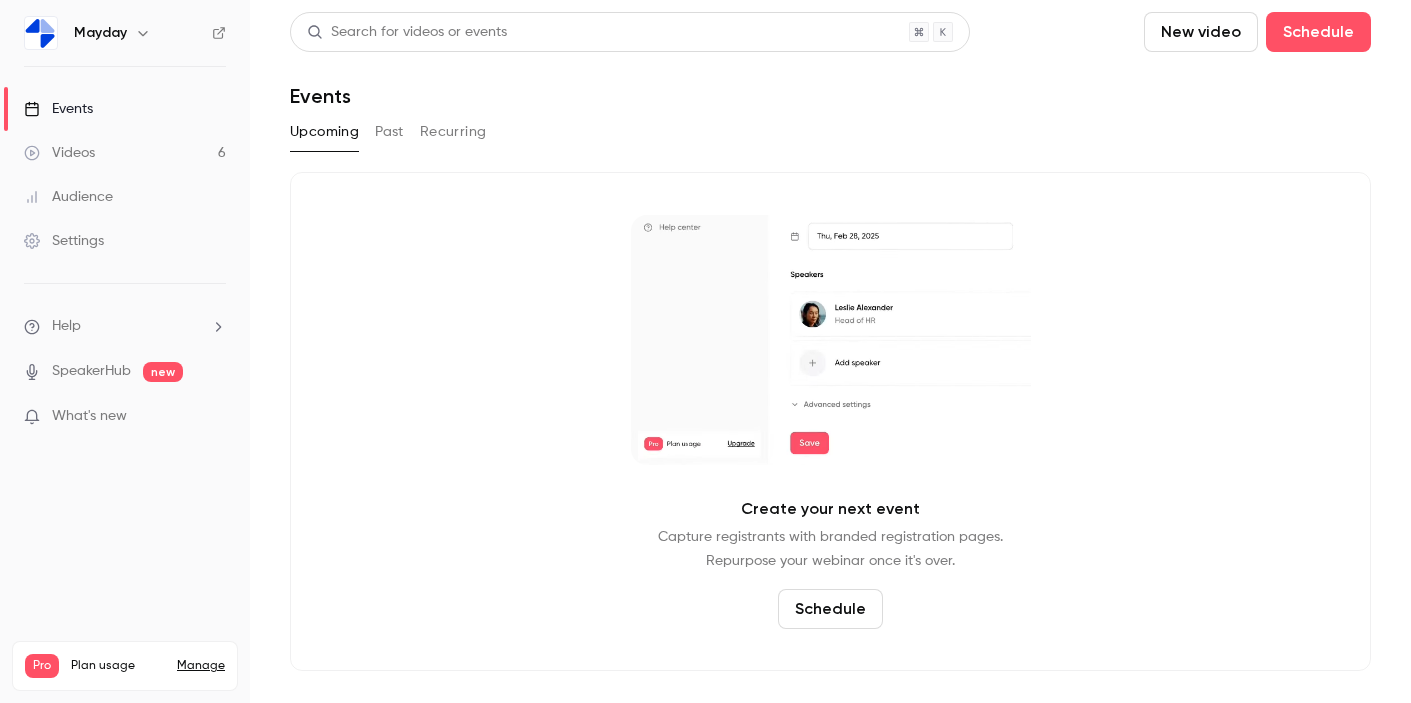 click on "Videos 6" at bounding box center [125, 153] 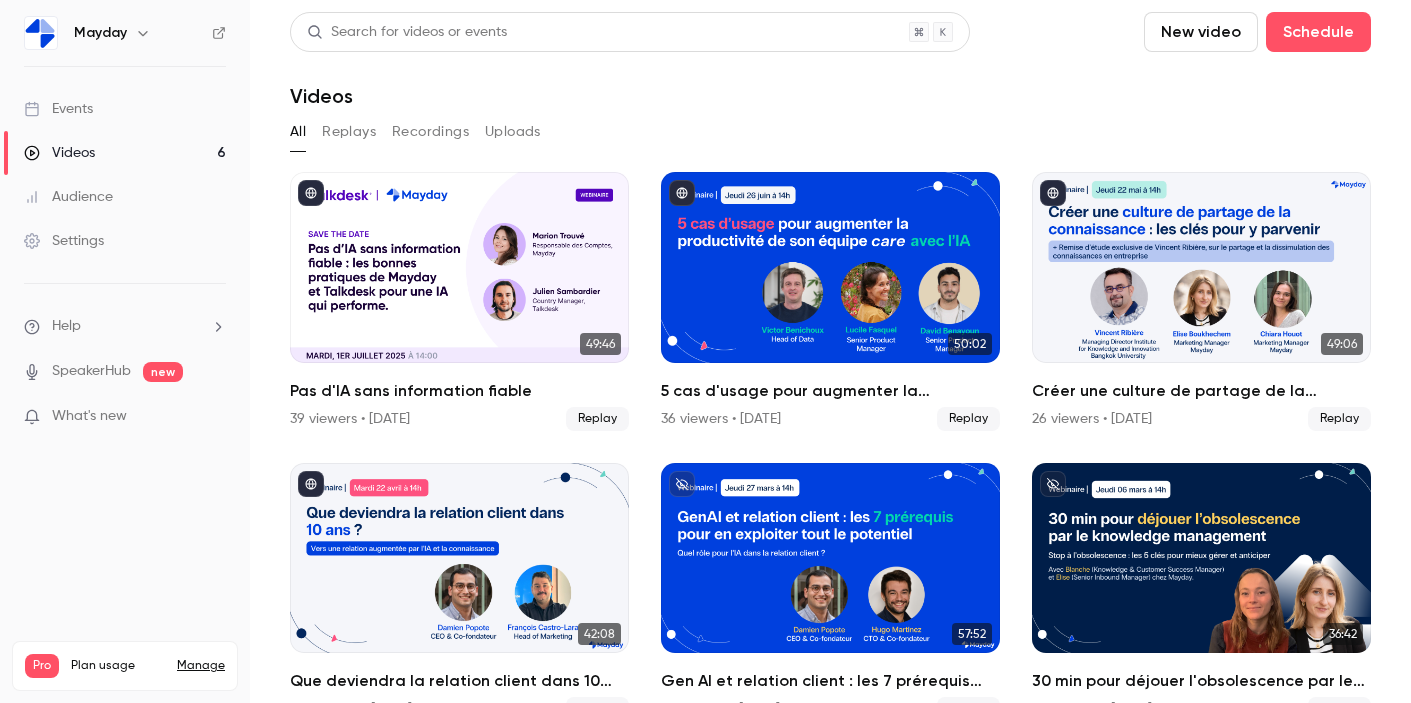 click on "Events" at bounding box center [125, 109] 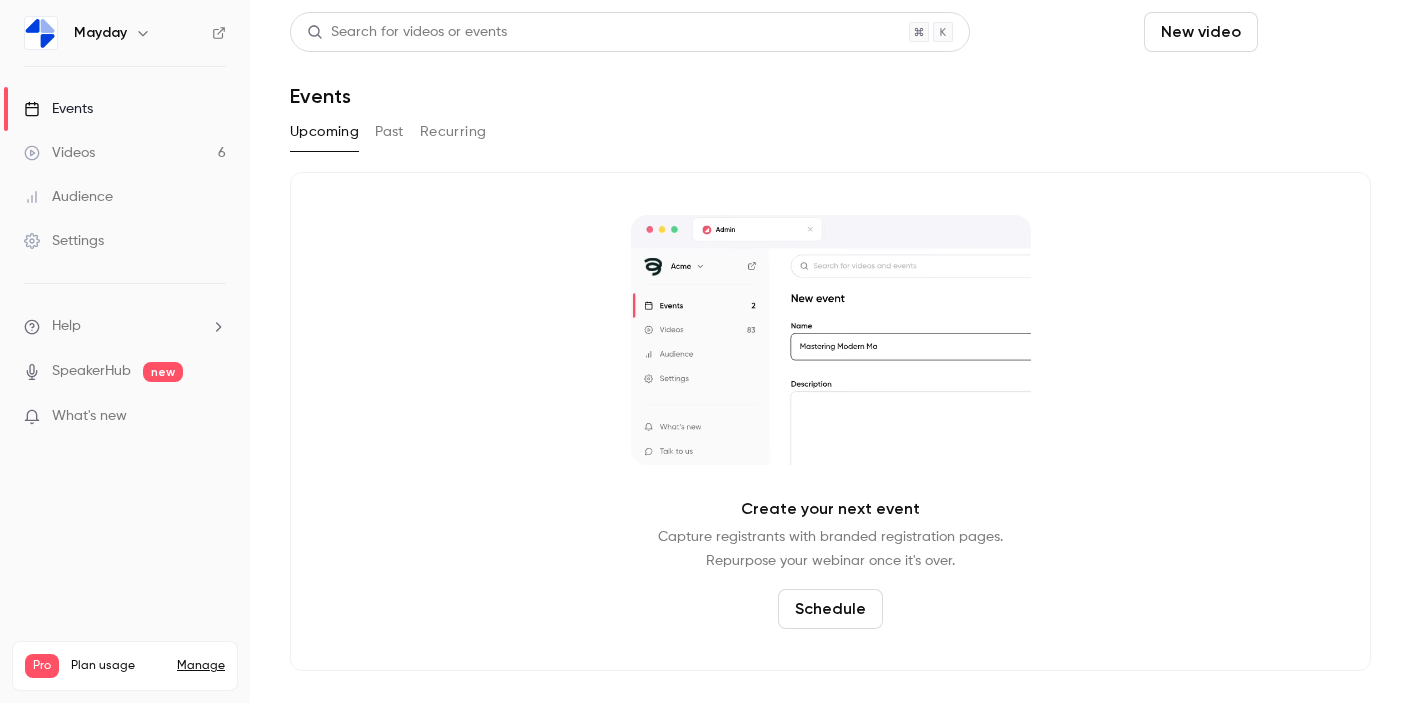 click on "Schedule" at bounding box center (1318, 32) 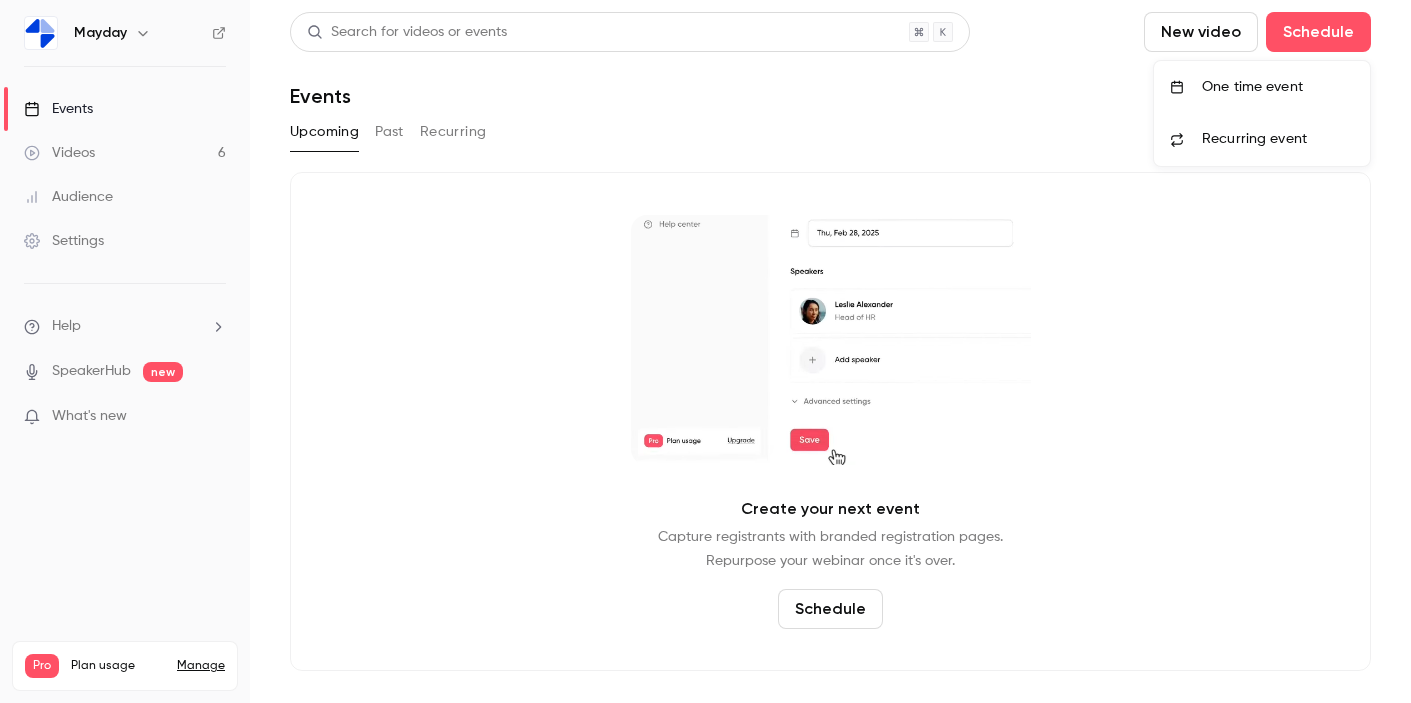 click on "One time event" at bounding box center [1262, 87] 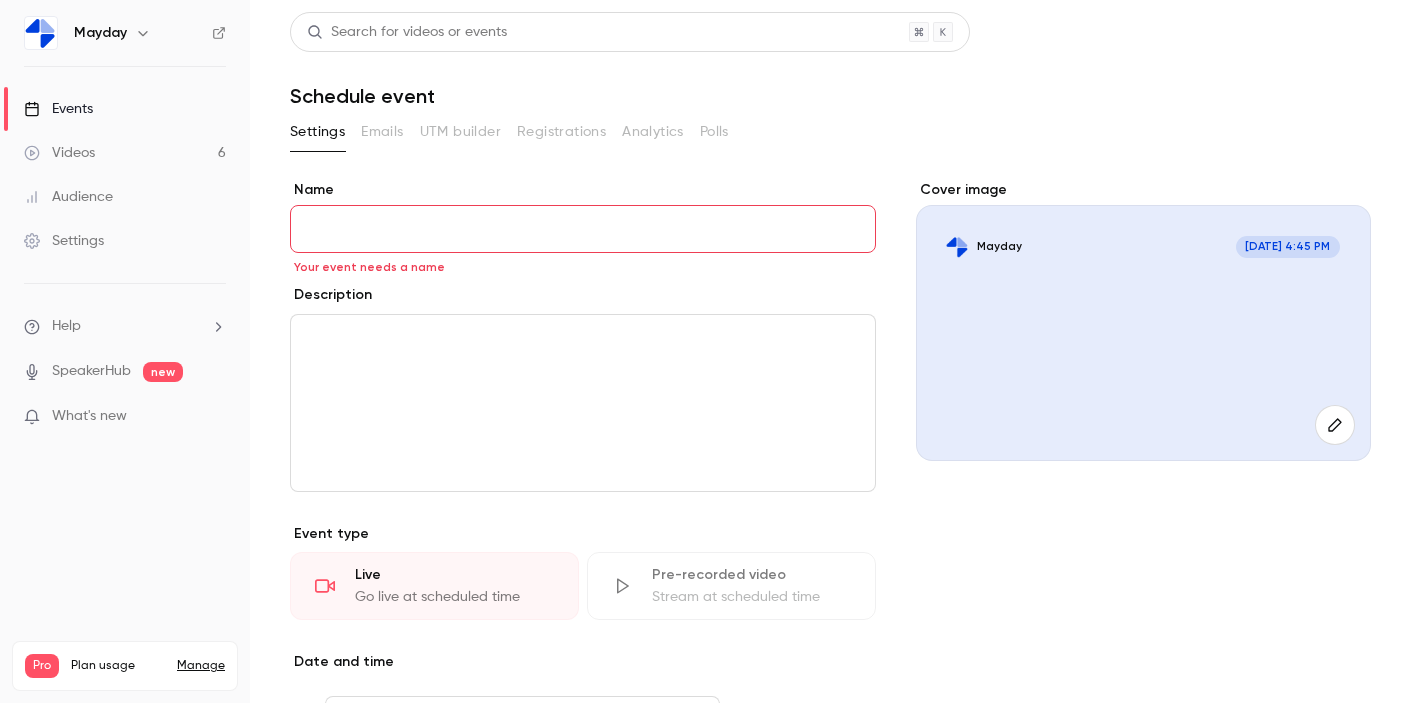 click on "Schedule event" at bounding box center (830, 96) 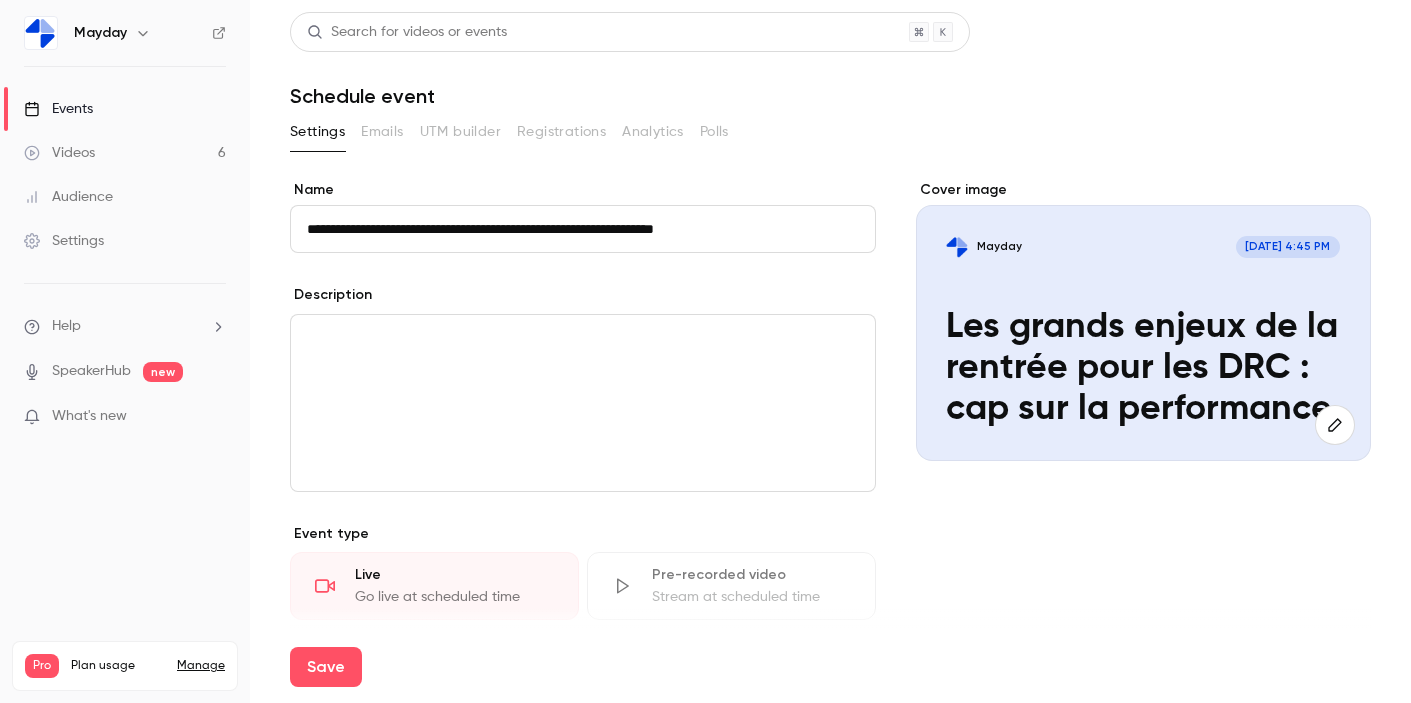 type on "**********" 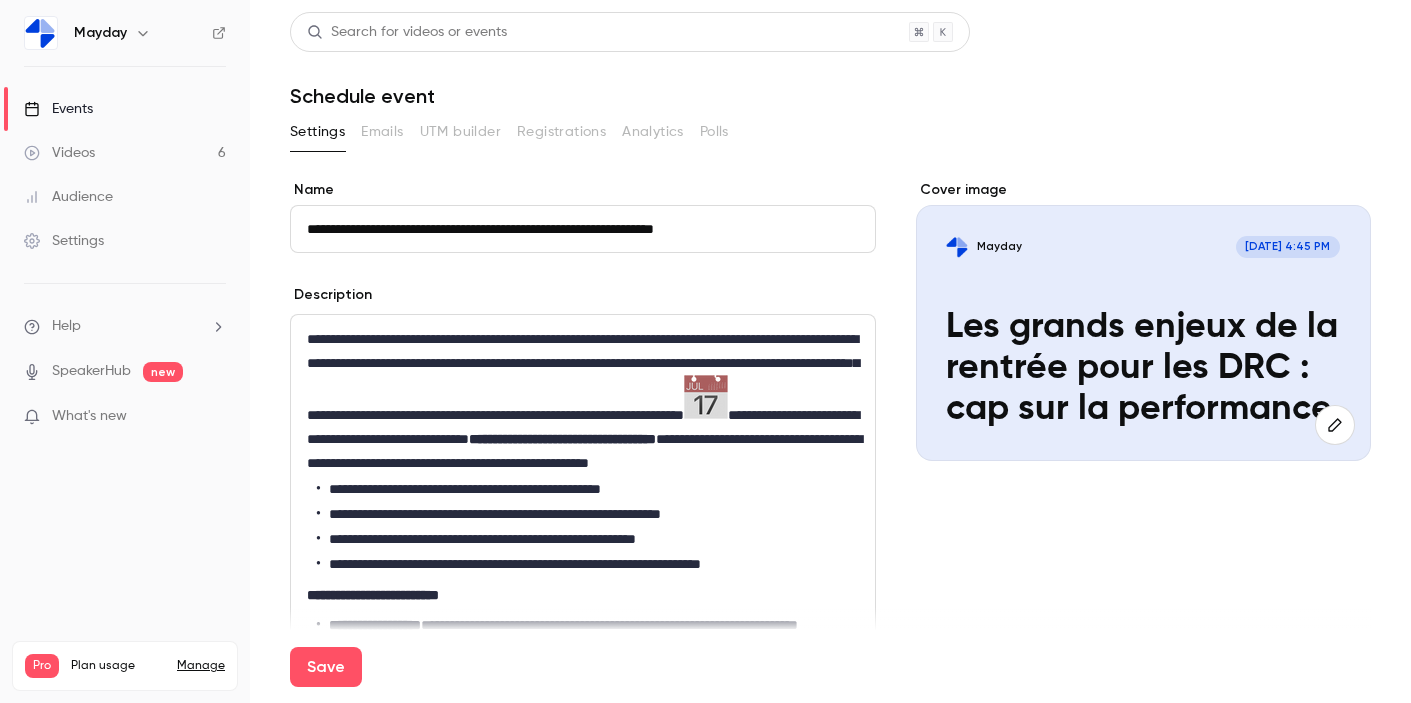 scroll, scrollTop: 0, scrollLeft: 0, axis: both 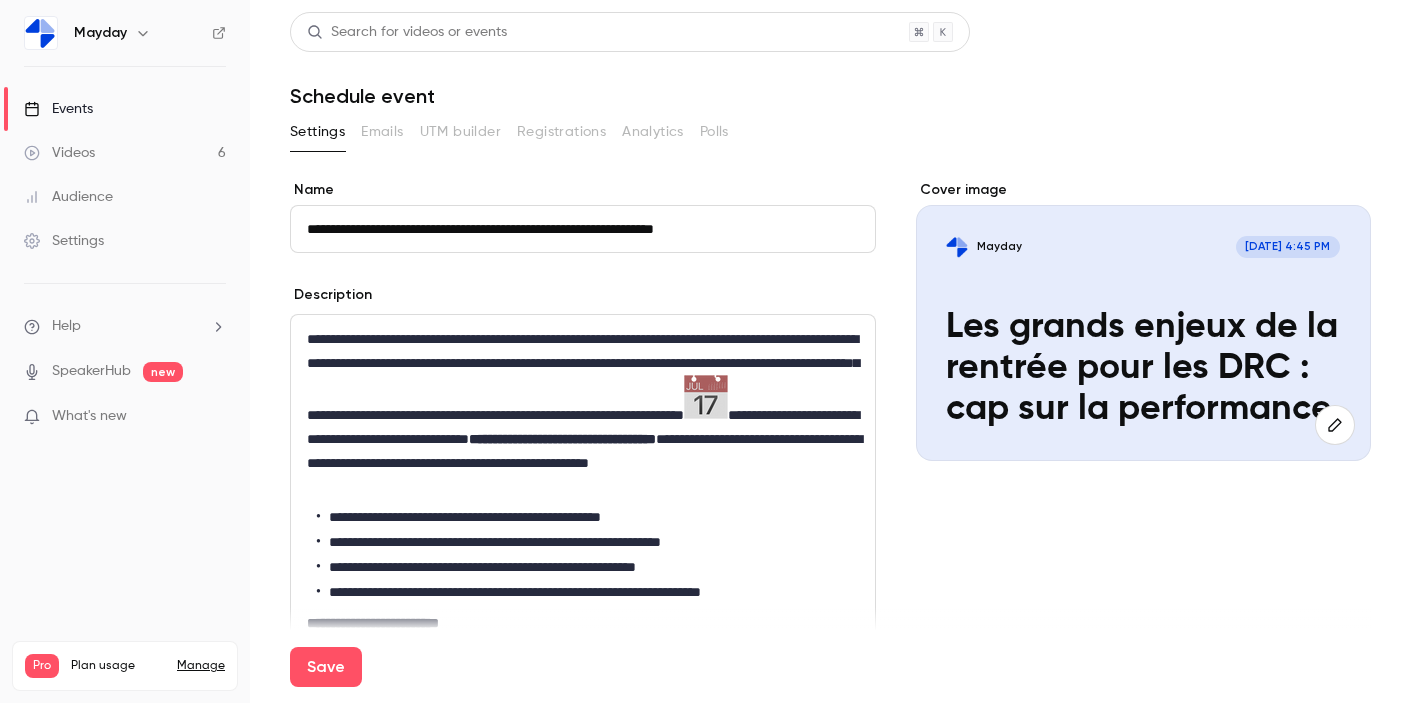 click on "**********" at bounding box center [583, 413] 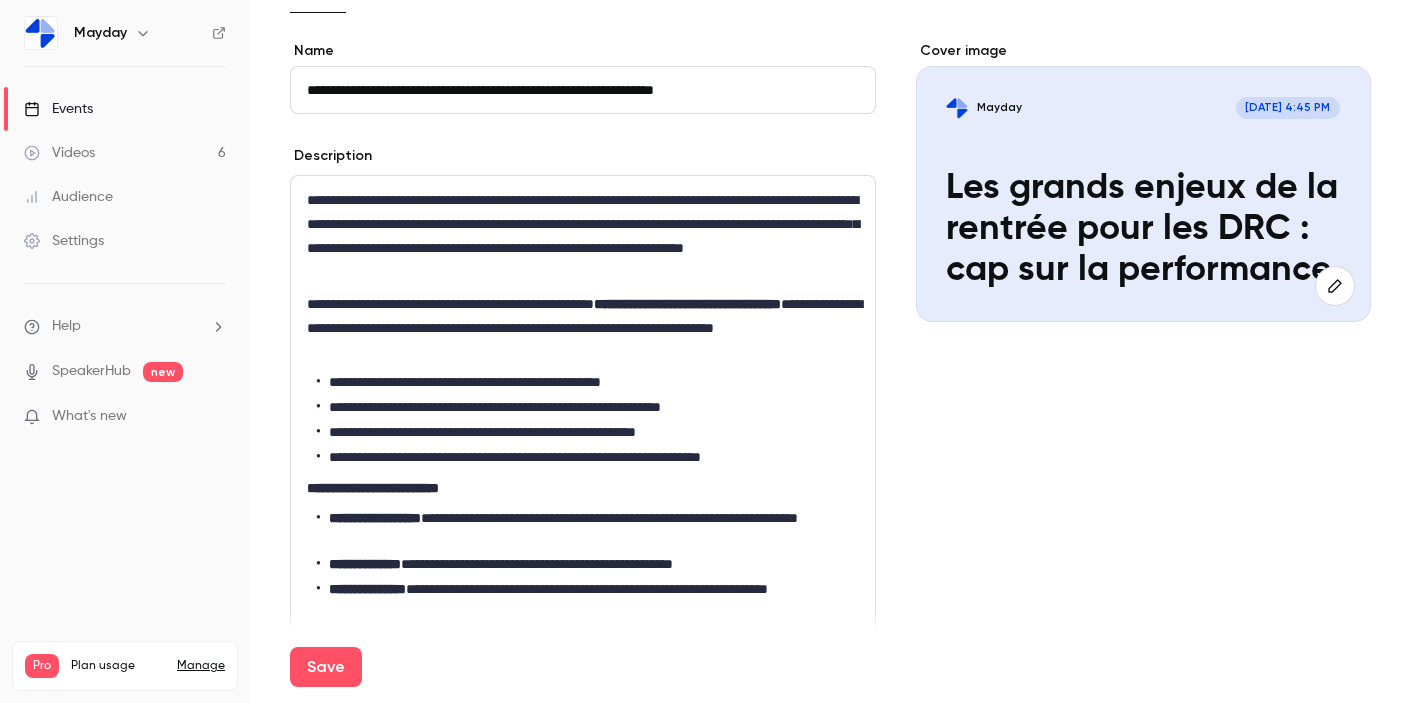 scroll, scrollTop: 142, scrollLeft: 0, axis: vertical 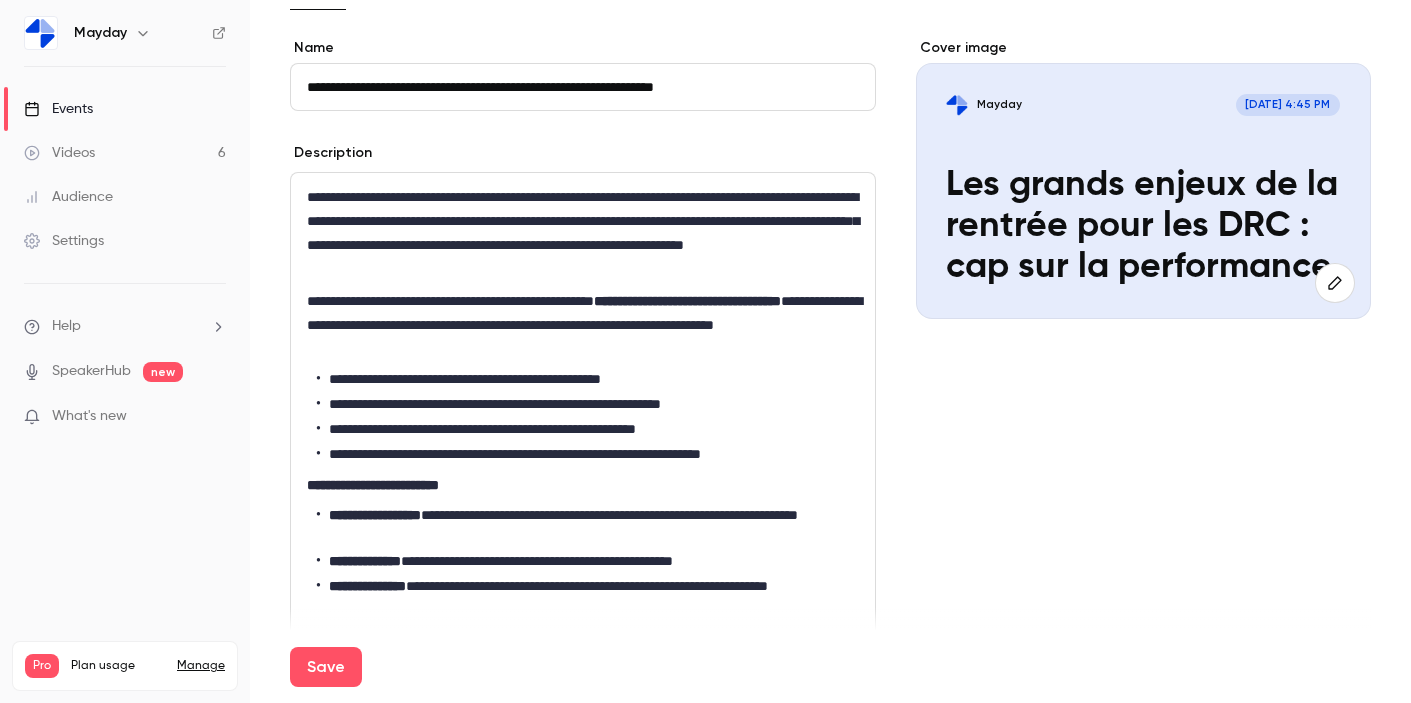 click on "**********" at bounding box center (687, 301) 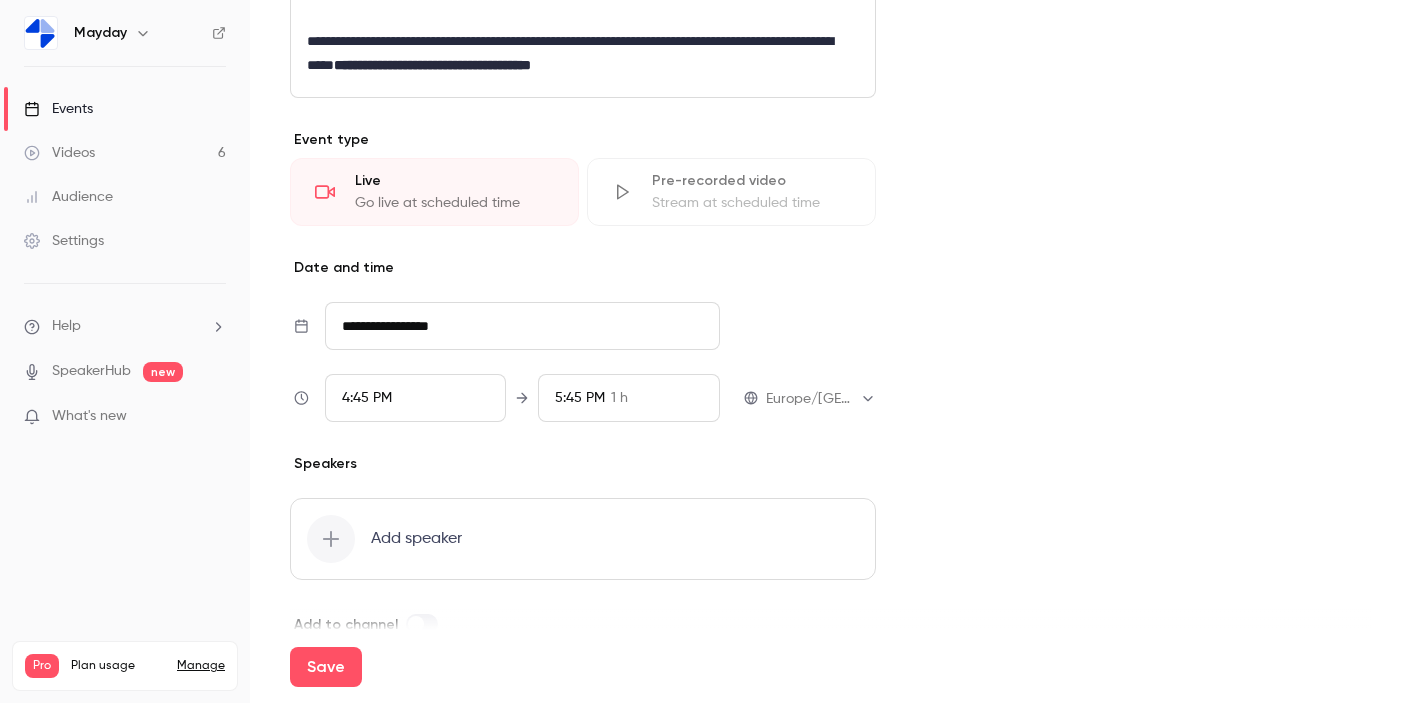 scroll, scrollTop: 743, scrollLeft: 0, axis: vertical 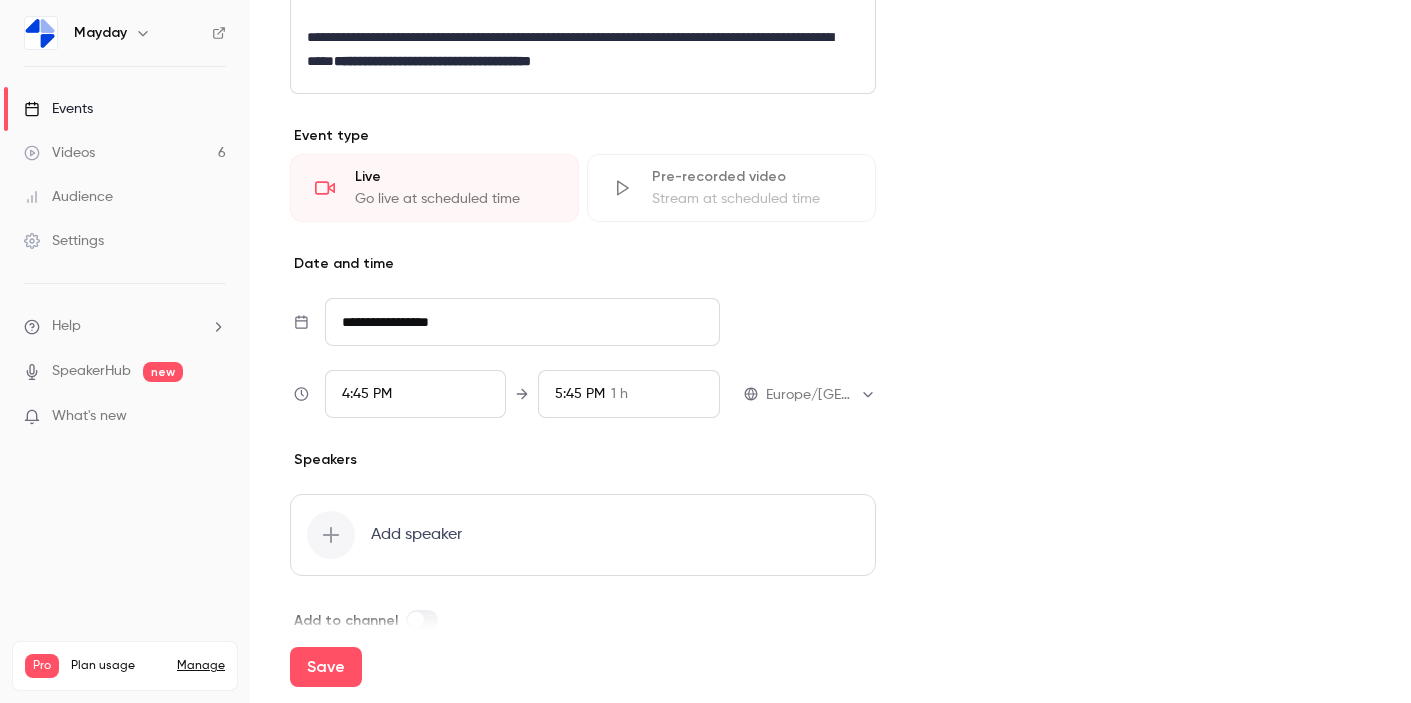 click on "Live" at bounding box center [454, 177] 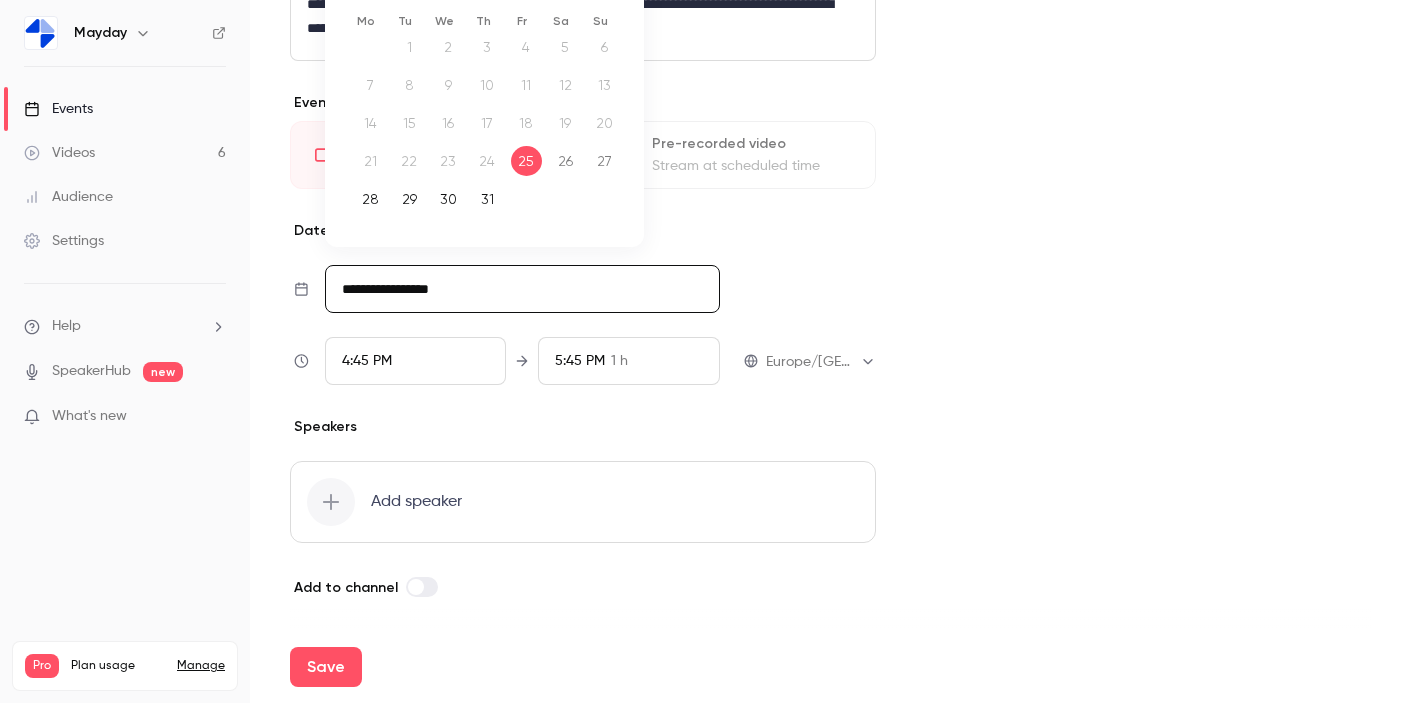 click on "**********" at bounding box center [522, 289] 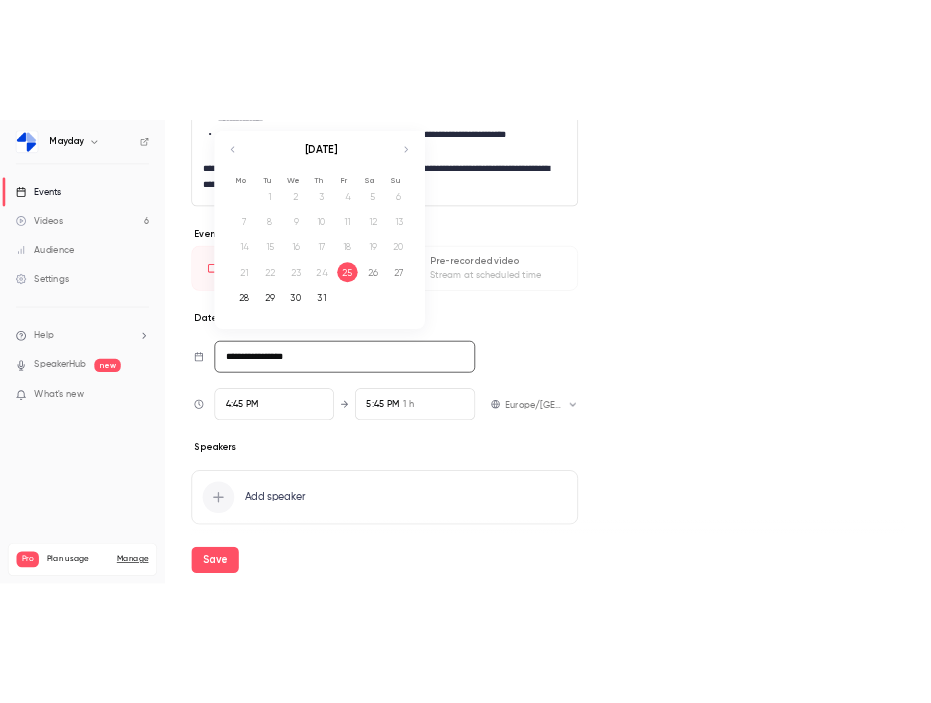 scroll, scrollTop: 709, scrollLeft: 0, axis: vertical 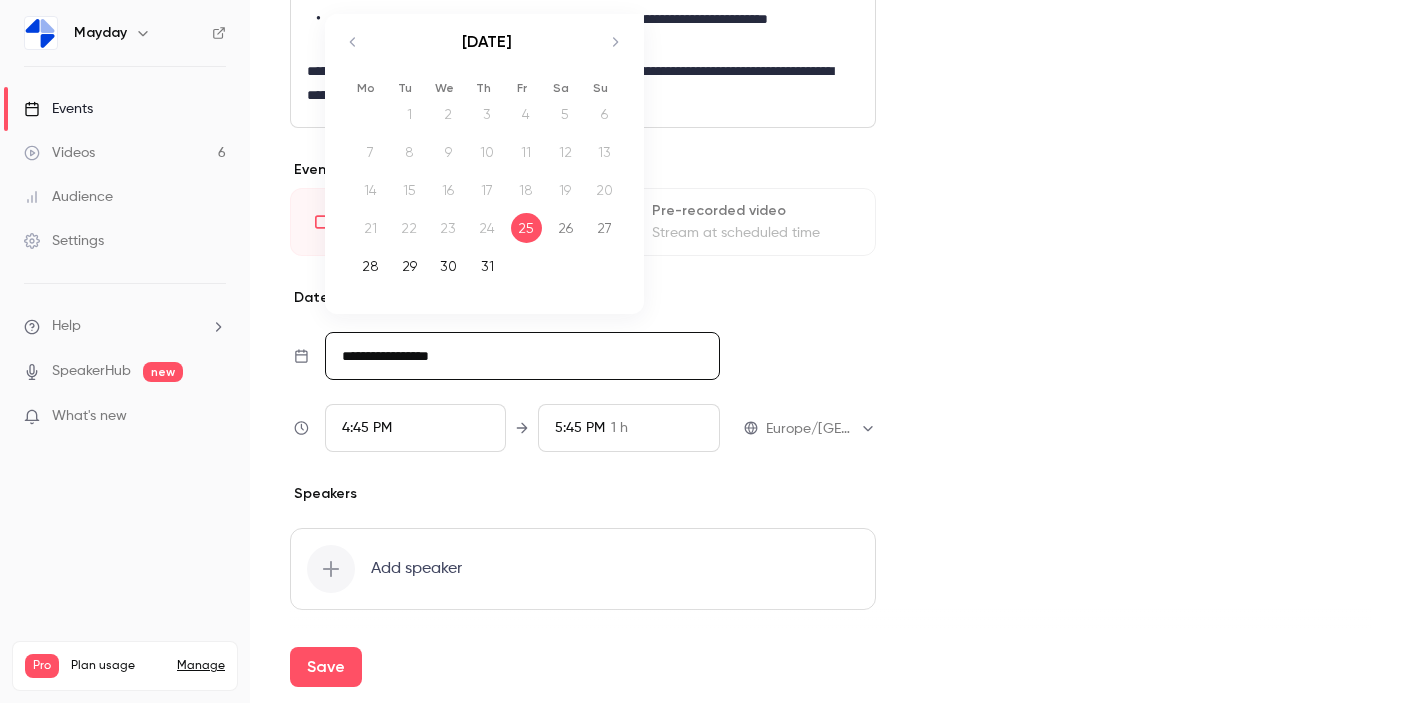 click 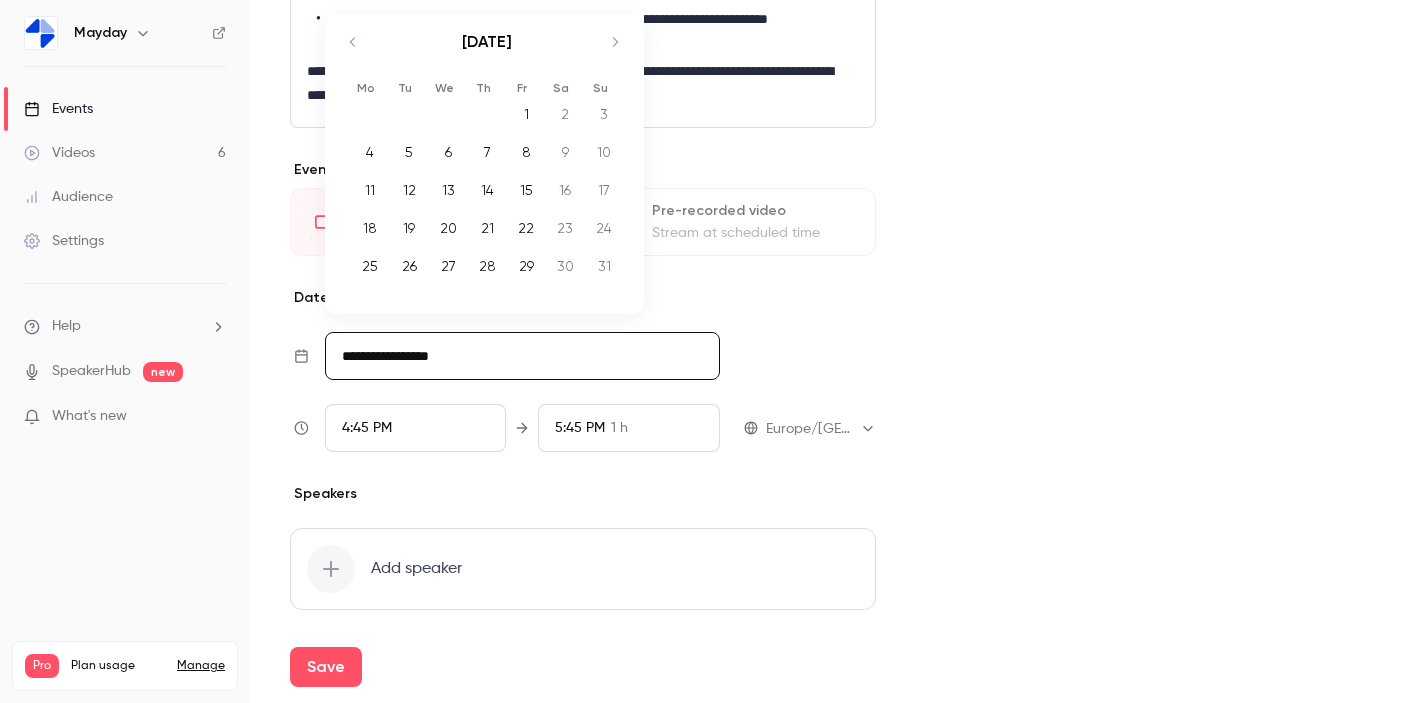click 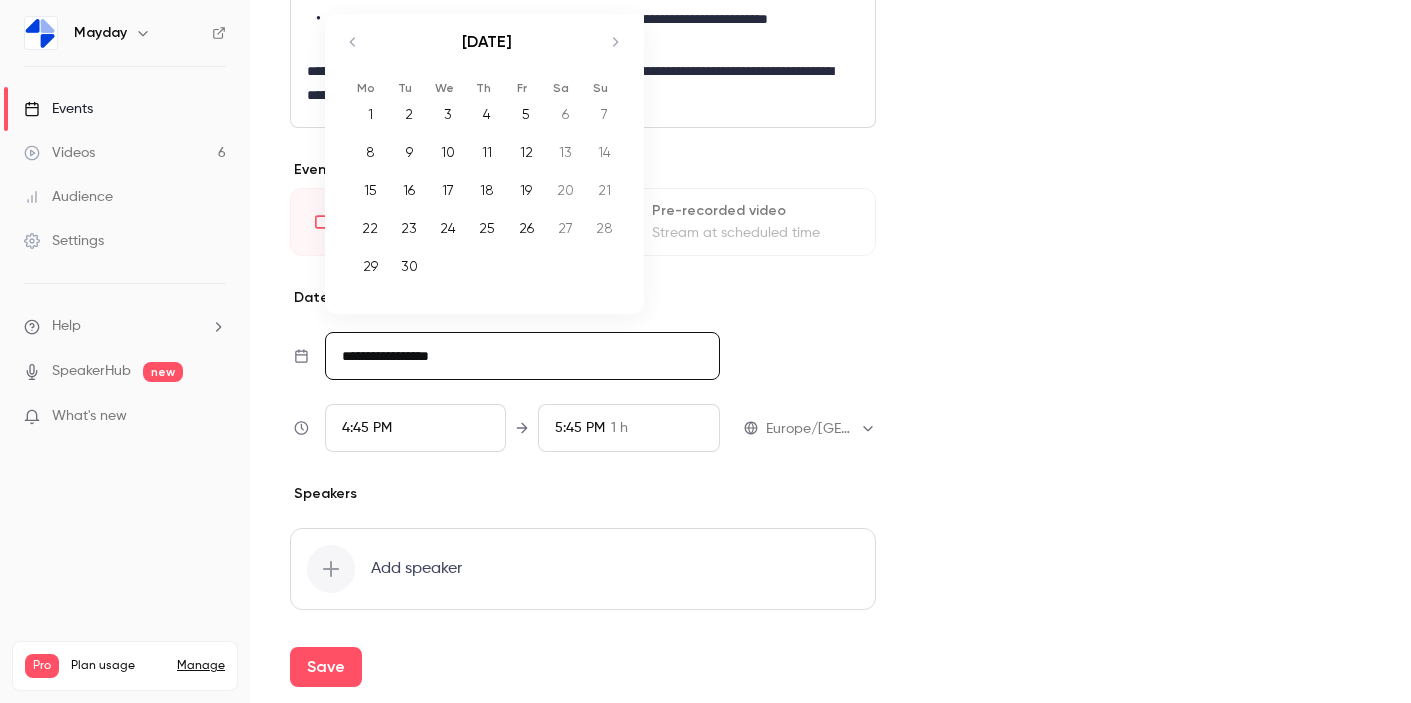 click on "25" at bounding box center [487, 228] 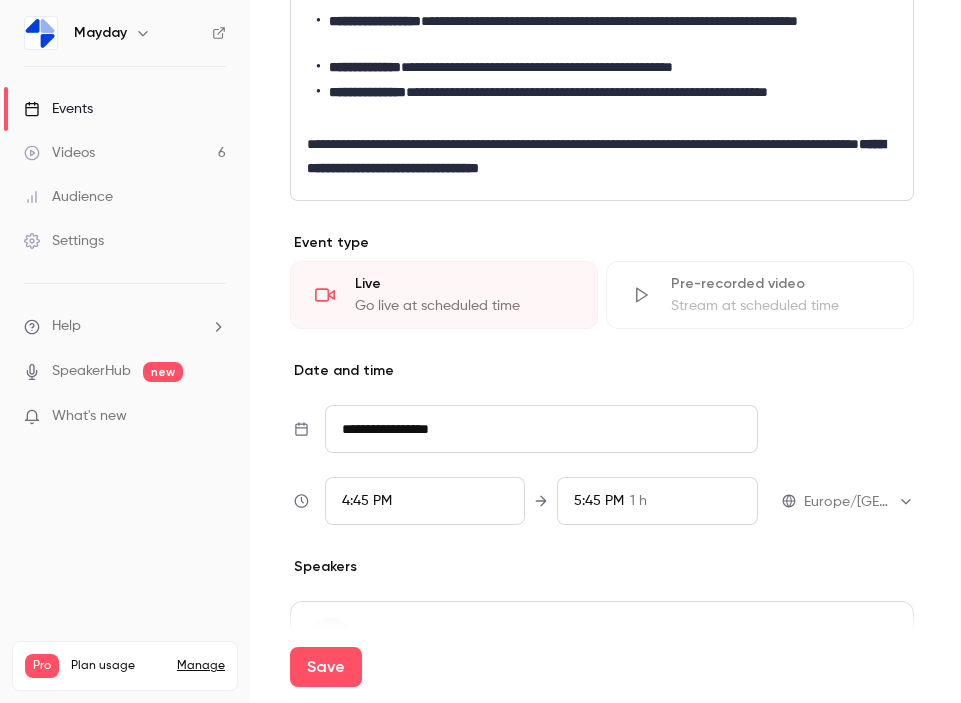 scroll, scrollTop: 1060, scrollLeft: 0, axis: vertical 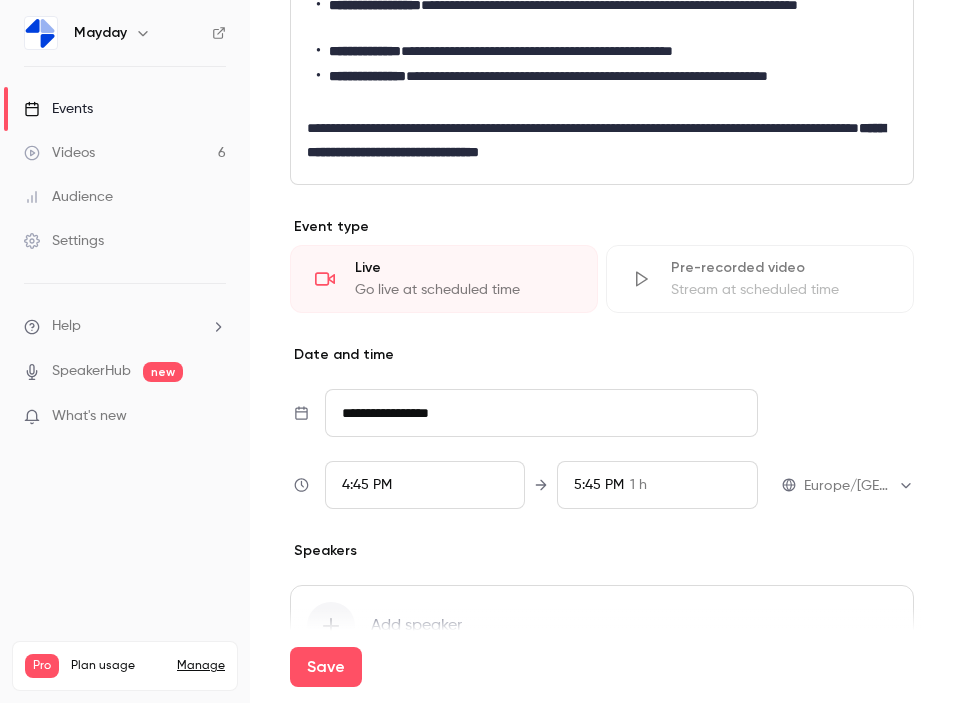 click on "4:45 PM" at bounding box center [367, 485] 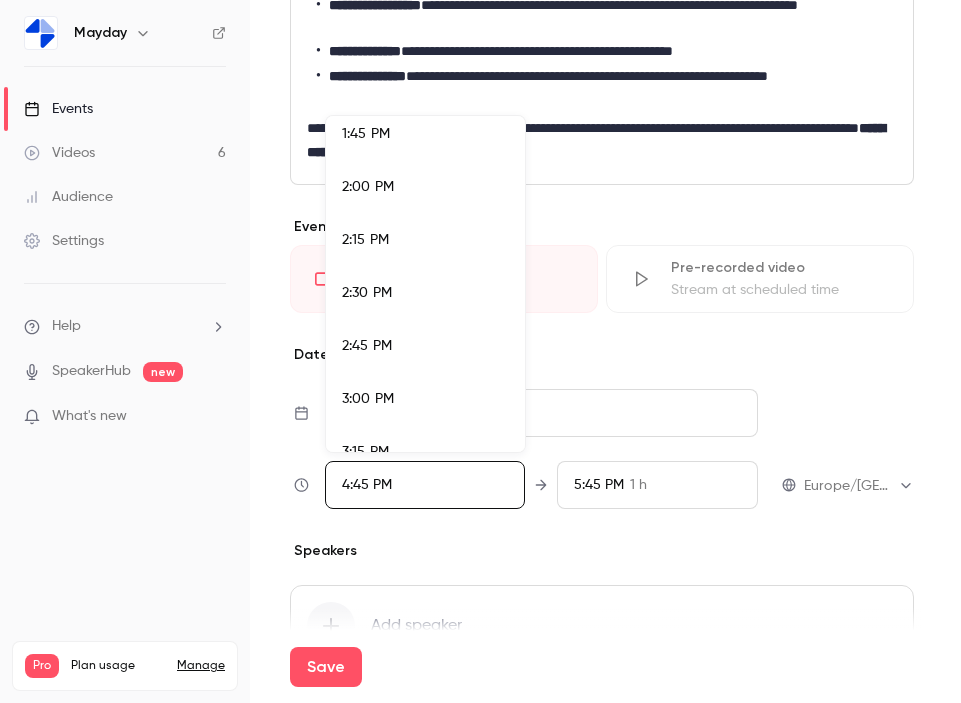 scroll, scrollTop: 2916, scrollLeft: 0, axis: vertical 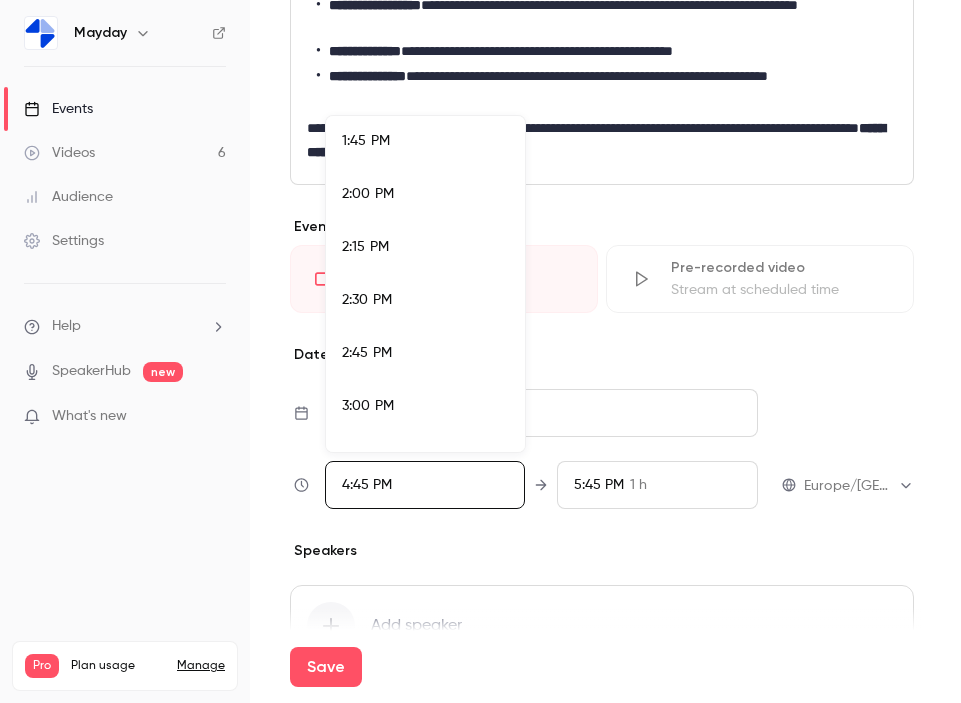 click on "2:00 PM" at bounding box center [425, 194] 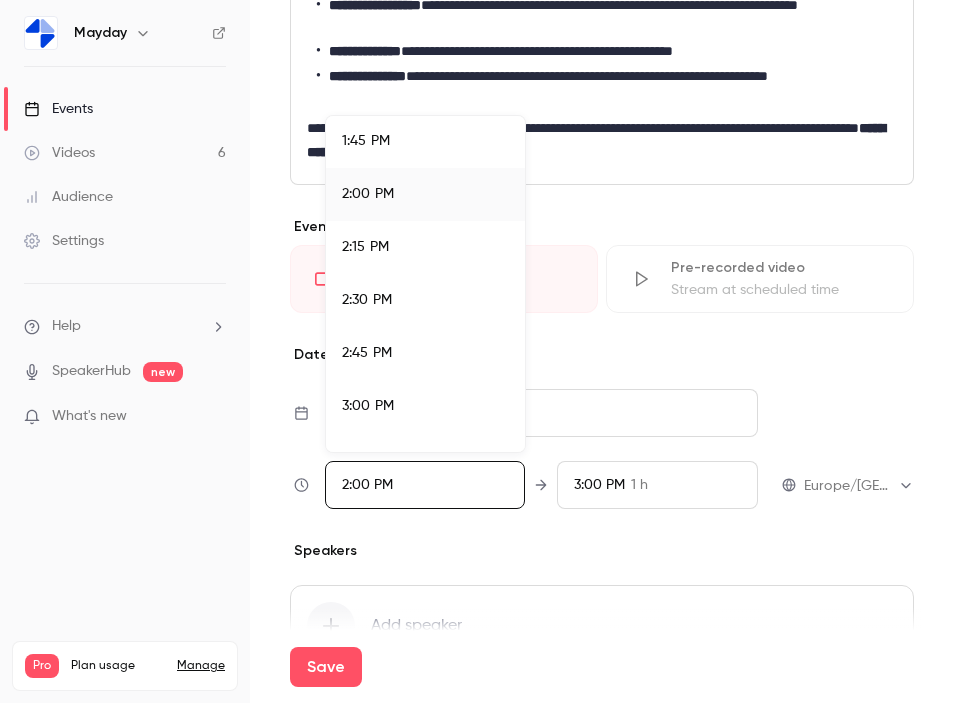 click at bounding box center (480, 351) 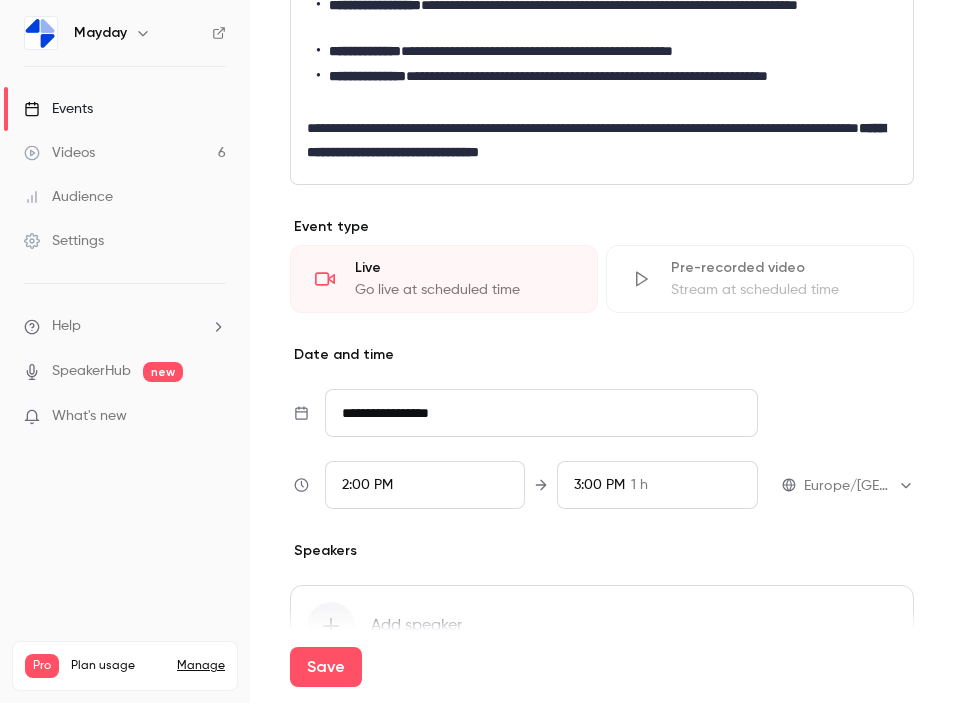 scroll, scrollTop: 3409, scrollLeft: 0, axis: vertical 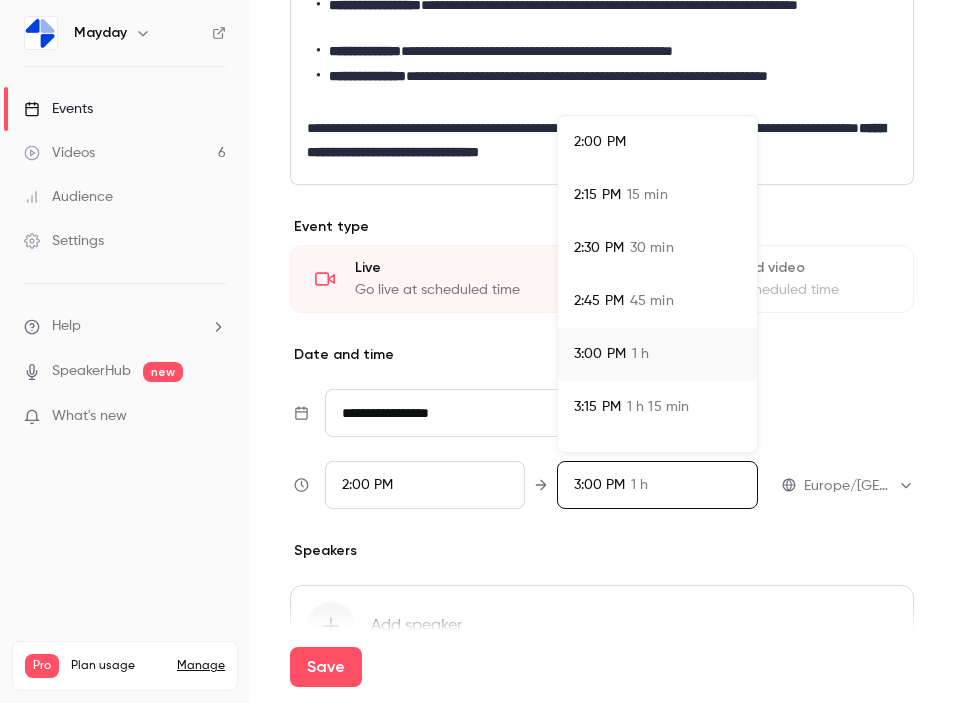 click on "45 min" at bounding box center (652, 301) 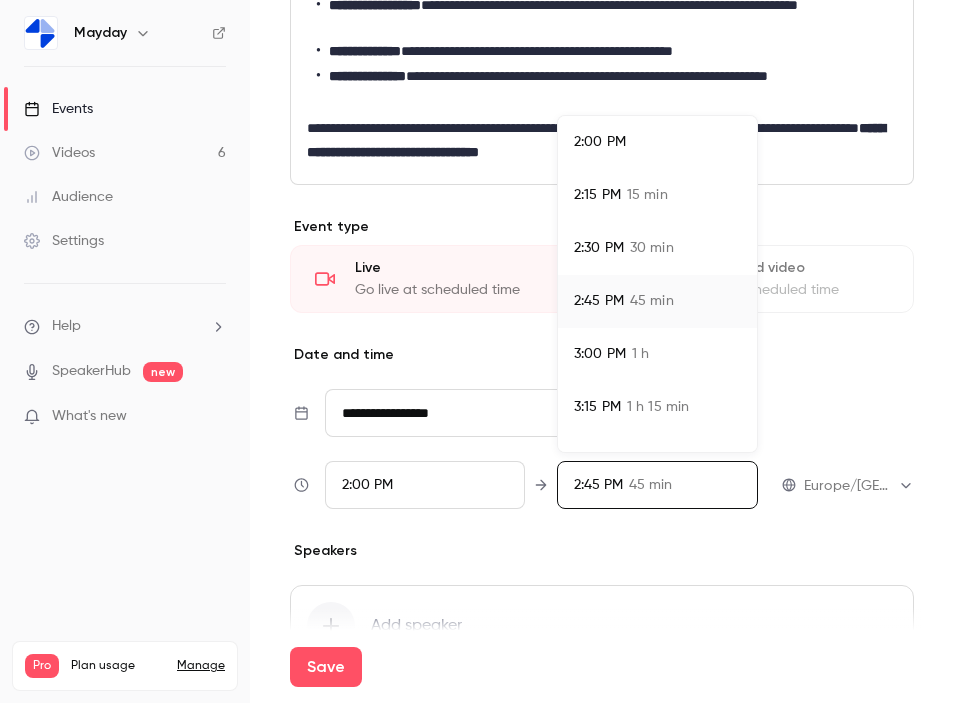 click at bounding box center [480, 351] 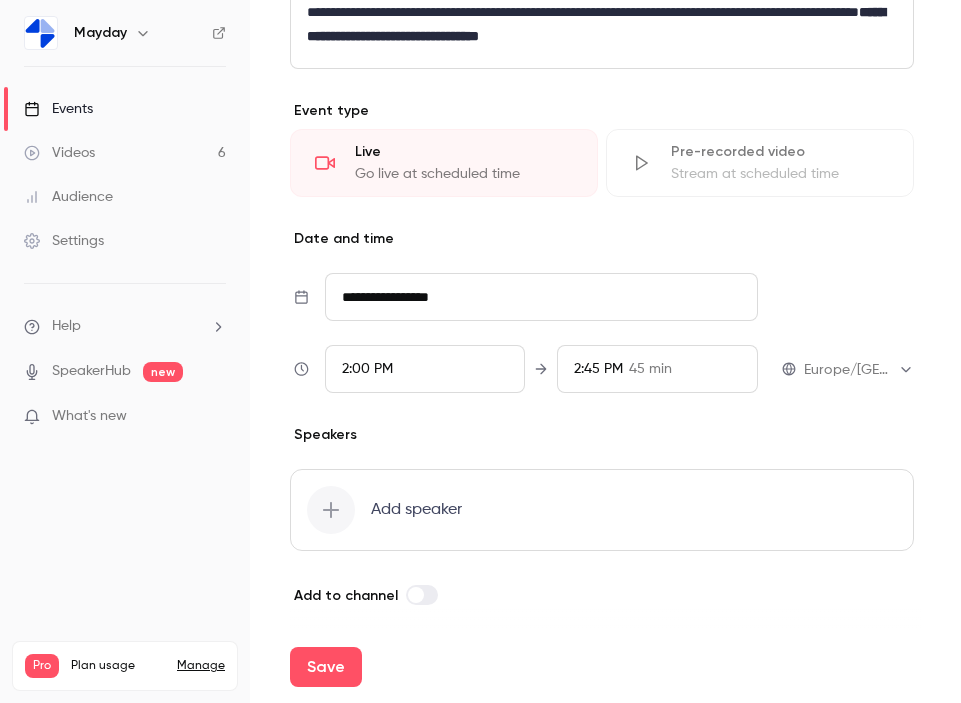 scroll, scrollTop: 1184, scrollLeft: 0, axis: vertical 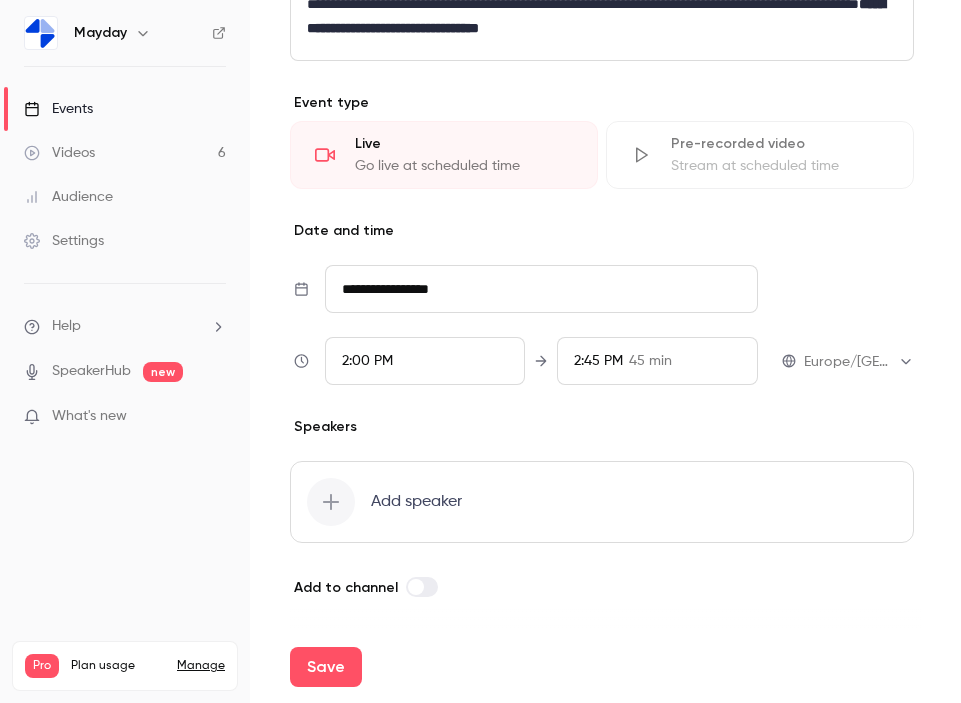 click on "Add speaker" at bounding box center (602, 502) 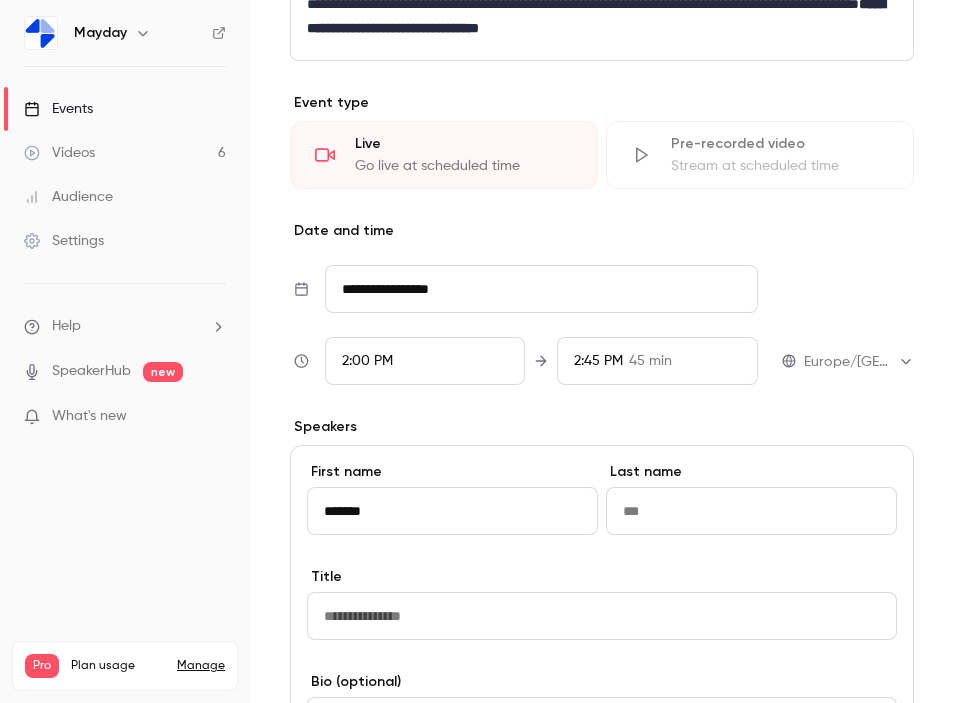 type on "******" 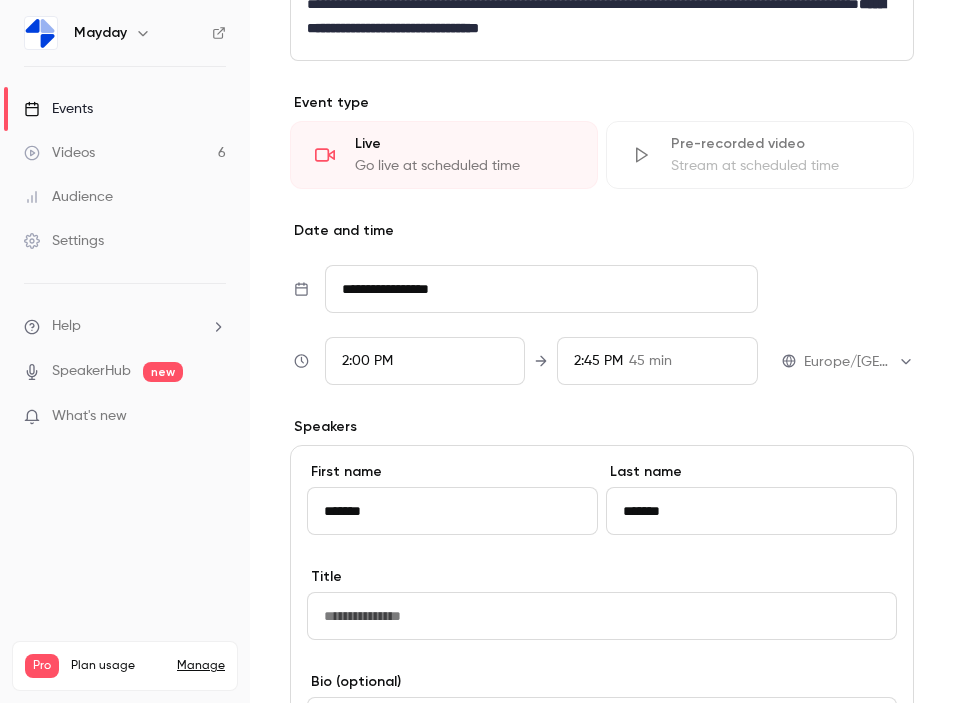 type on "*******" 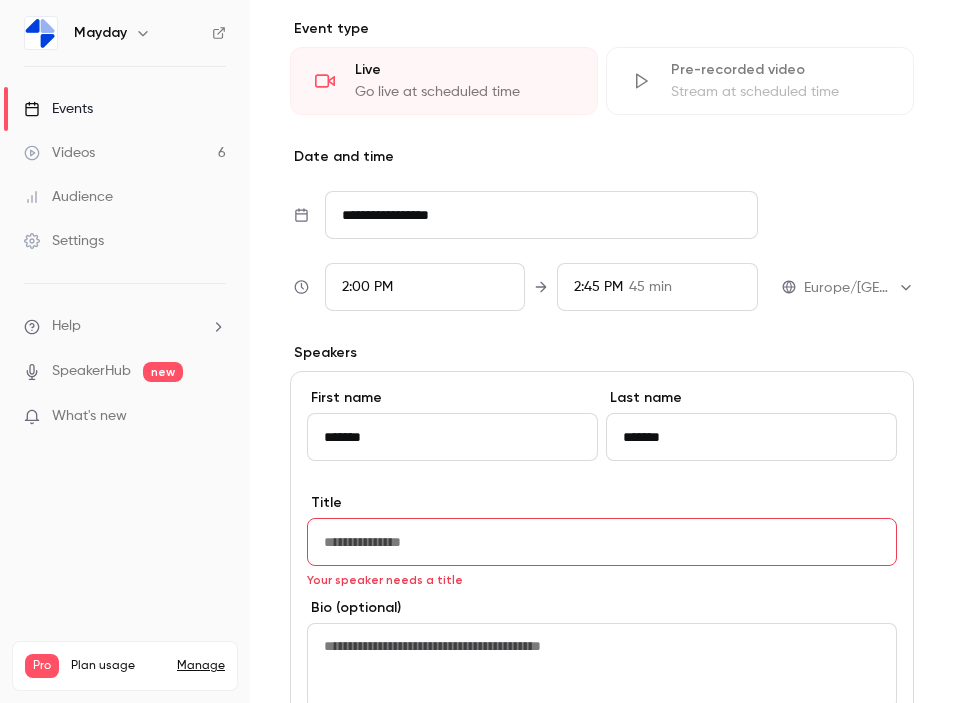 scroll, scrollTop: 1279, scrollLeft: 0, axis: vertical 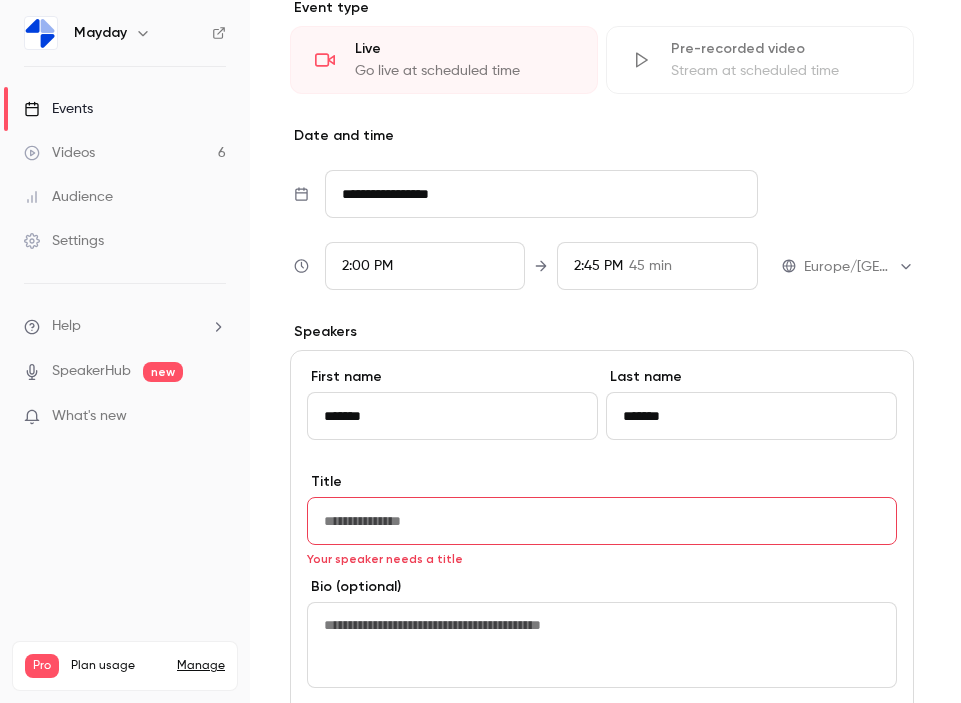 paste on "**********" 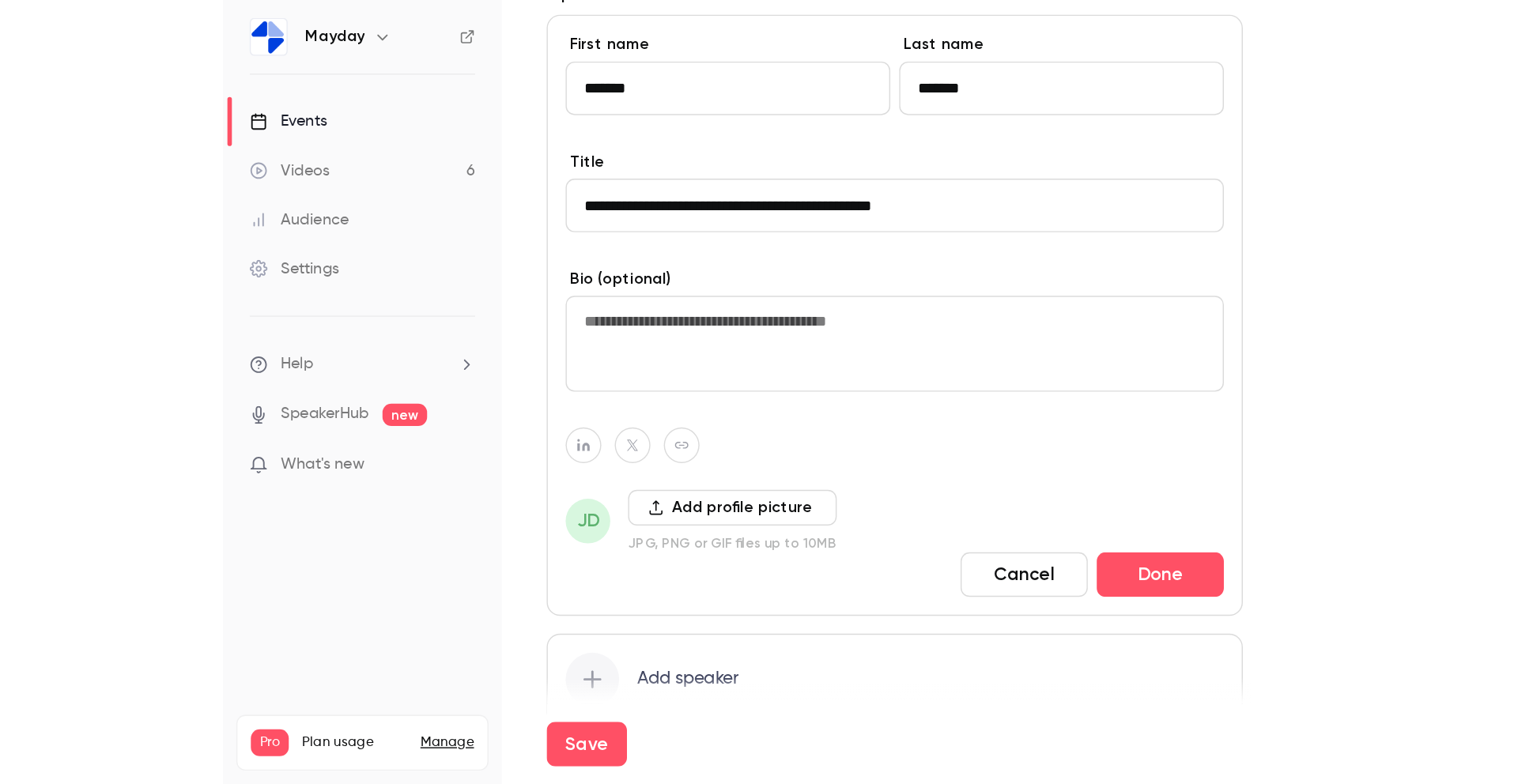 scroll, scrollTop: 1274, scrollLeft: 0, axis: vertical 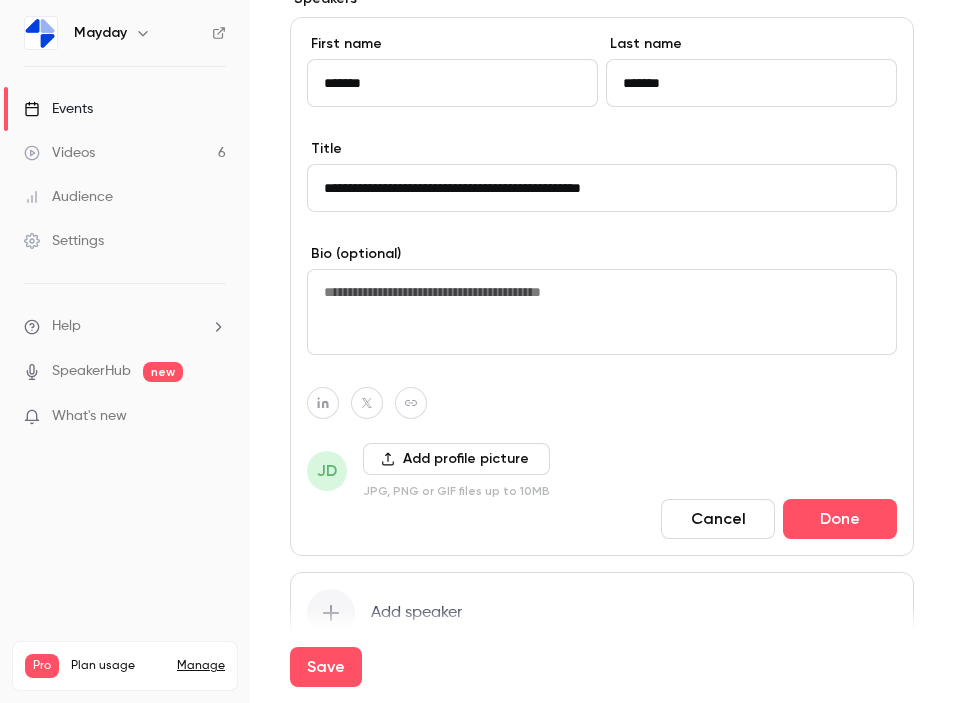 type on "**********" 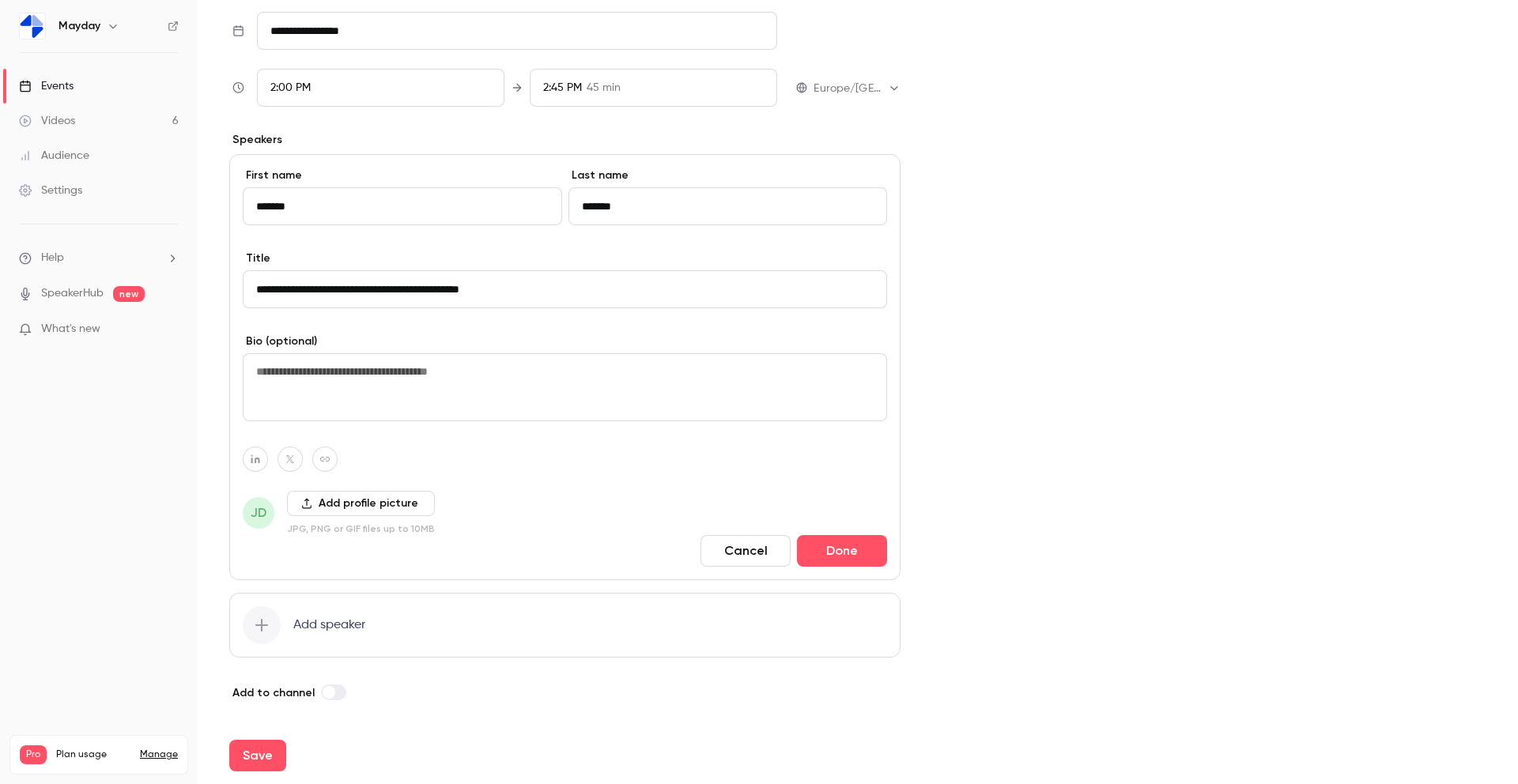 scroll, scrollTop: 740, scrollLeft: 0, axis: vertical 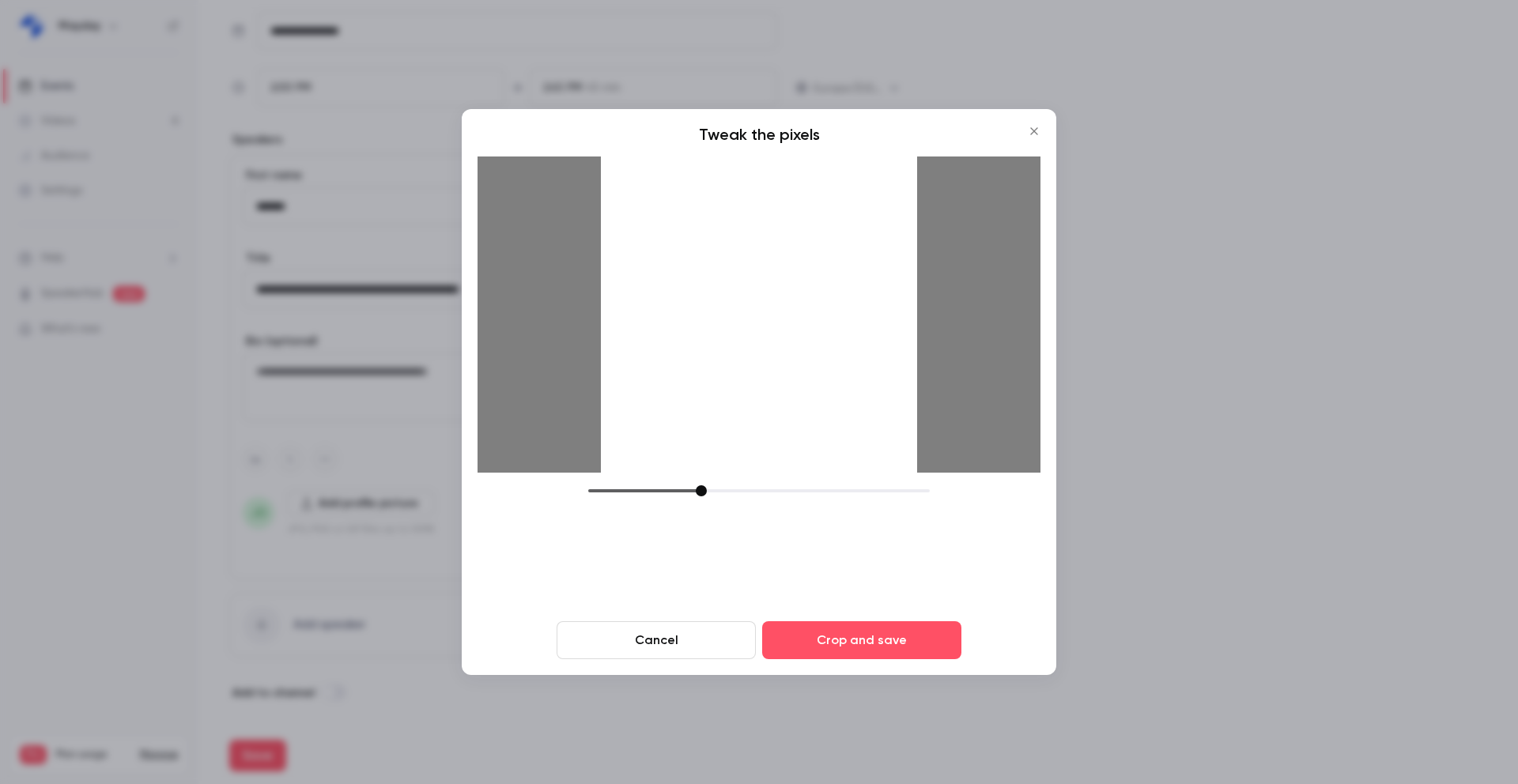 drag, startPoint x: 762, startPoint y: 324, endPoint x: 791, endPoint y: 341, distance: 33.615473 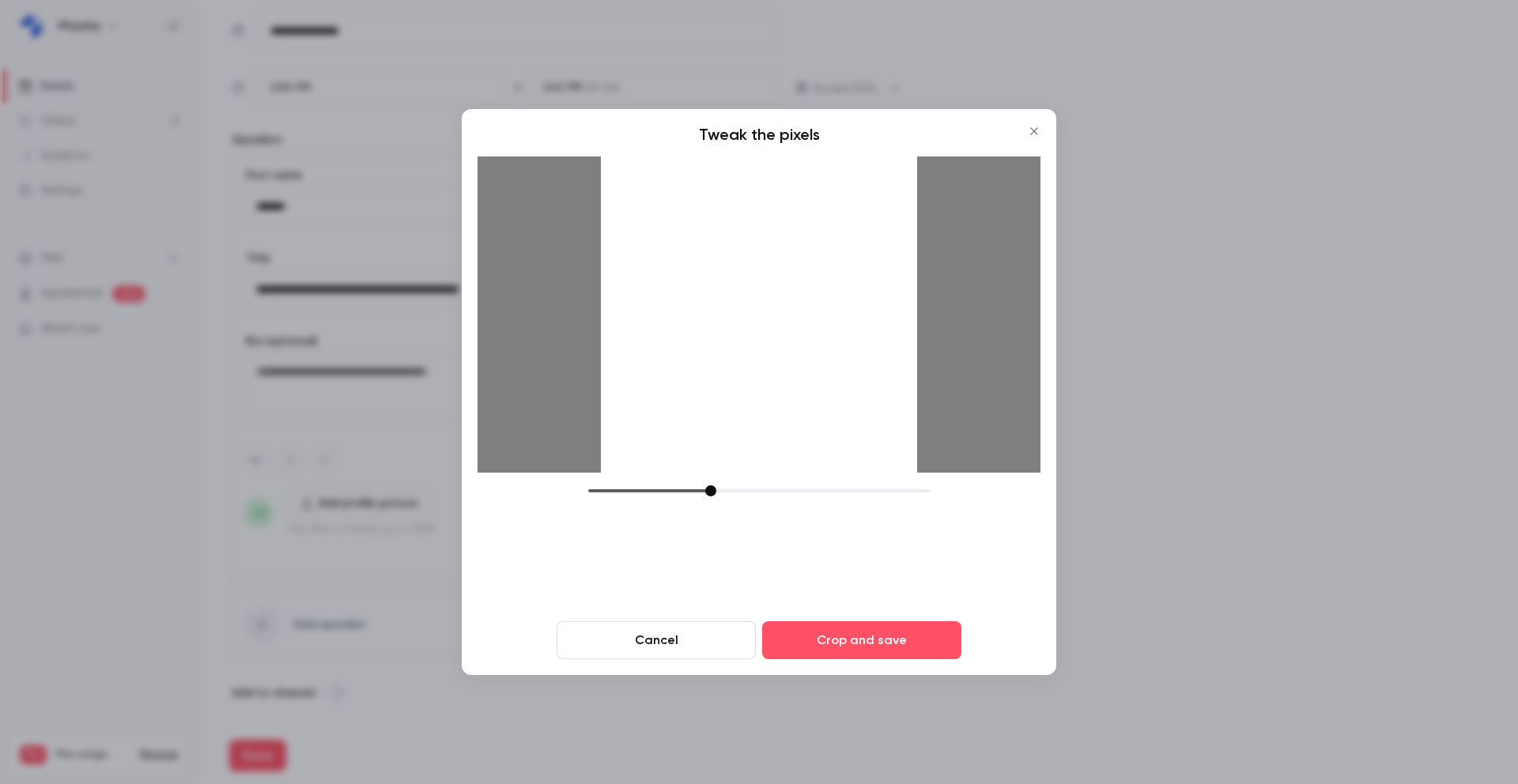 drag, startPoint x: 703, startPoint y: 488, endPoint x: 712, endPoint y: 491, distance: 9.486833 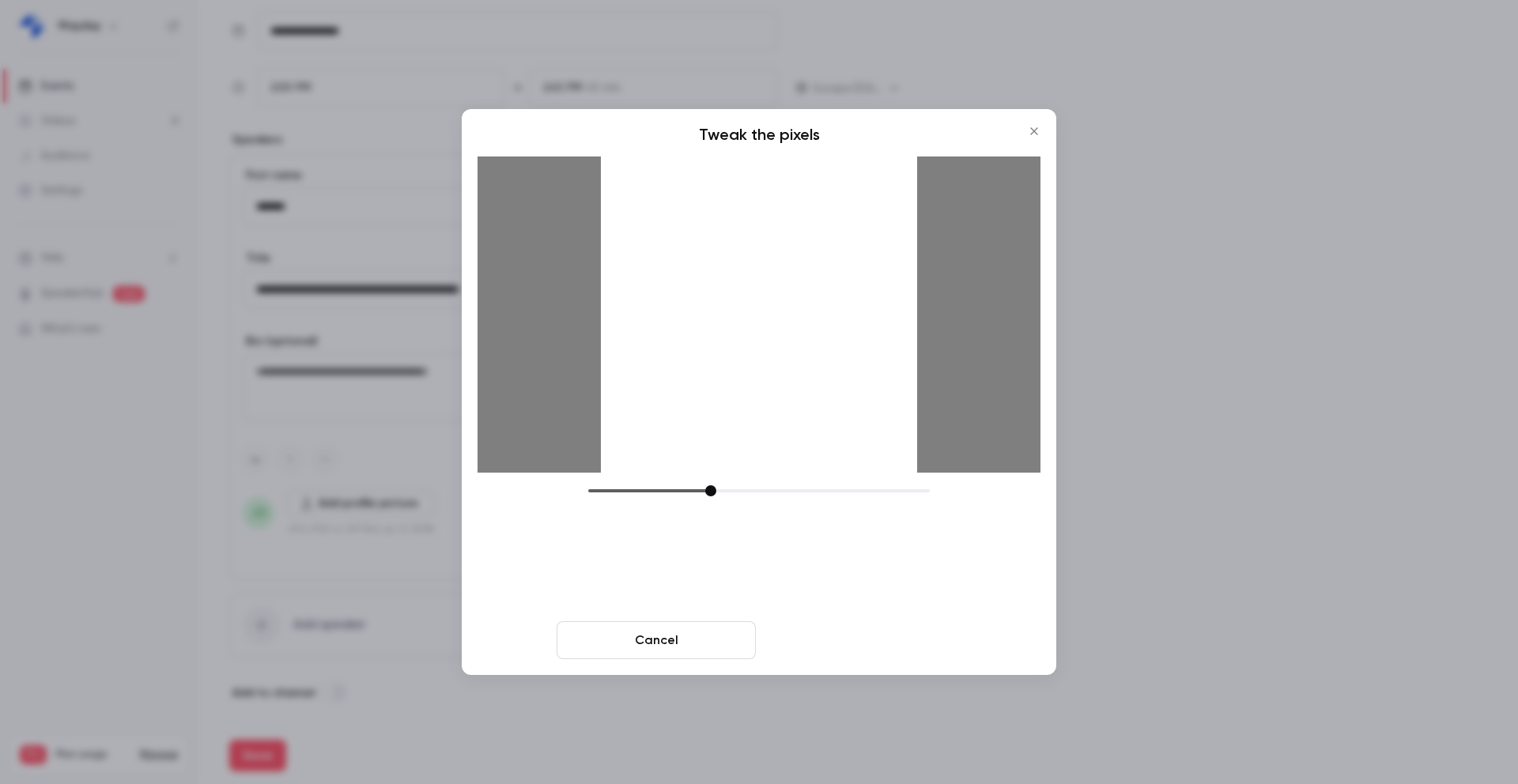 click on "Crop and save" at bounding box center [862, 640] 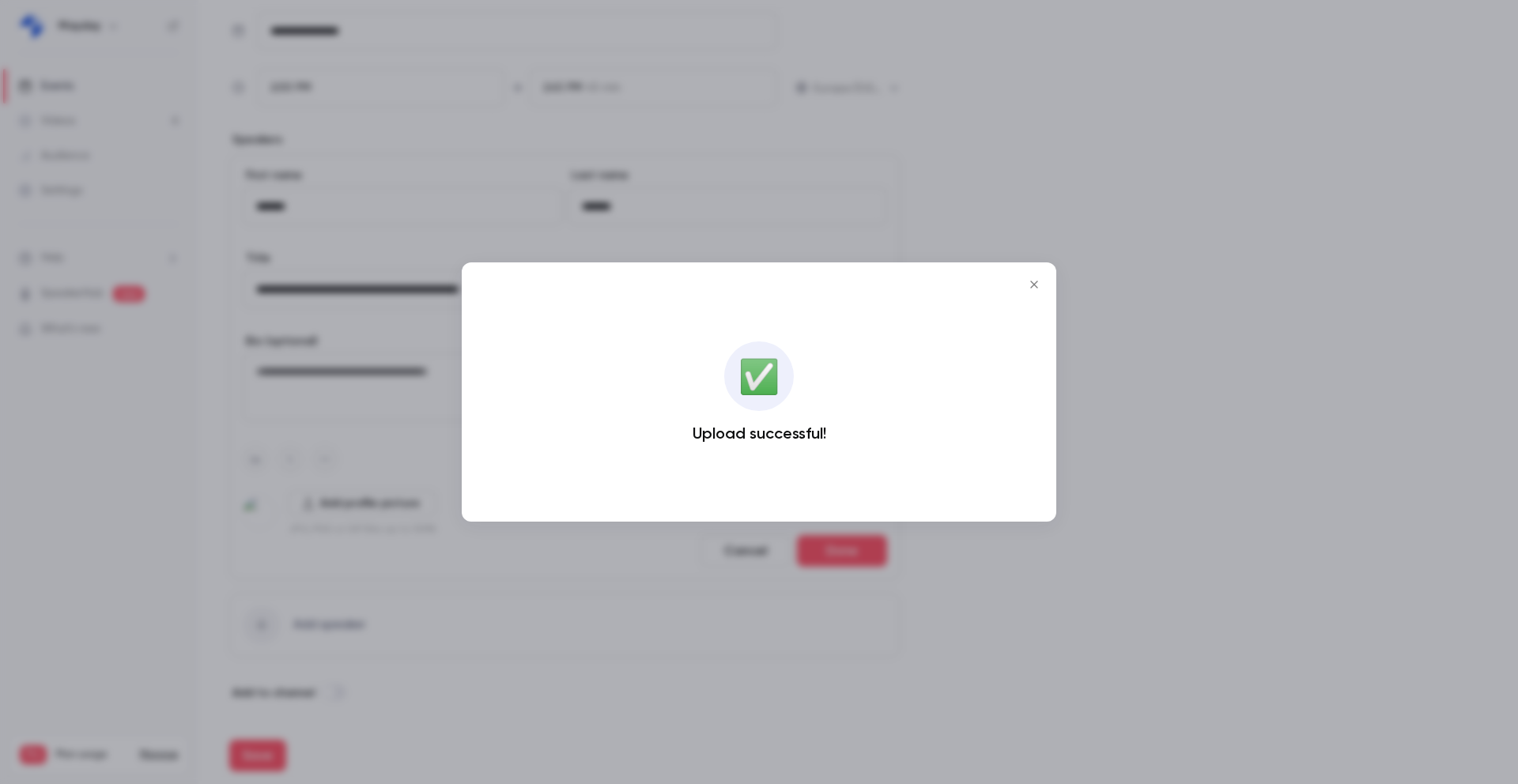 click at bounding box center (759, 392) 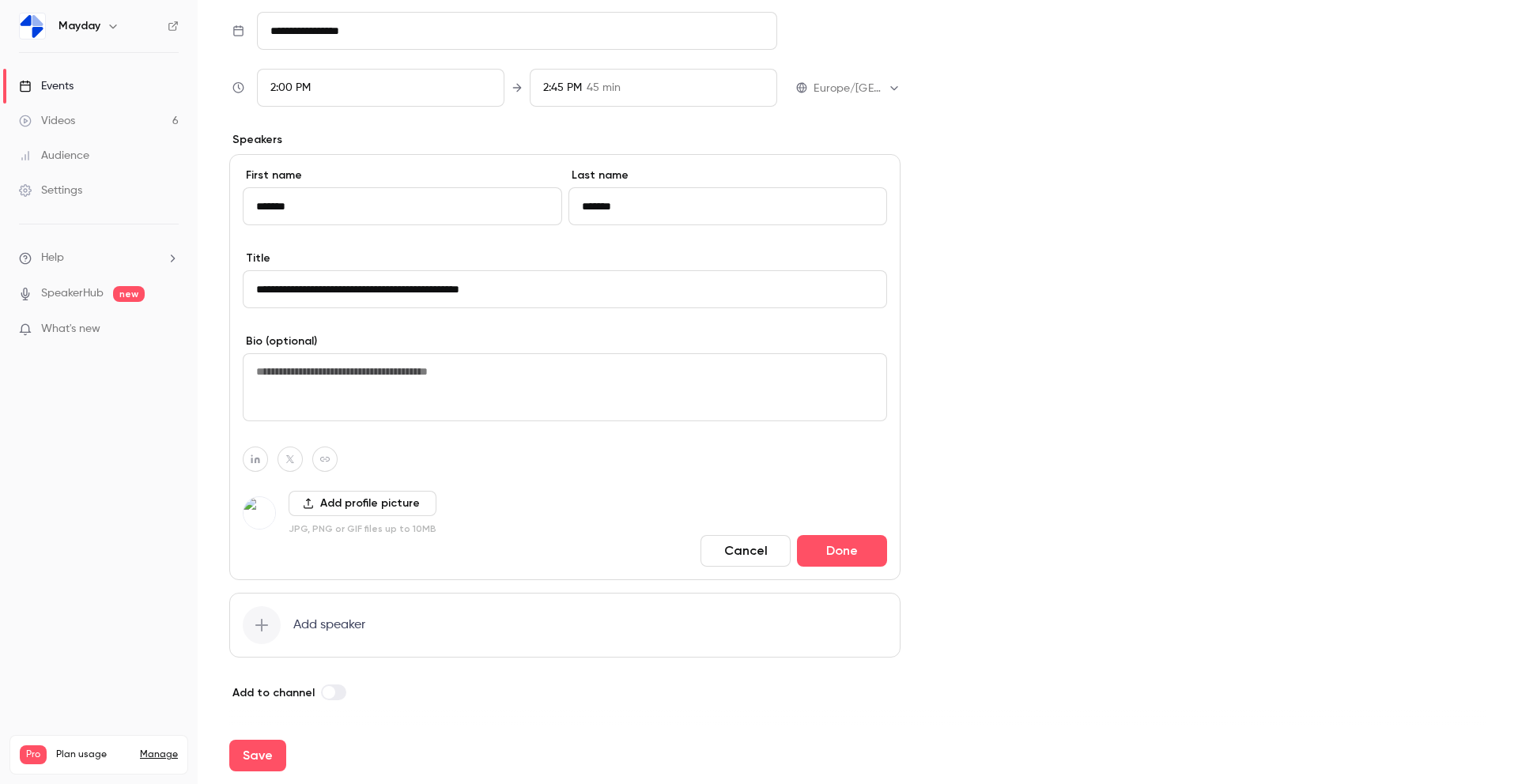 click at bounding box center [259, 513] 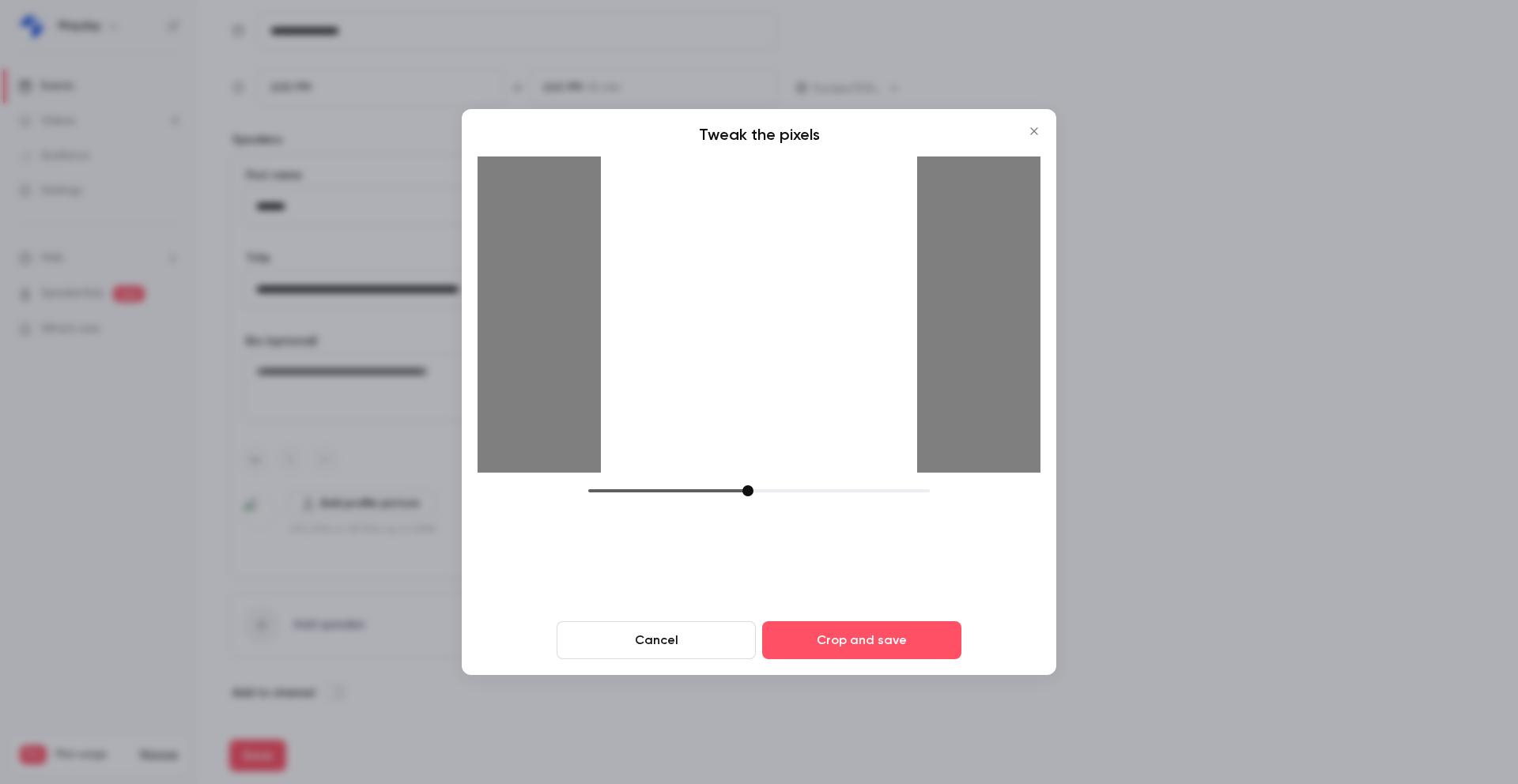 drag, startPoint x: 716, startPoint y: 493, endPoint x: 748, endPoint y: 496, distance: 32.140317 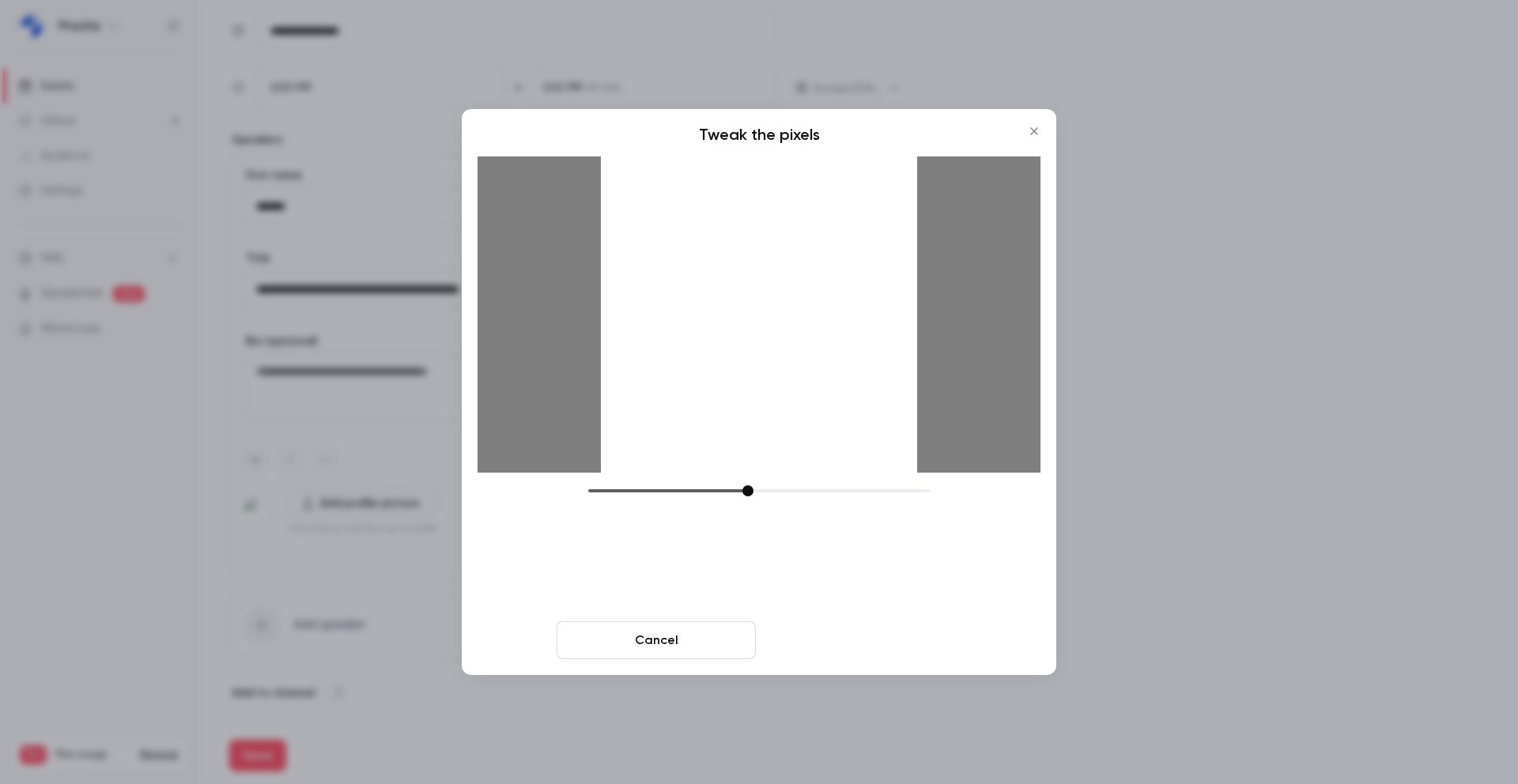 click on "Crop and save" at bounding box center [862, 640] 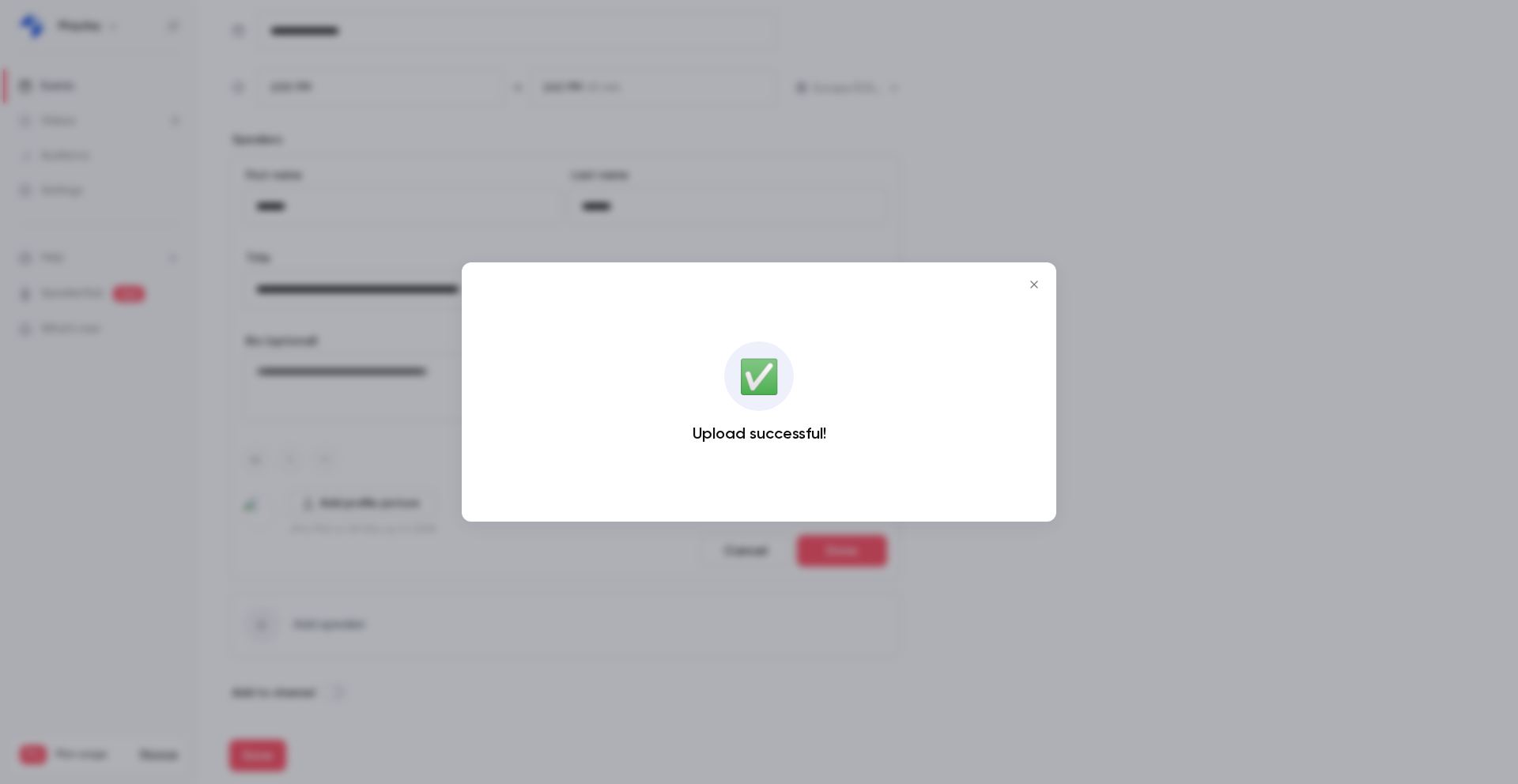 click at bounding box center [759, 392] 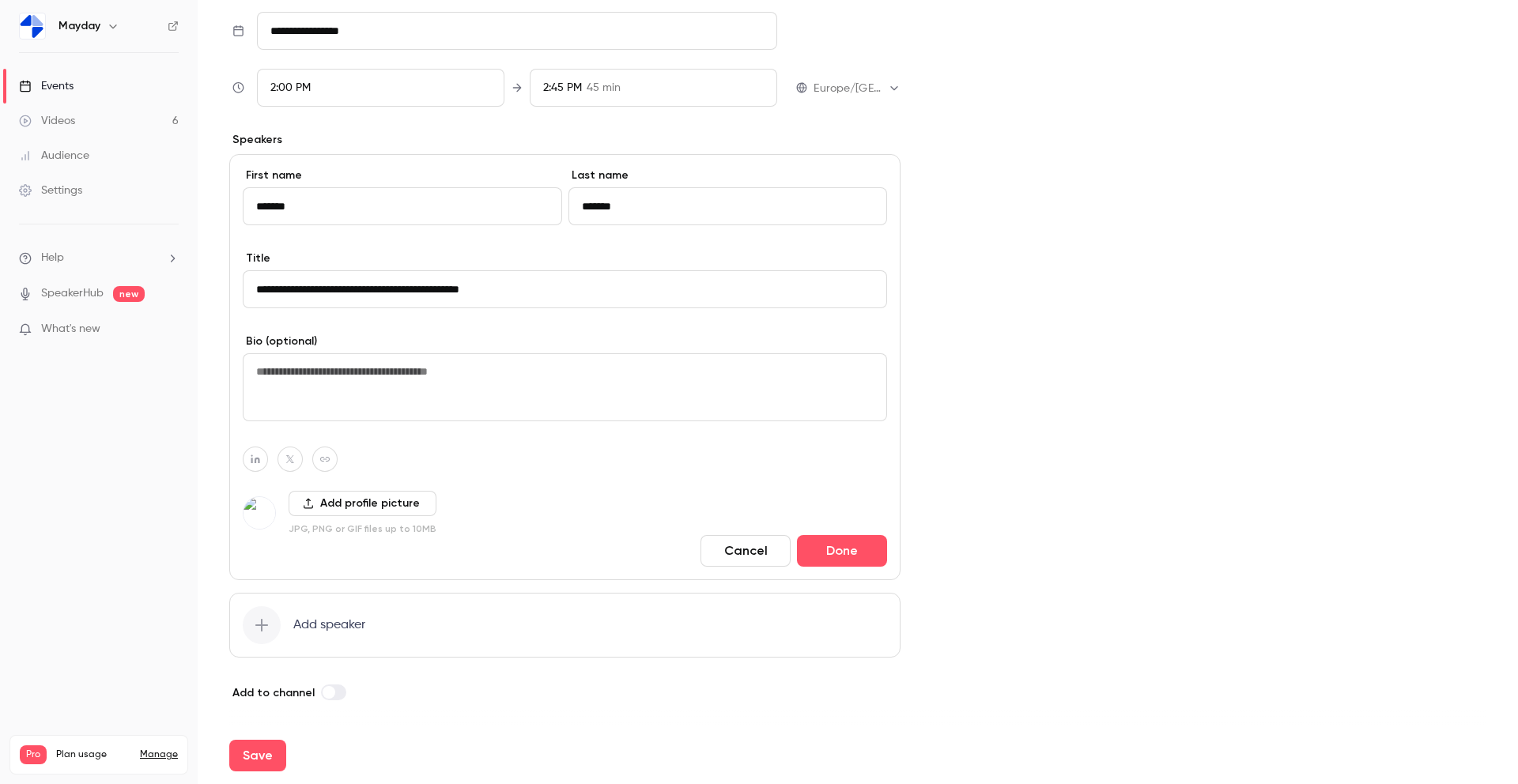 click 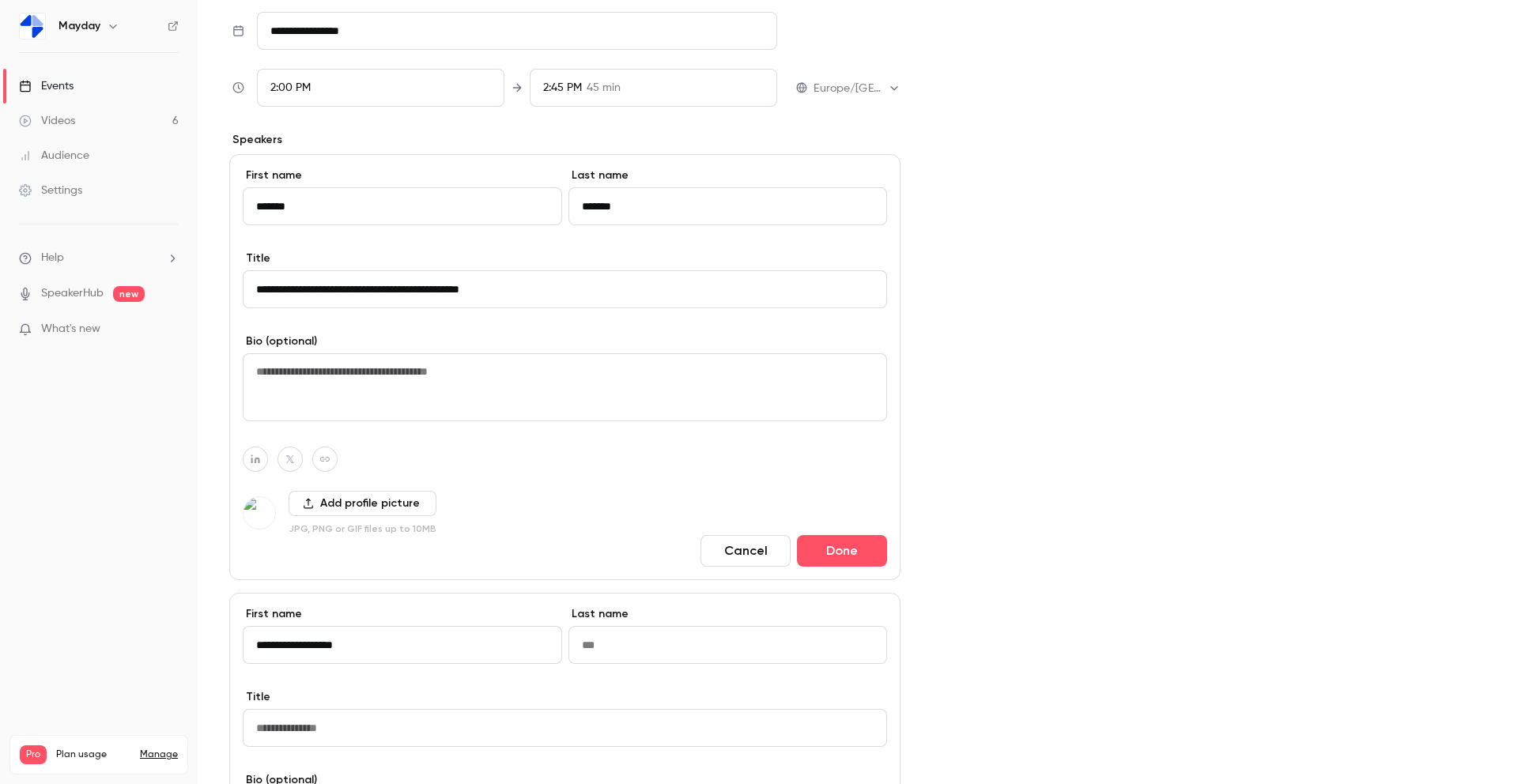 click on "**********" at bounding box center [402, 645] 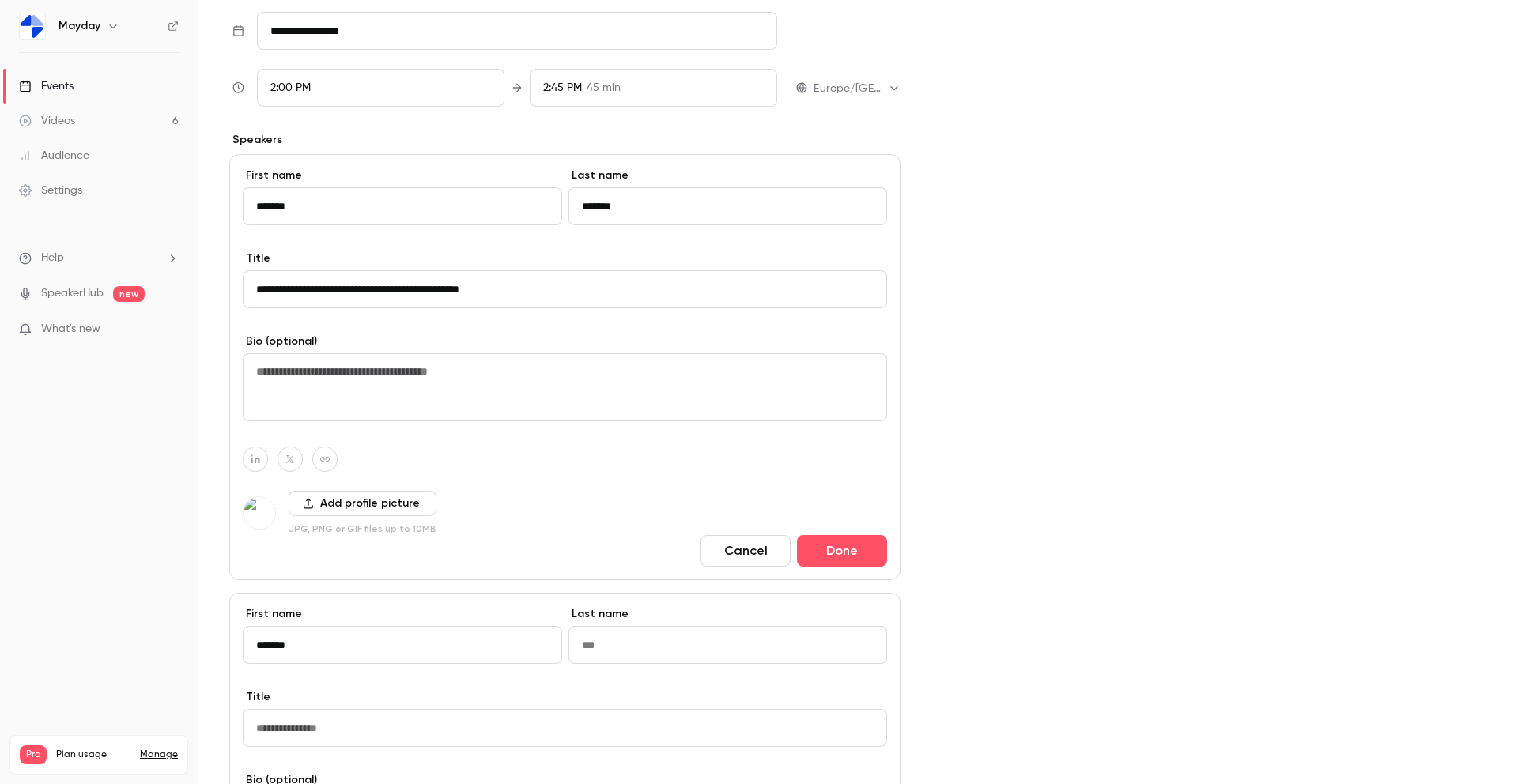 type on "*******" 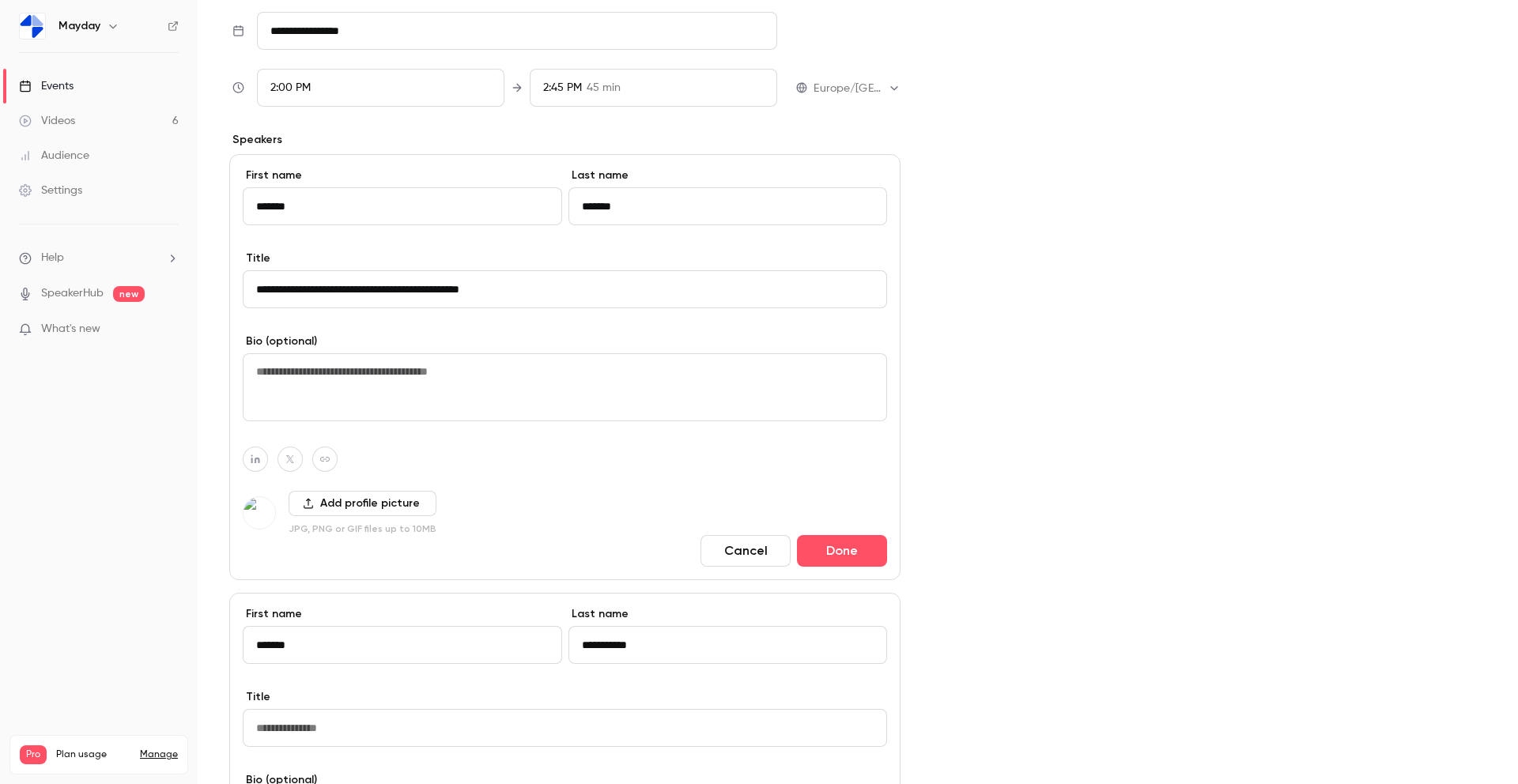 click on "**********" at bounding box center [728, 645] 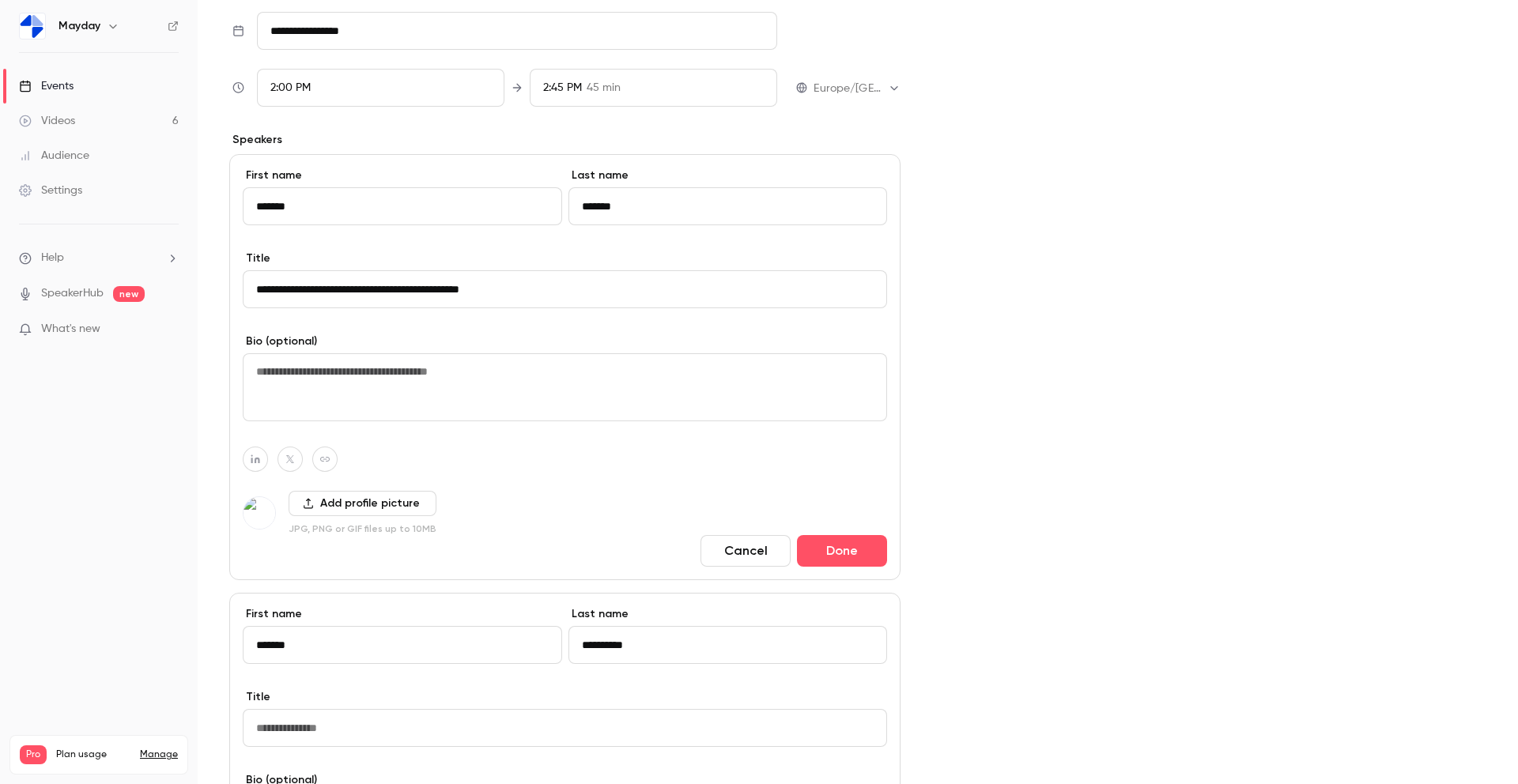 click on "**********" at bounding box center [728, 645] 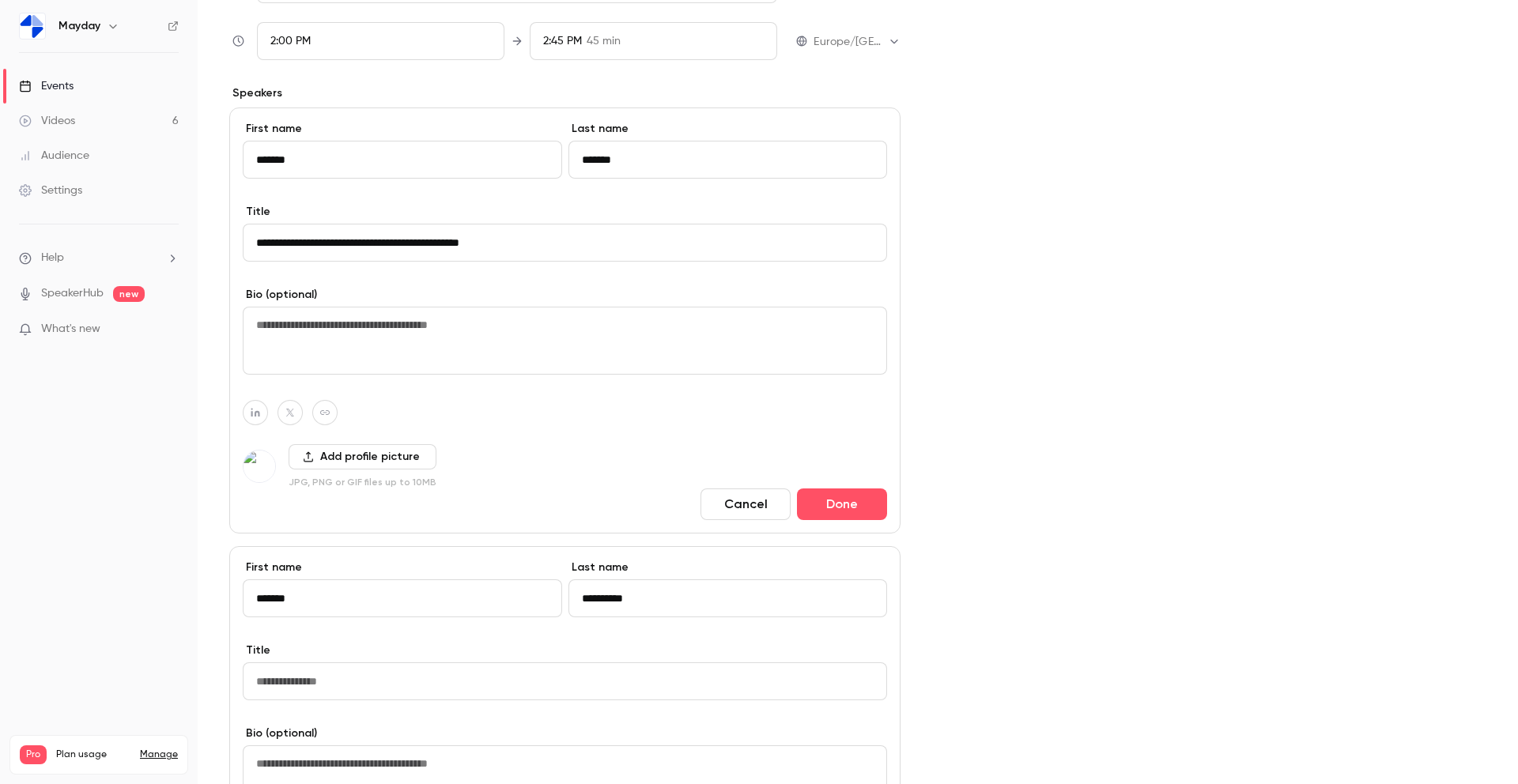 type on "**********" 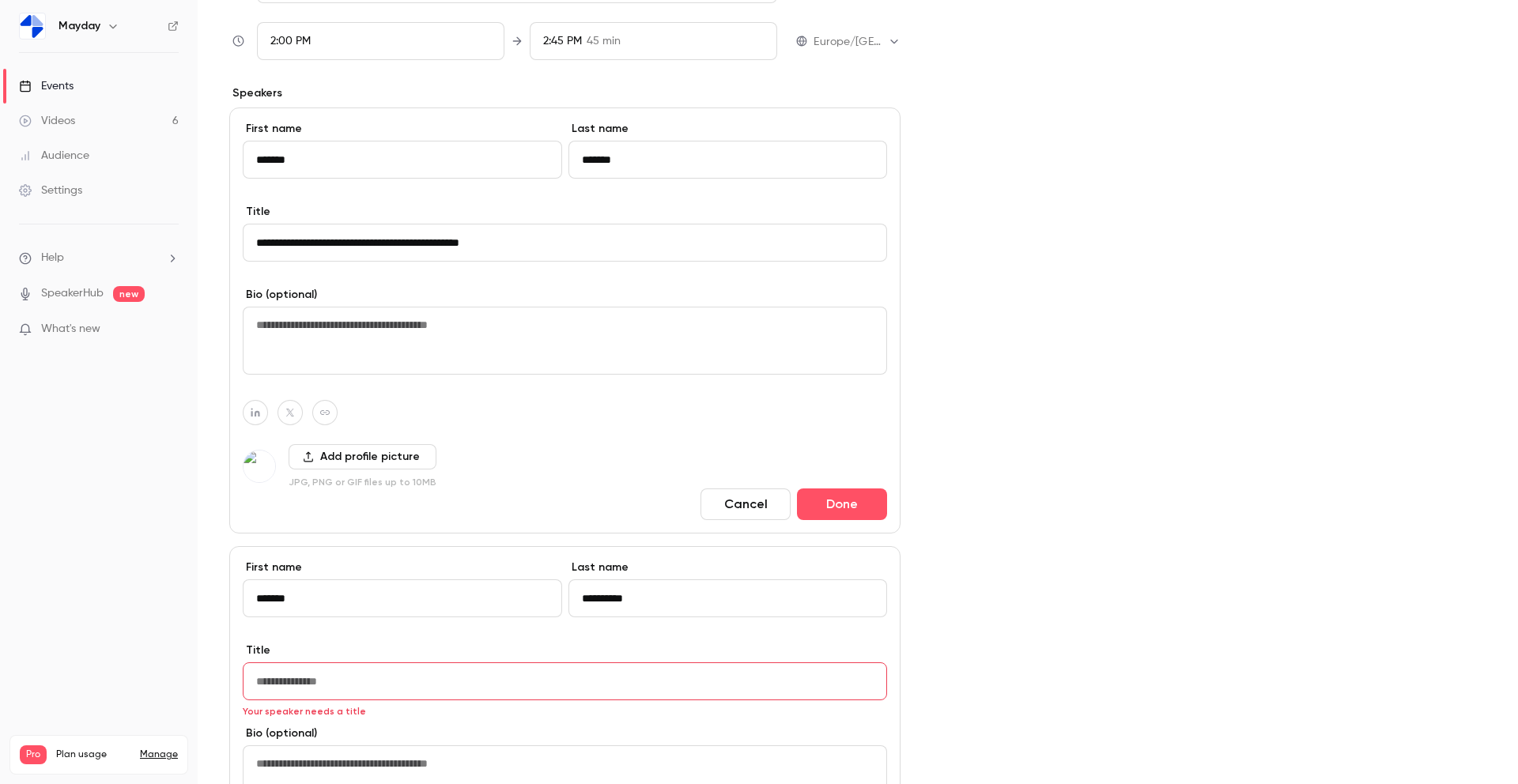 paste on "**********" 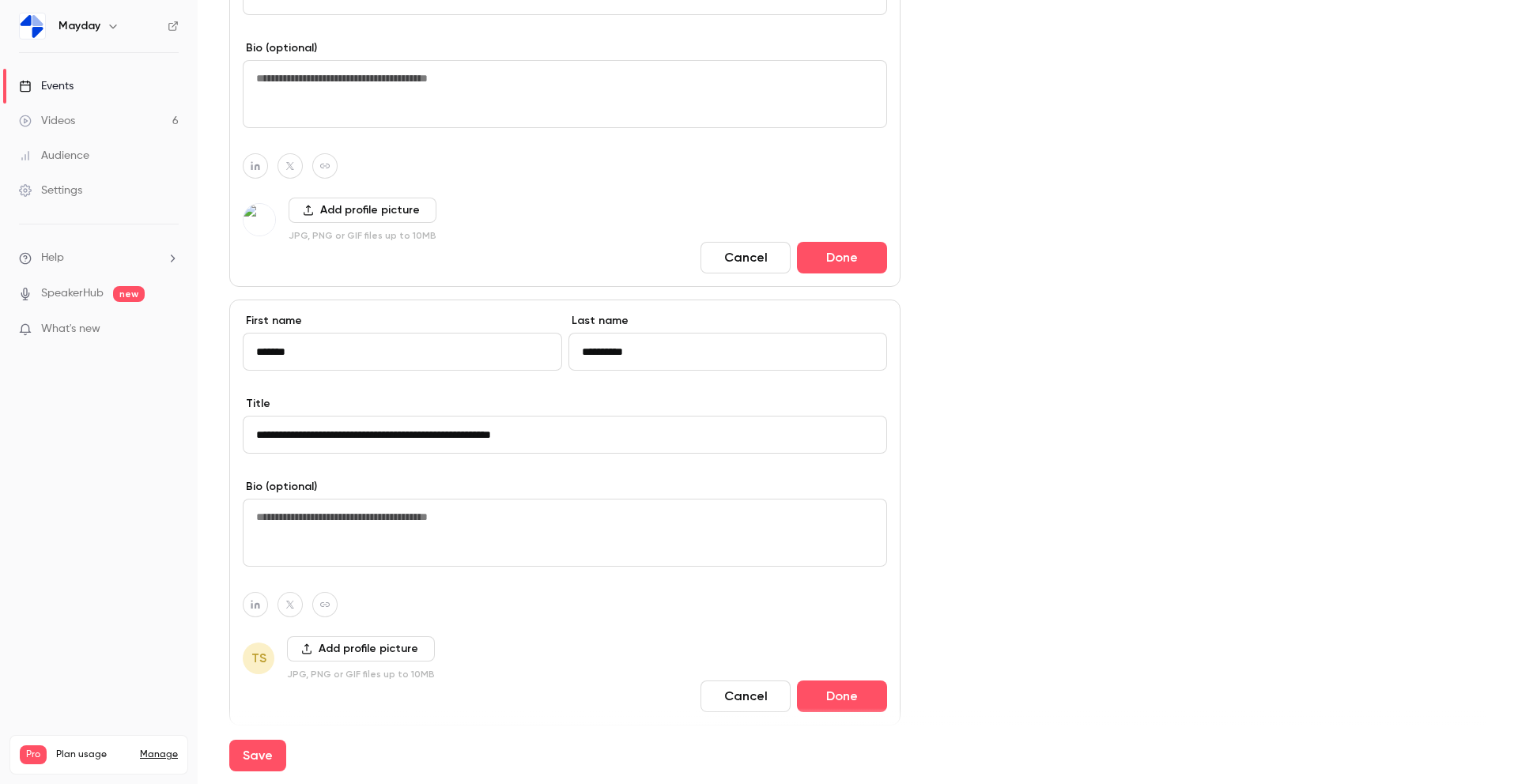 scroll, scrollTop: 1043, scrollLeft: 0, axis: vertical 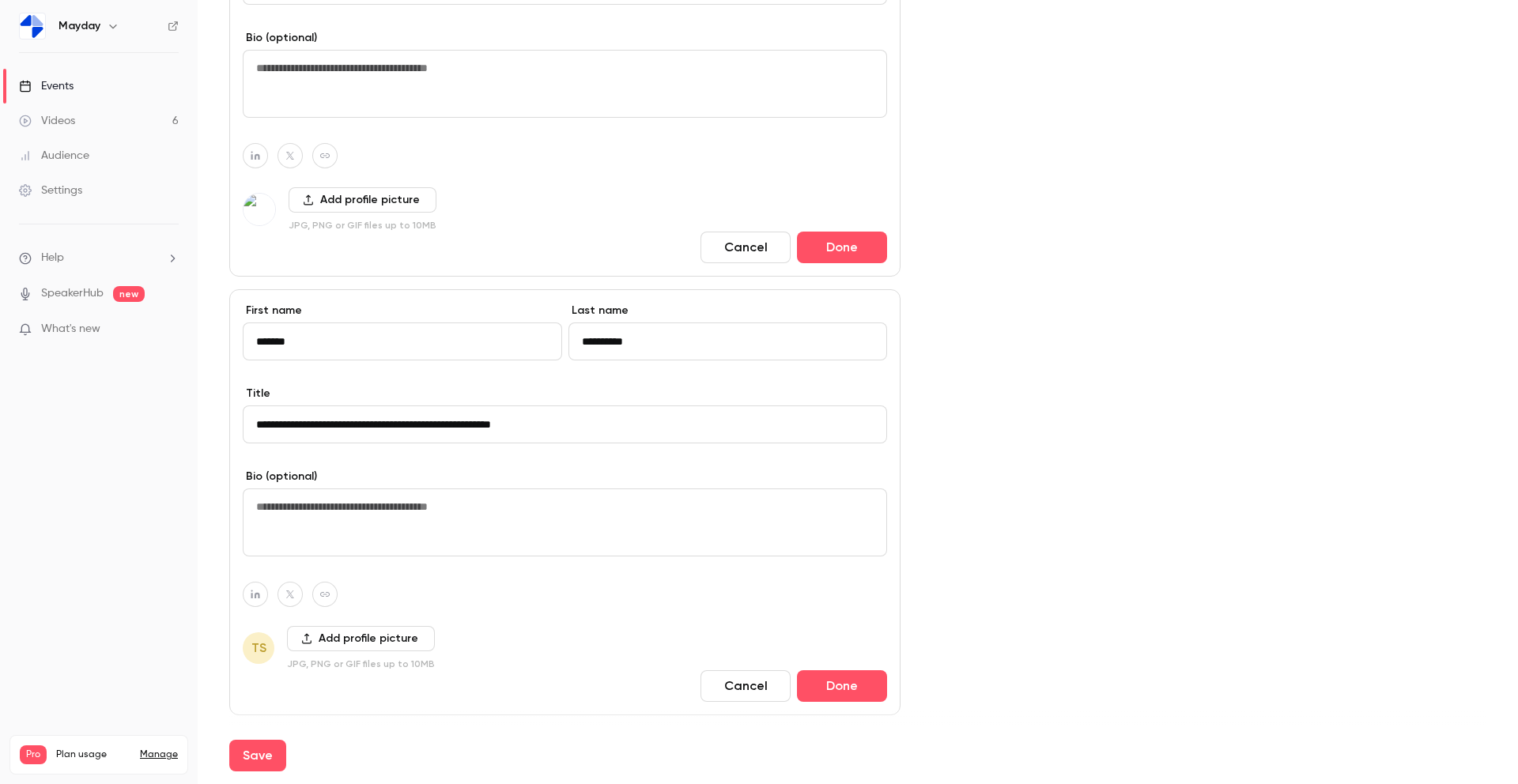 type on "**********" 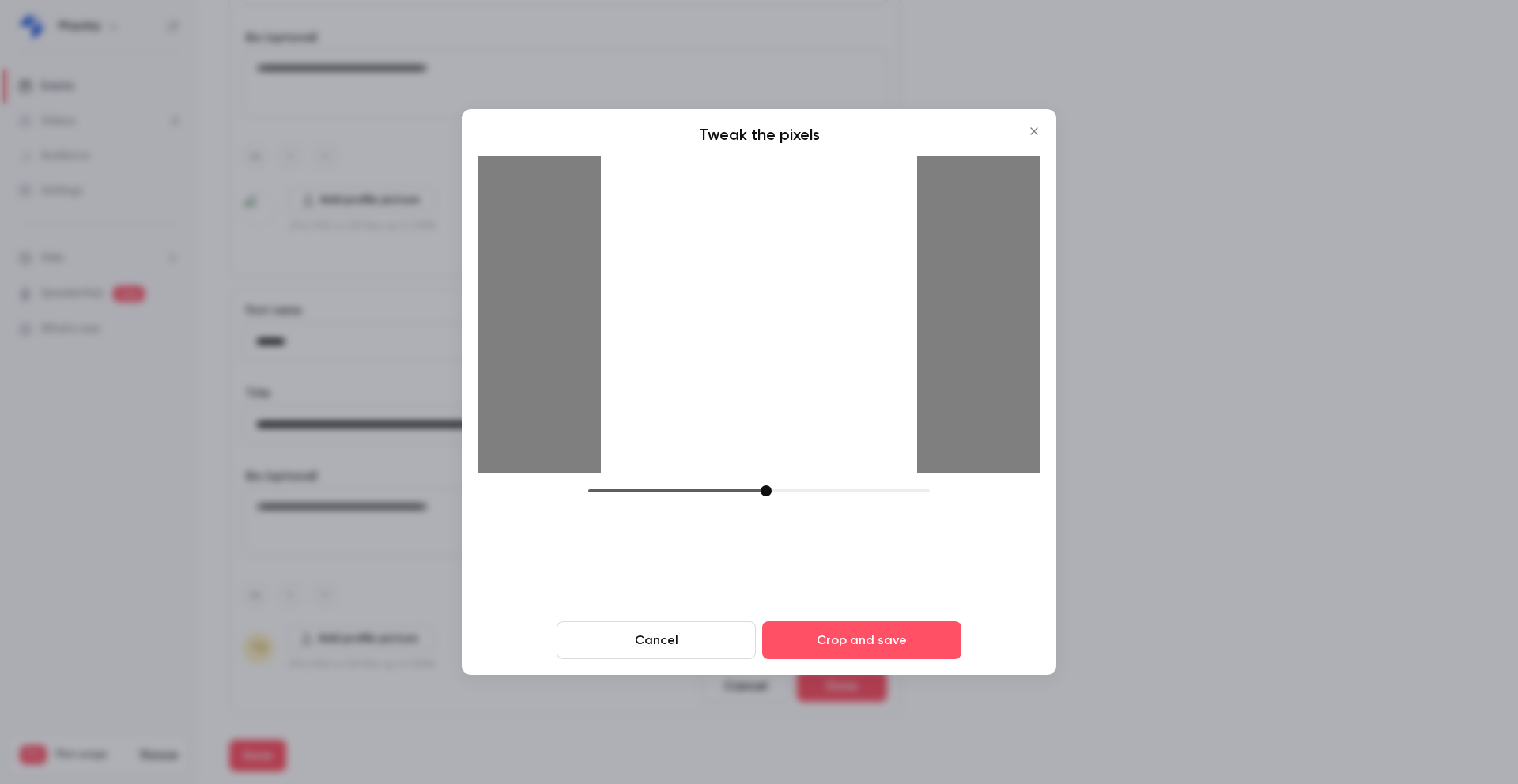 drag, startPoint x: 703, startPoint y: 490, endPoint x: 768, endPoint y: 496, distance: 65.276336 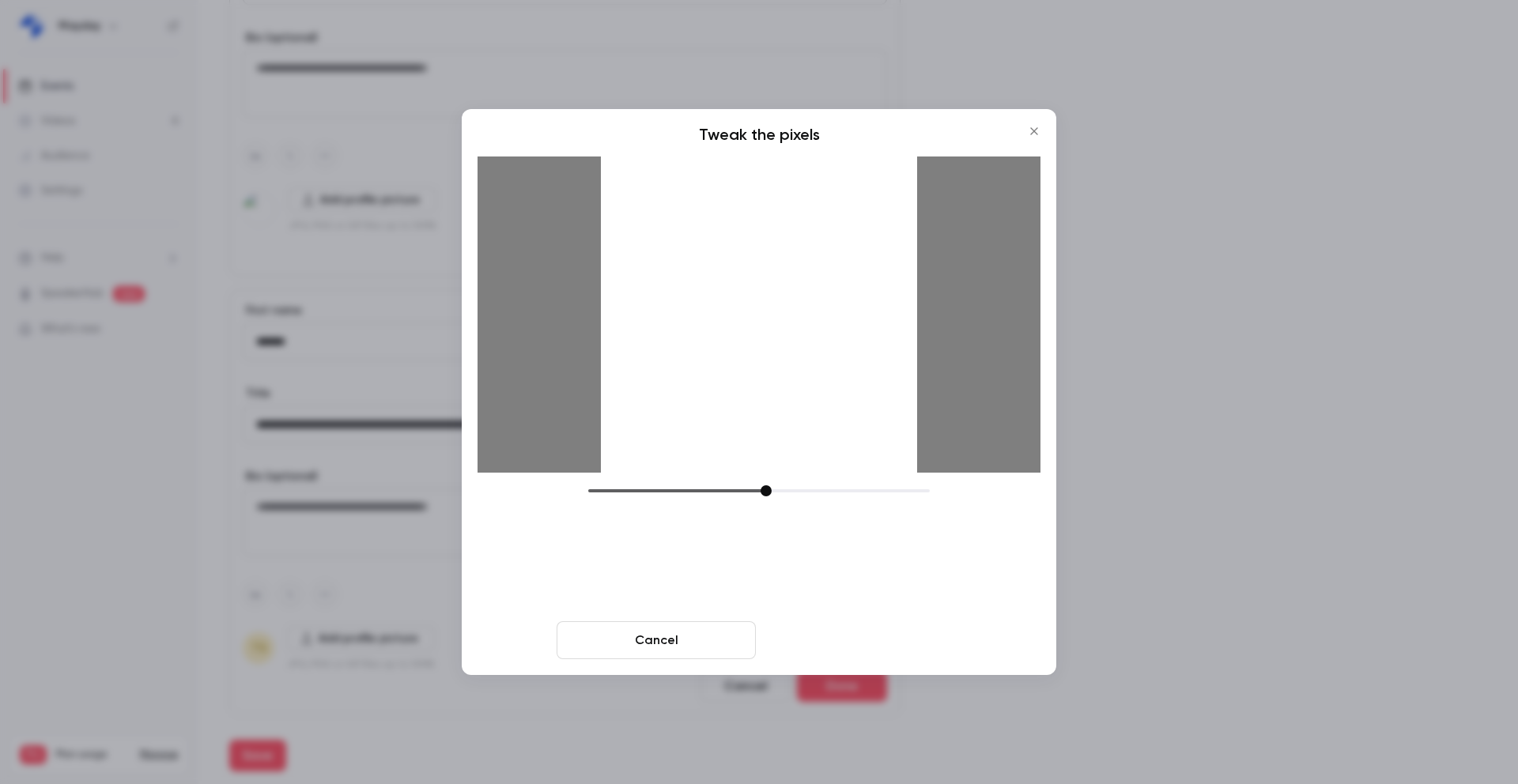click on "Crop and save" at bounding box center [862, 640] 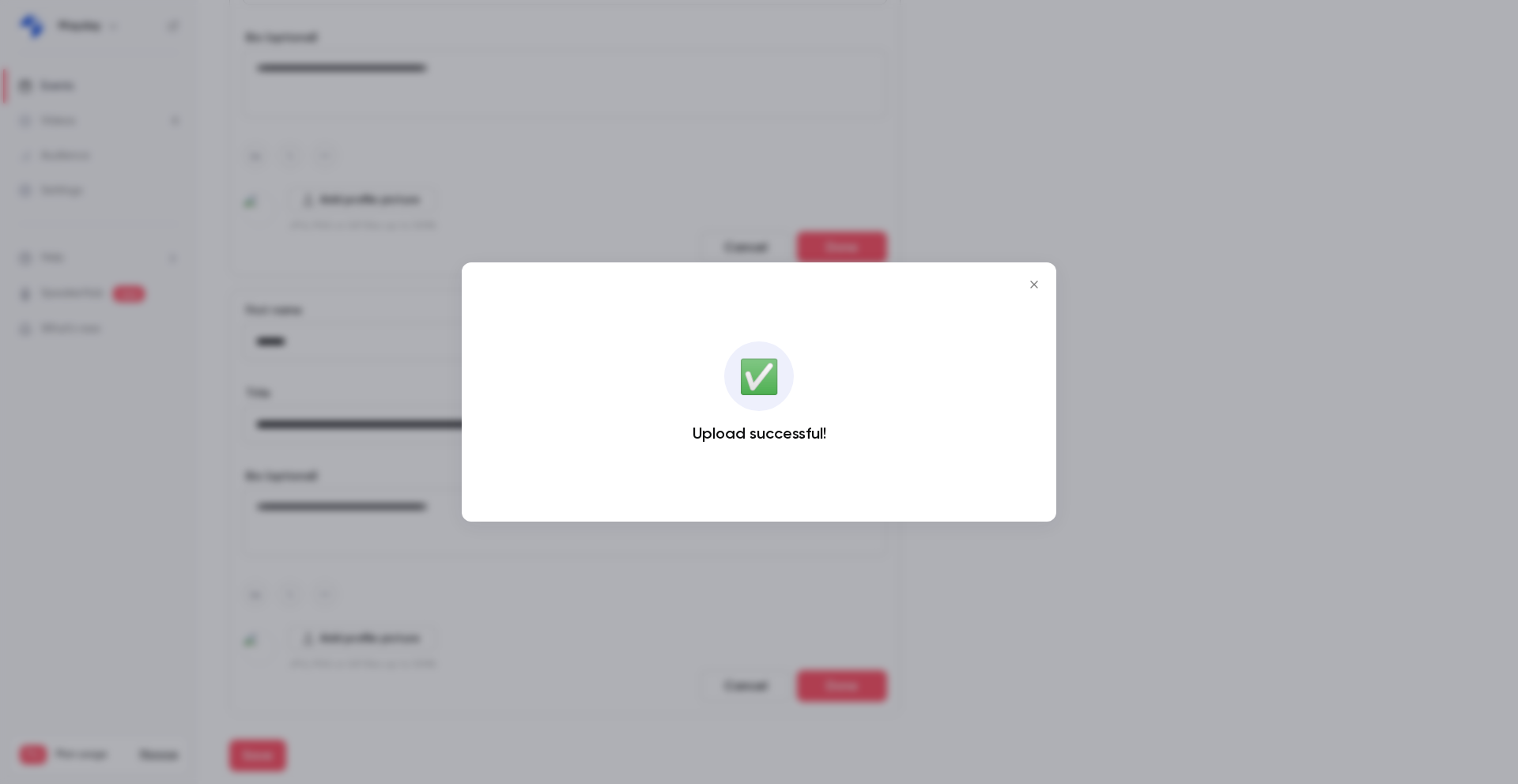 click at bounding box center [759, 392] 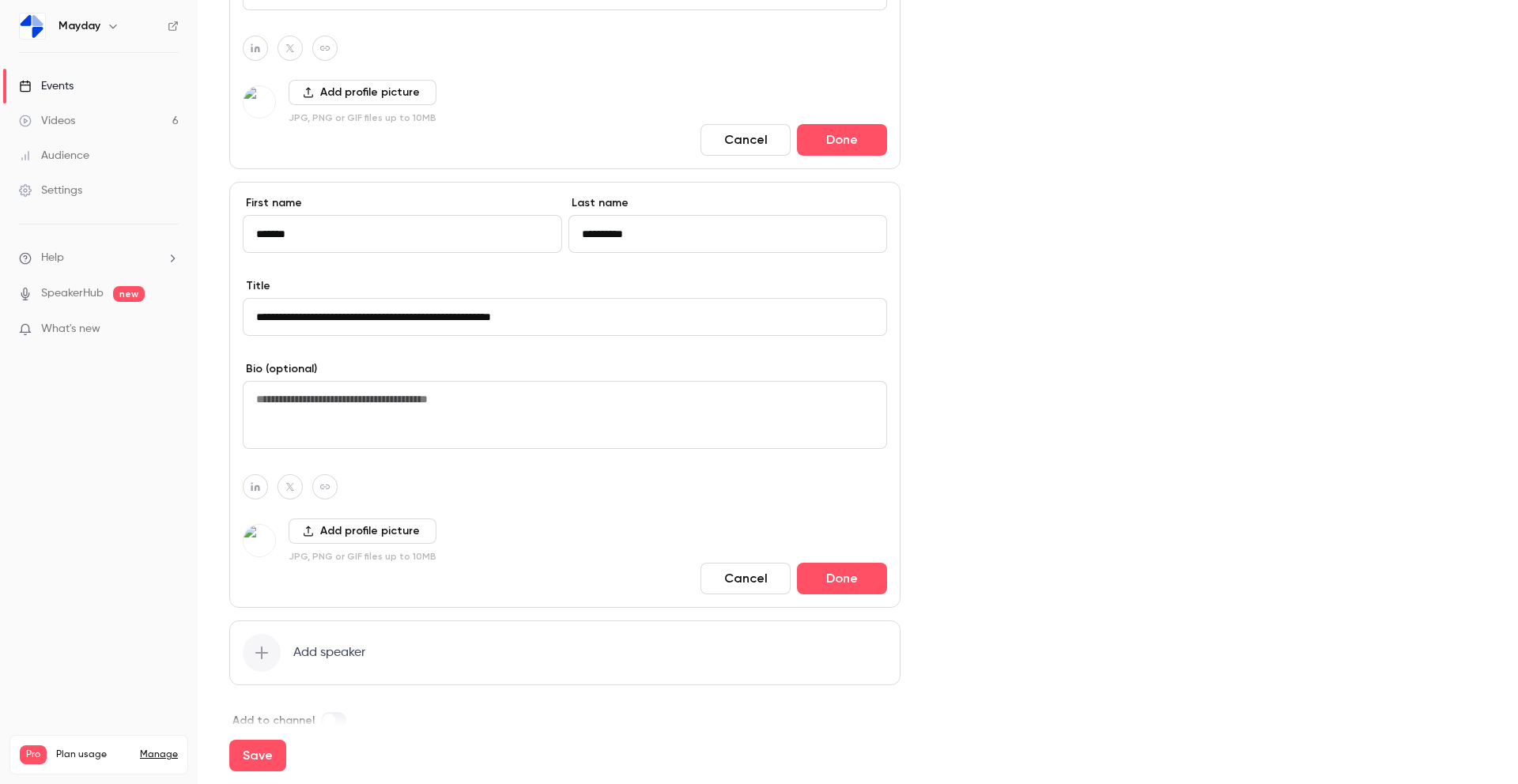 scroll, scrollTop: 1178, scrollLeft: 0, axis: vertical 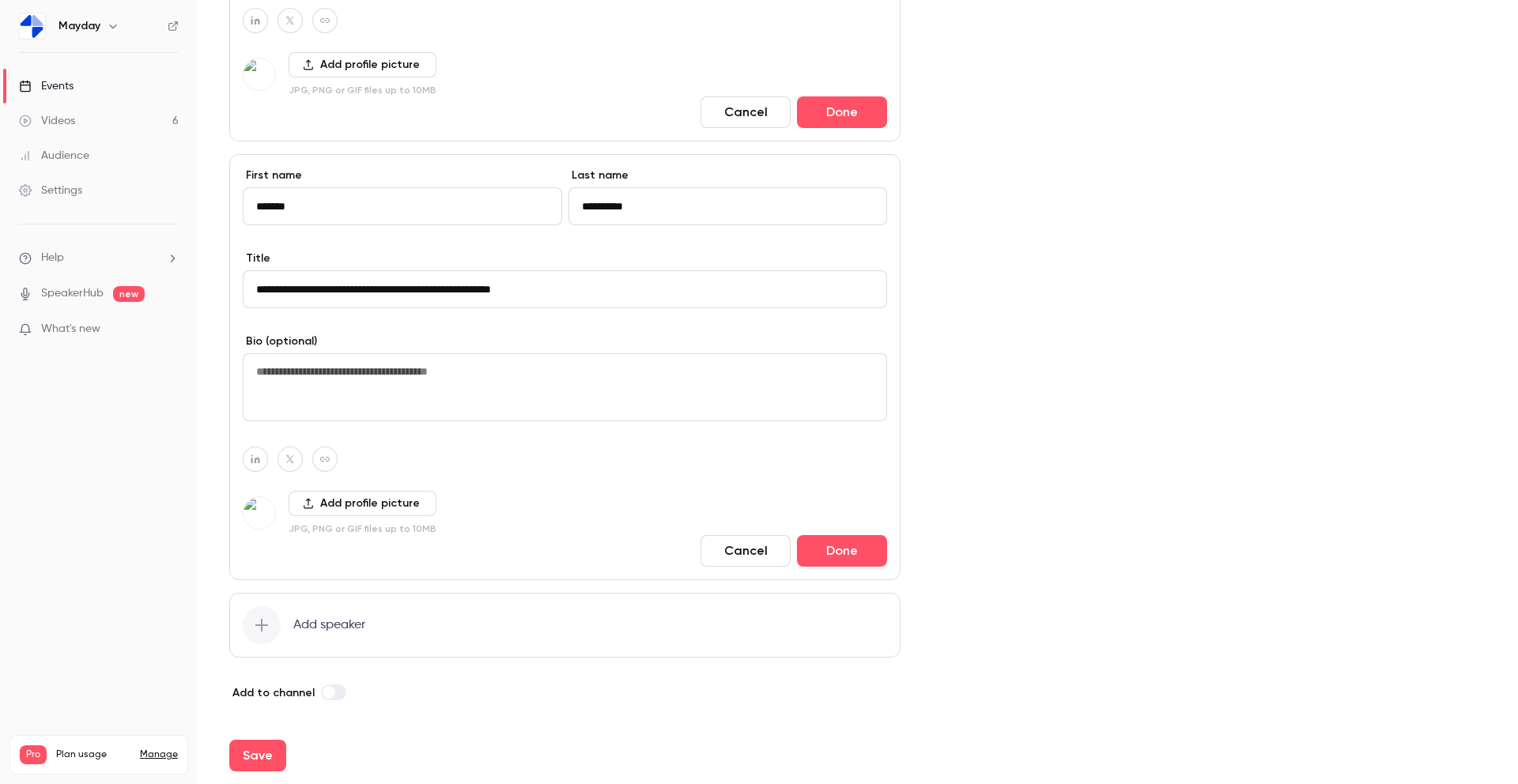 click 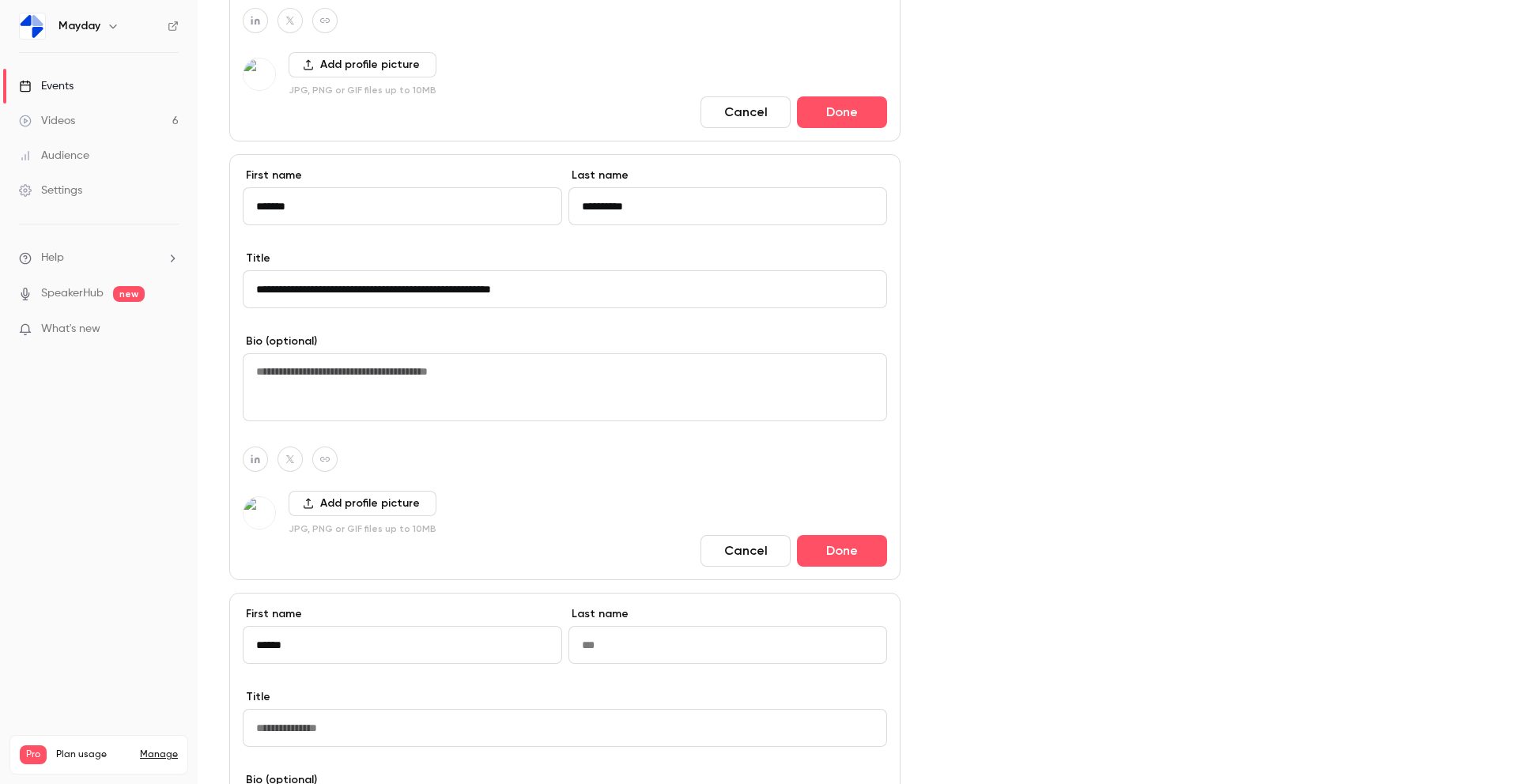 type on "*****" 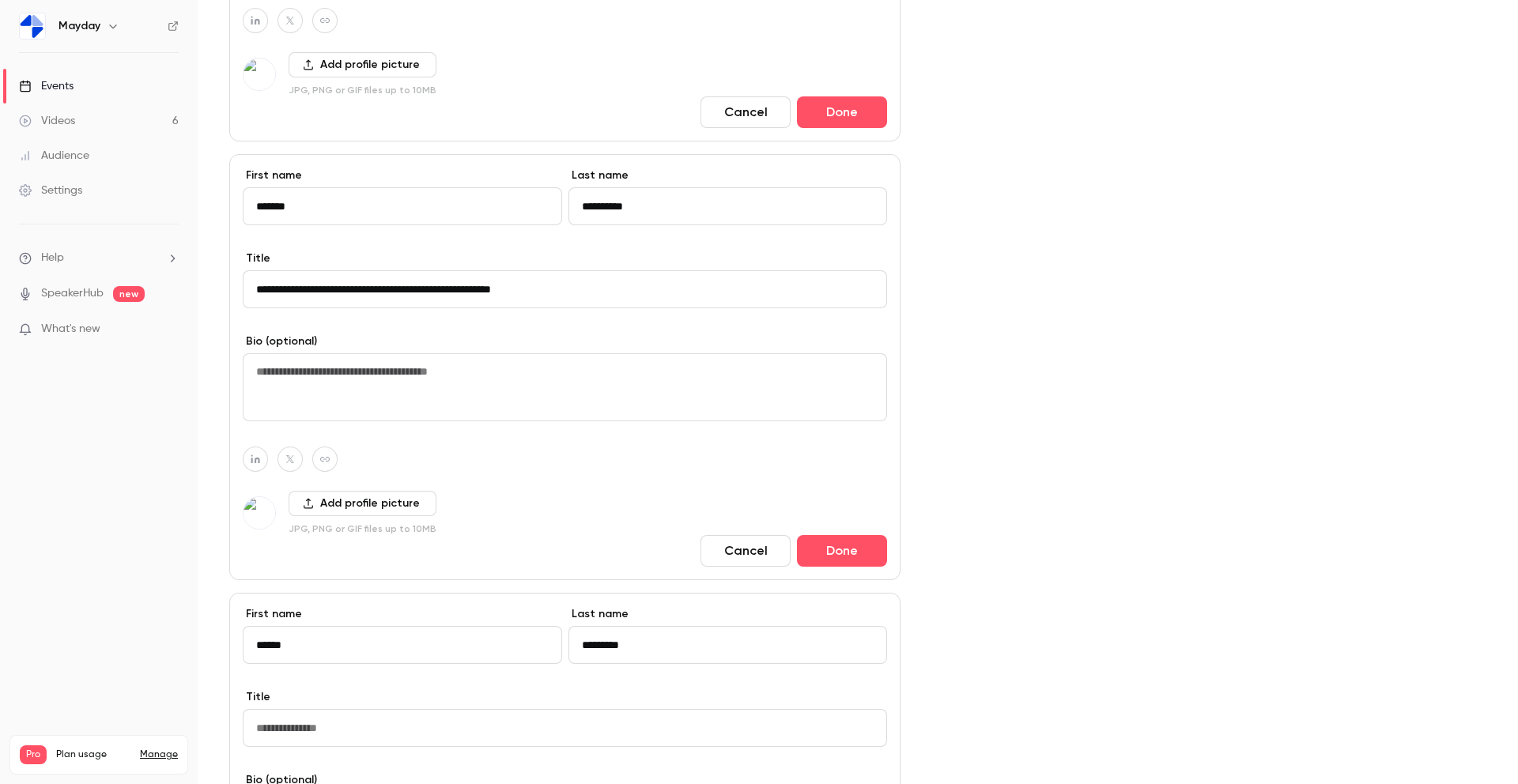 type on "*********" 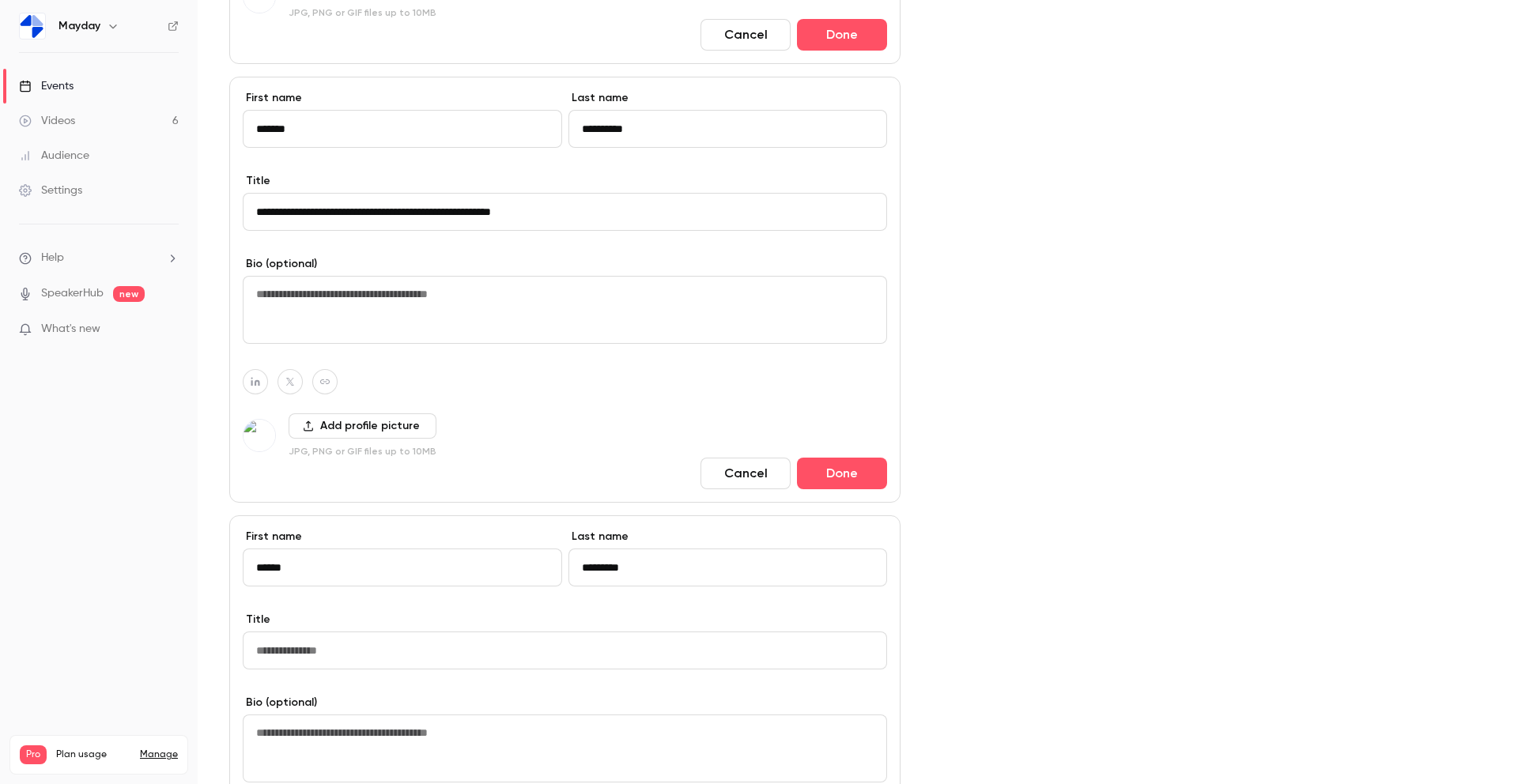 scroll, scrollTop: 1289, scrollLeft: 0, axis: vertical 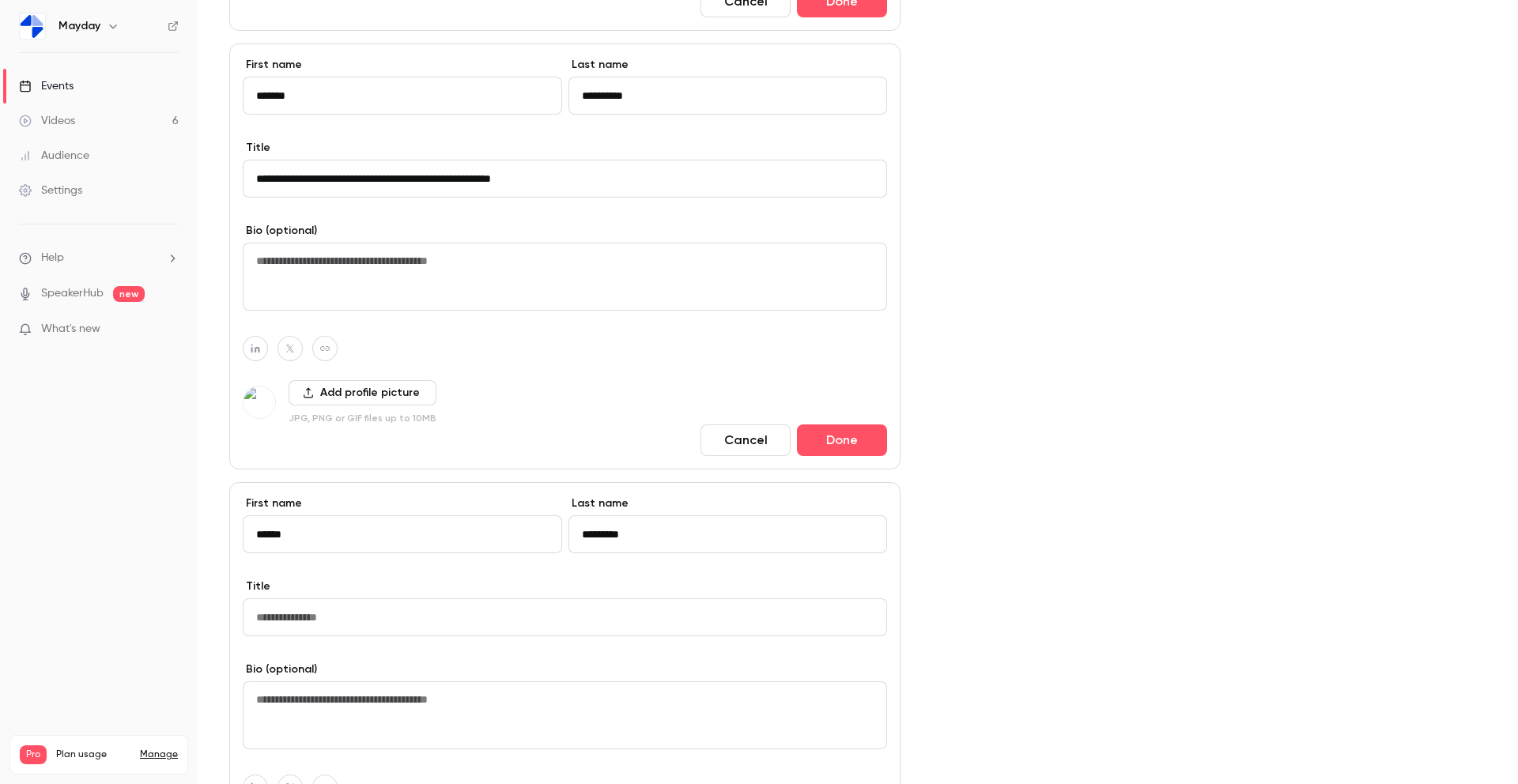 click at bounding box center (565, 617) 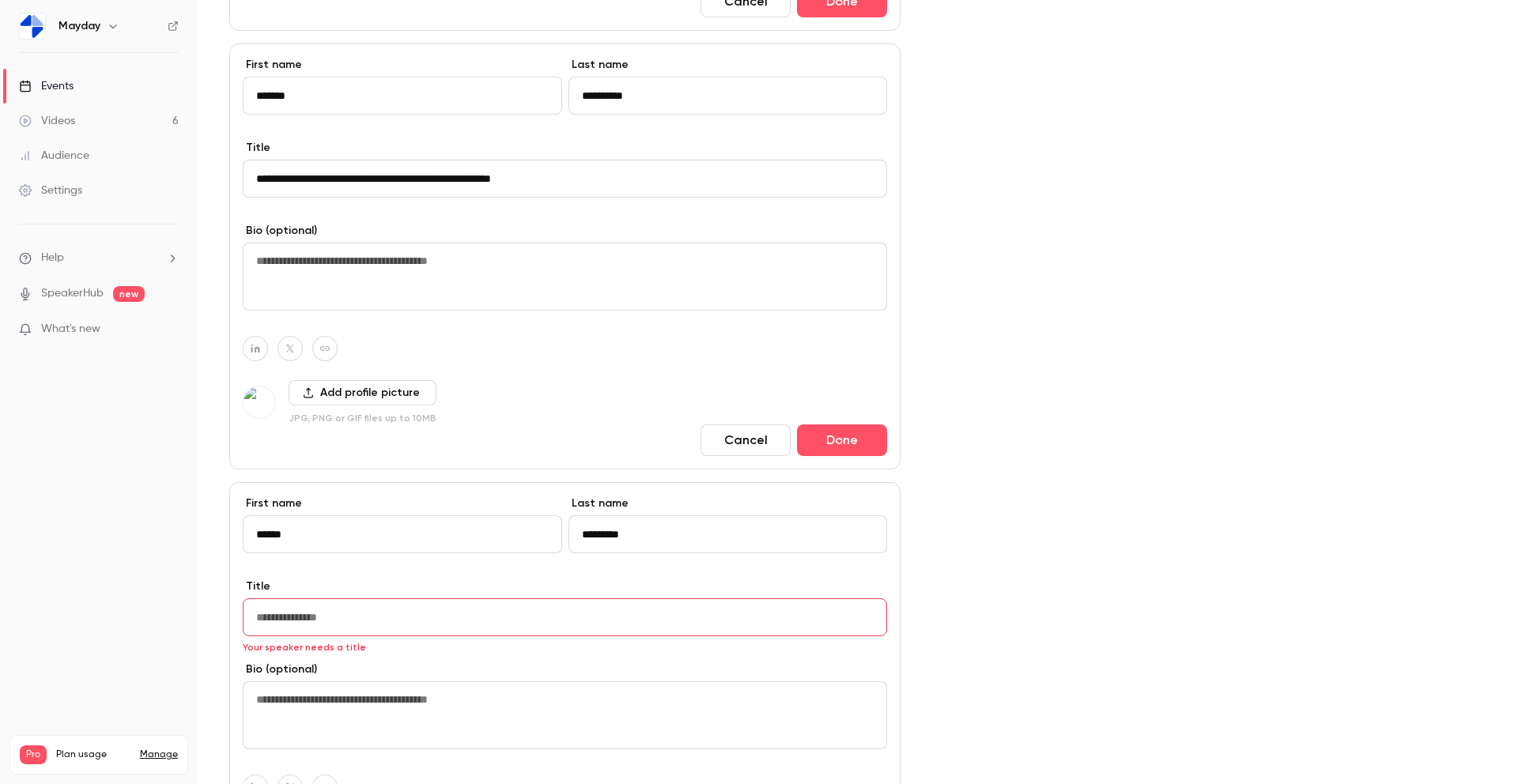 paste on "**********" 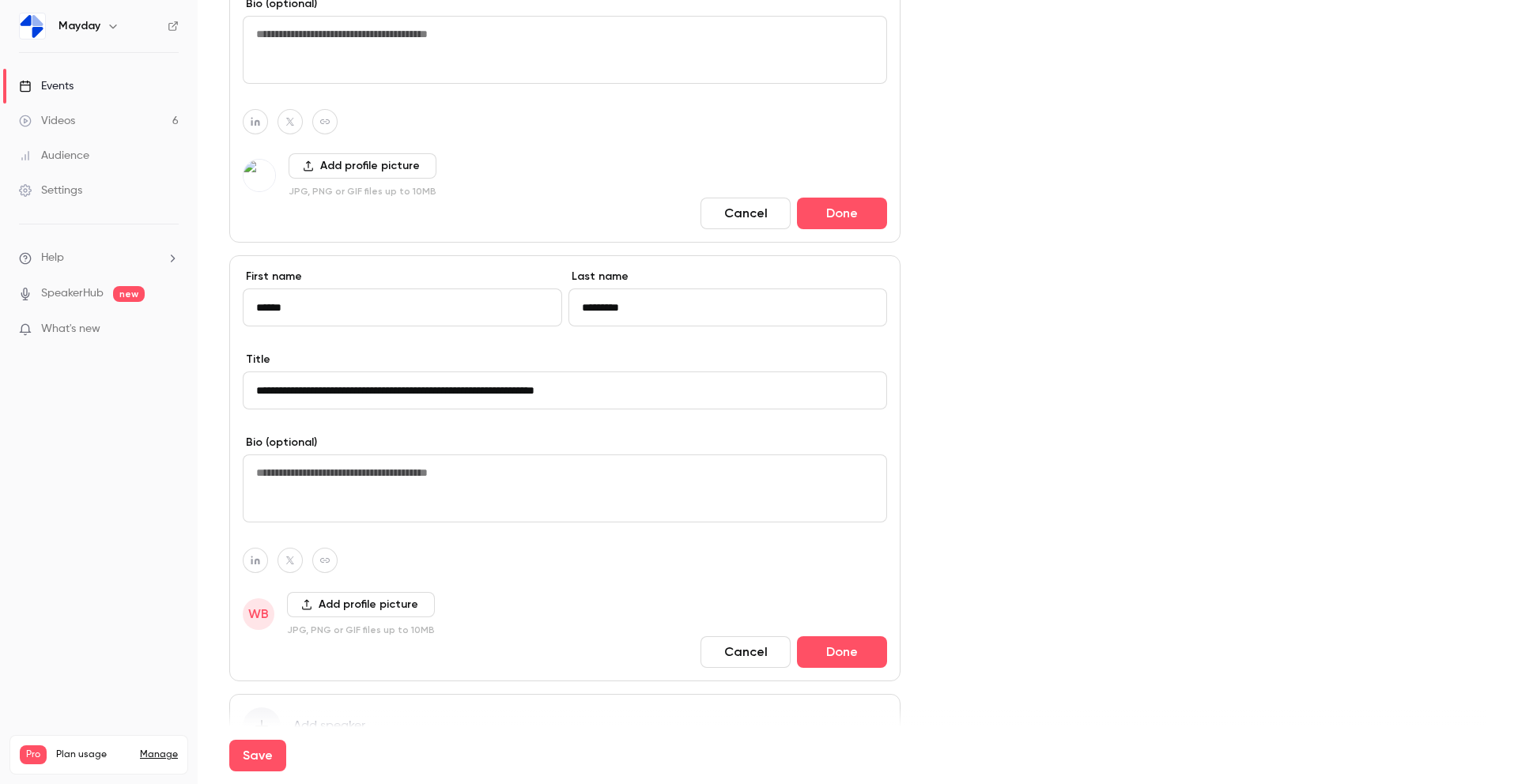 scroll, scrollTop: 1518, scrollLeft: 0, axis: vertical 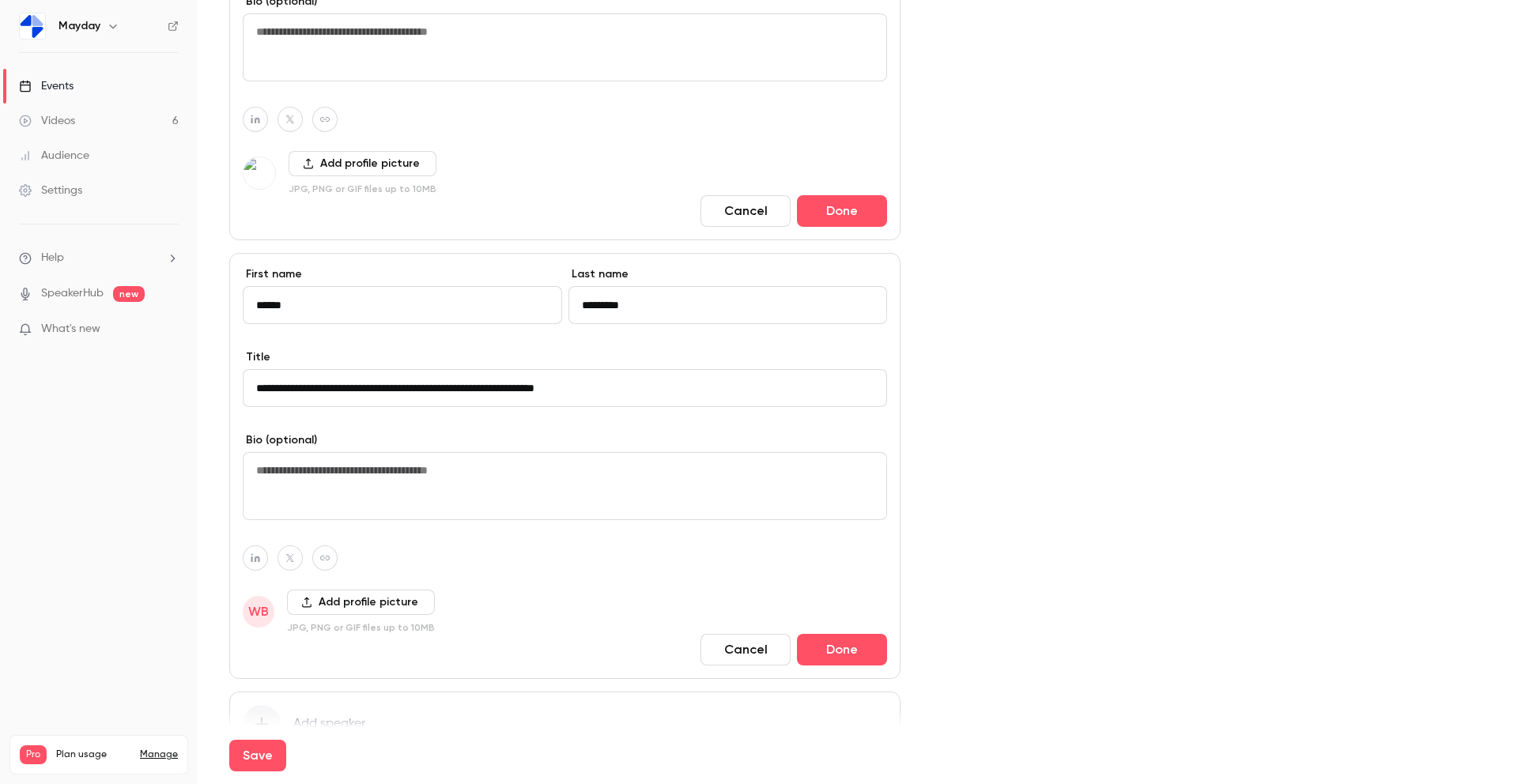 type on "**********" 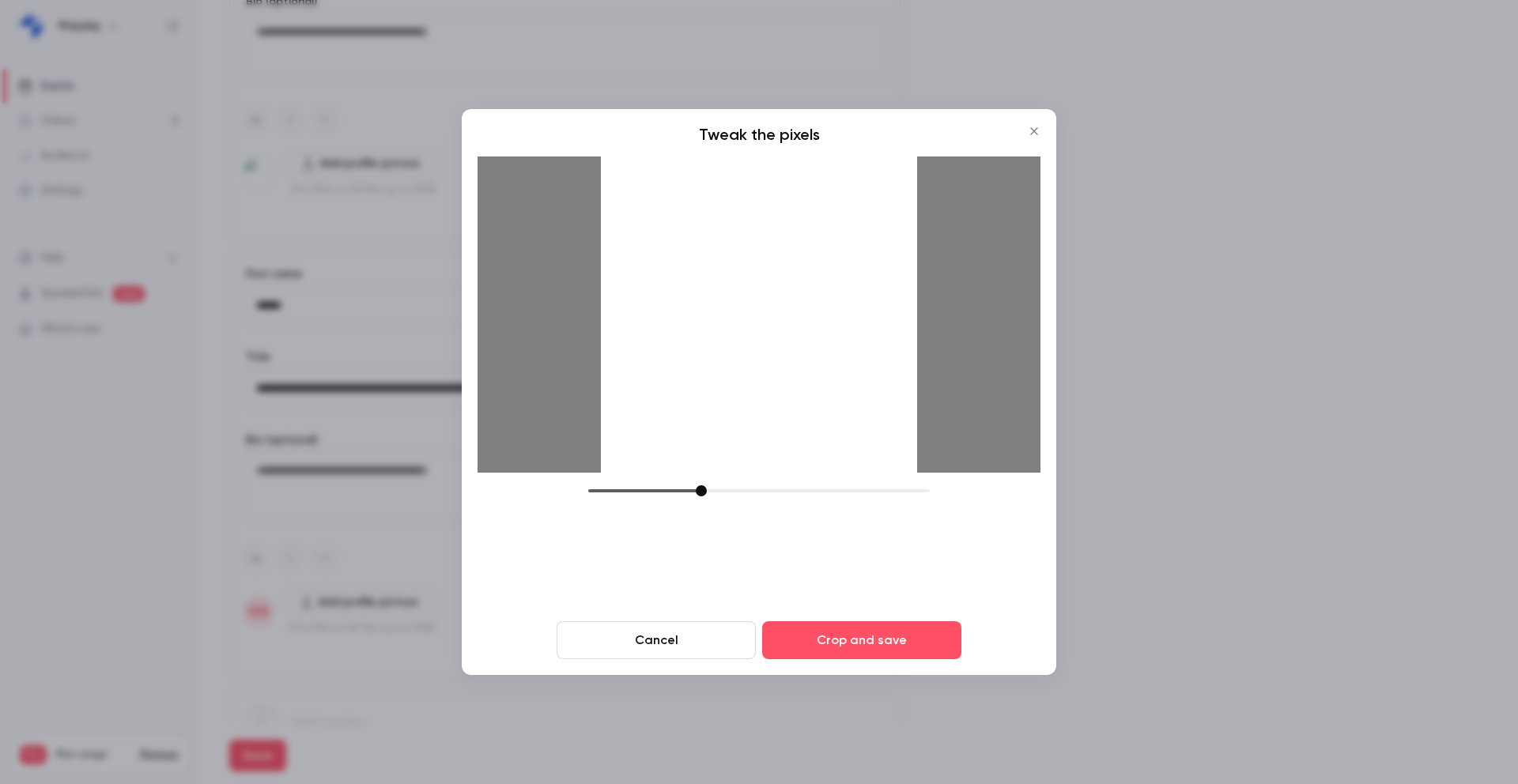 drag, startPoint x: 700, startPoint y: 496, endPoint x: 753, endPoint y: 497, distance: 53.009433 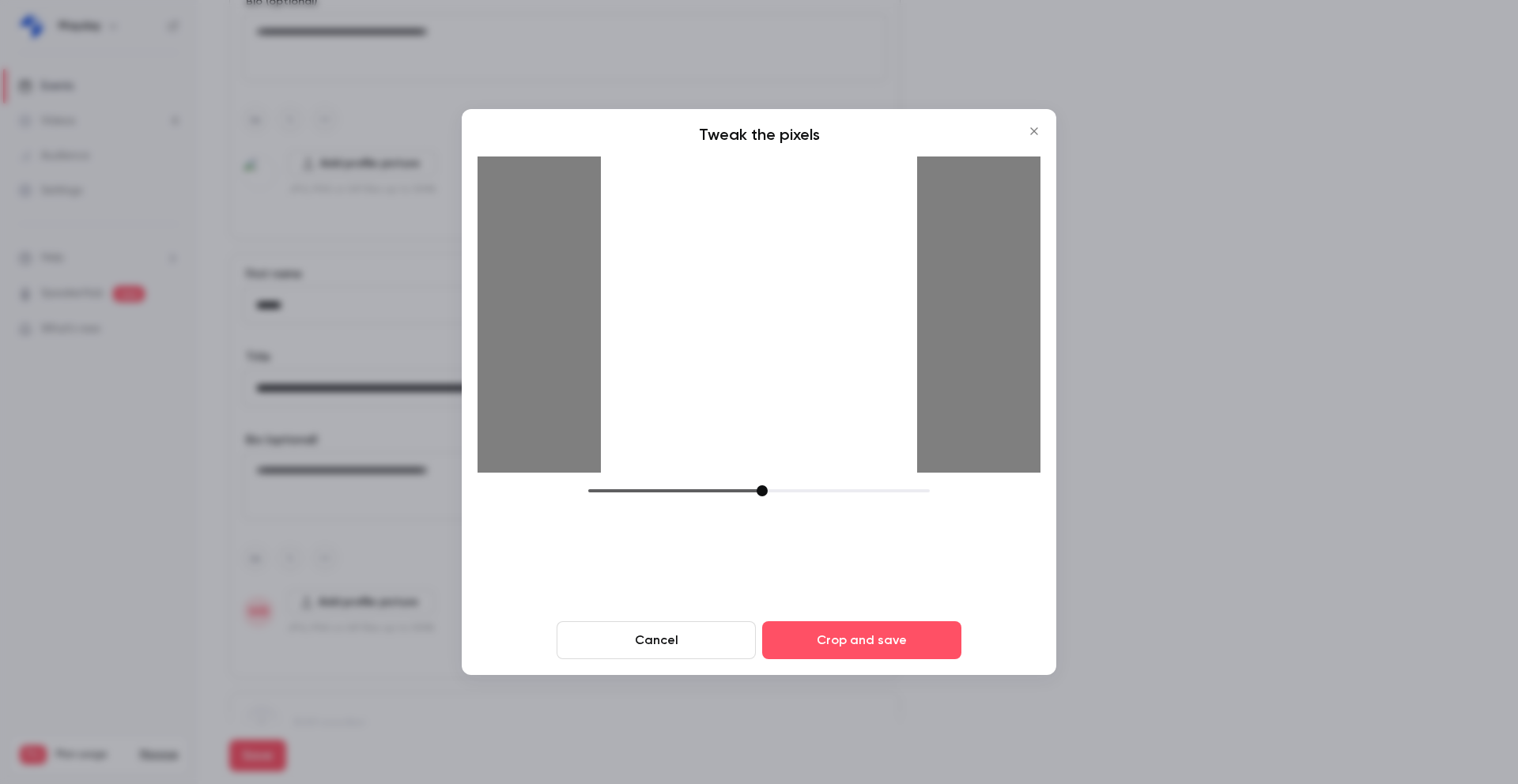 drag, startPoint x: 703, startPoint y: 488, endPoint x: 762, endPoint y: 490, distance: 59.033889 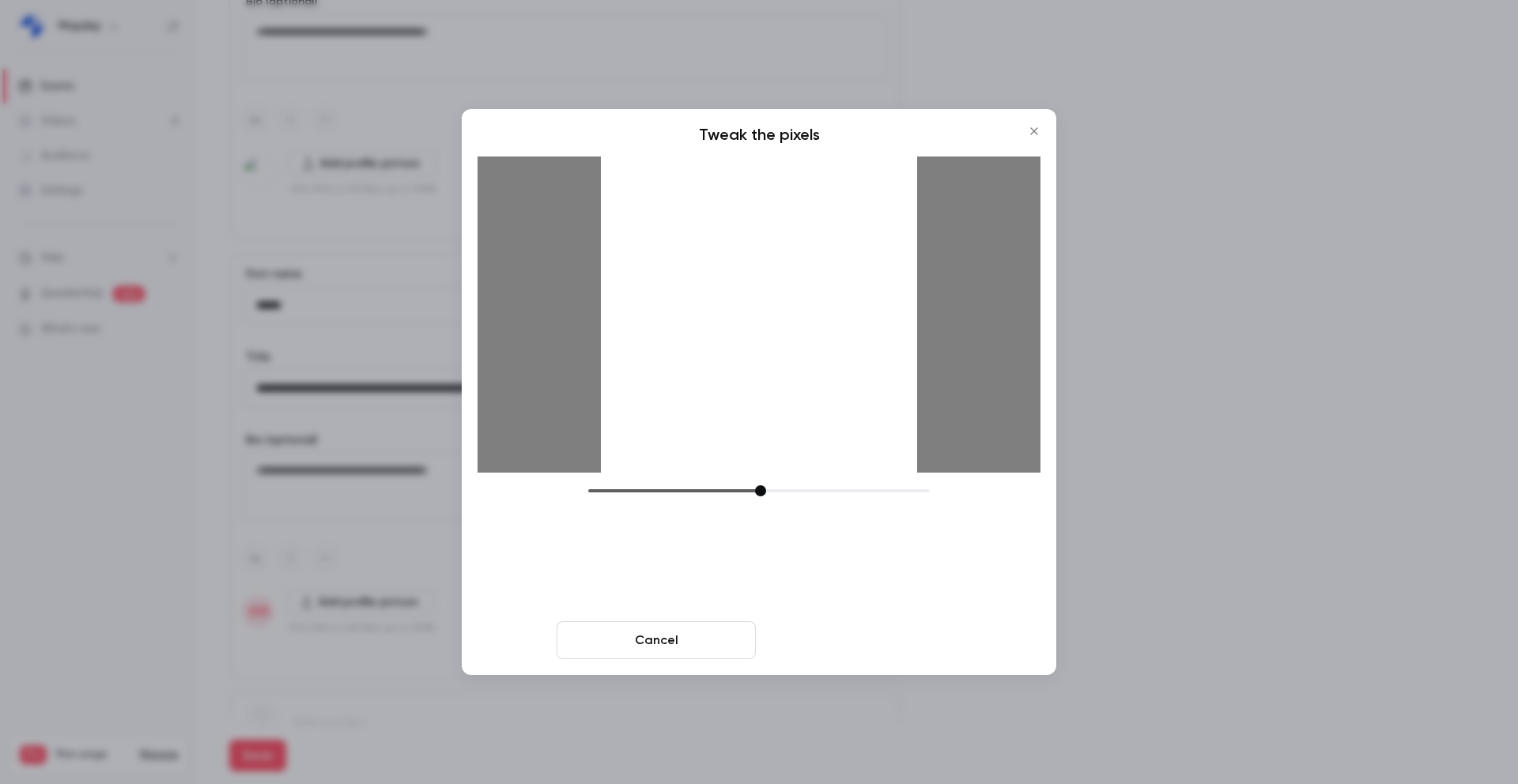 click on "Crop and save" at bounding box center (862, 640) 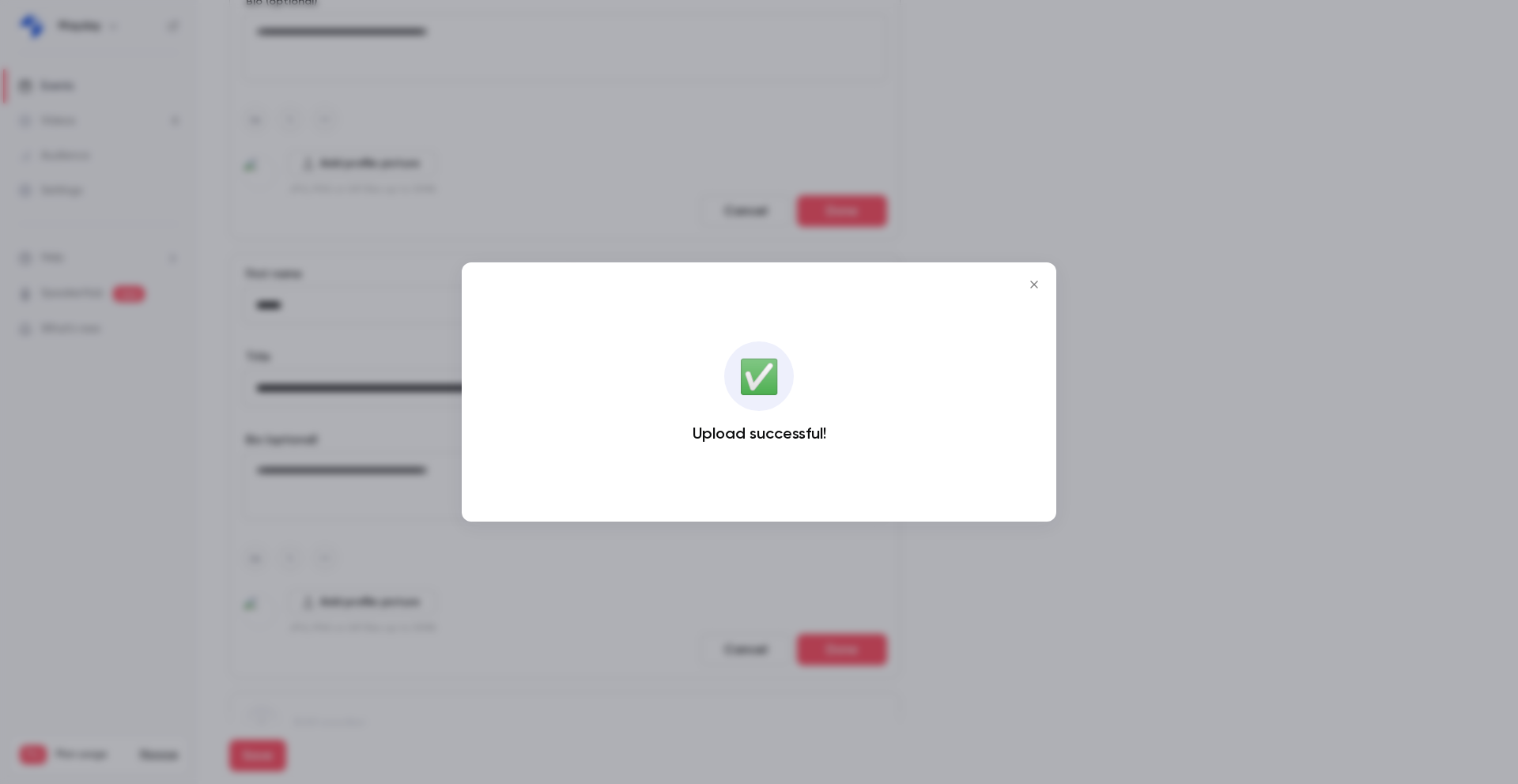 click at bounding box center (759, 392) 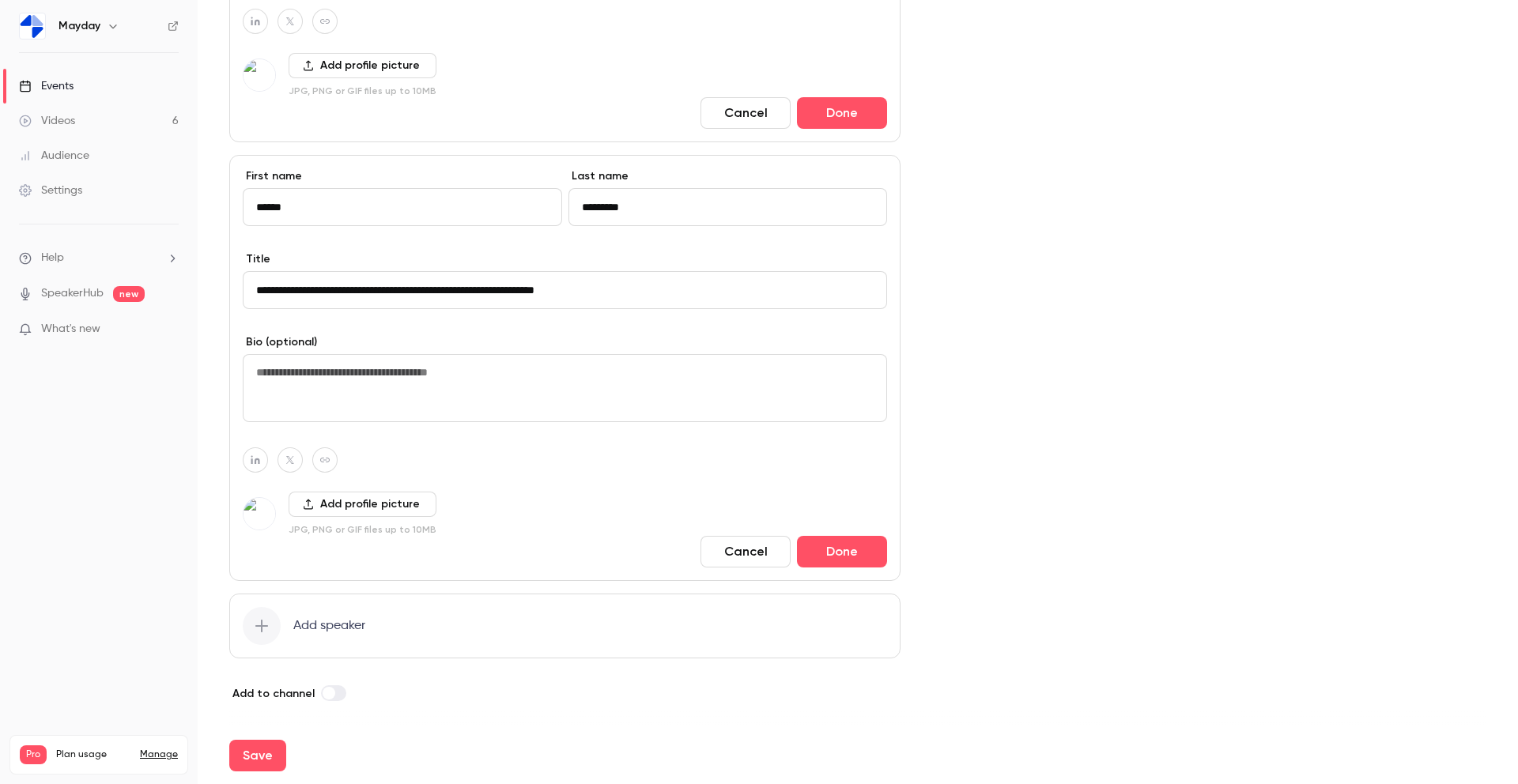 scroll, scrollTop: 1615, scrollLeft: 0, axis: vertical 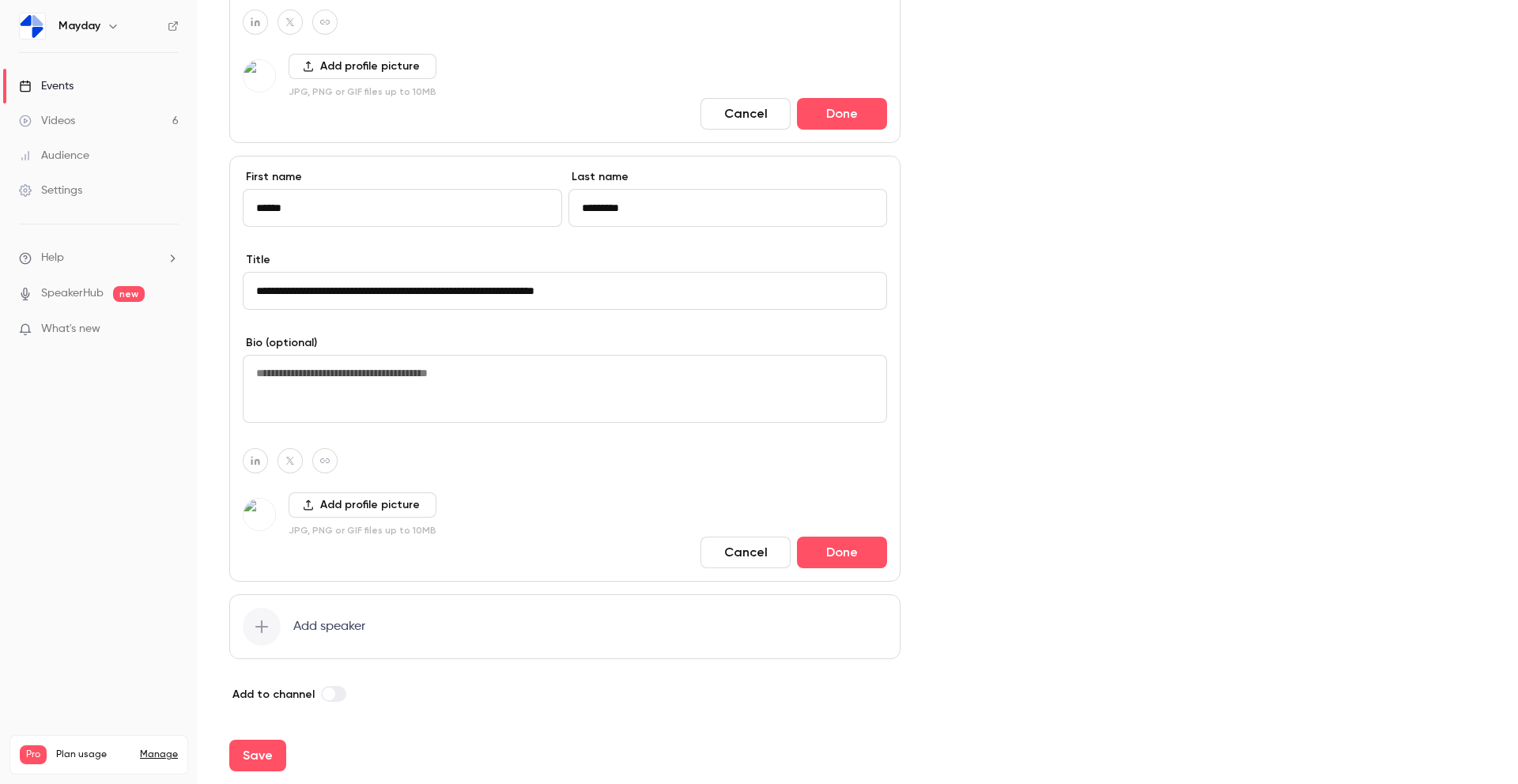 click 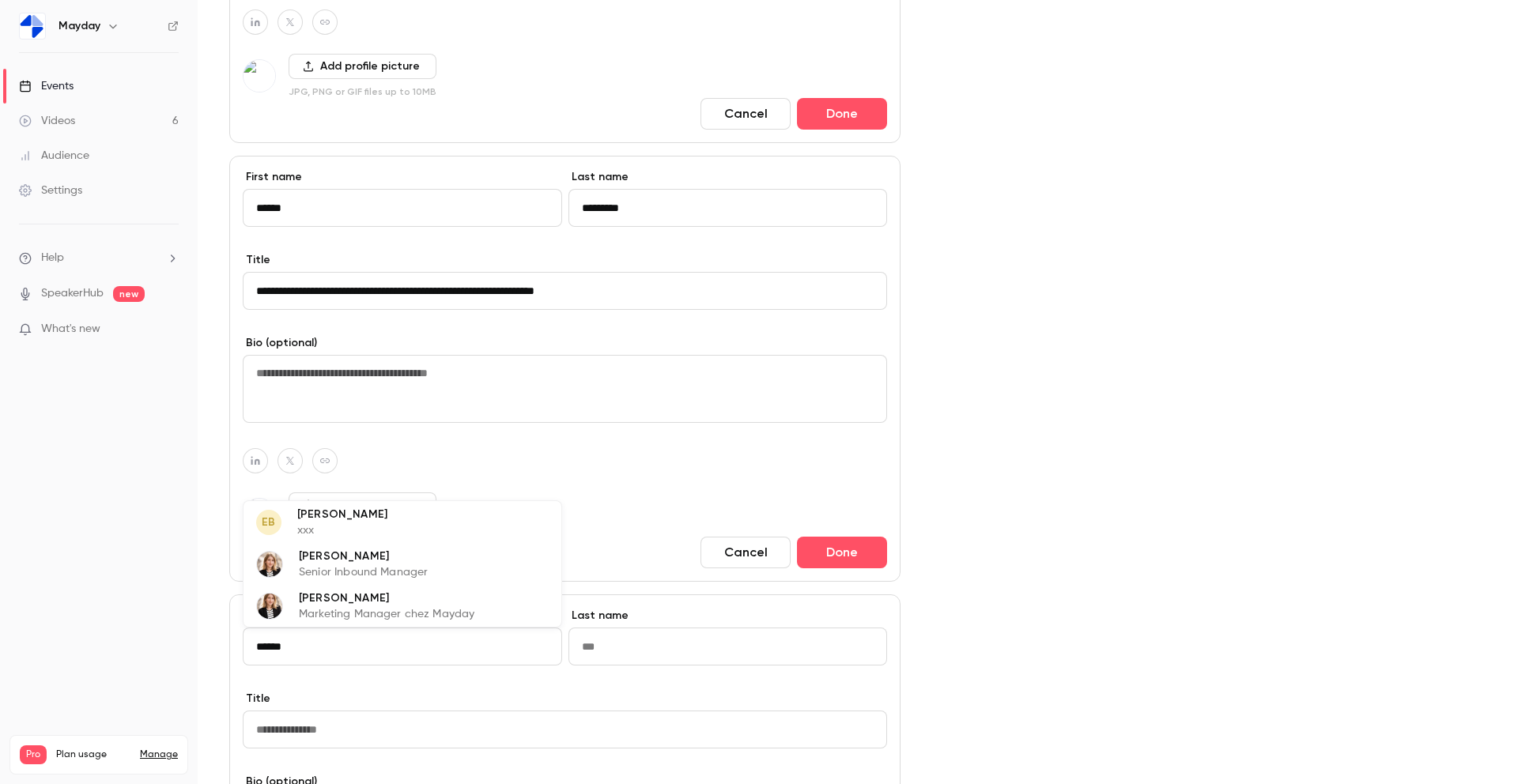 click on "[PERSON_NAME] Senior Inbound Manager" at bounding box center [402, 564] 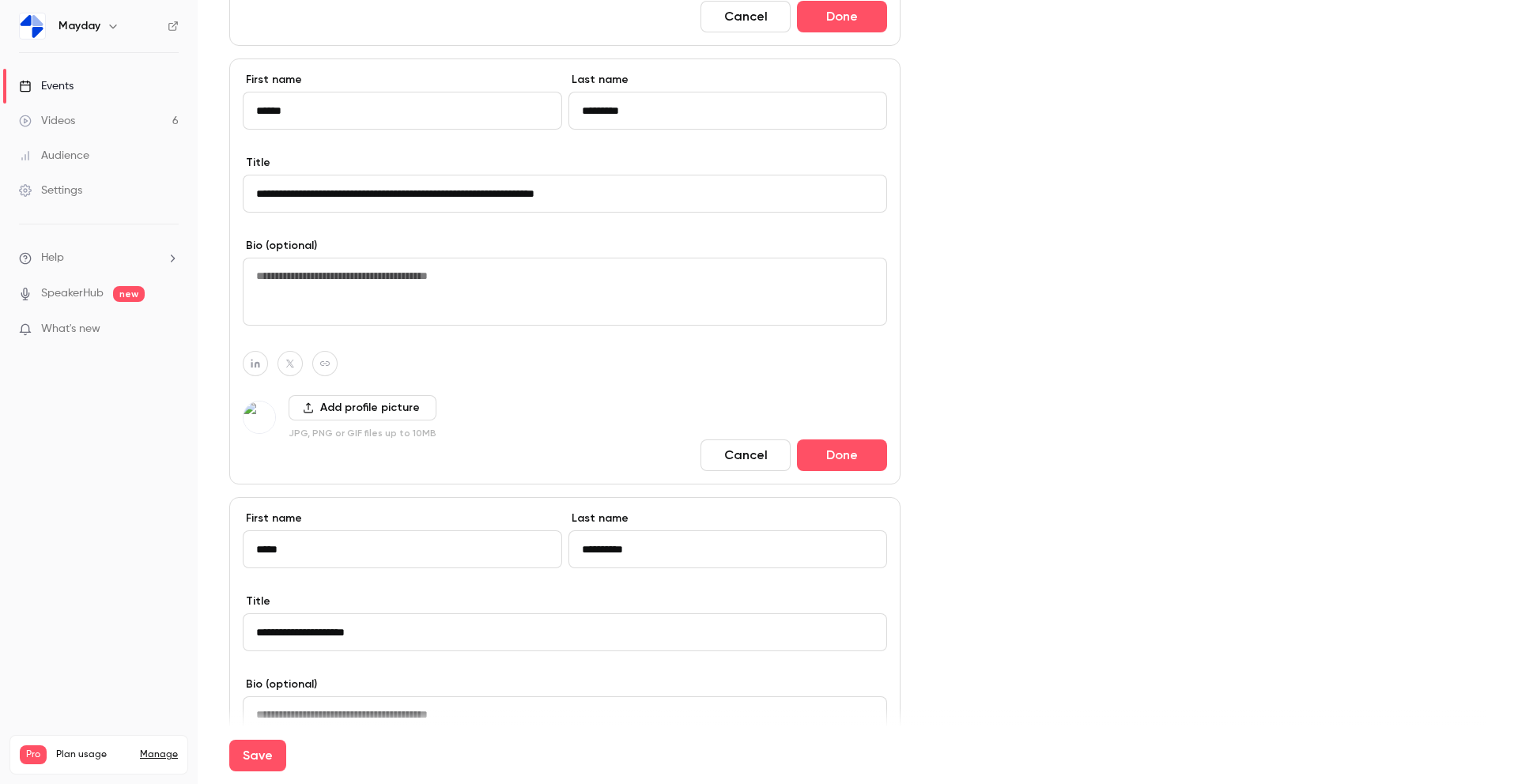 scroll, scrollTop: 1711, scrollLeft: 0, axis: vertical 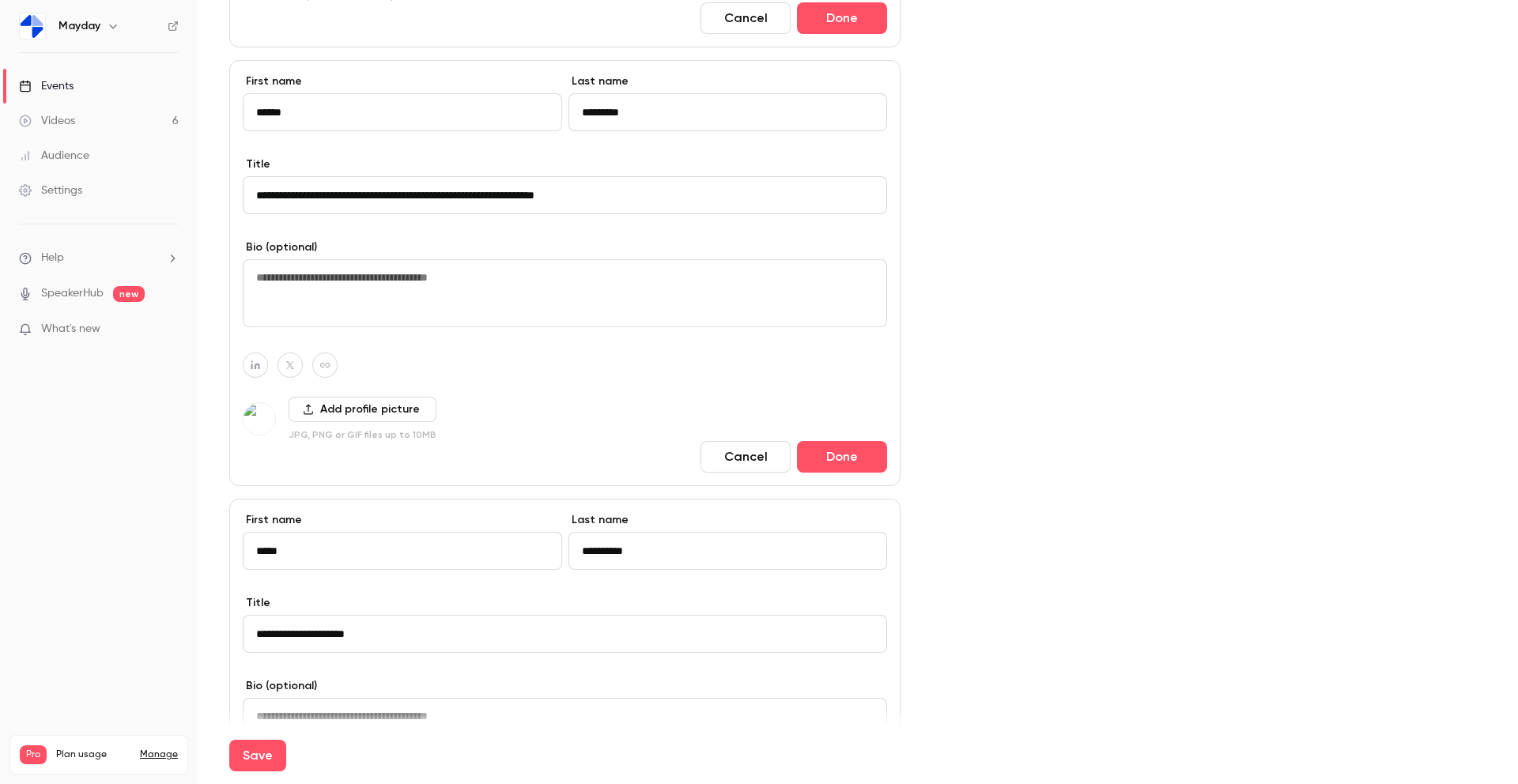 type on "*****" 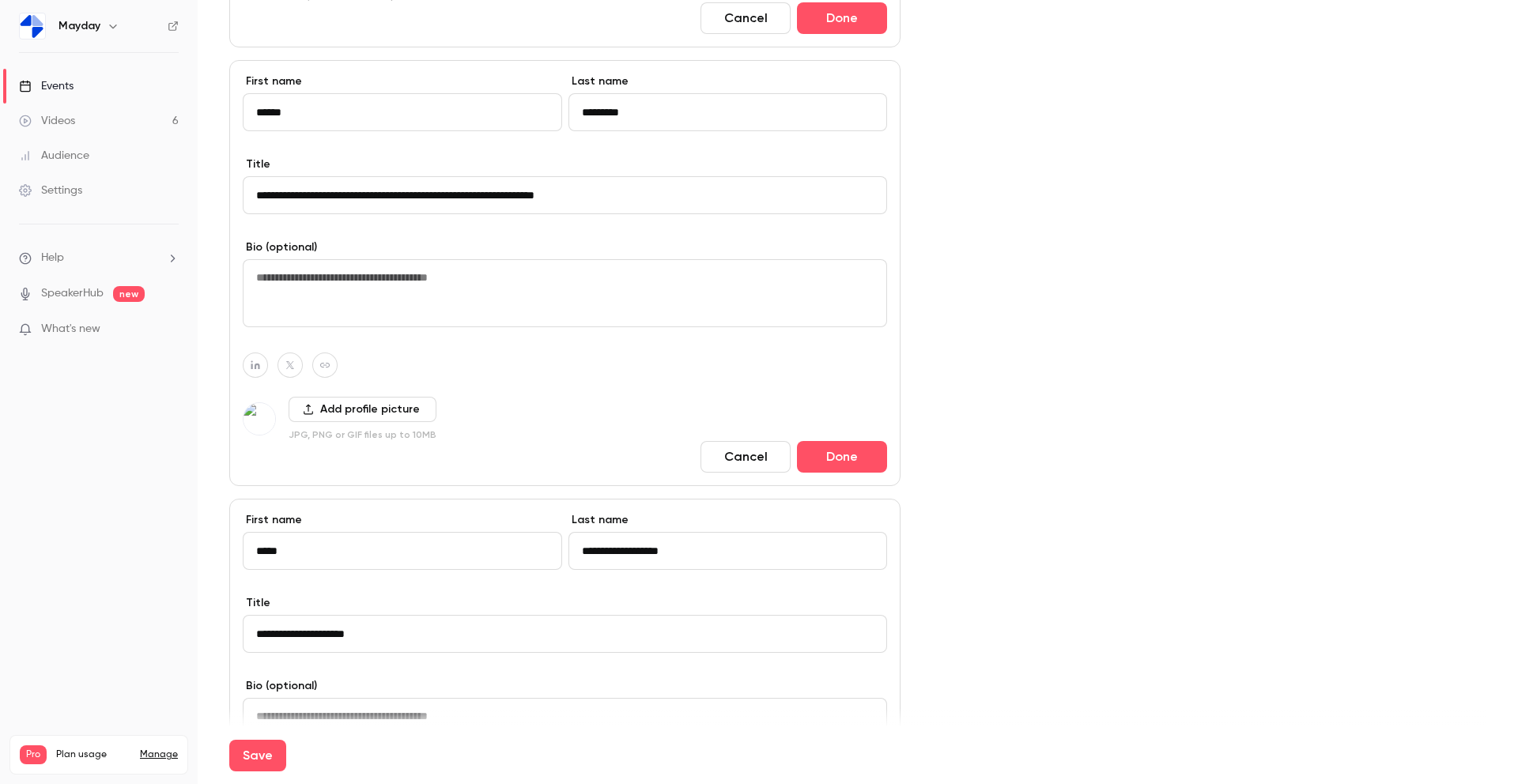 click on "**********" at bounding box center (728, 551) 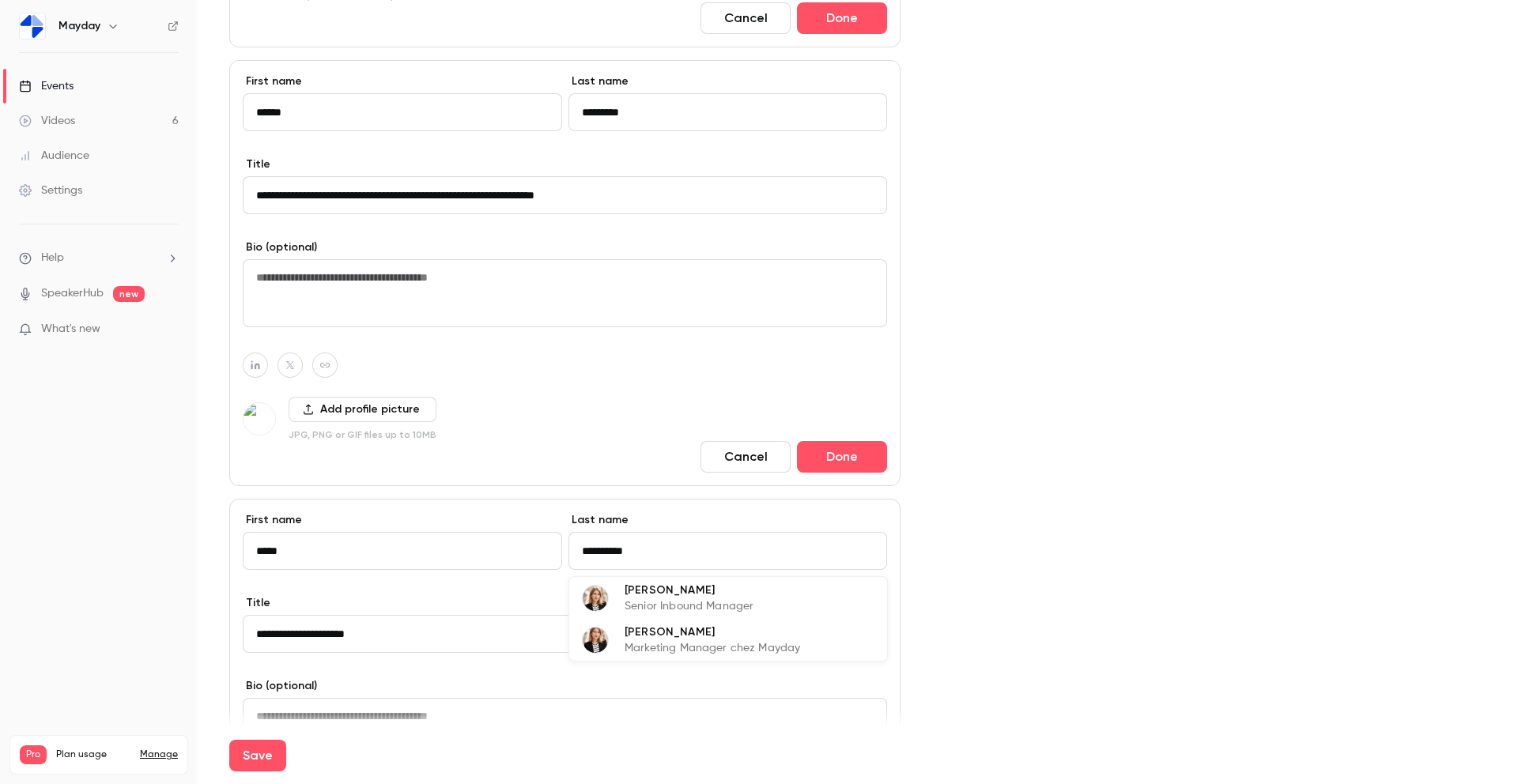 type on "**********" 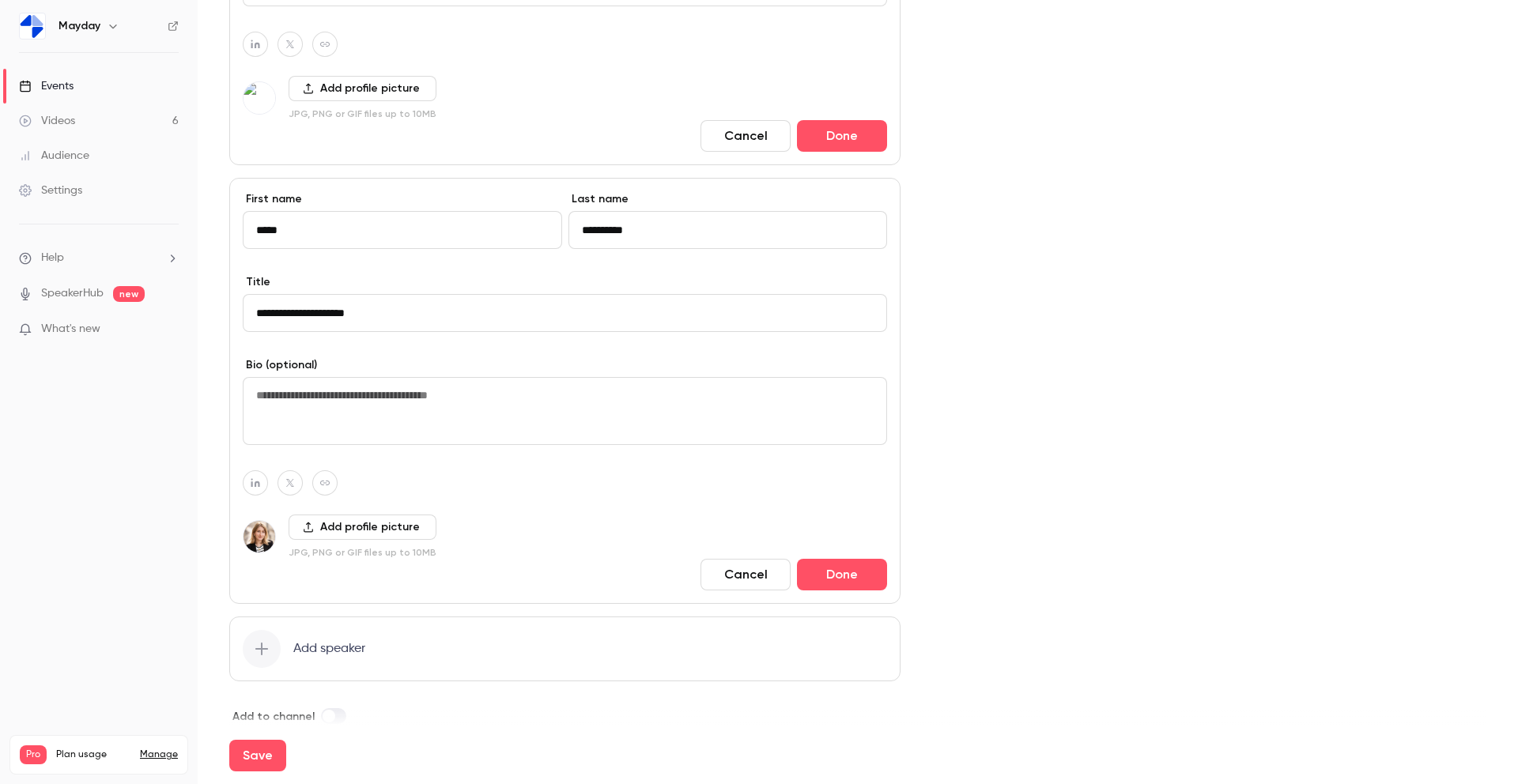 scroll, scrollTop: 2056, scrollLeft: 0, axis: vertical 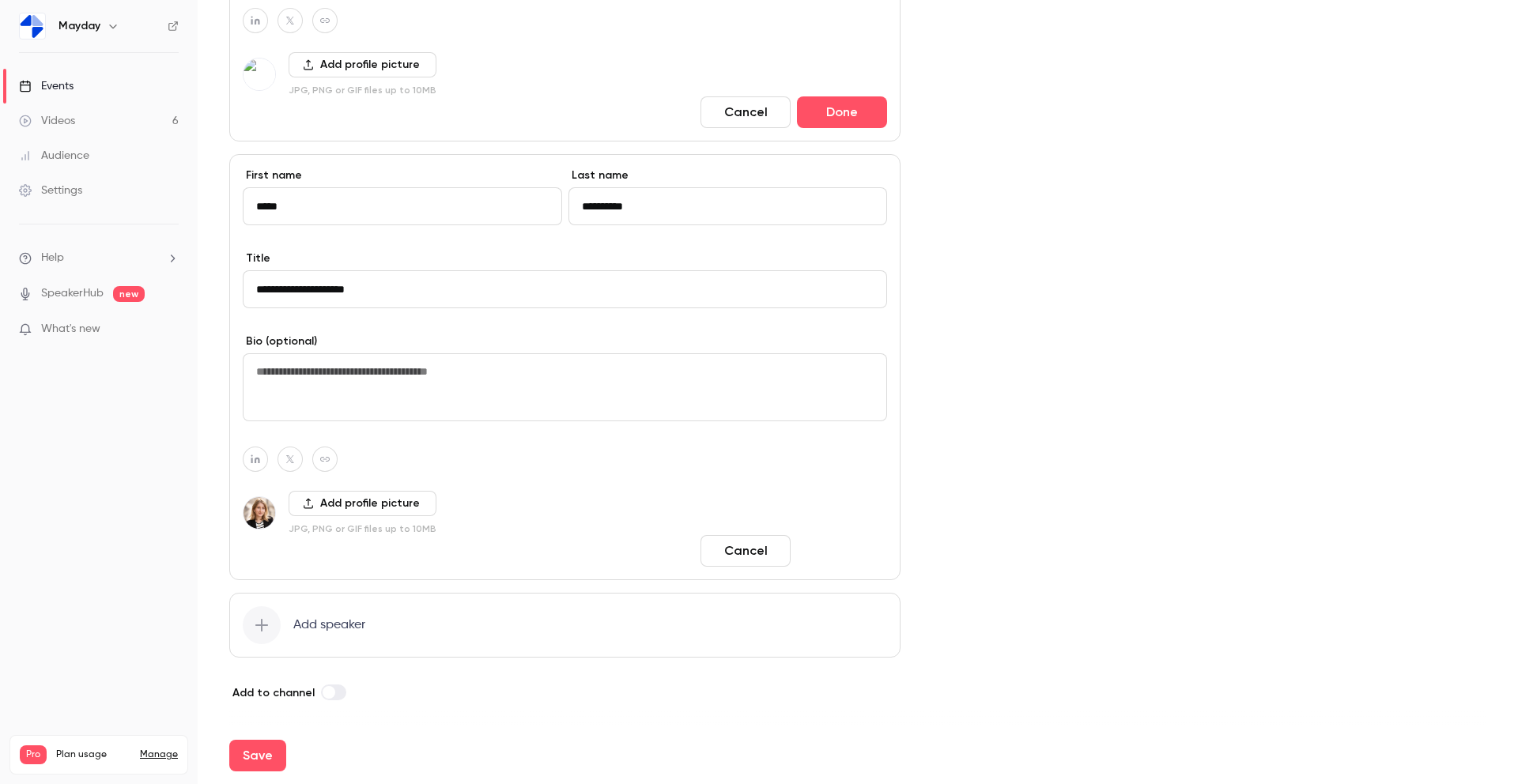 click on "Done" at bounding box center (842, 551) 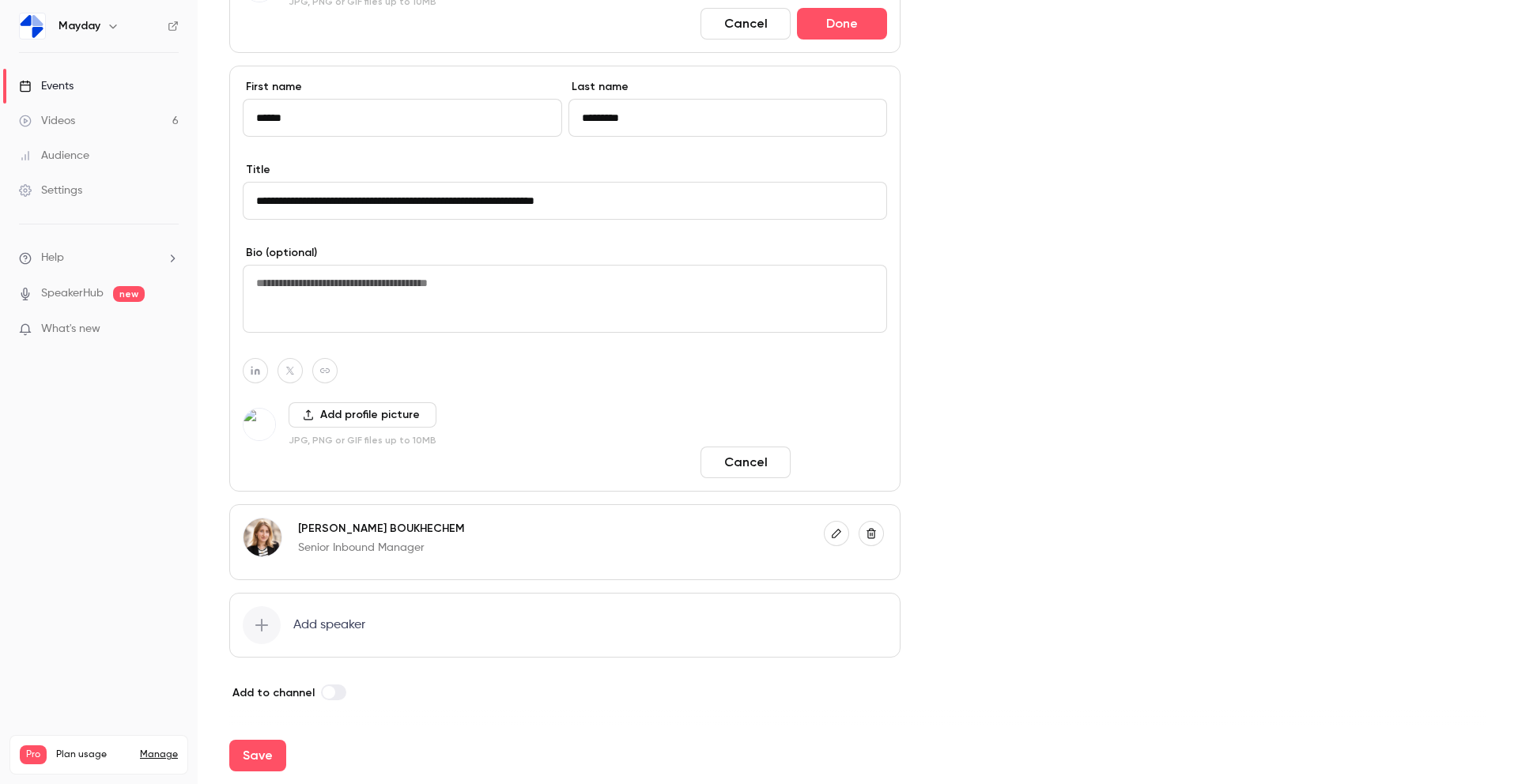click on "Done" at bounding box center (842, 462) 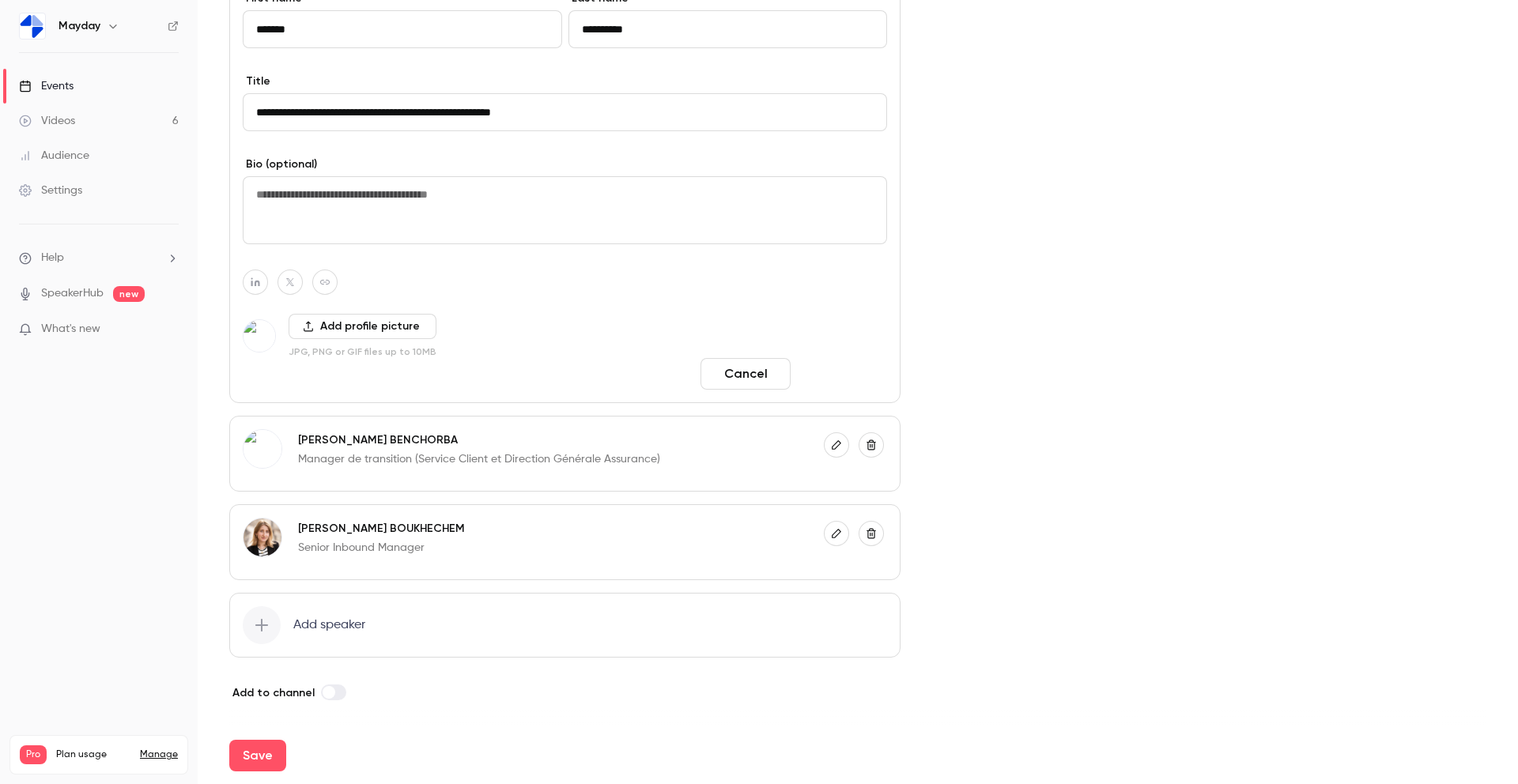 click on "Done" at bounding box center (842, 374) 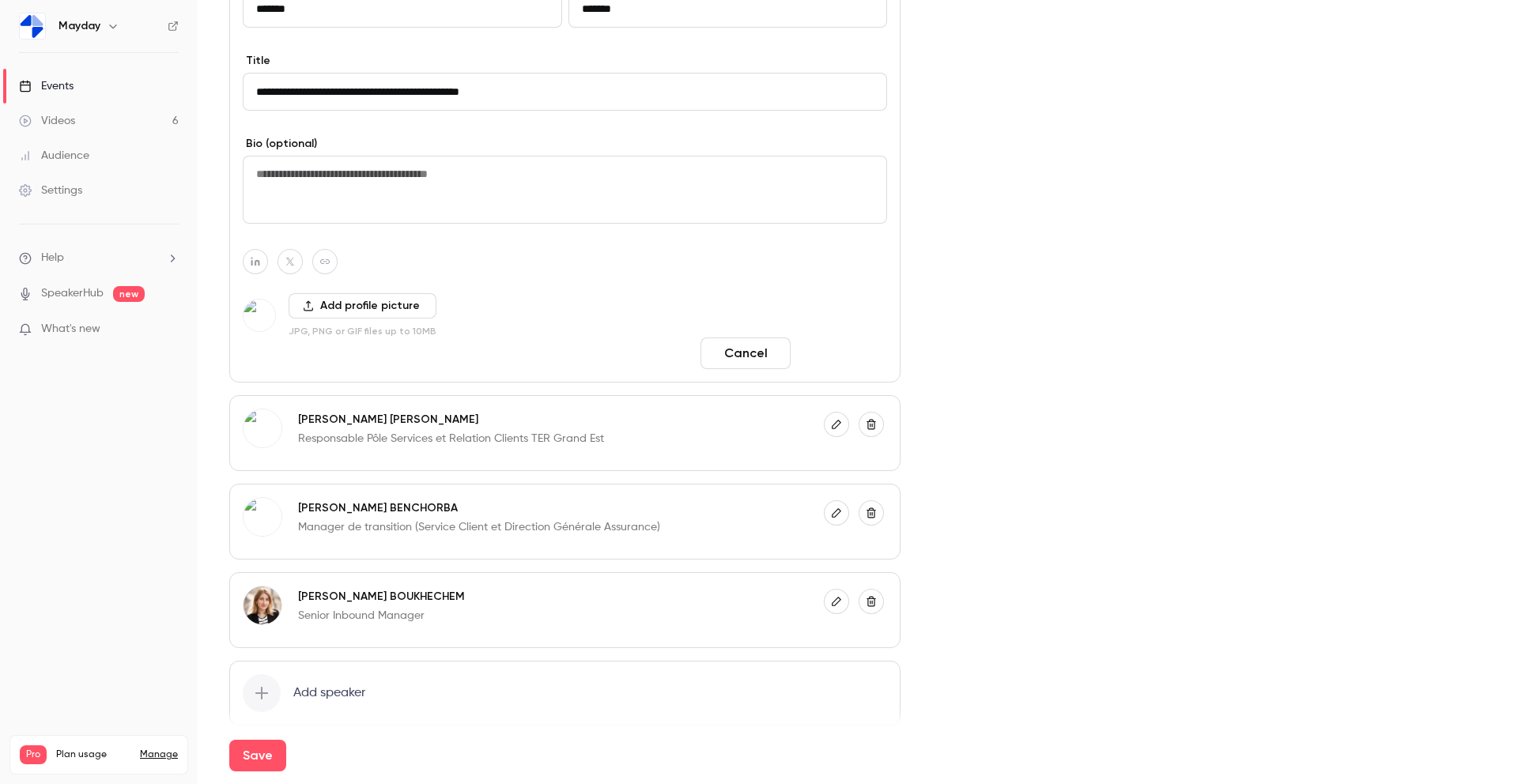 click on "Done" at bounding box center (842, 353) 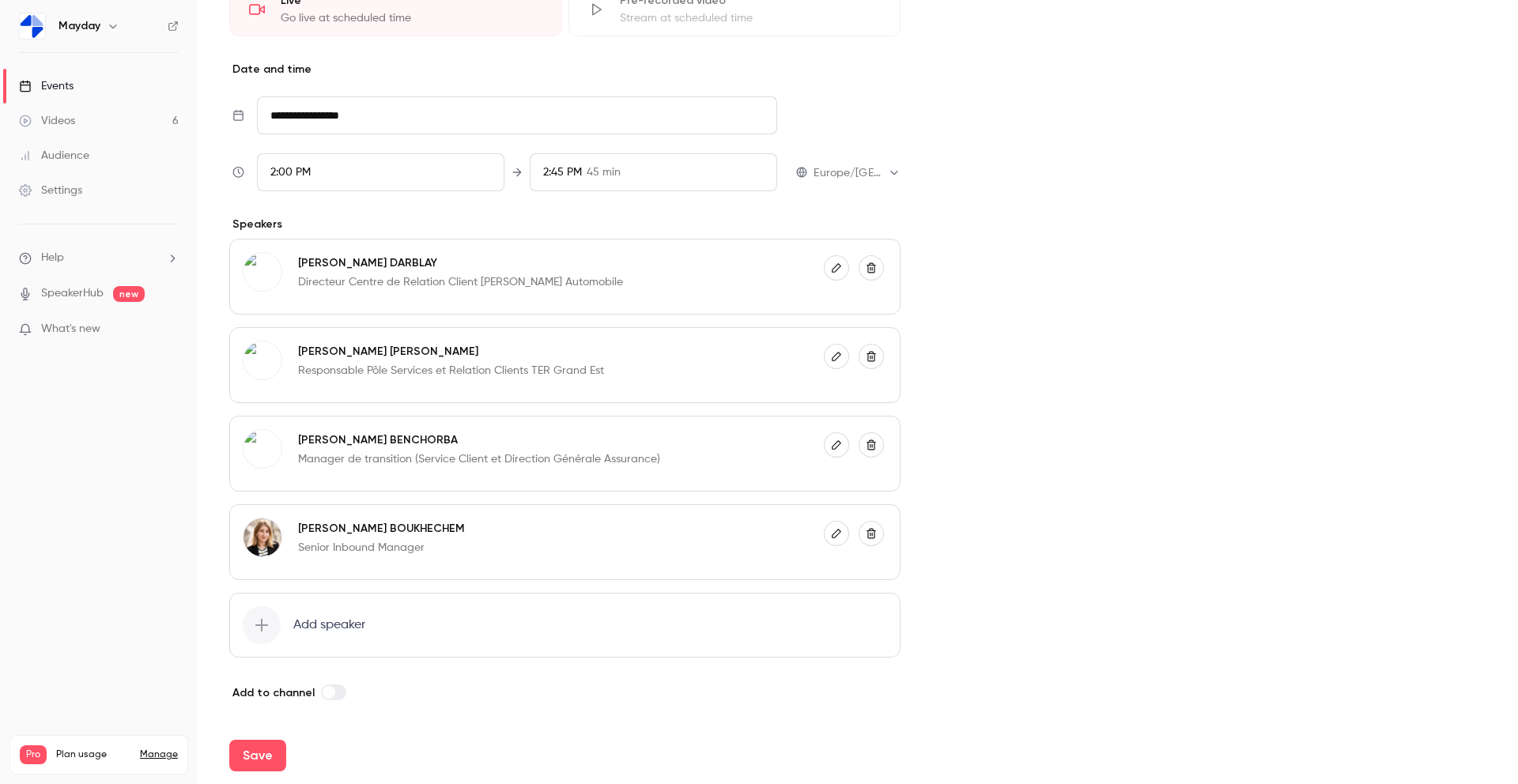 scroll, scrollTop: 655, scrollLeft: 0, axis: vertical 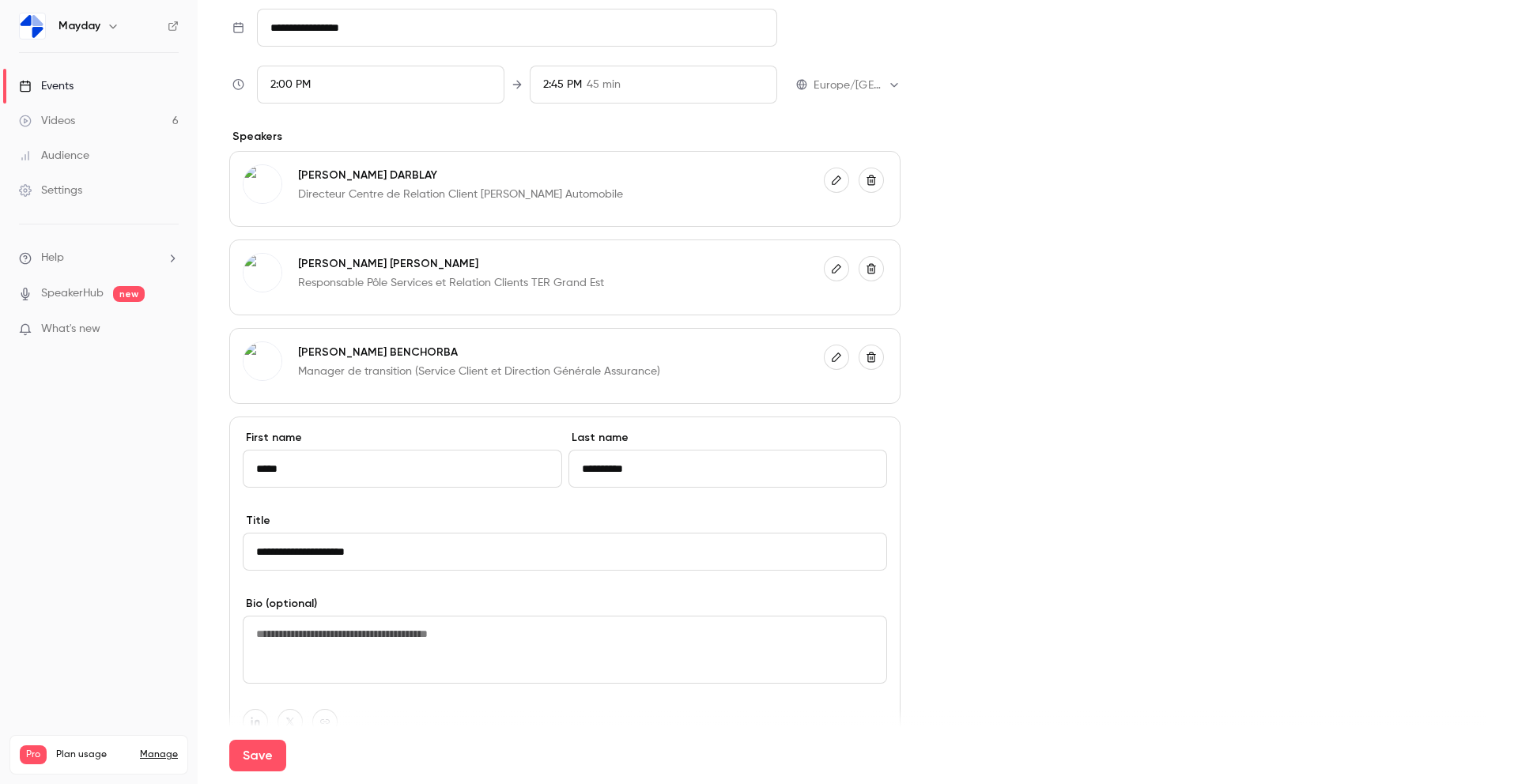click on "**********" at bounding box center [565, 552] 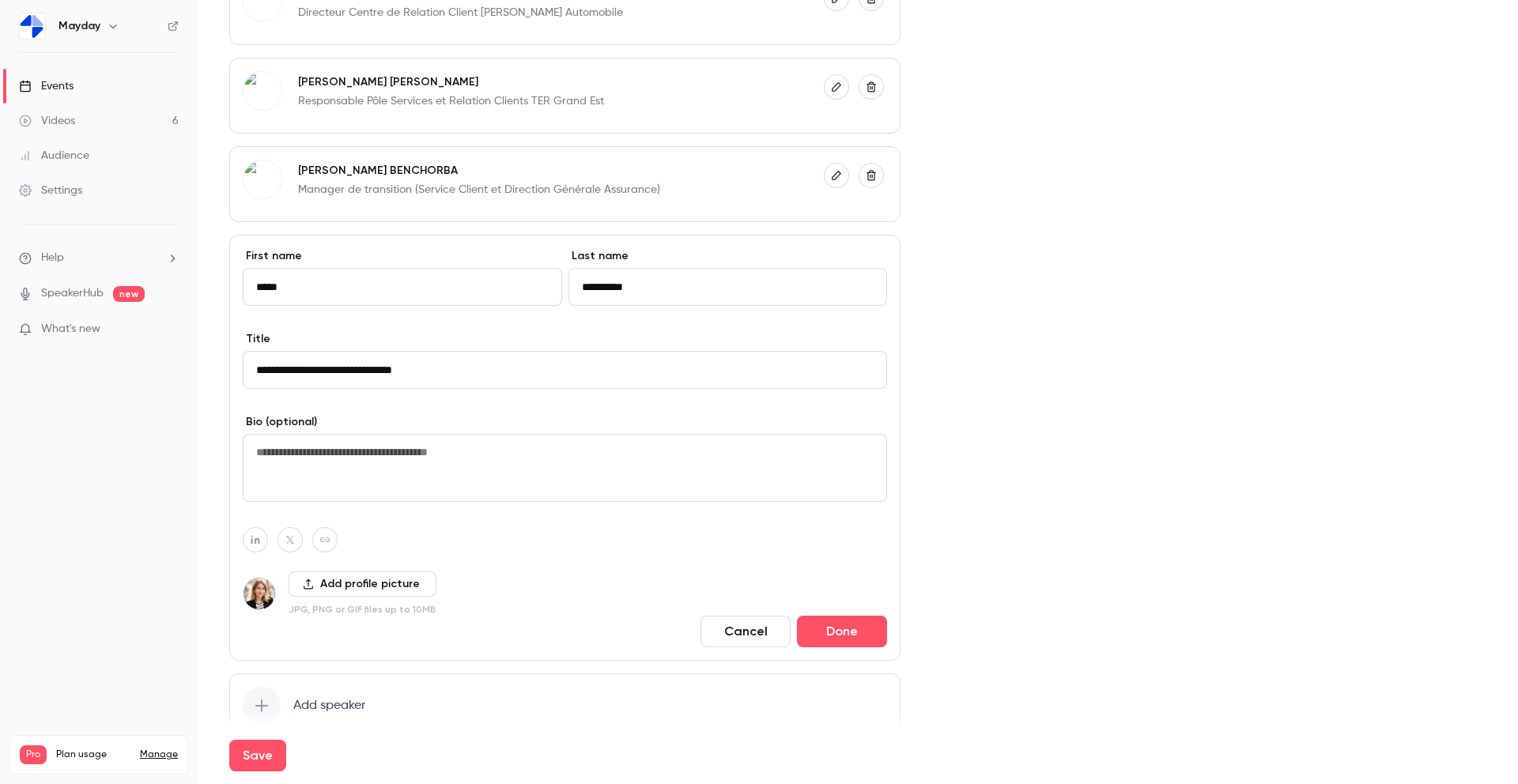 scroll, scrollTop: 927, scrollLeft: 0, axis: vertical 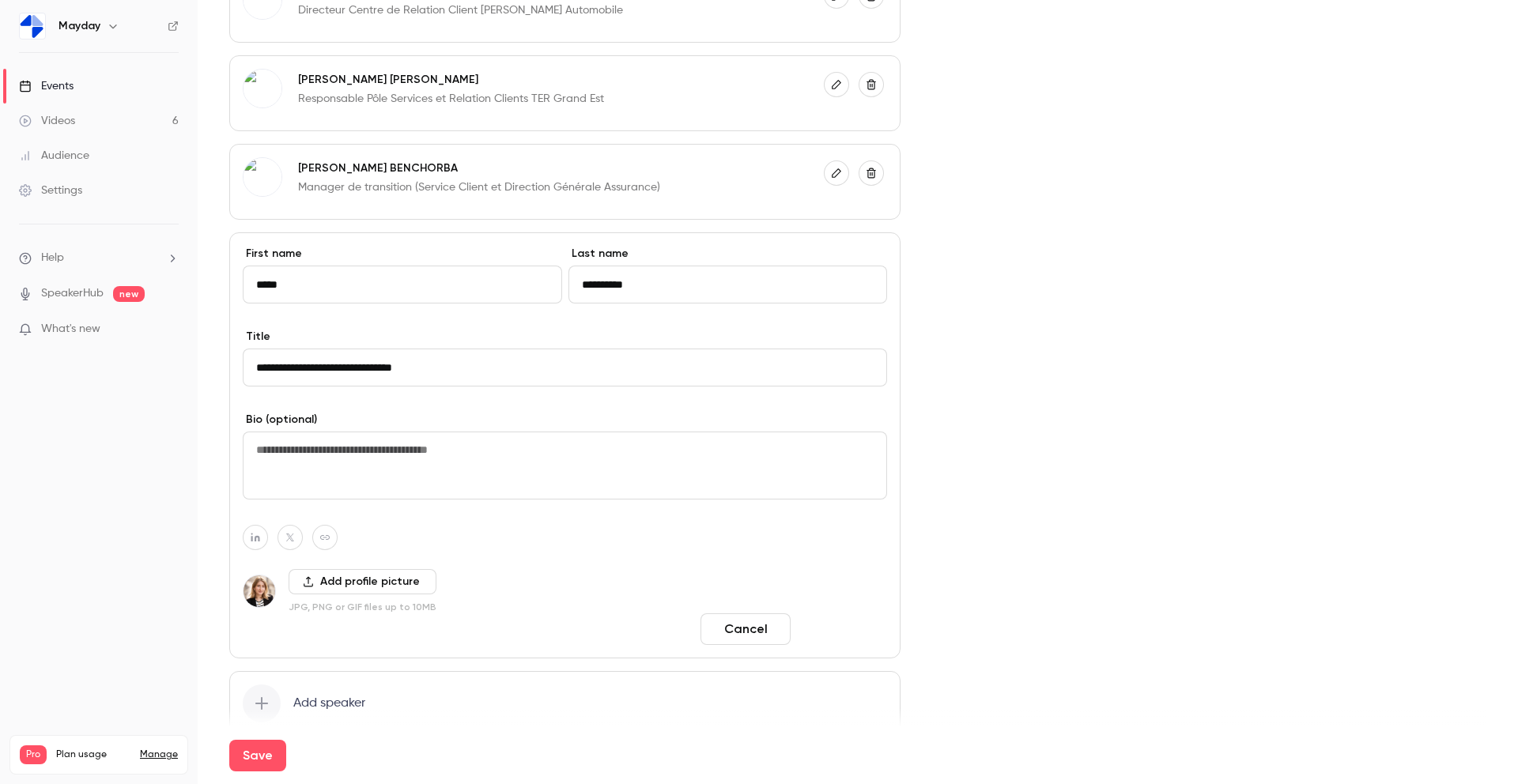 type on "**********" 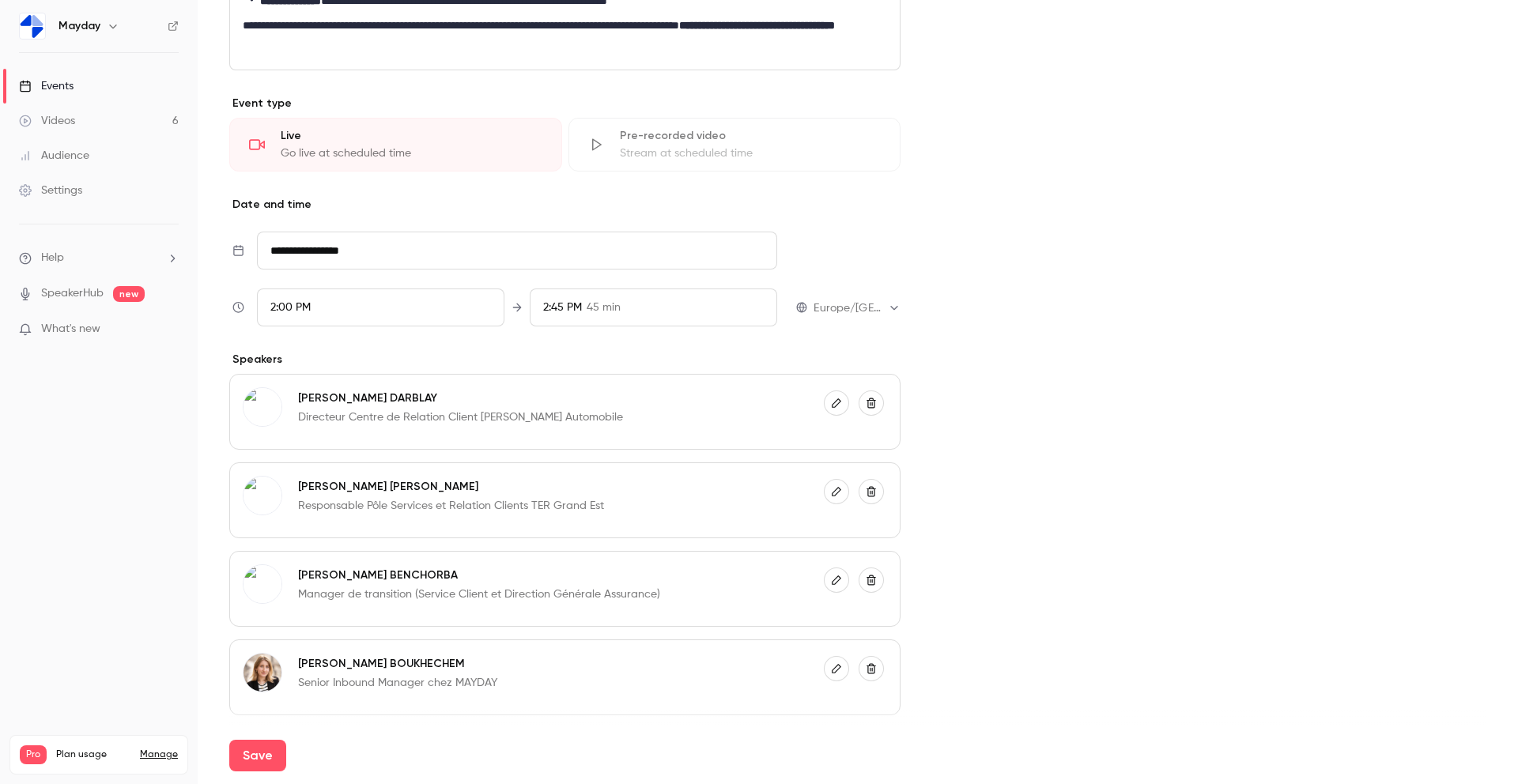 scroll, scrollTop: 655, scrollLeft: 0, axis: vertical 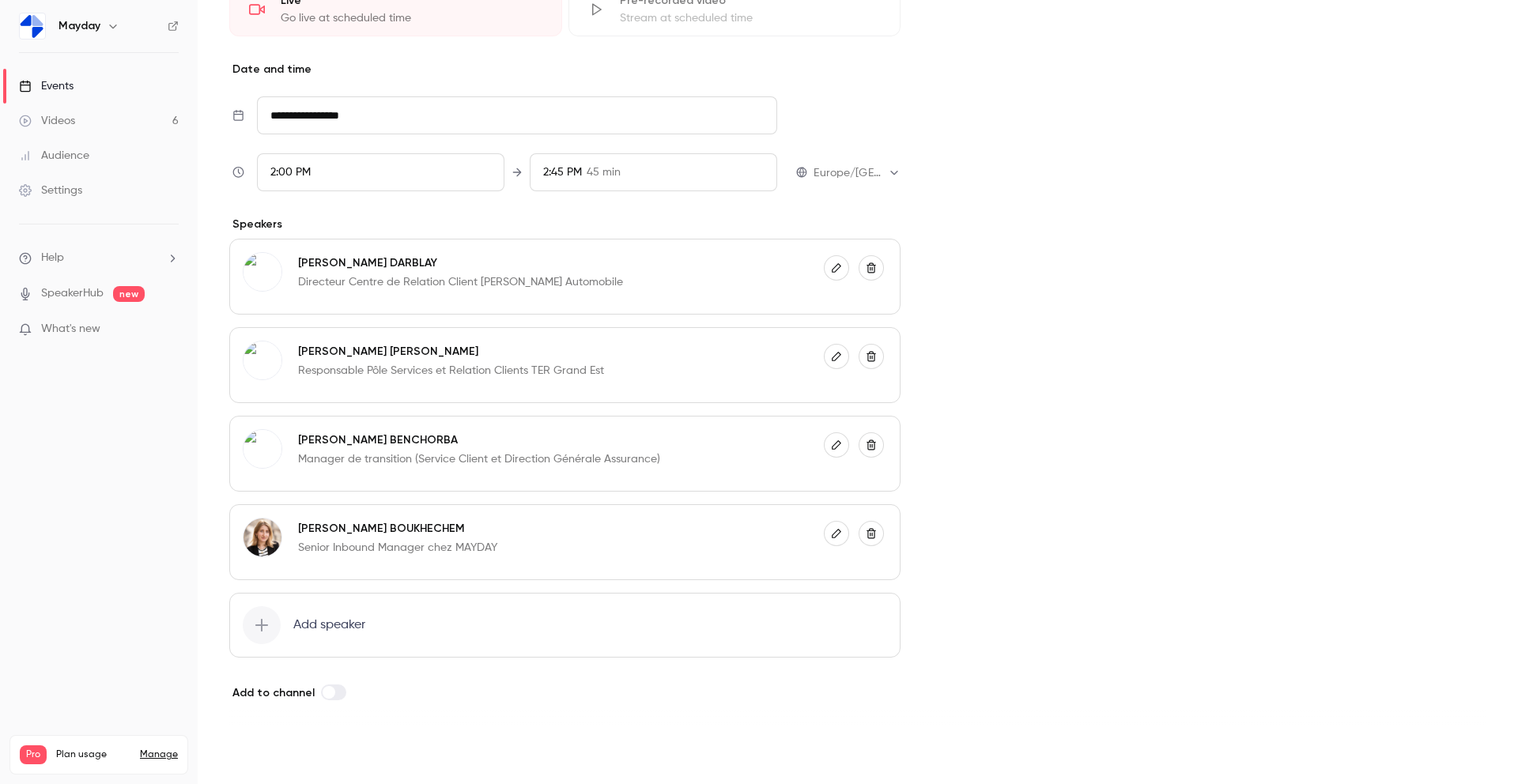 click on "Save" at bounding box center (258, 756) 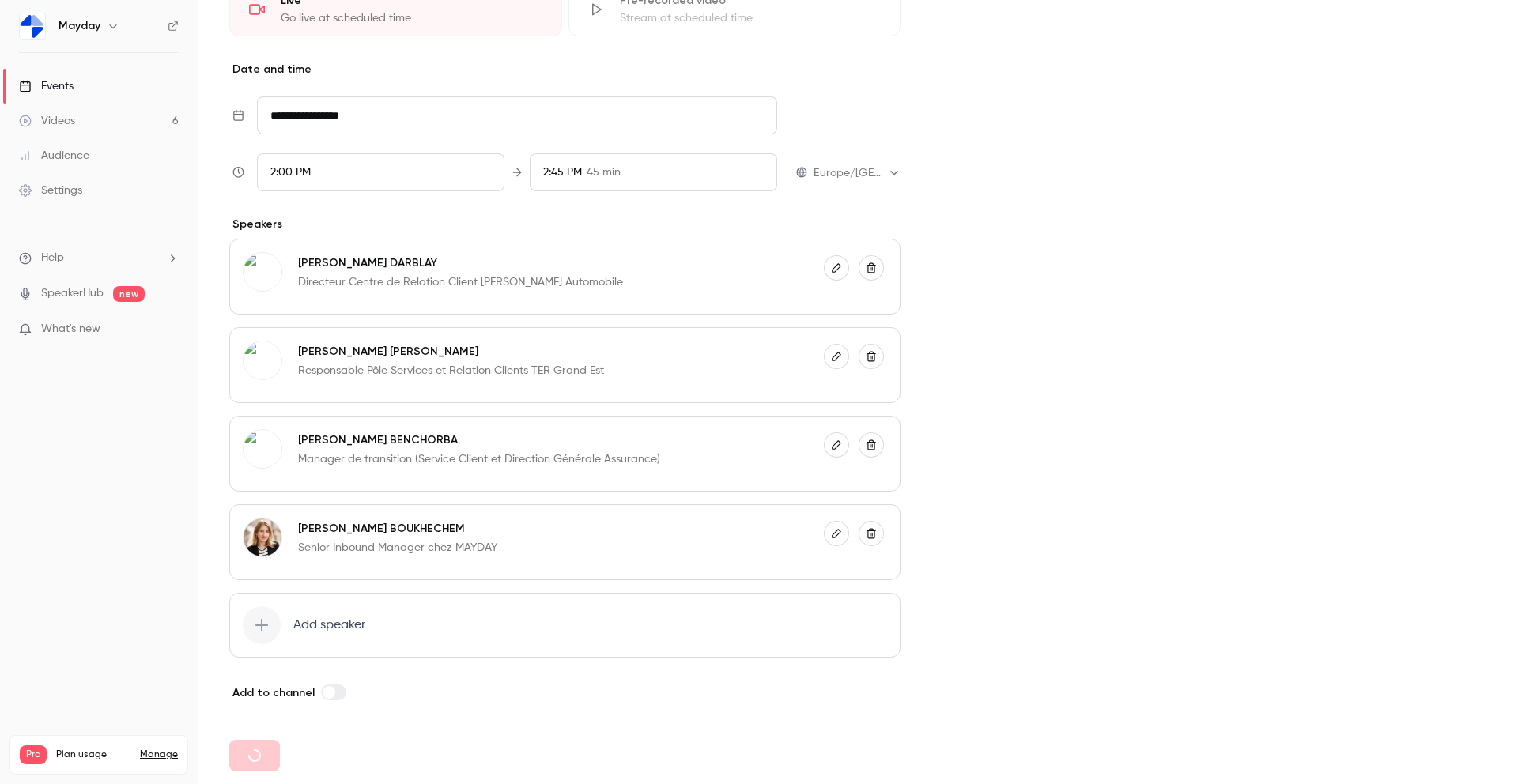 type 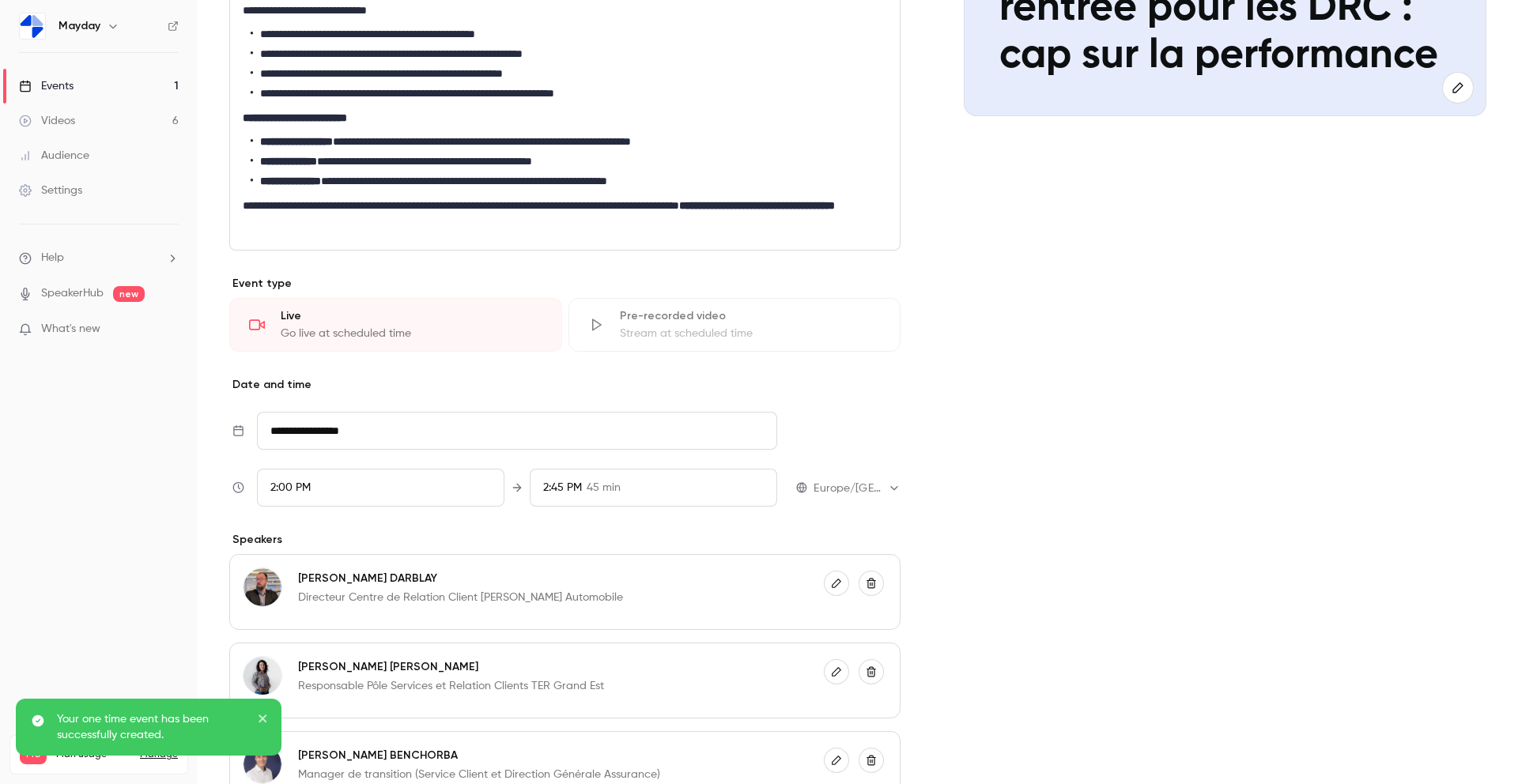 scroll, scrollTop: 0, scrollLeft: 0, axis: both 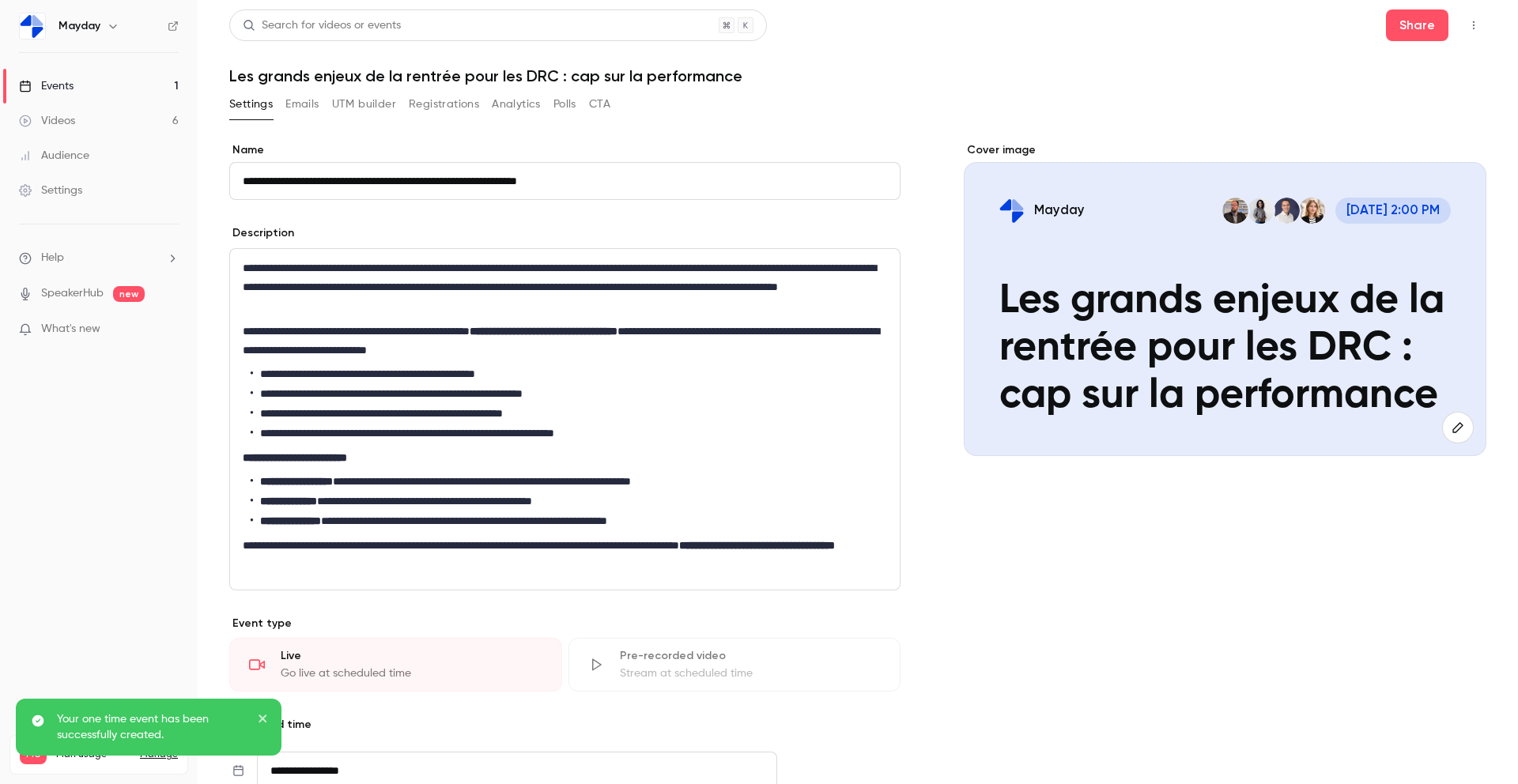 click on "Emails" at bounding box center (302, 104) 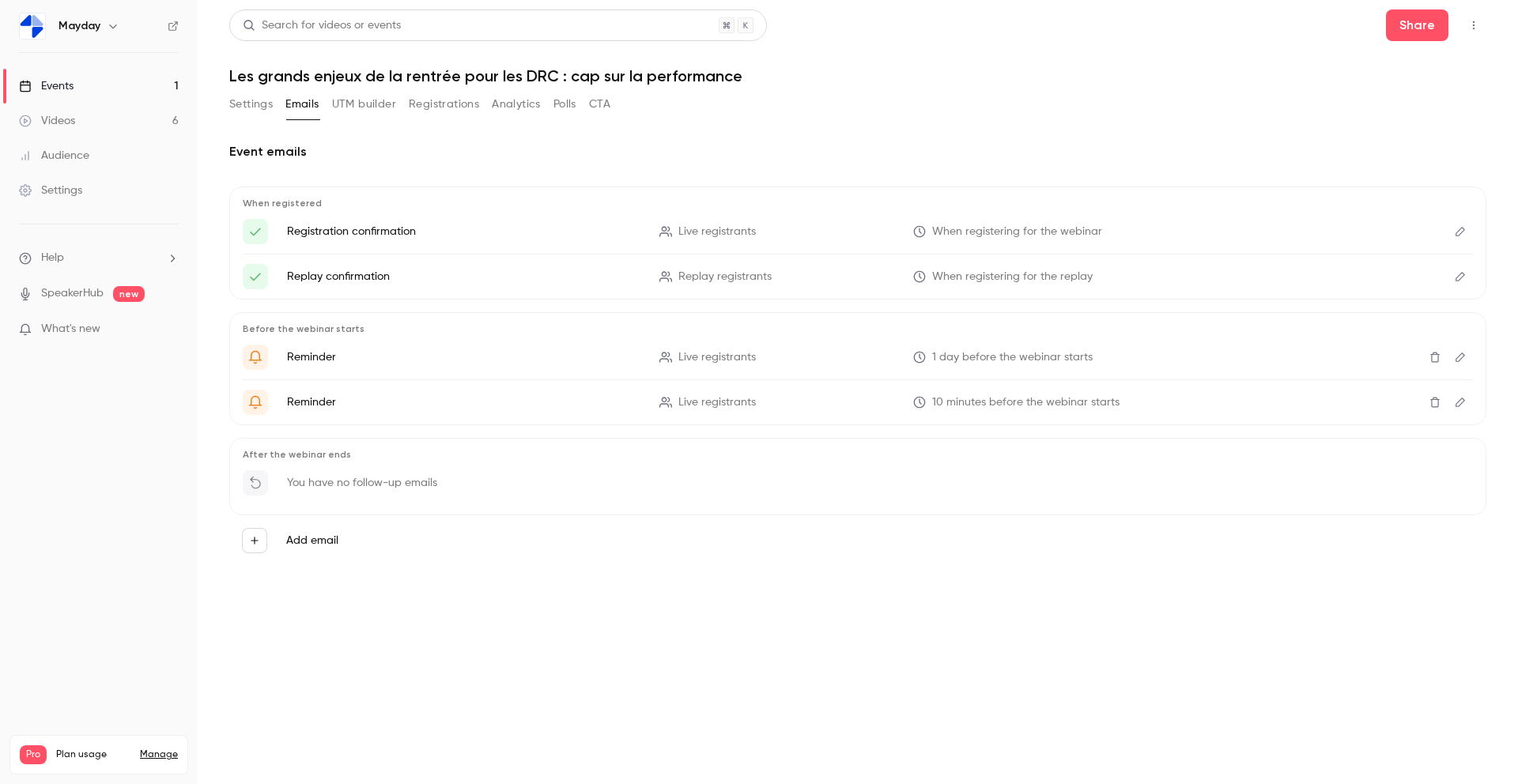 click on "Registration confirmation" at bounding box center (463, 232) 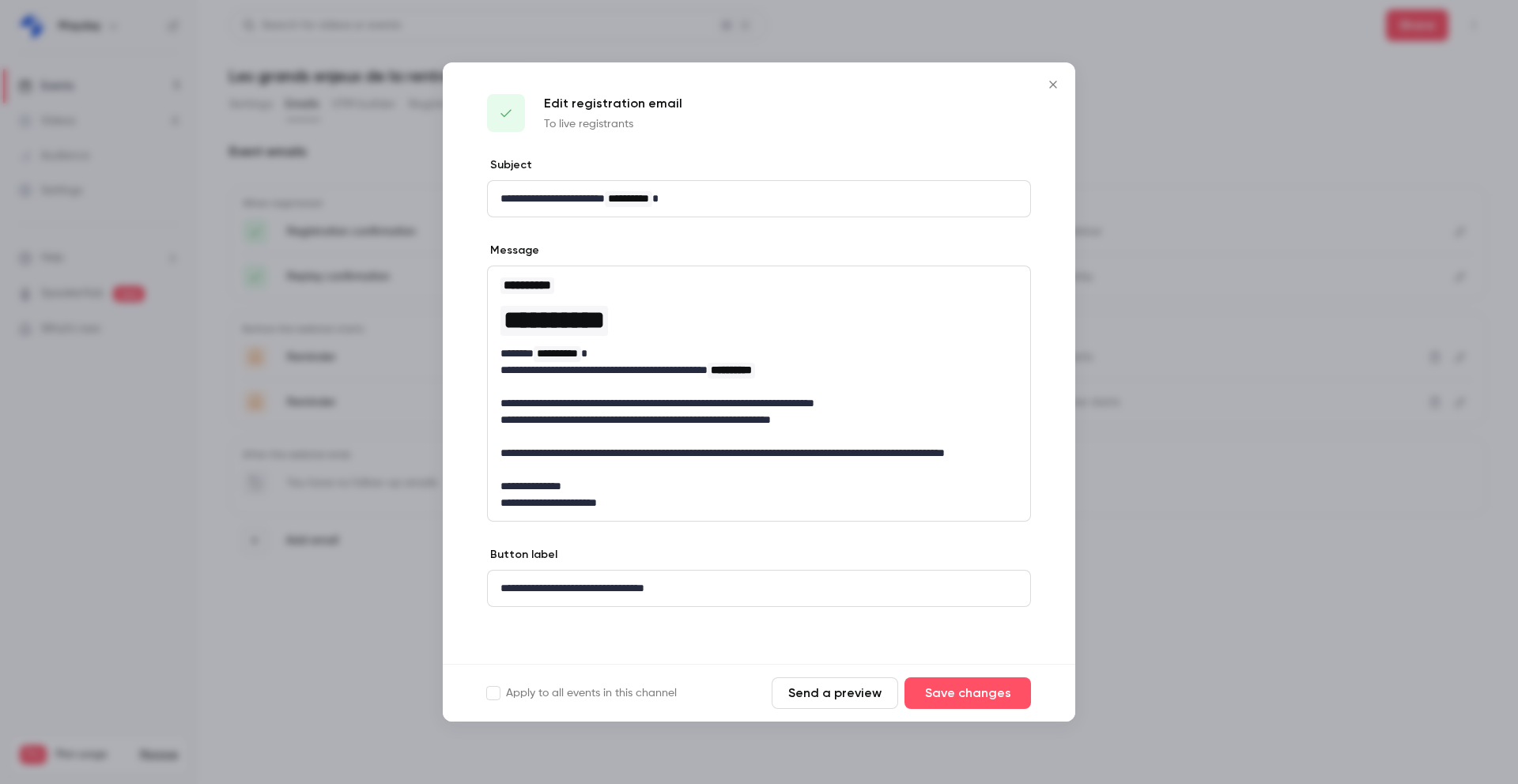 click at bounding box center [759, 392] 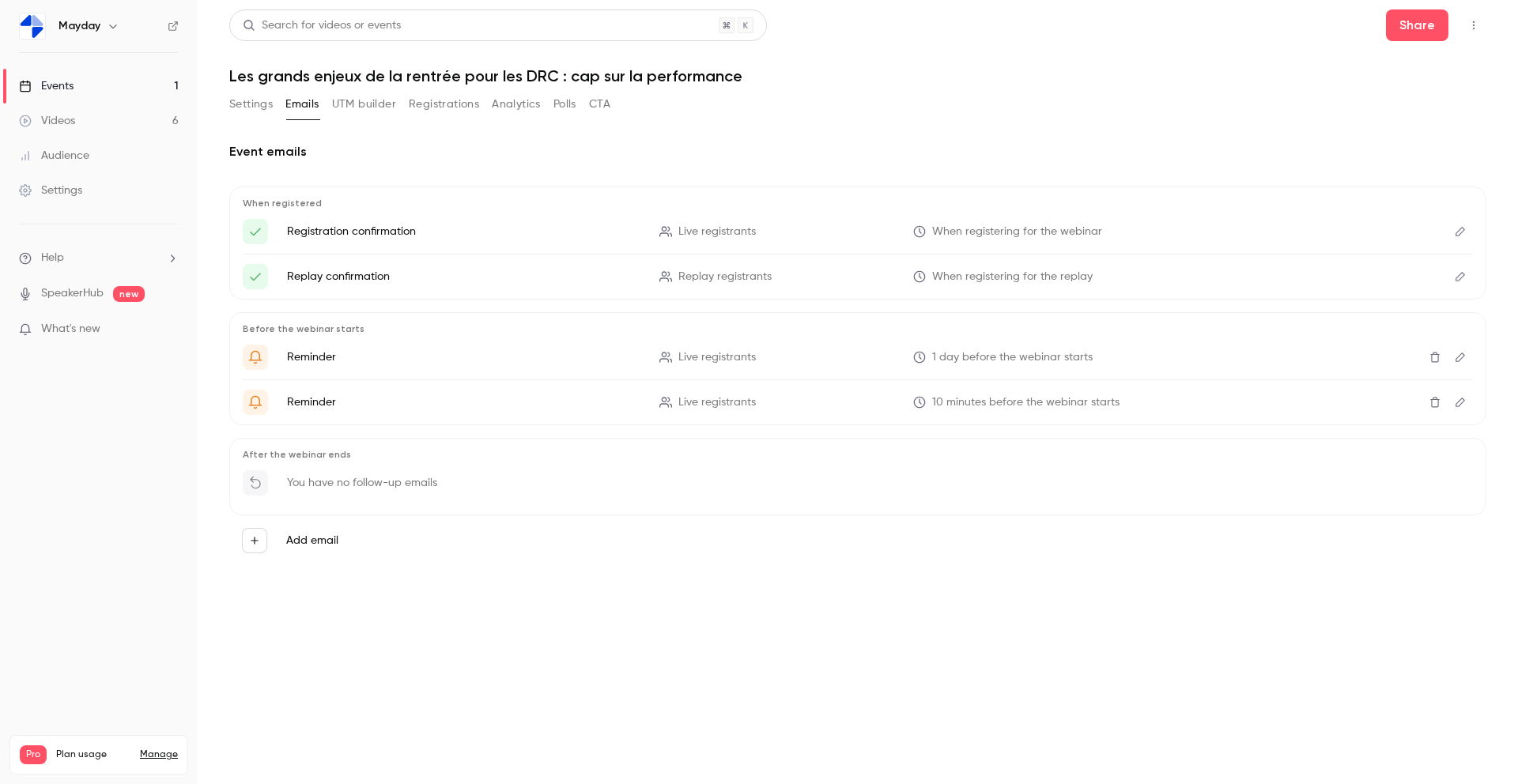 click on "UTM builder" at bounding box center [364, 104] 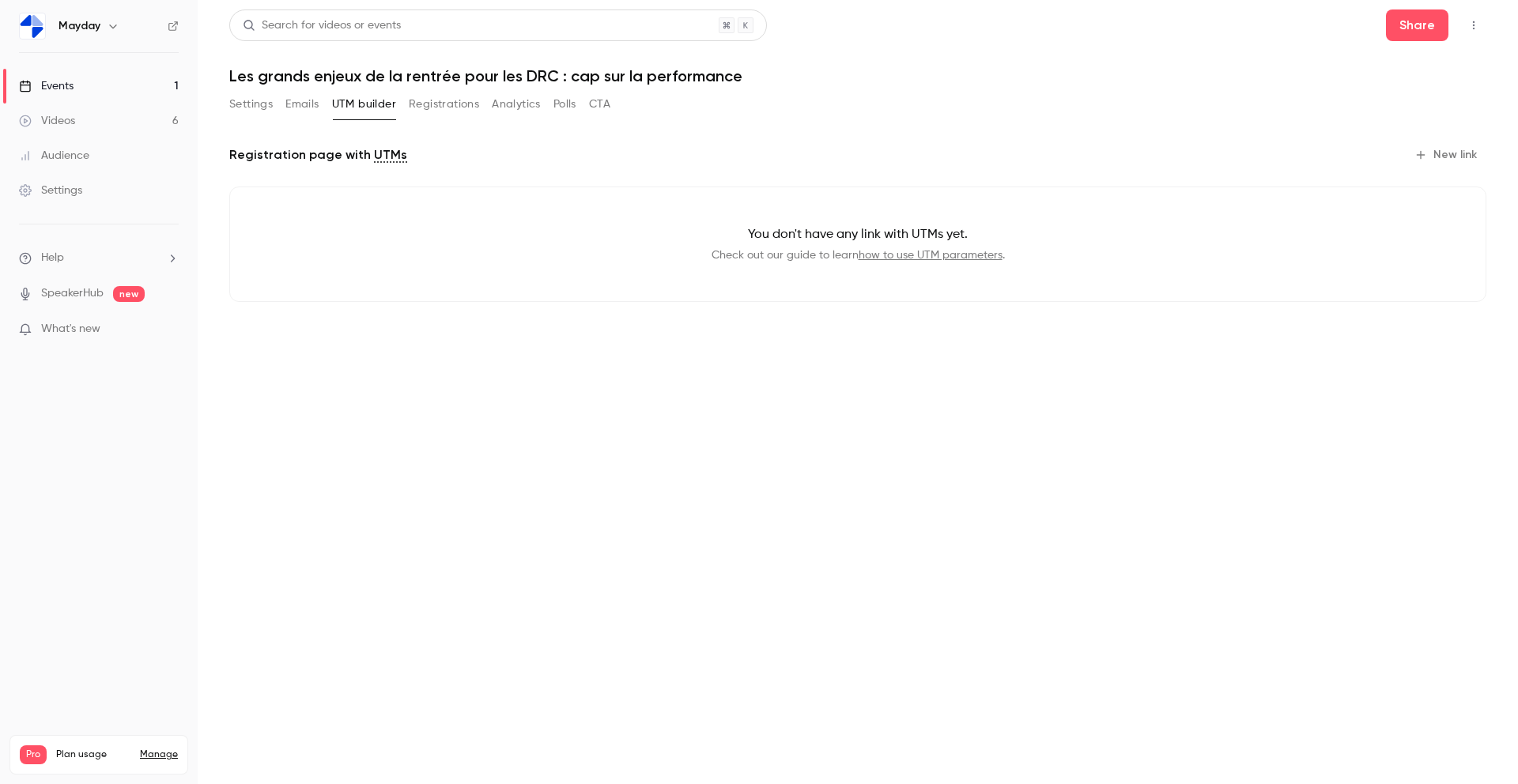 click on "Registrations" at bounding box center (444, 104) 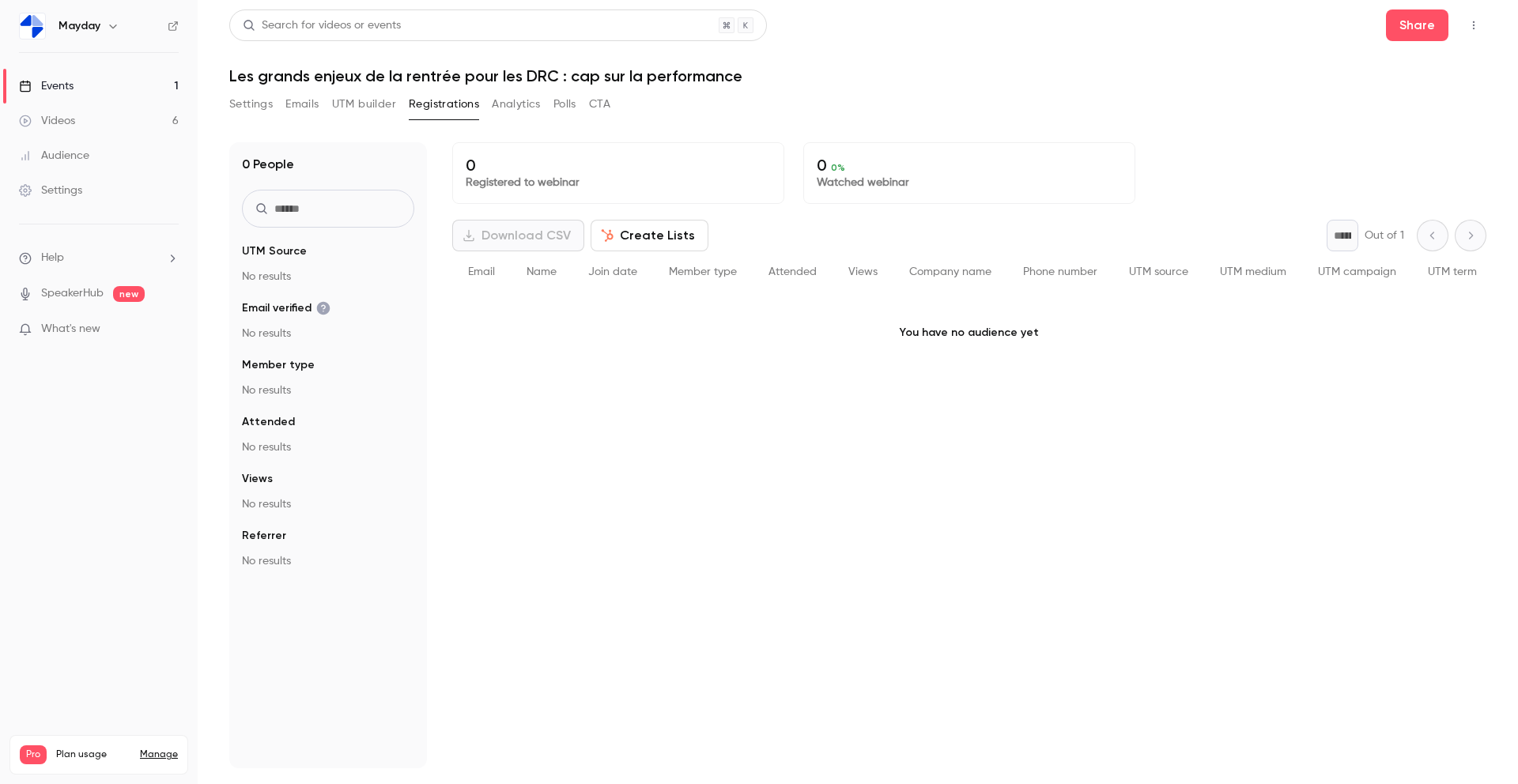 click on "Analytics" at bounding box center [516, 104] 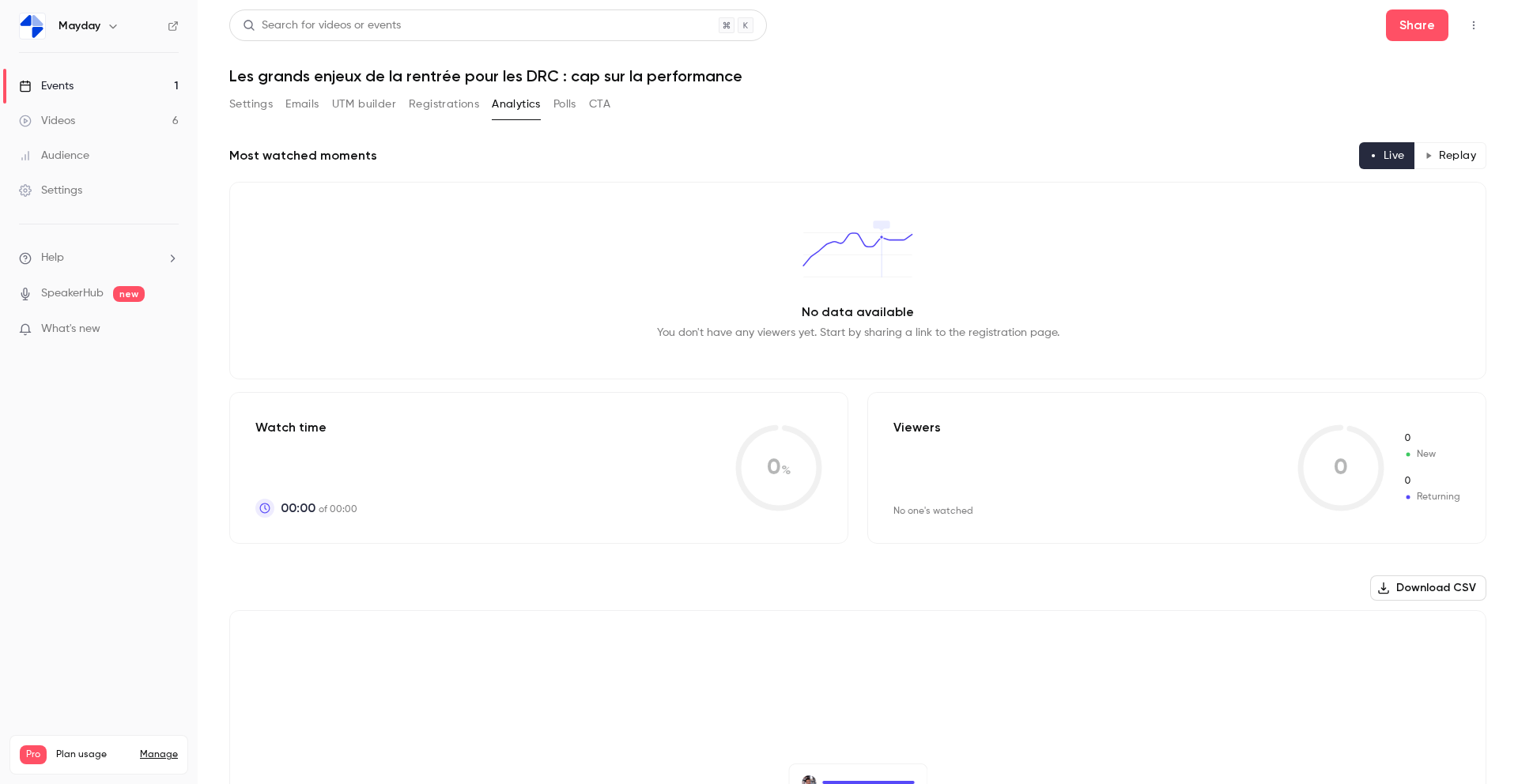 click on "Polls" at bounding box center (565, 104) 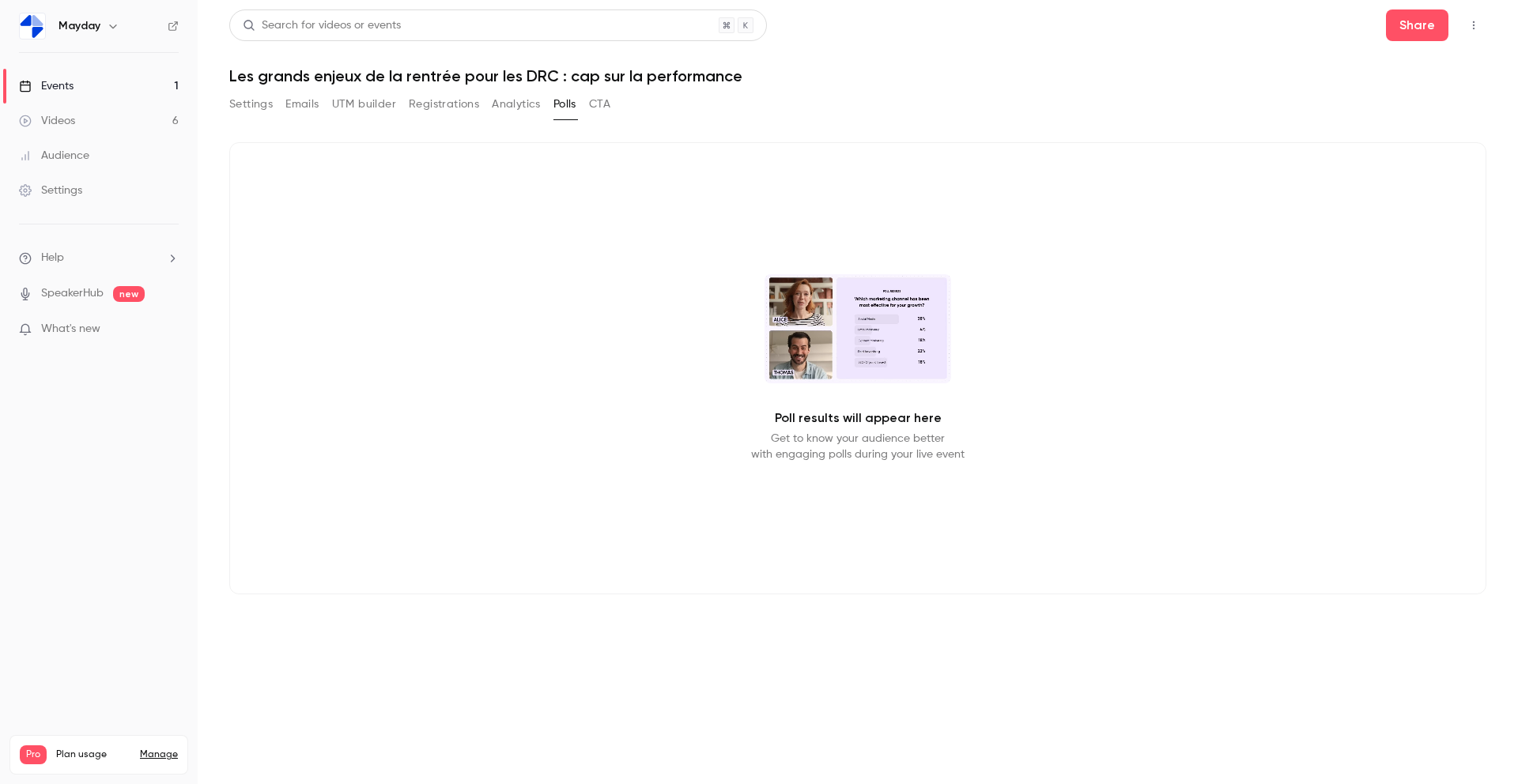 click on "CTA" at bounding box center (599, 104) 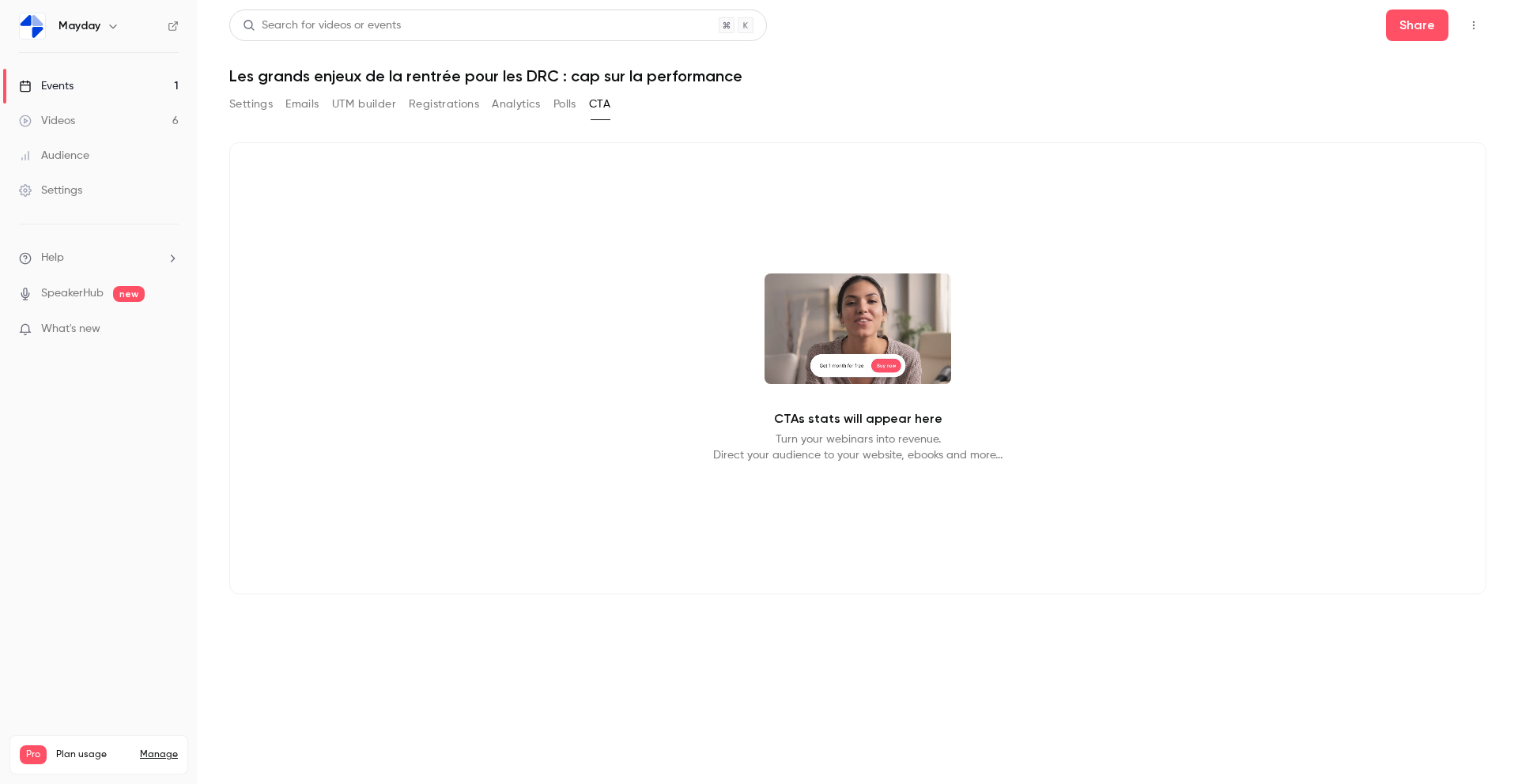 click on "Settings" at bounding box center (251, 104) 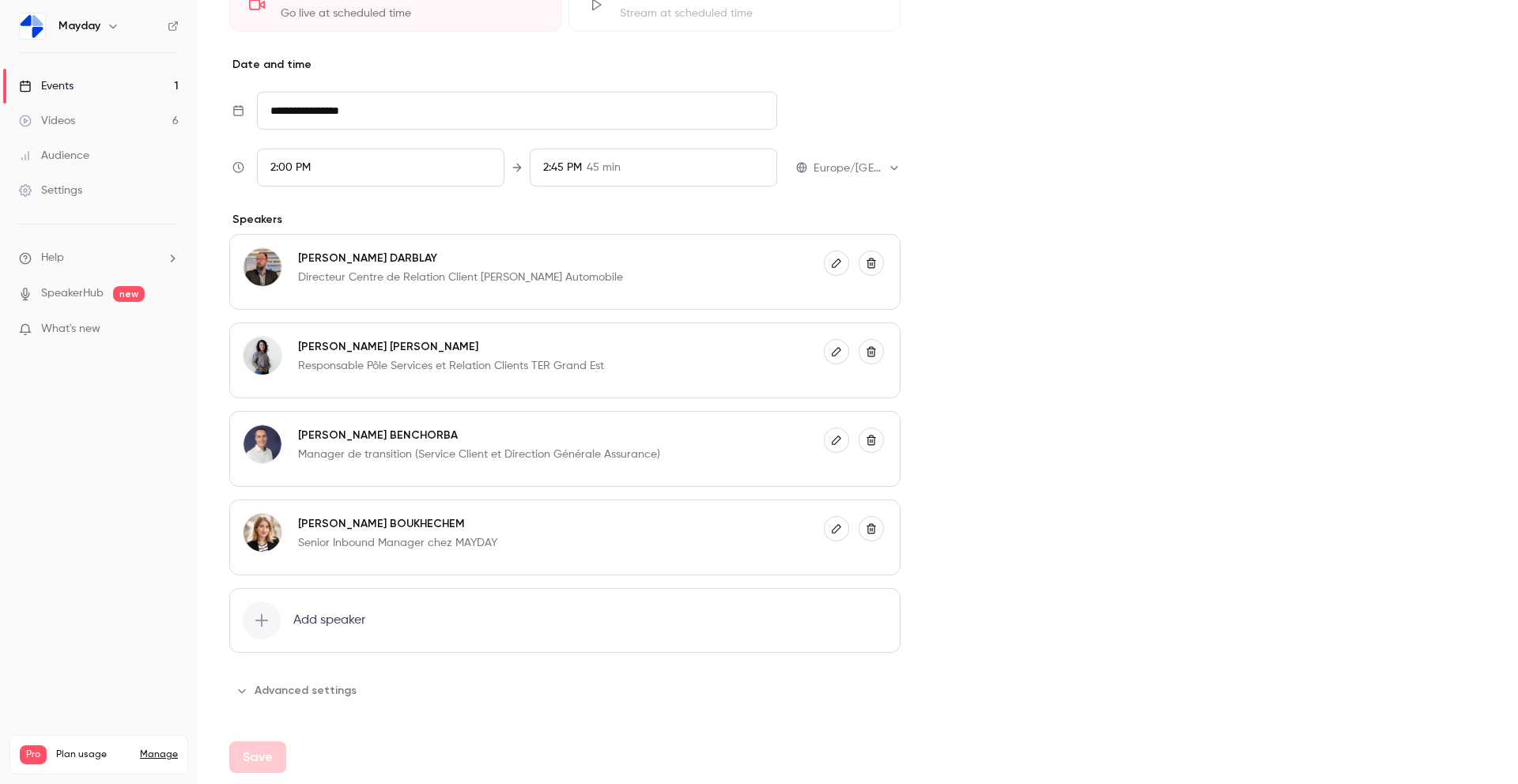 scroll, scrollTop: 662, scrollLeft: 0, axis: vertical 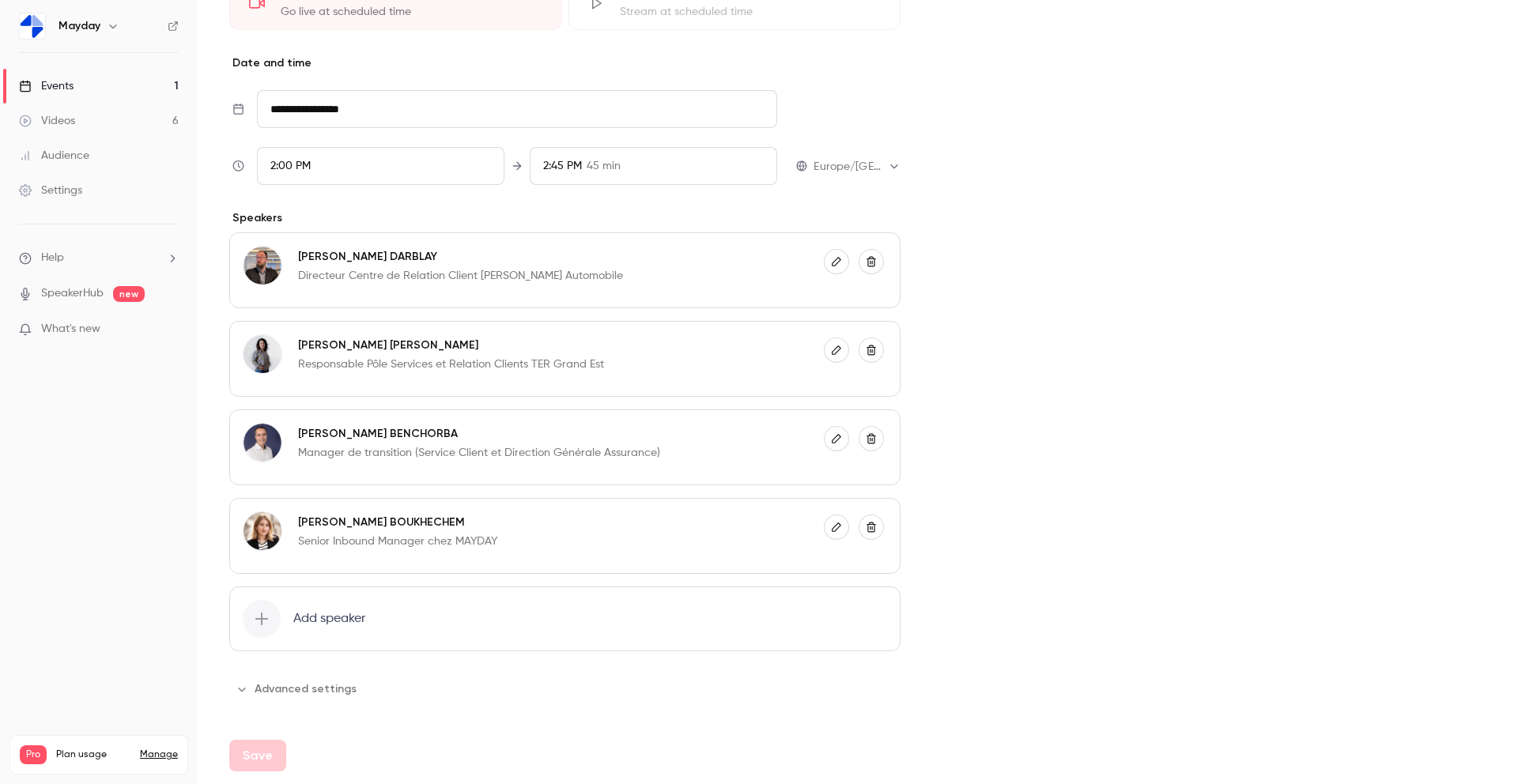 click on "2:00 PM" at bounding box center (380, 166) 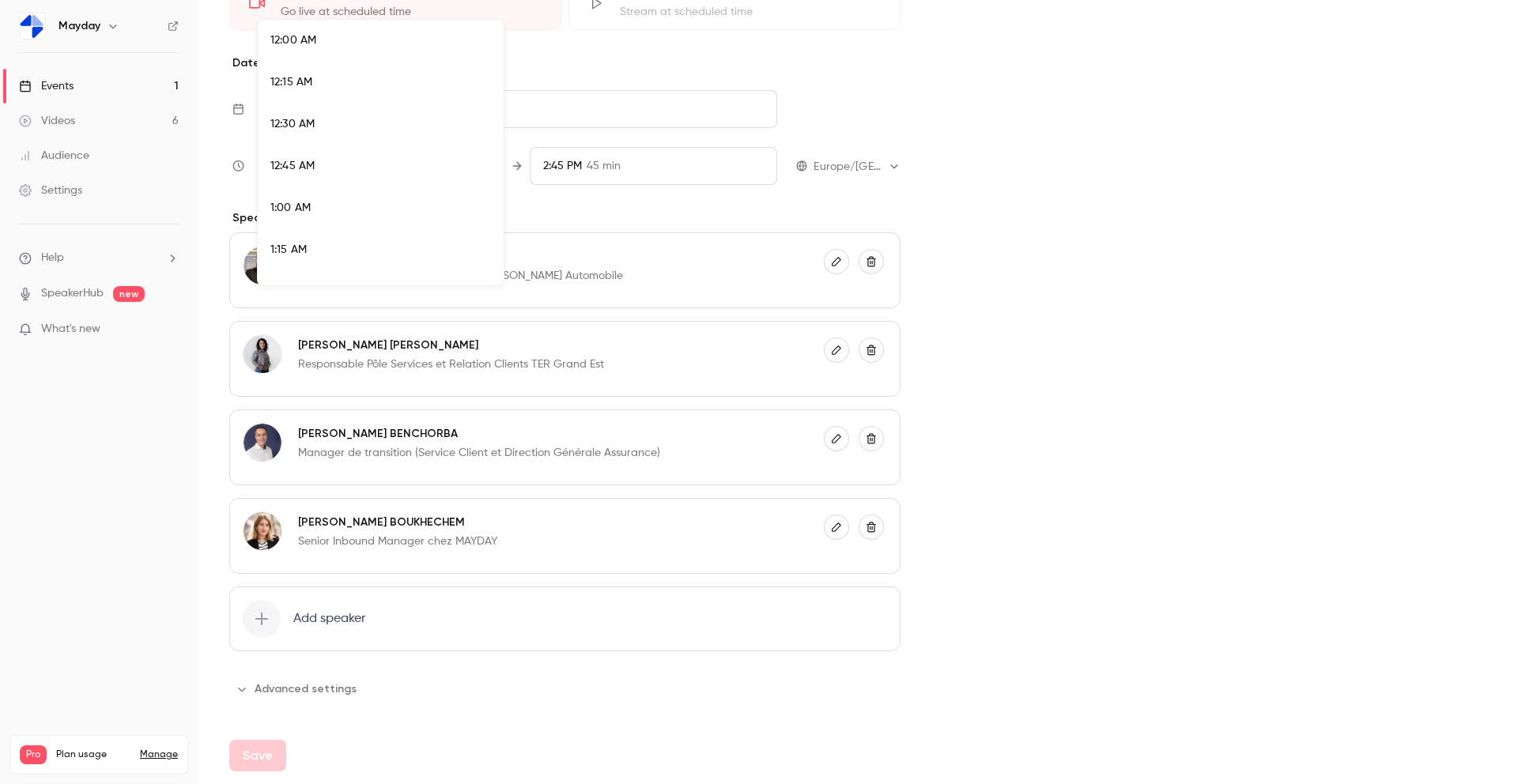 scroll, scrollTop: 2234, scrollLeft: 0, axis: vertical 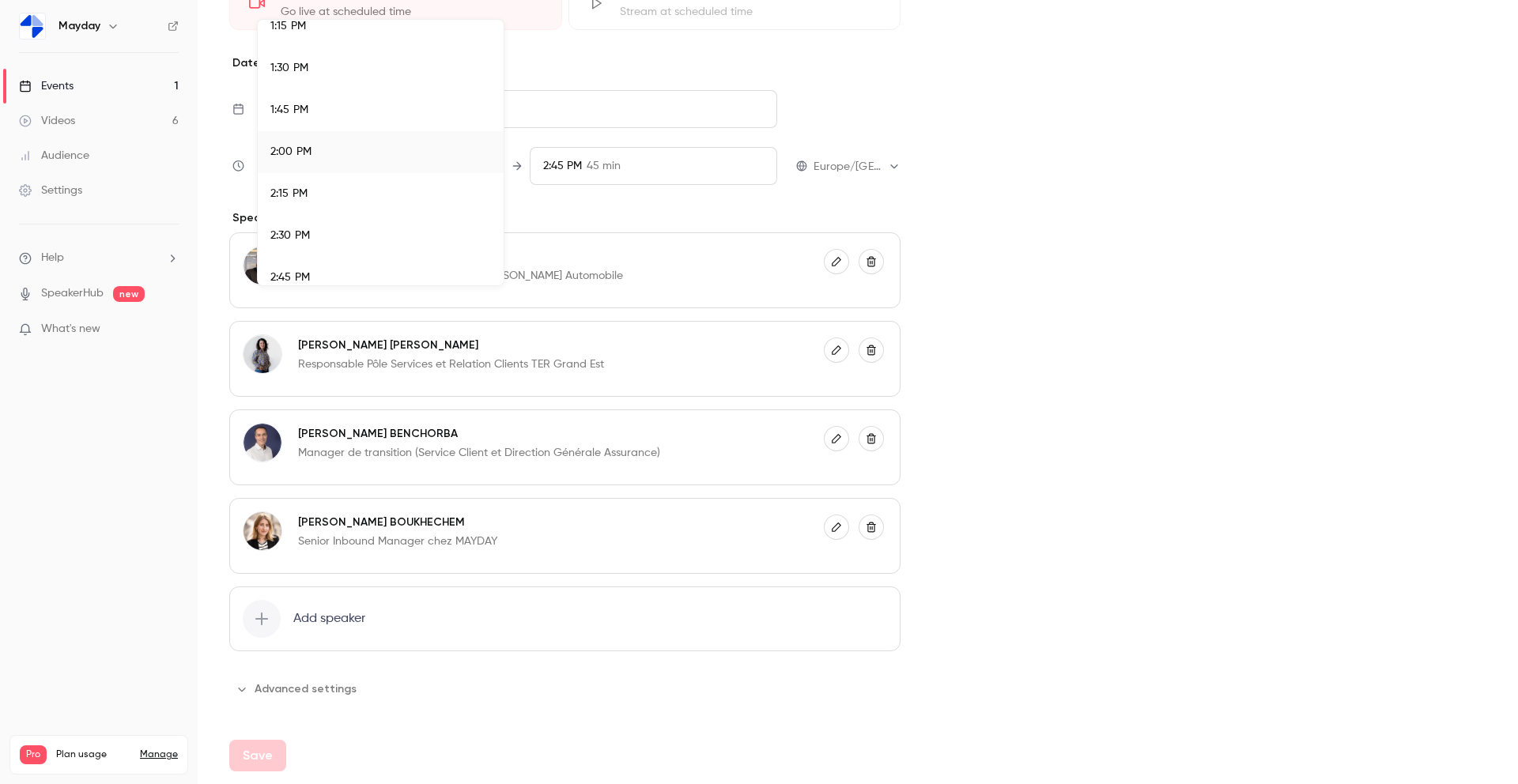 click on "2:00 PM" at bounding box center (380, 152) 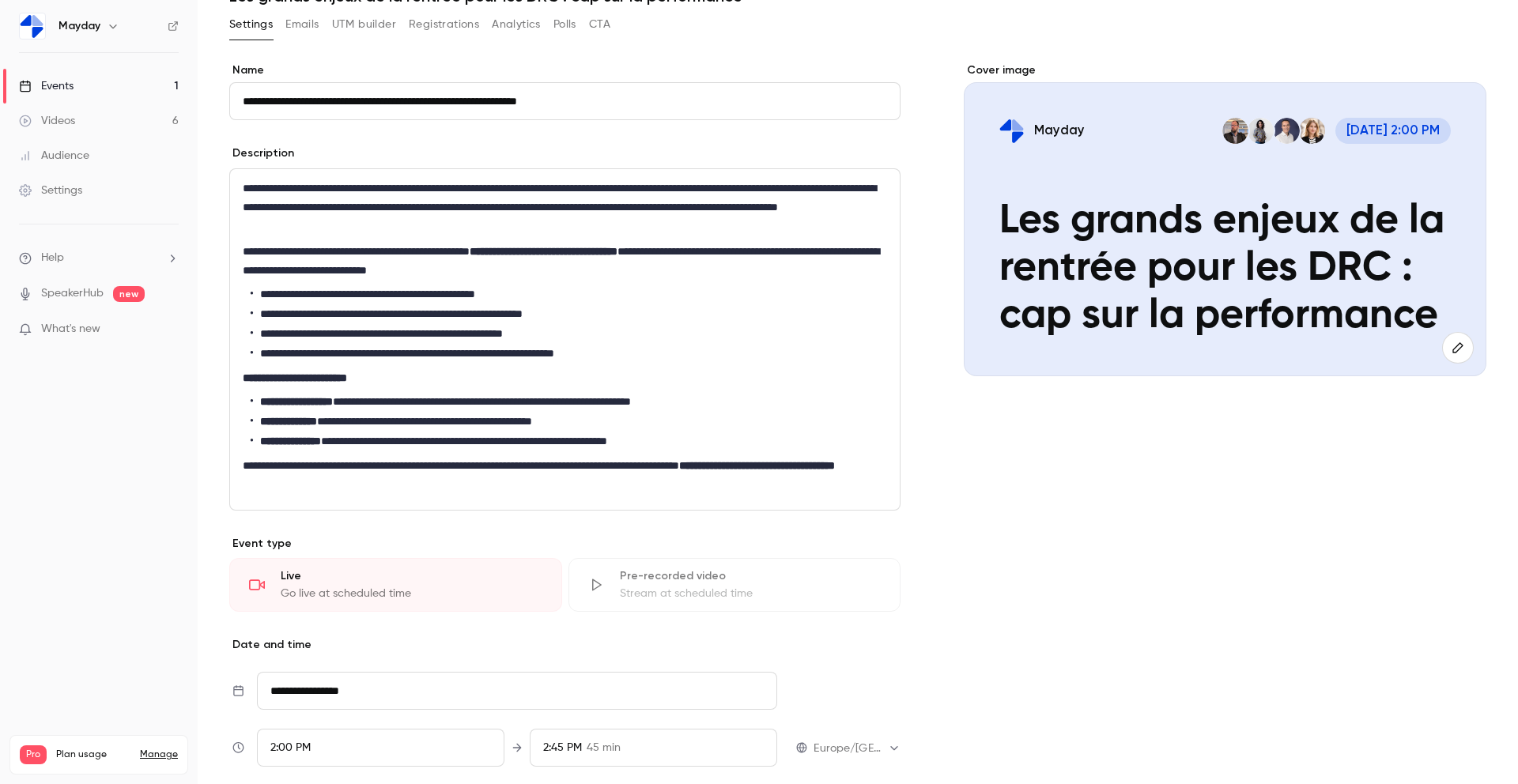 scroll, scrollTop: 0, scrollLeft: 0, axis: both 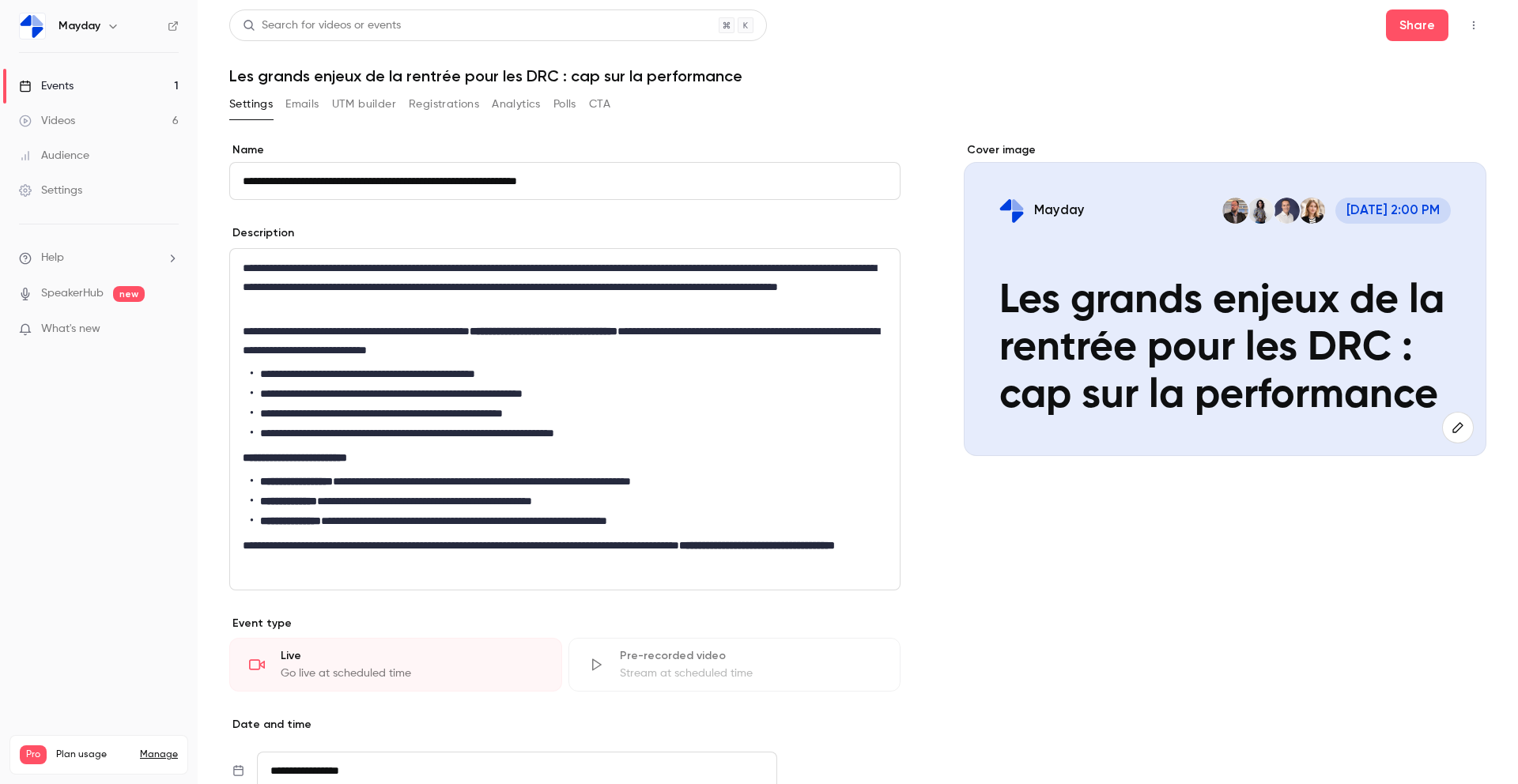 click on "Emails" at bounding box center (302, 104) 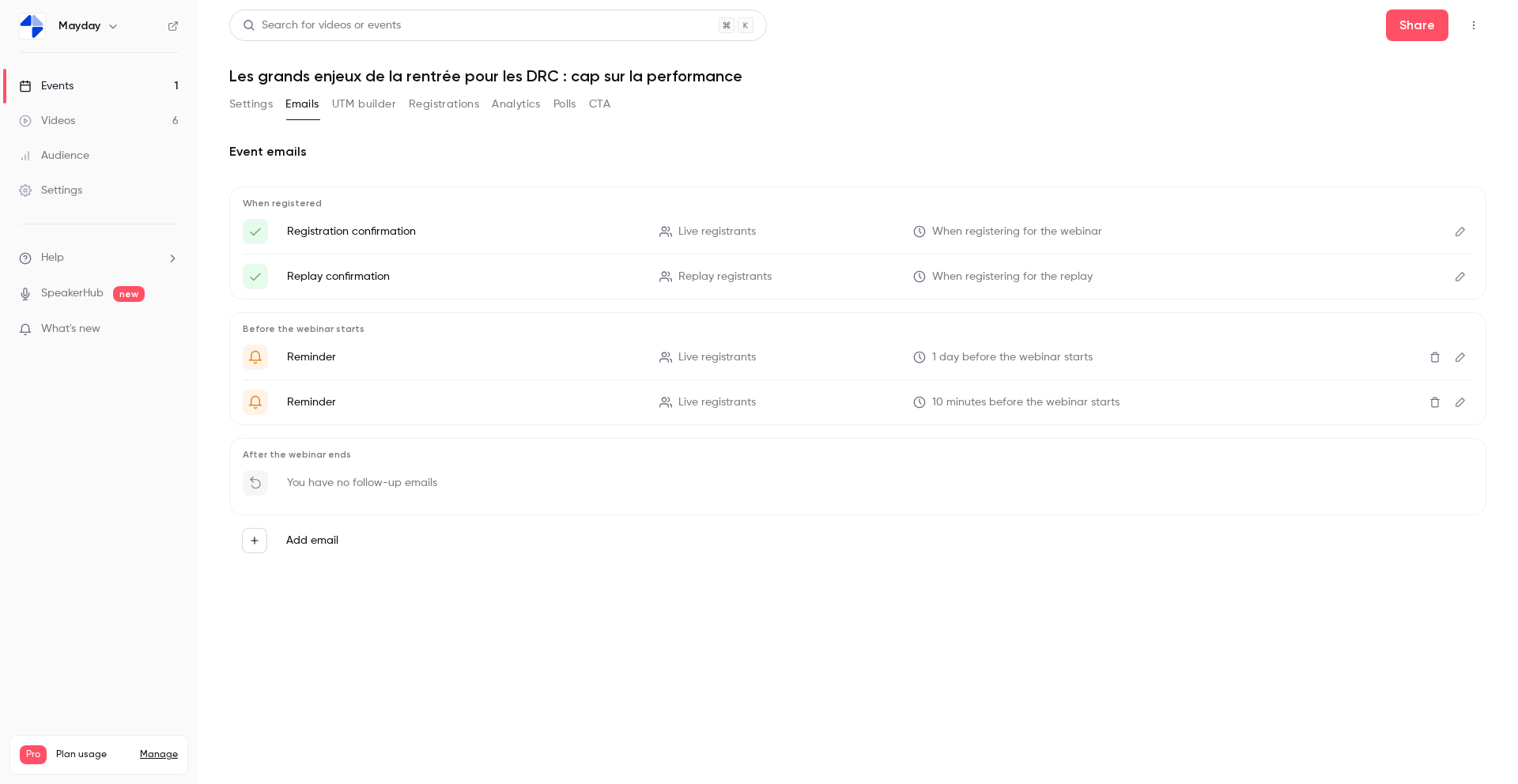 click 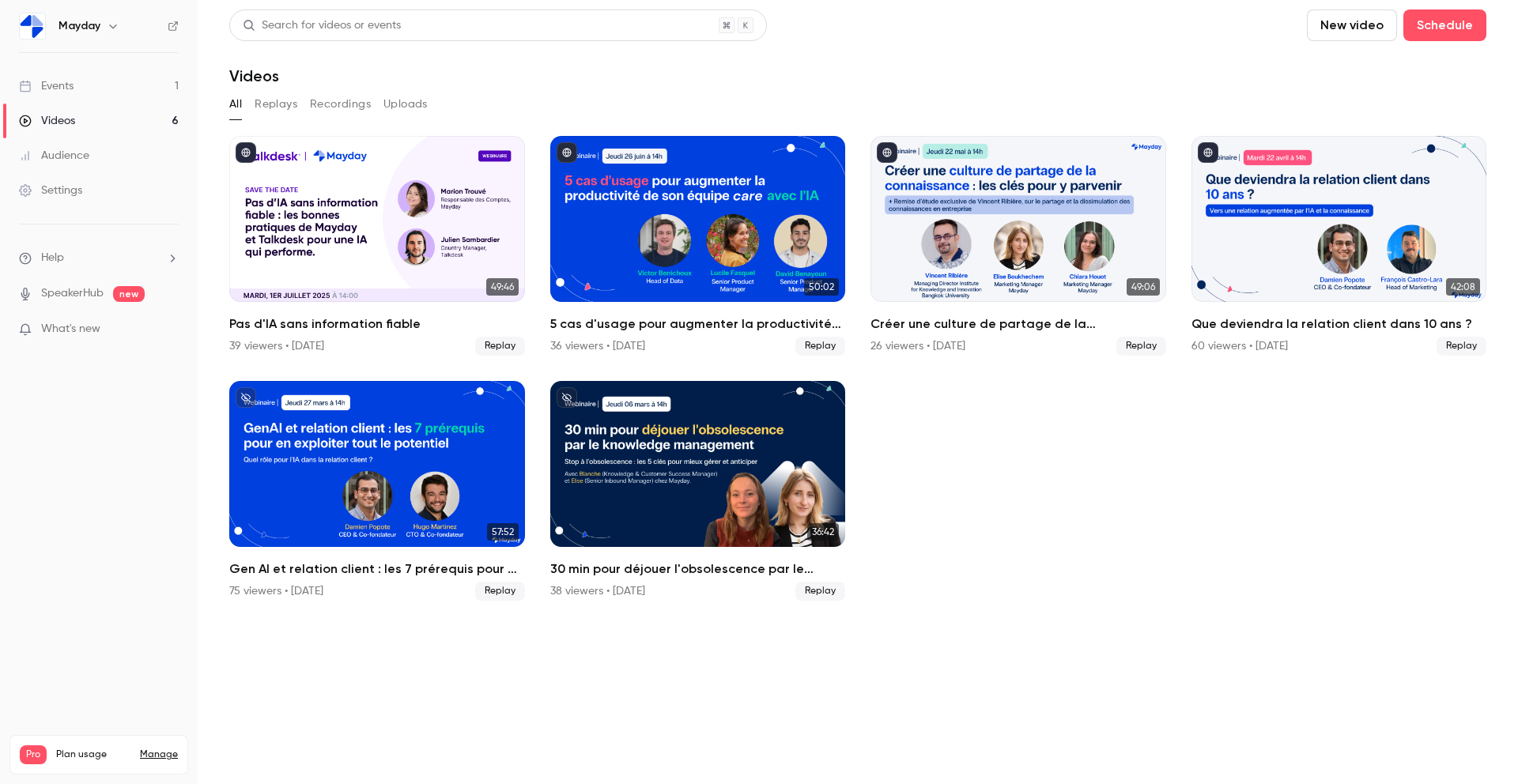 click on "Events 1" at bounding box center (99, 86) 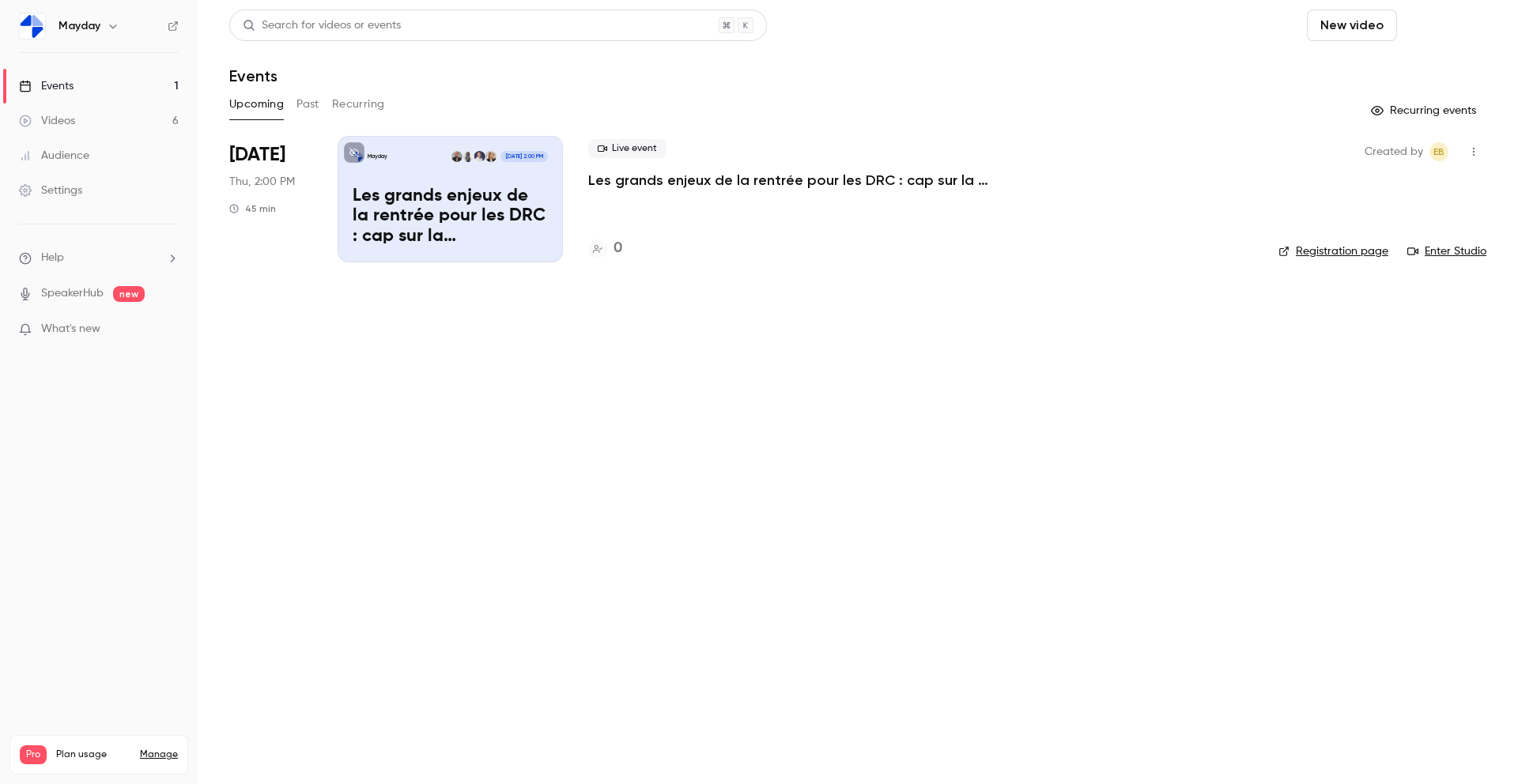 click on "Schedule" at bounding box center (1444, 25) 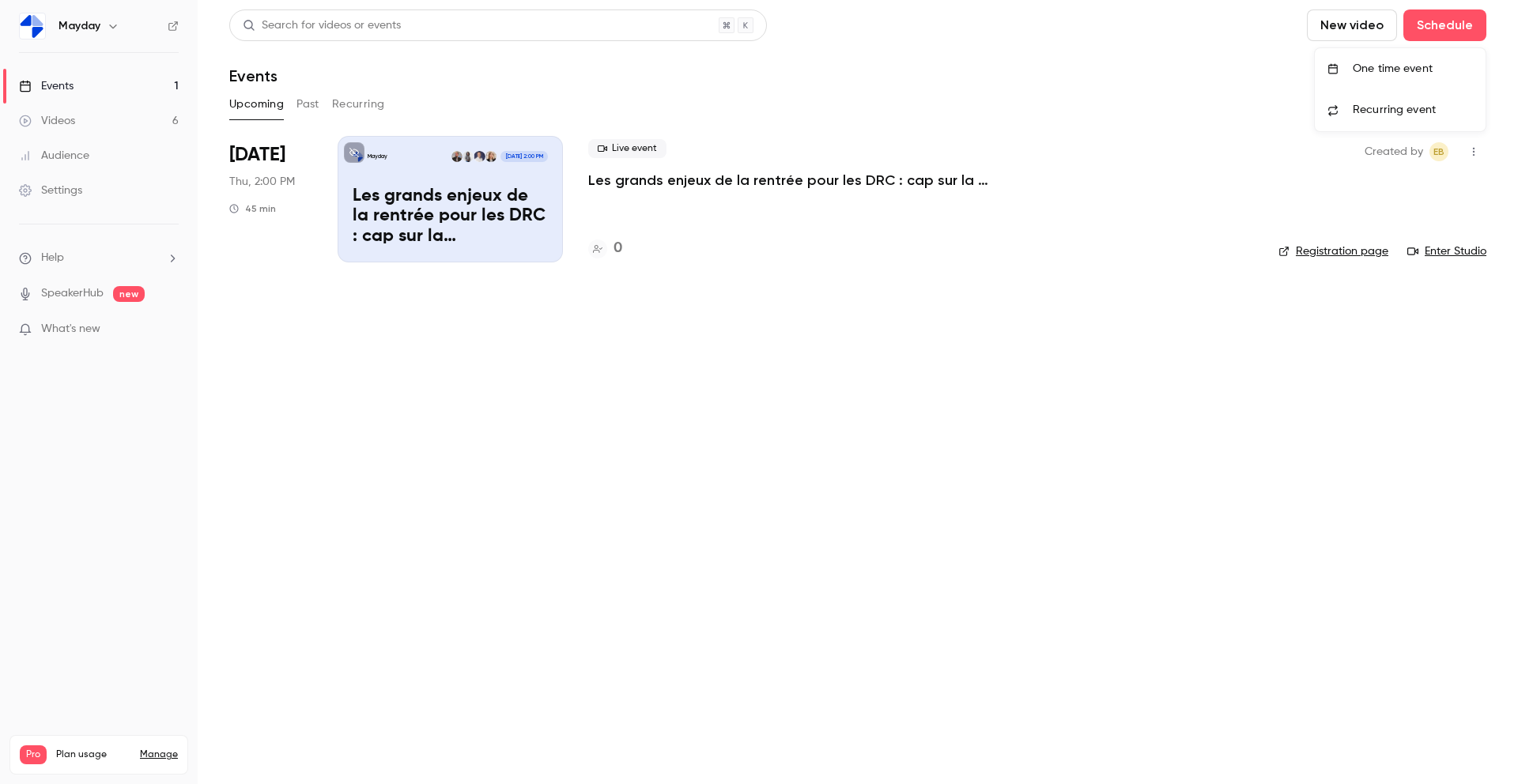 click on "One time event" at bounding box center [1413, 69] 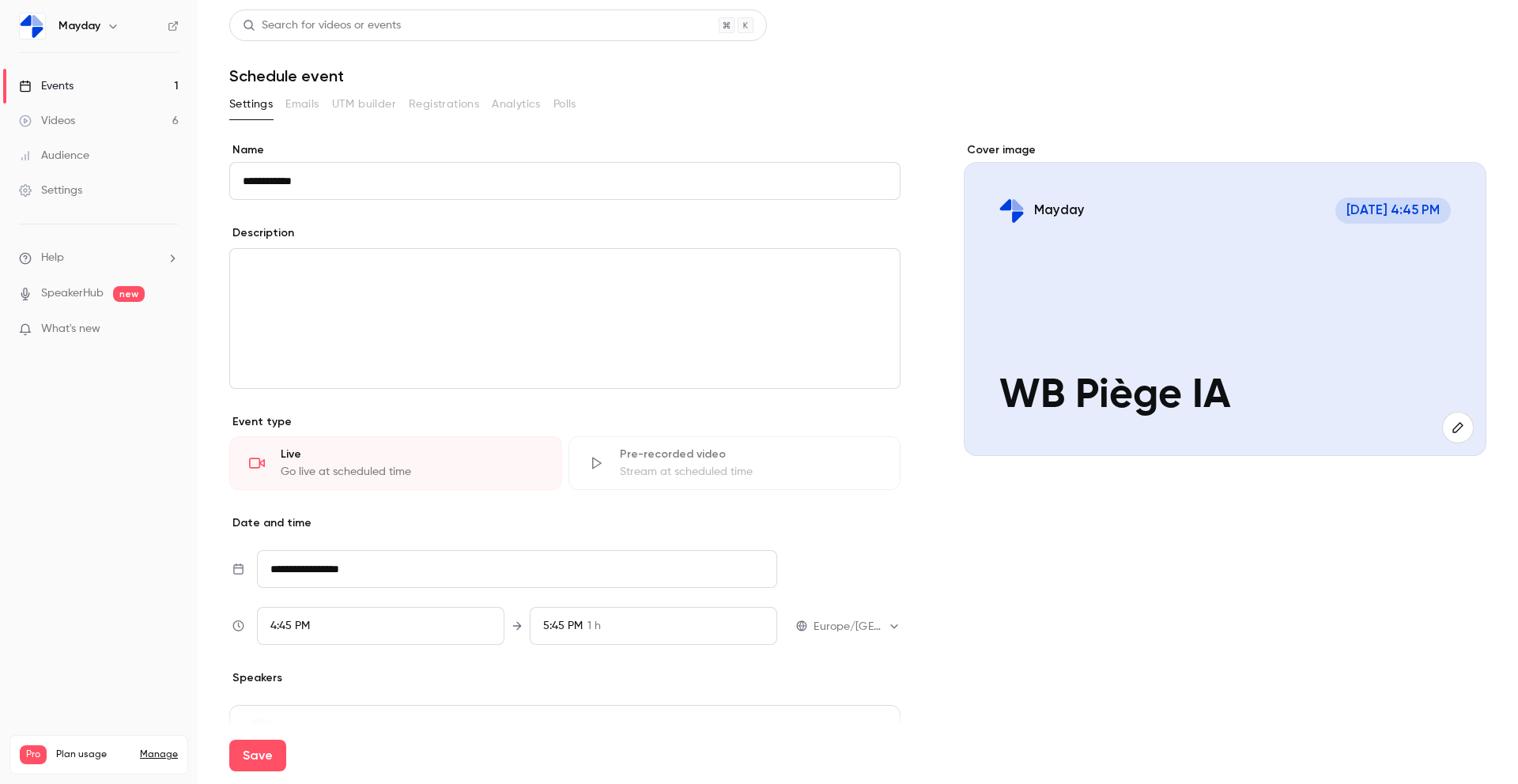 click on "**********" at bounding box center (565, 181) 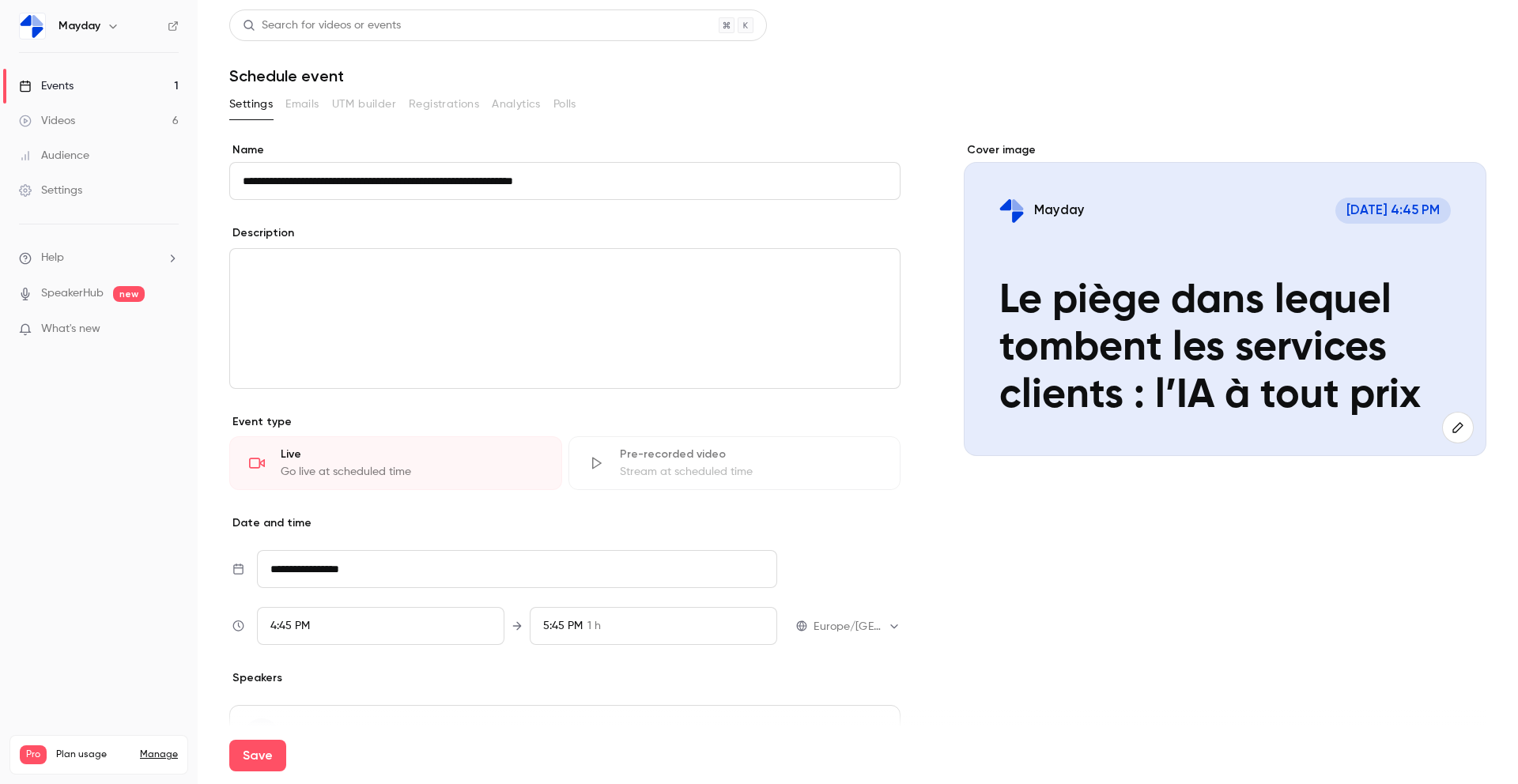 click on "**********" at bounding box center [565, 181] 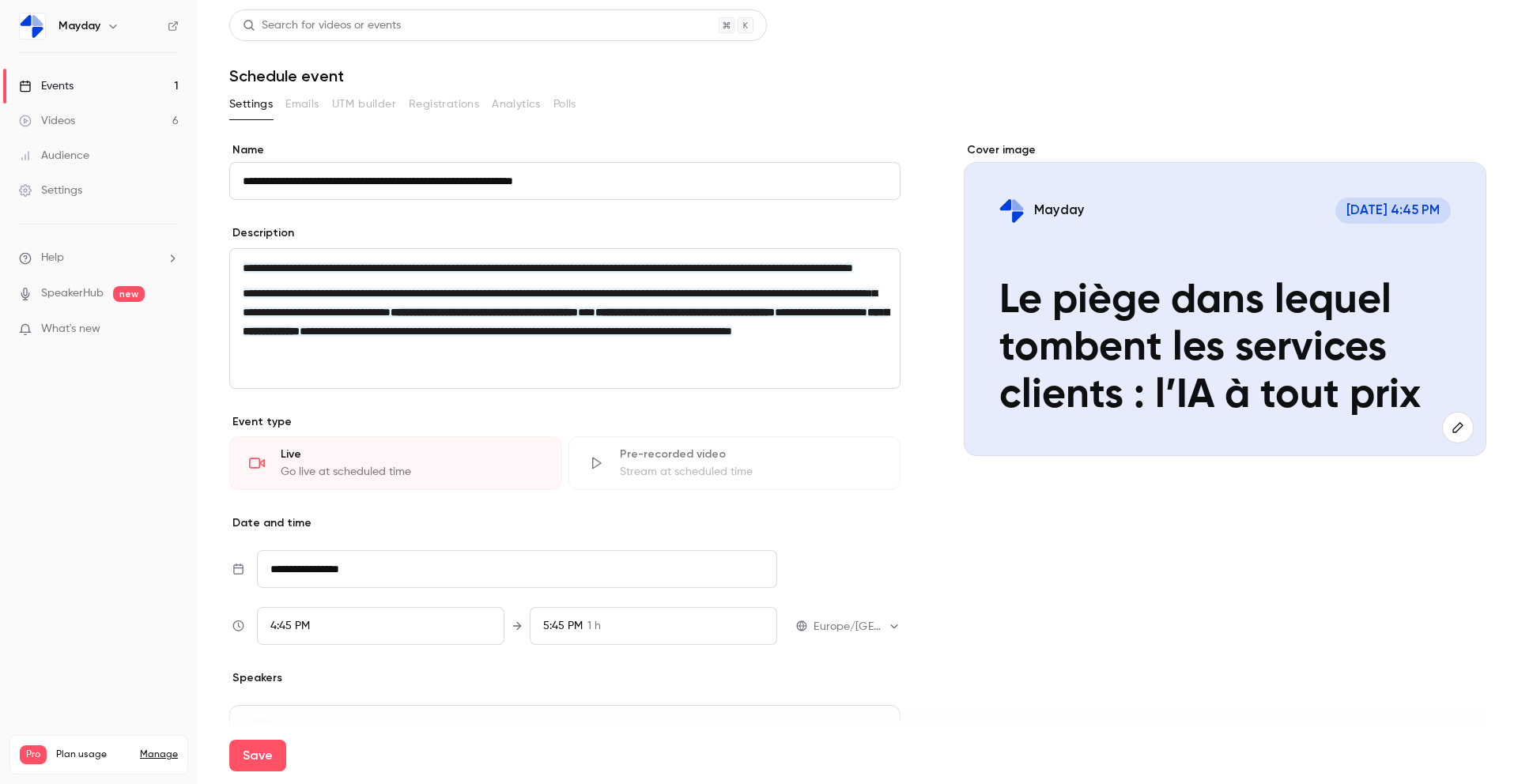 scroll, scrollTop: 0, scrollLeft: 0, axis: both 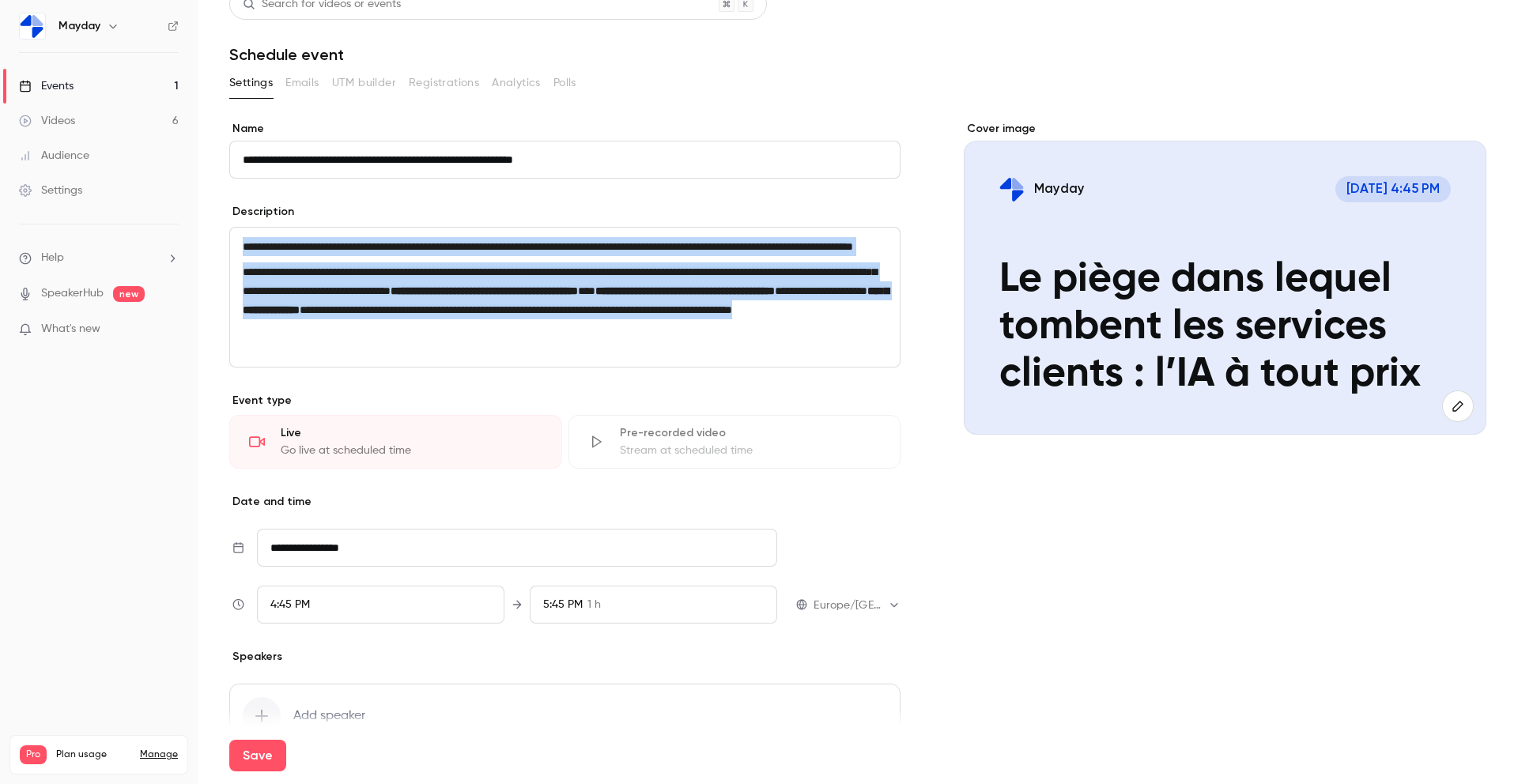 drag, startPoint x: 663, startPoint y: 351, endPoint x: 238, endPoint y: 237, distance: 440.0239 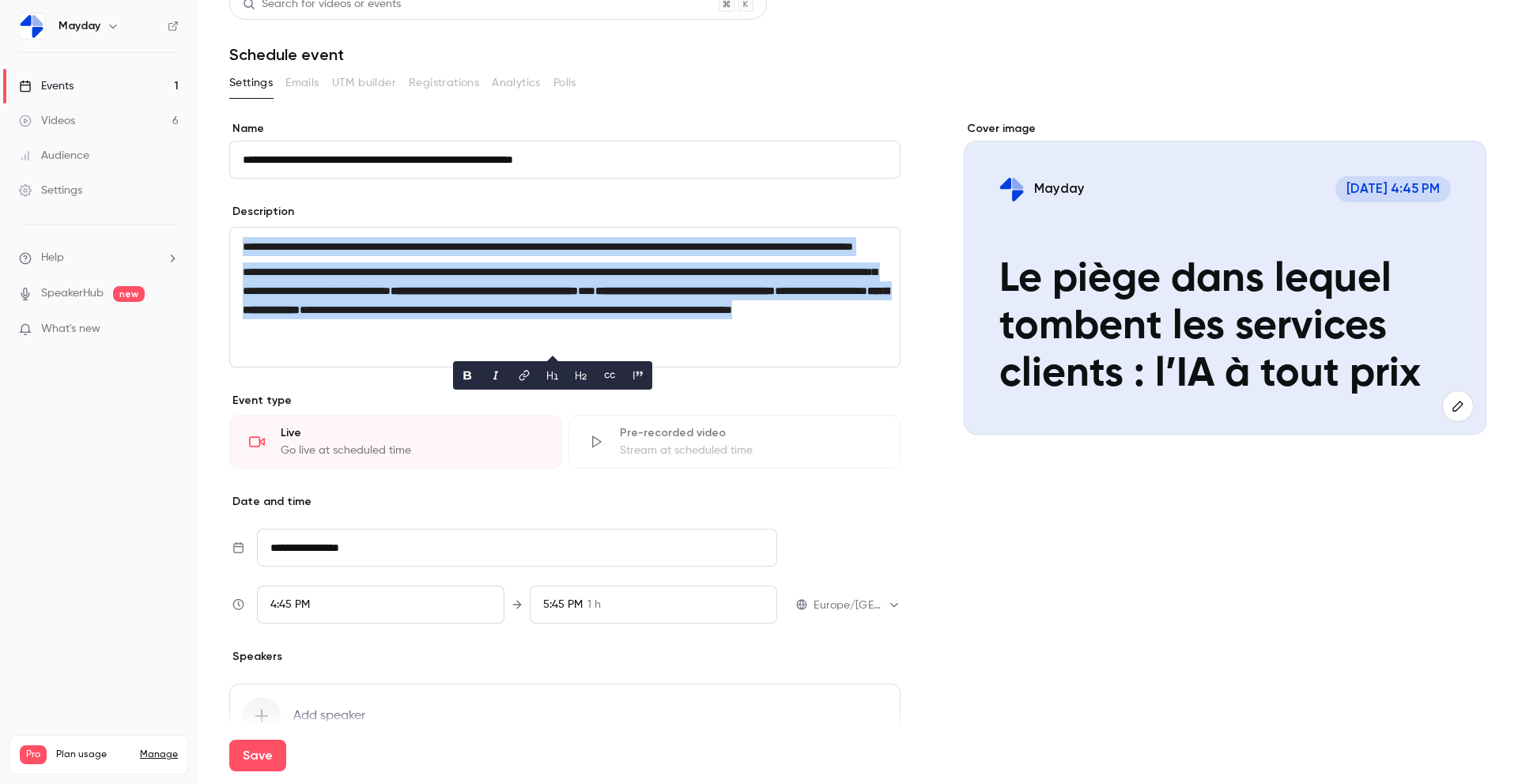 click 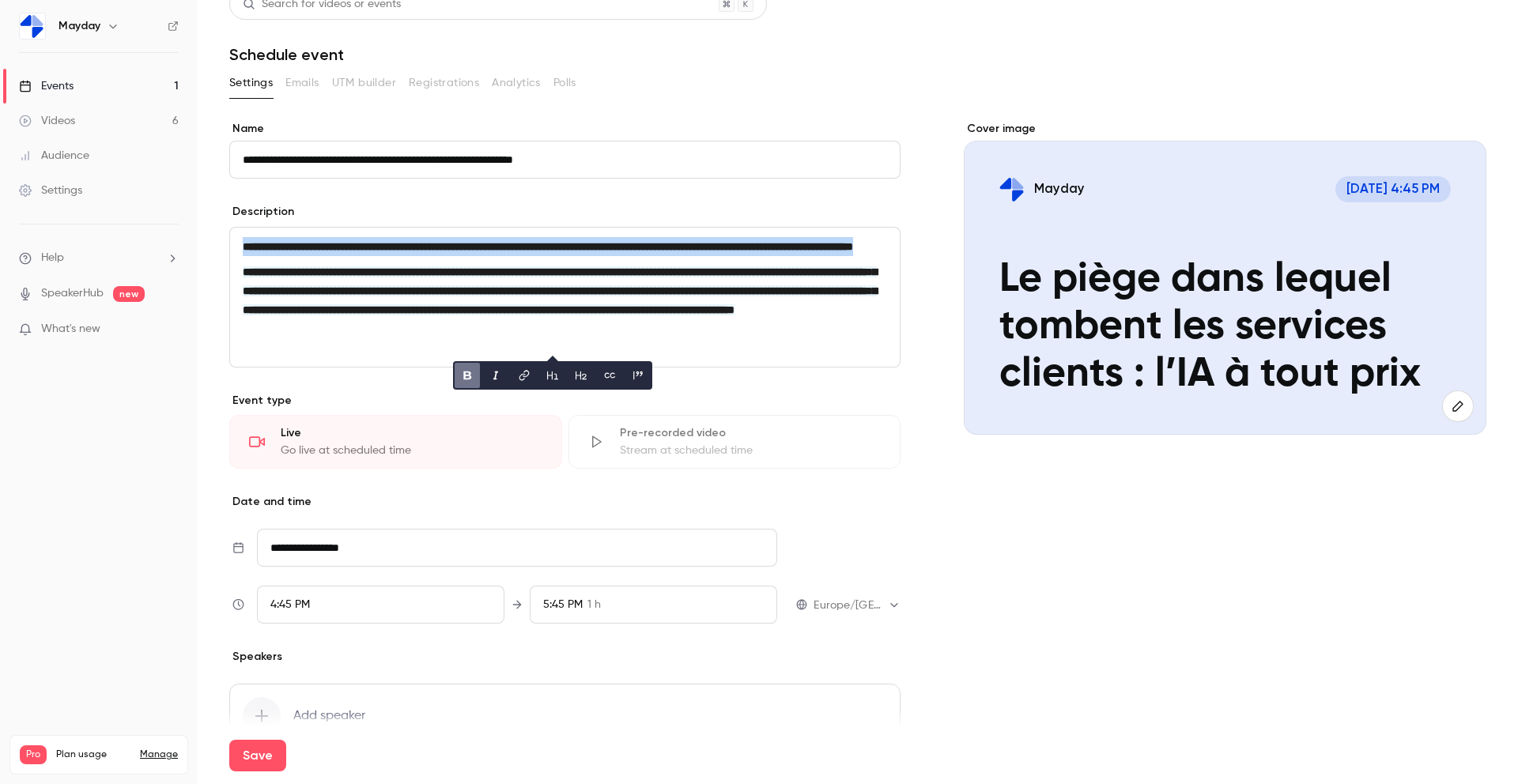 click 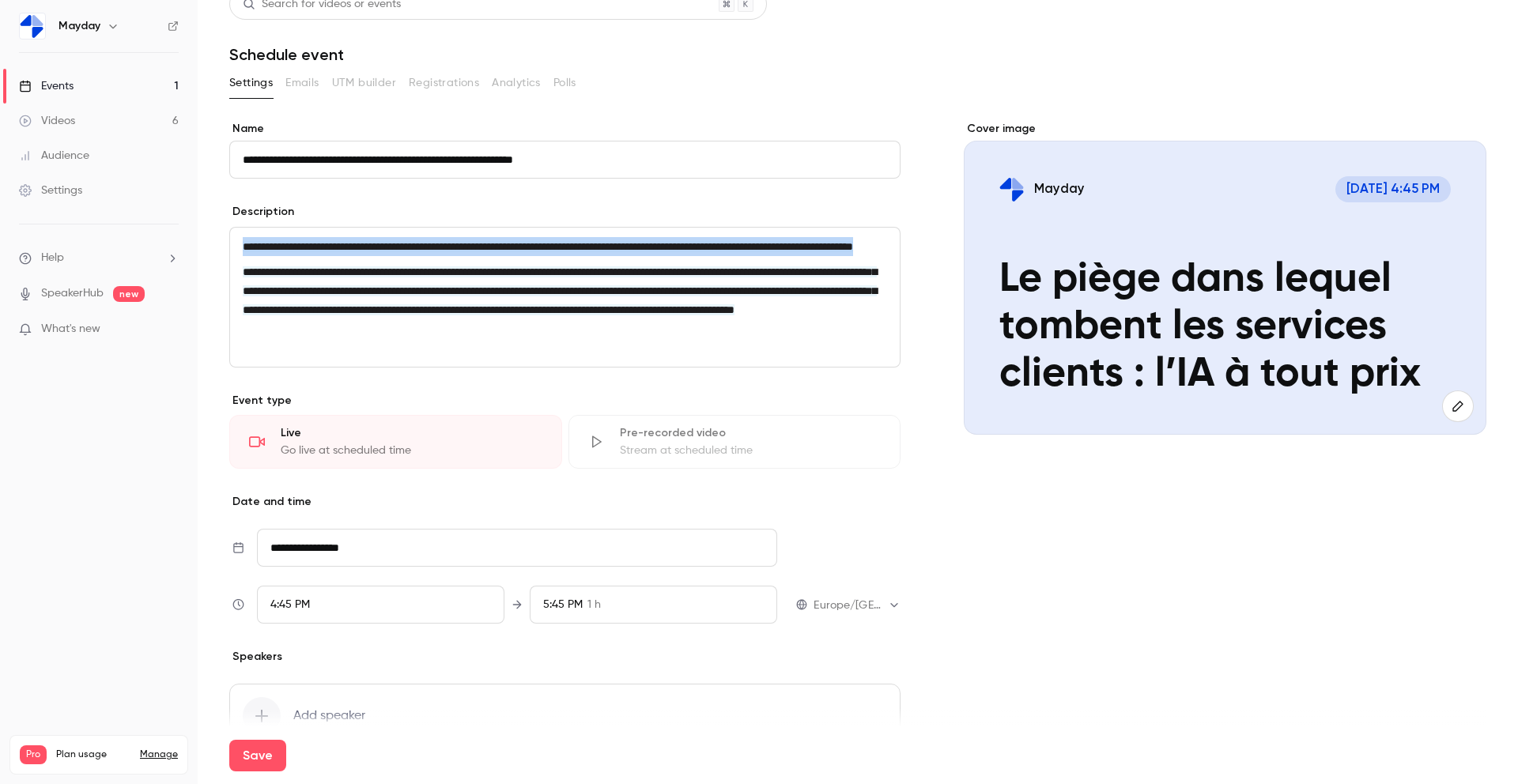 click on "**********" at bounding box center (560, 291) 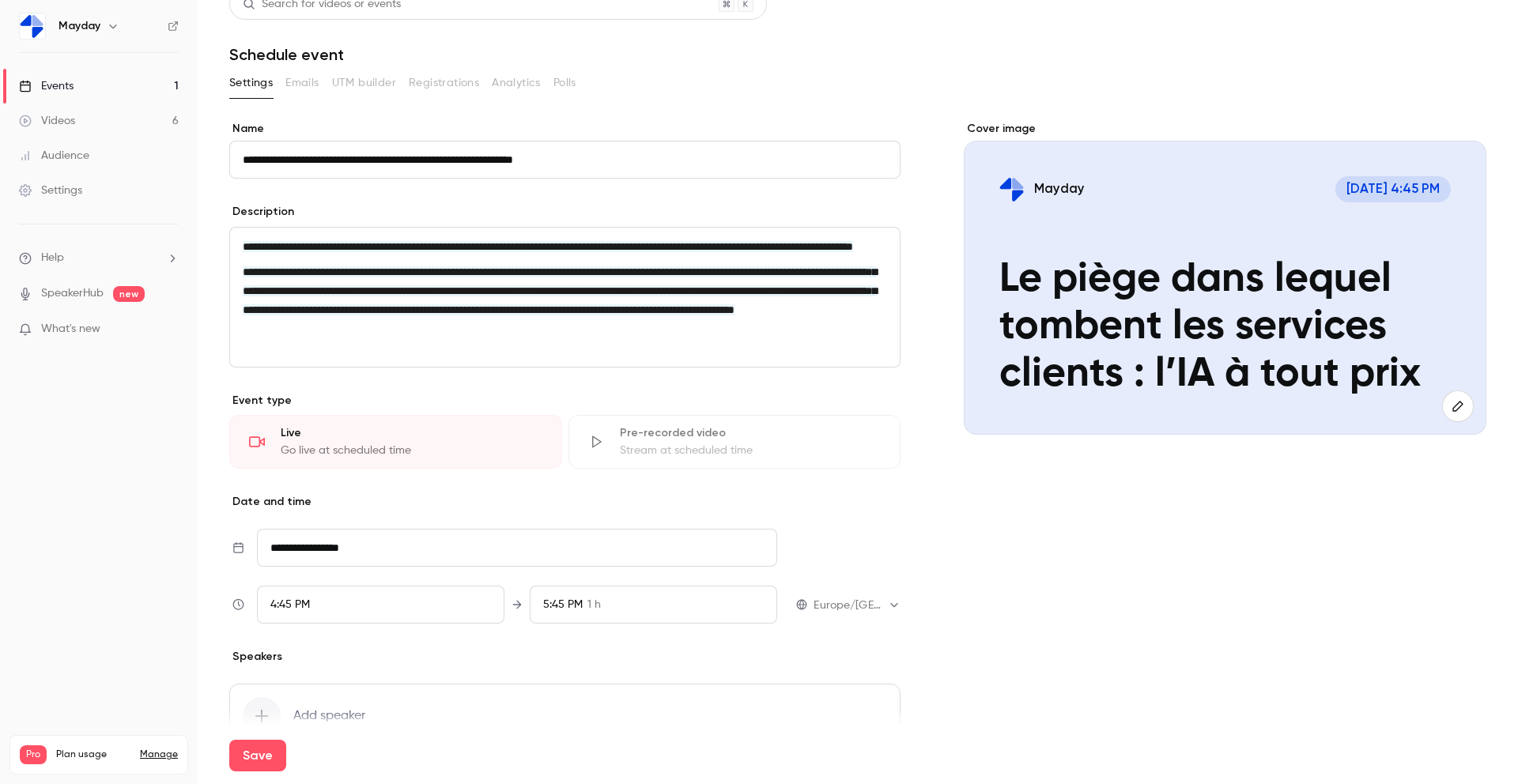 click on "**********" at bounding box center [560, 291] 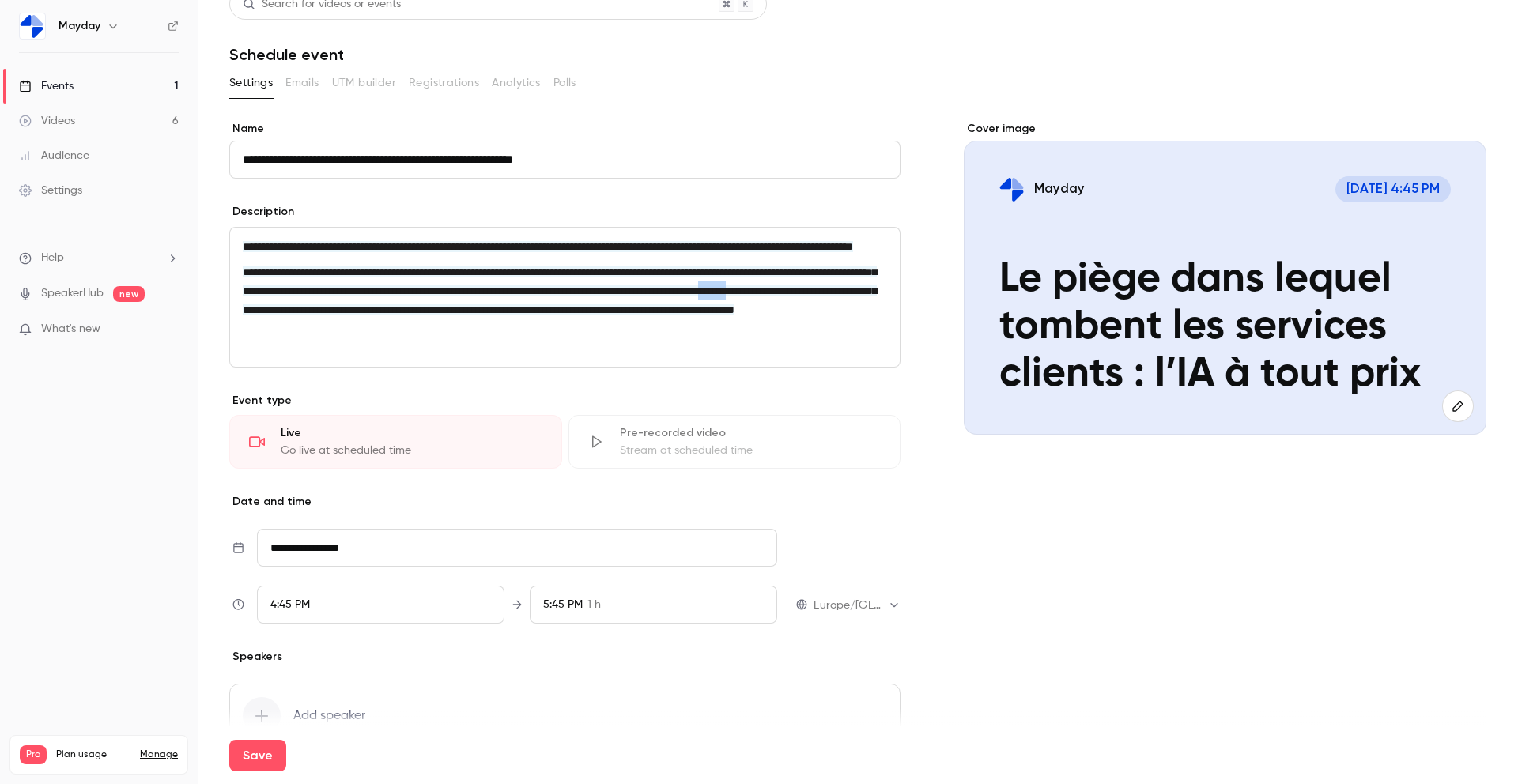 click on "**********" at bounding box center (560, 291) 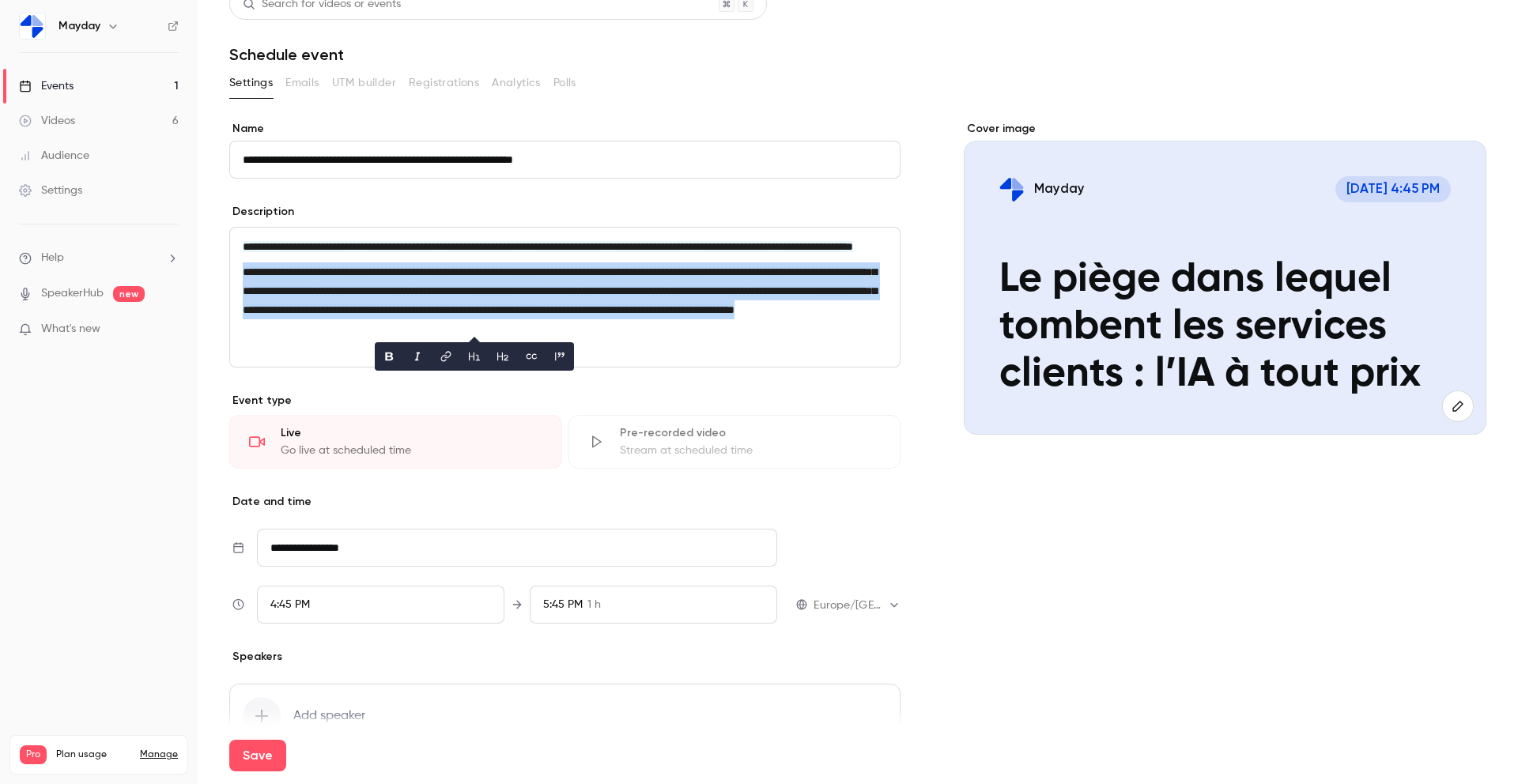 click on "**********" at bounding box center (560, 291) 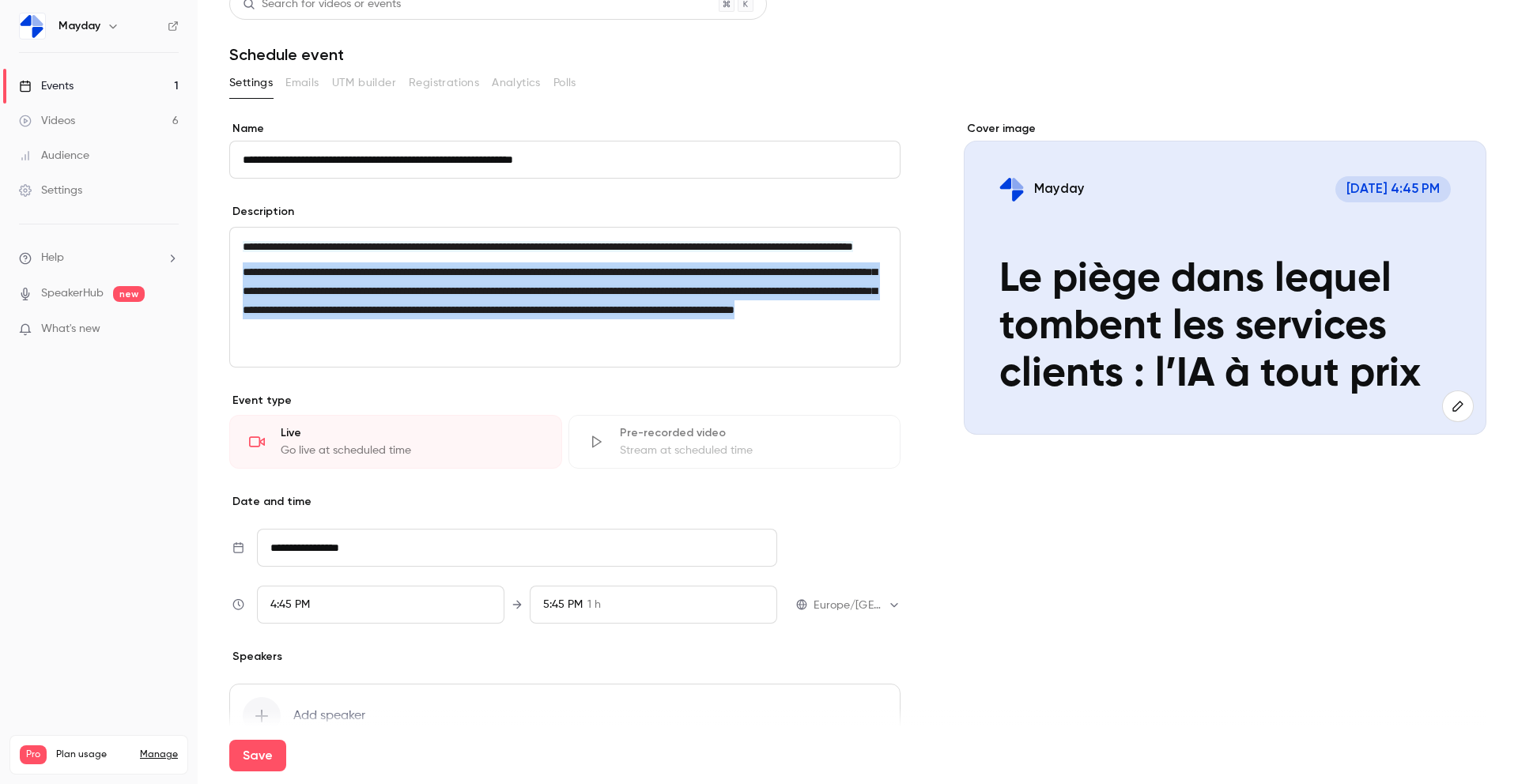 click on "**********" at bounding box center [560, 291] 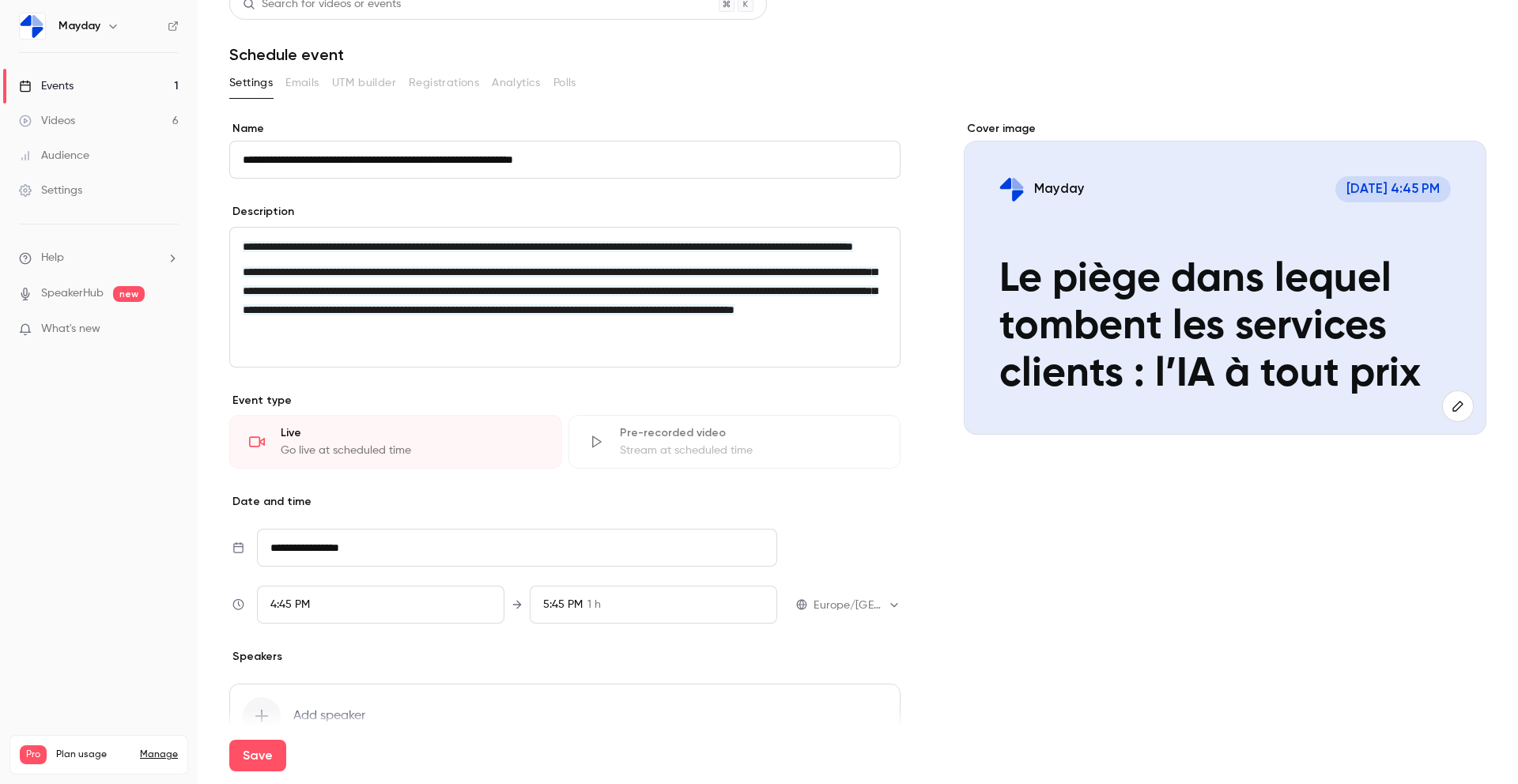 click on "**********" at bounding box center (565, 247) 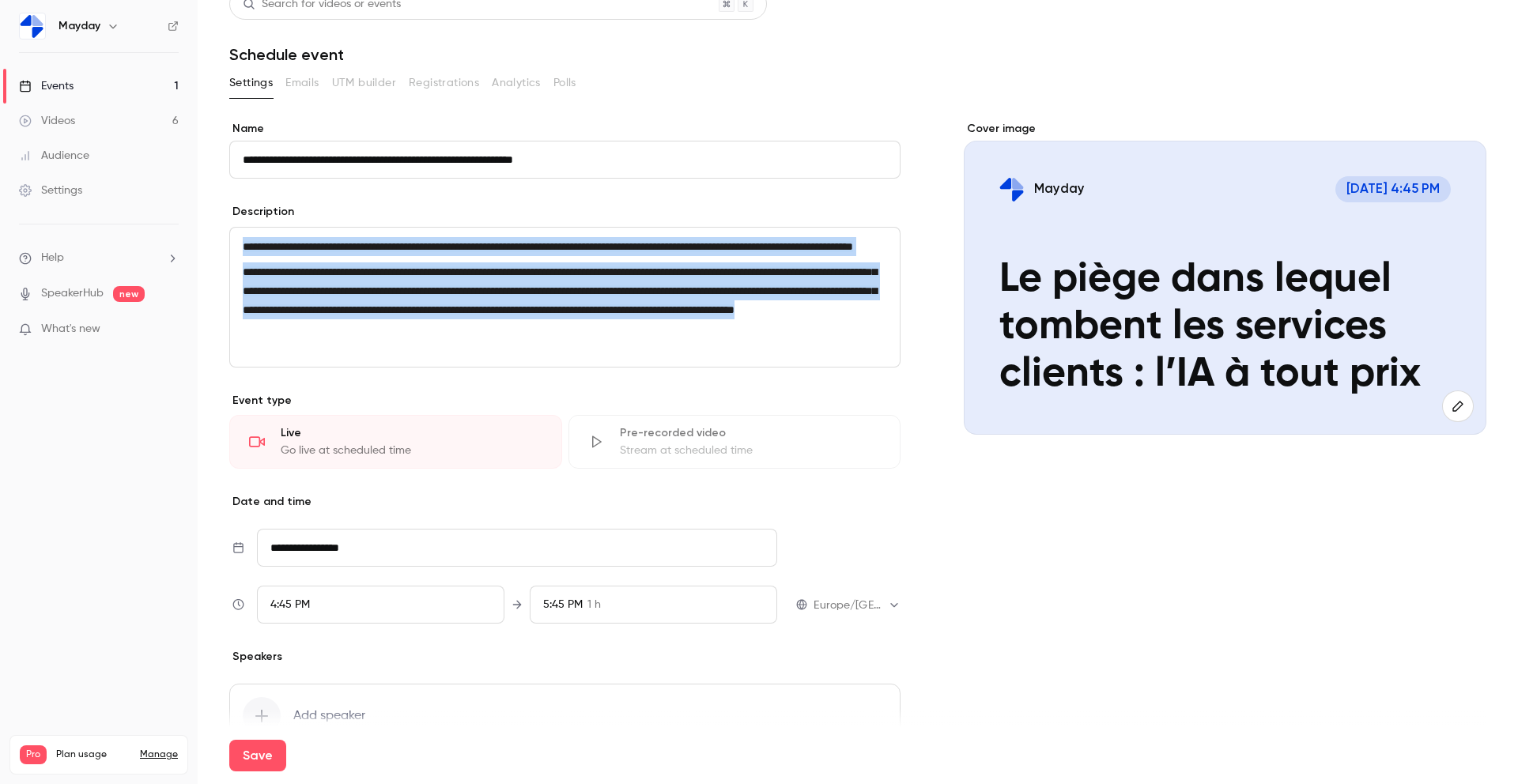 drag, startPoint x: 239, startPoint y: 245, endPoint x: 757, endPoint y: 347, distance: 527.947 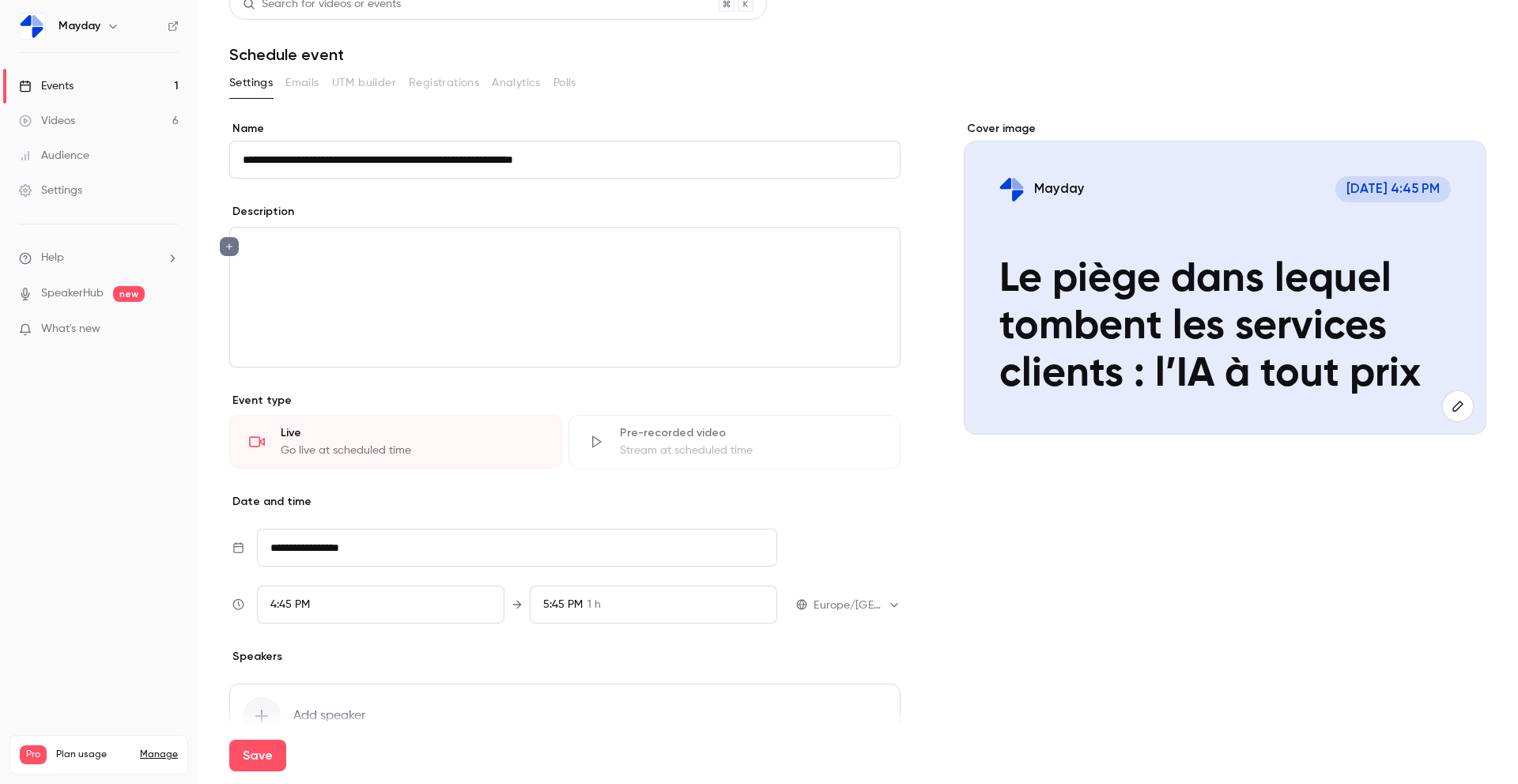 click at bounding box center [565, 297] 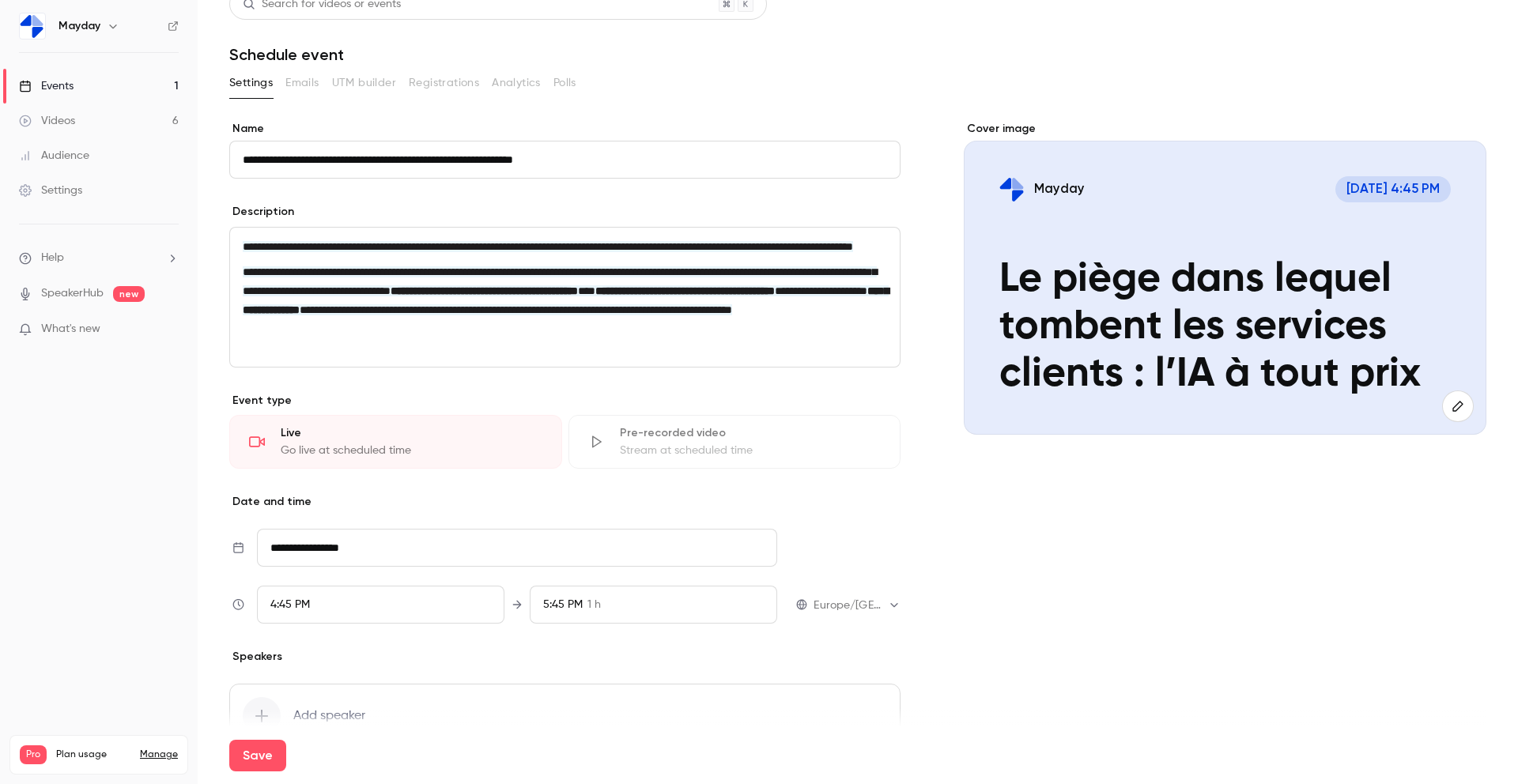 scroll, scrollTop: 0, scrollLeft: 0, axis: both 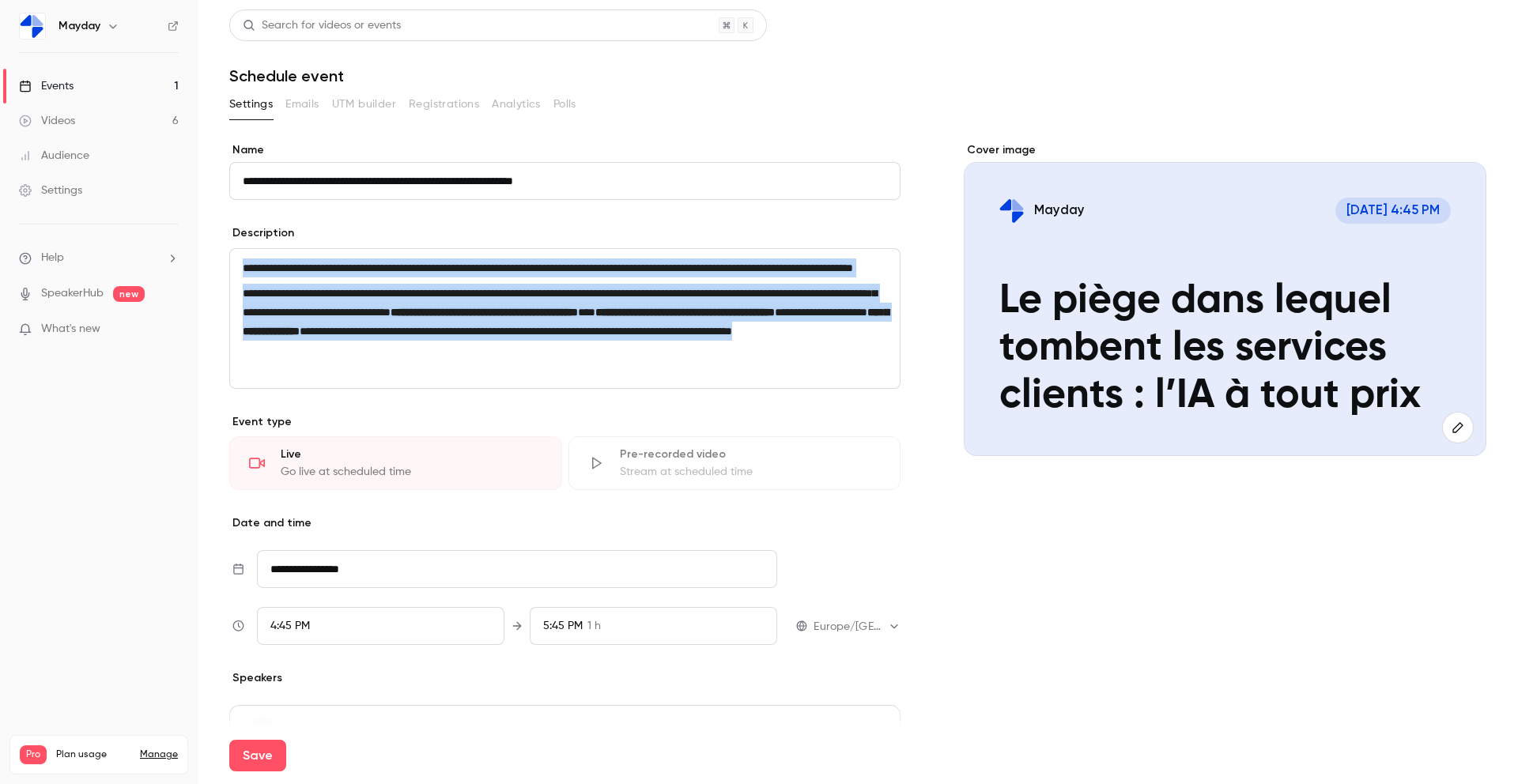 drag, startPoint x: 236, startPoint y: 268, endPoint x: 697, endPoint y: 412, distance: 482.9669 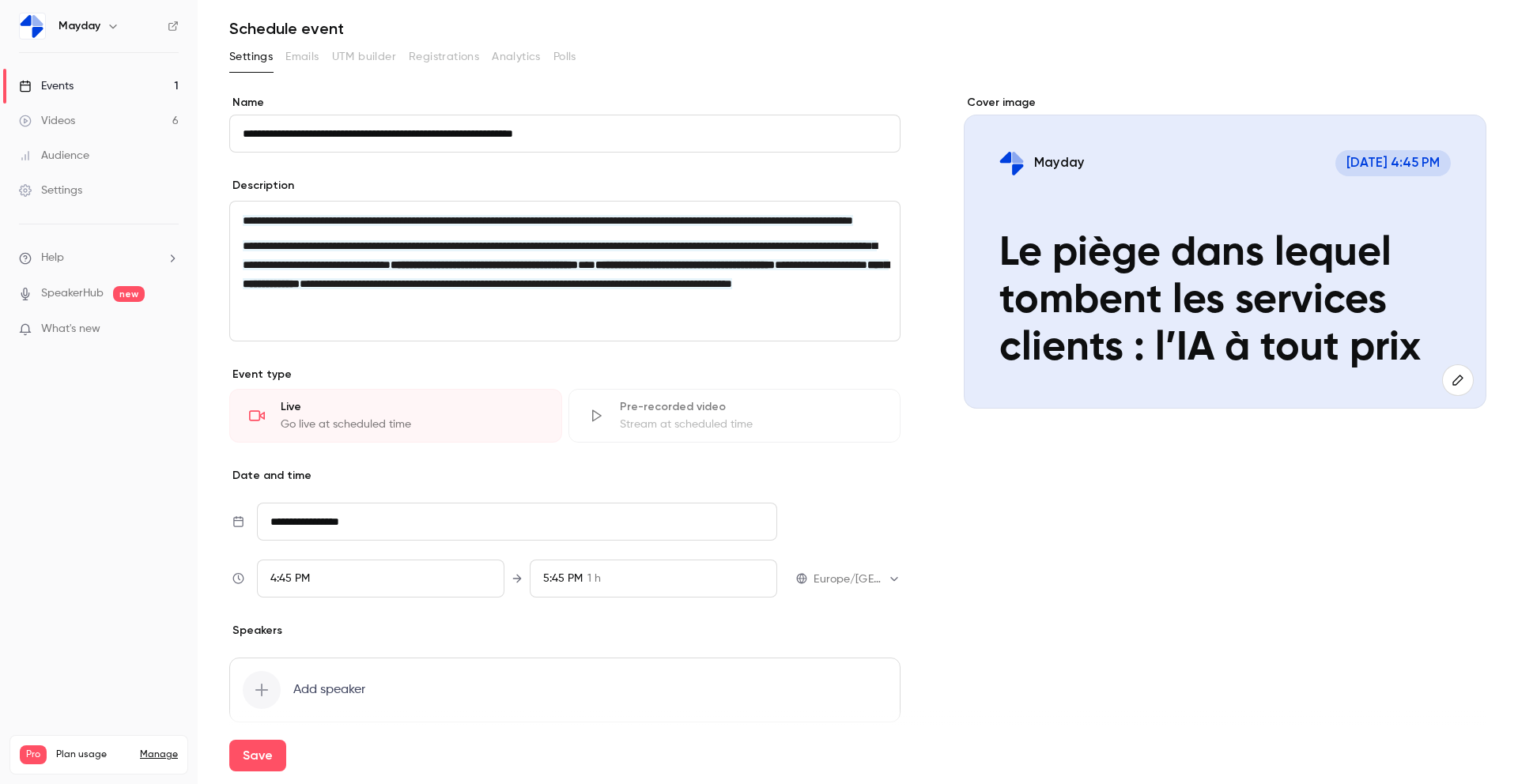 scroll, scrollTop: 56, scrollLeft: 0, axis: vertical 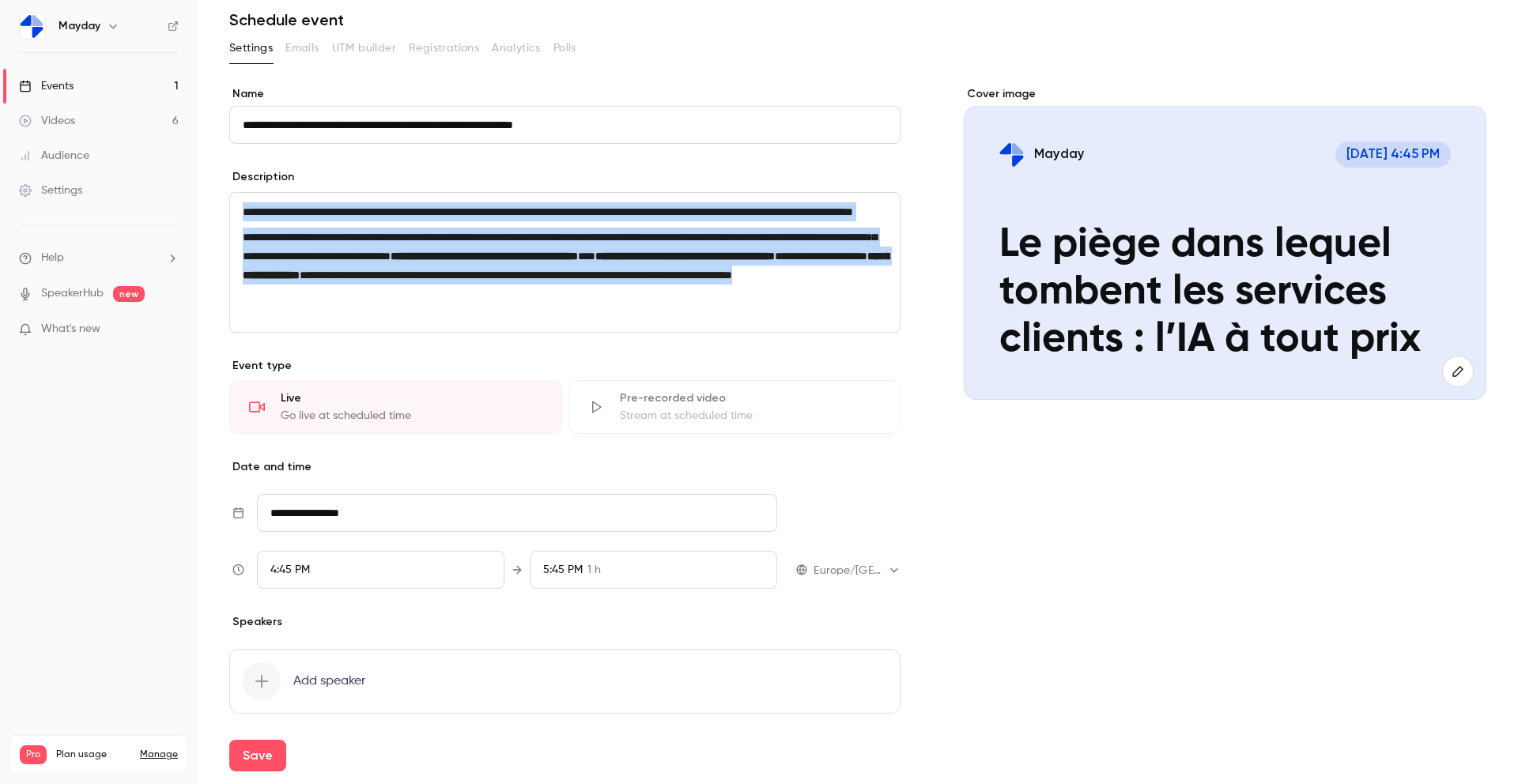 drag, startPoint x: 675, startPoint y: 322, endPoint x: 229, endPoint y: 194, distance: 464.00431 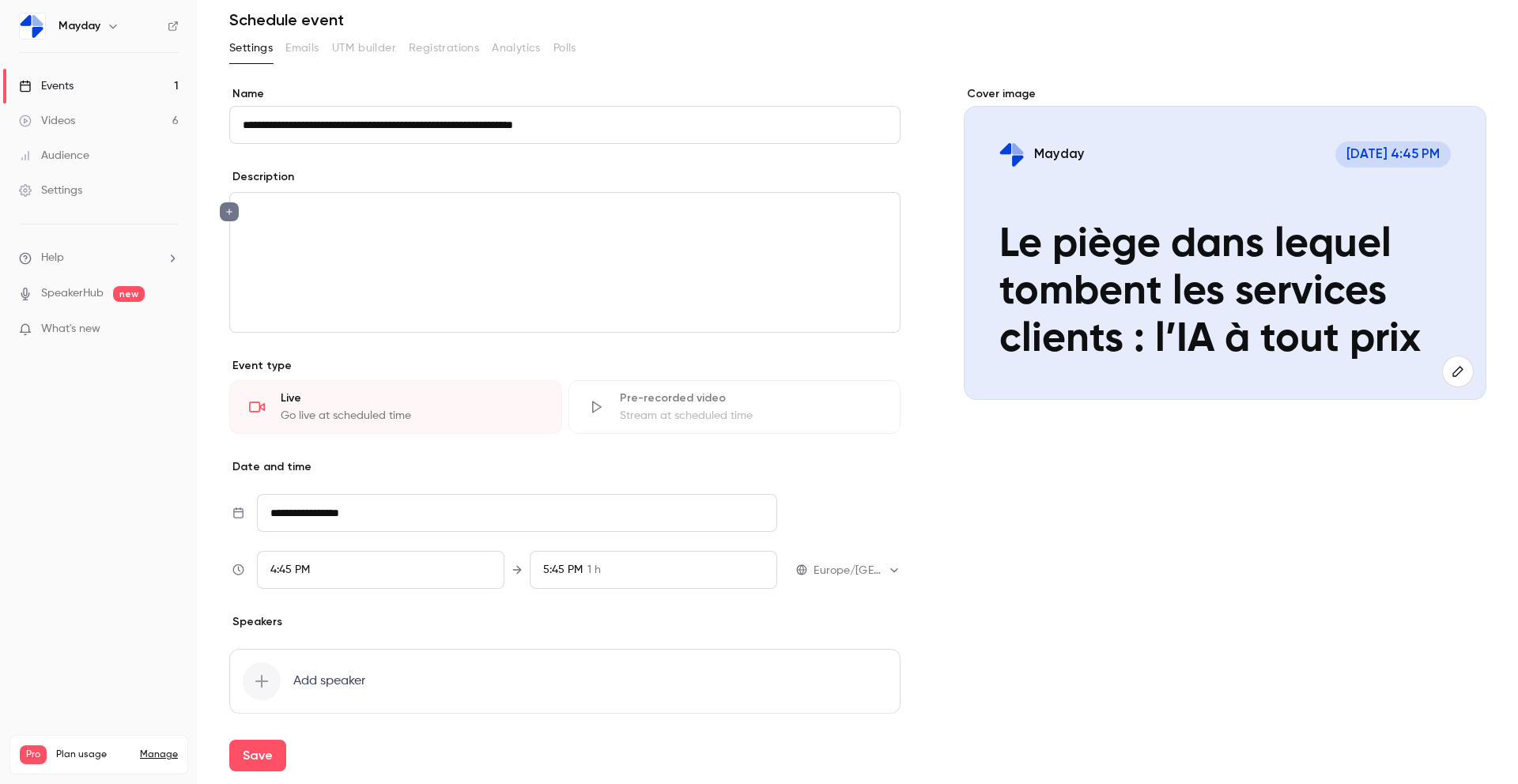 click at bounding box center (565, 262) 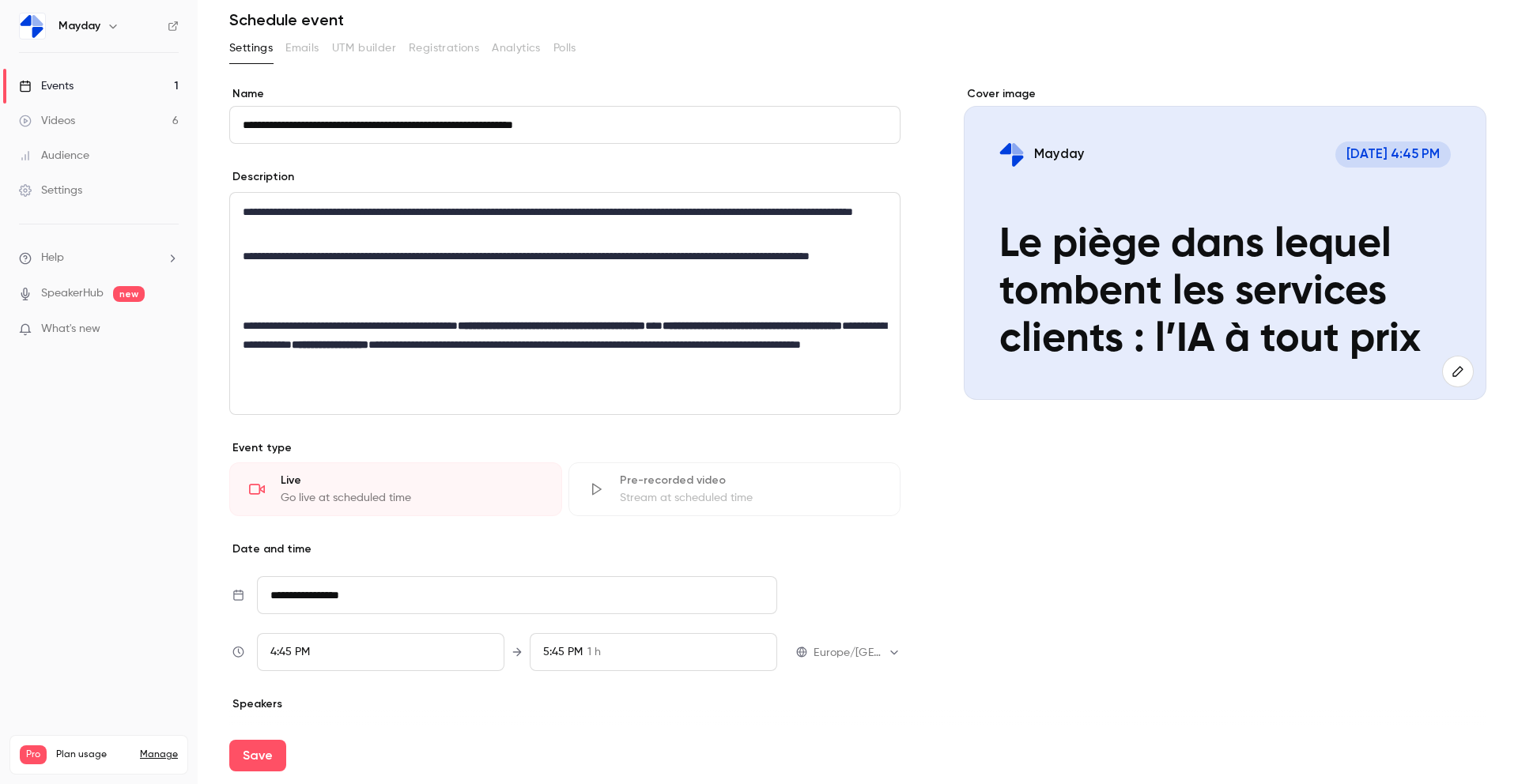 scroll, scrollTop: 0, scrollLeft: 0, axis: both 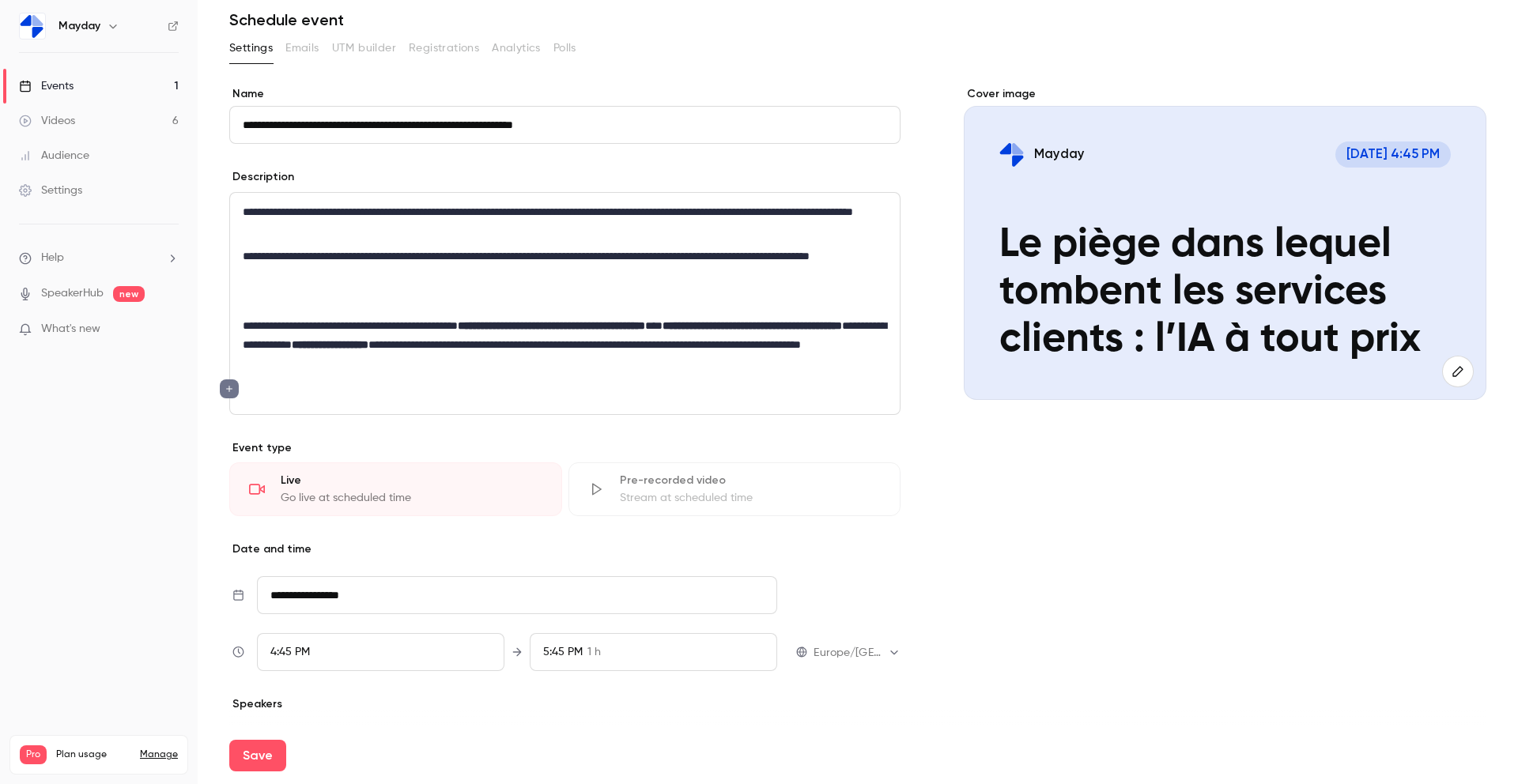 click at bounding box center [565, 300] 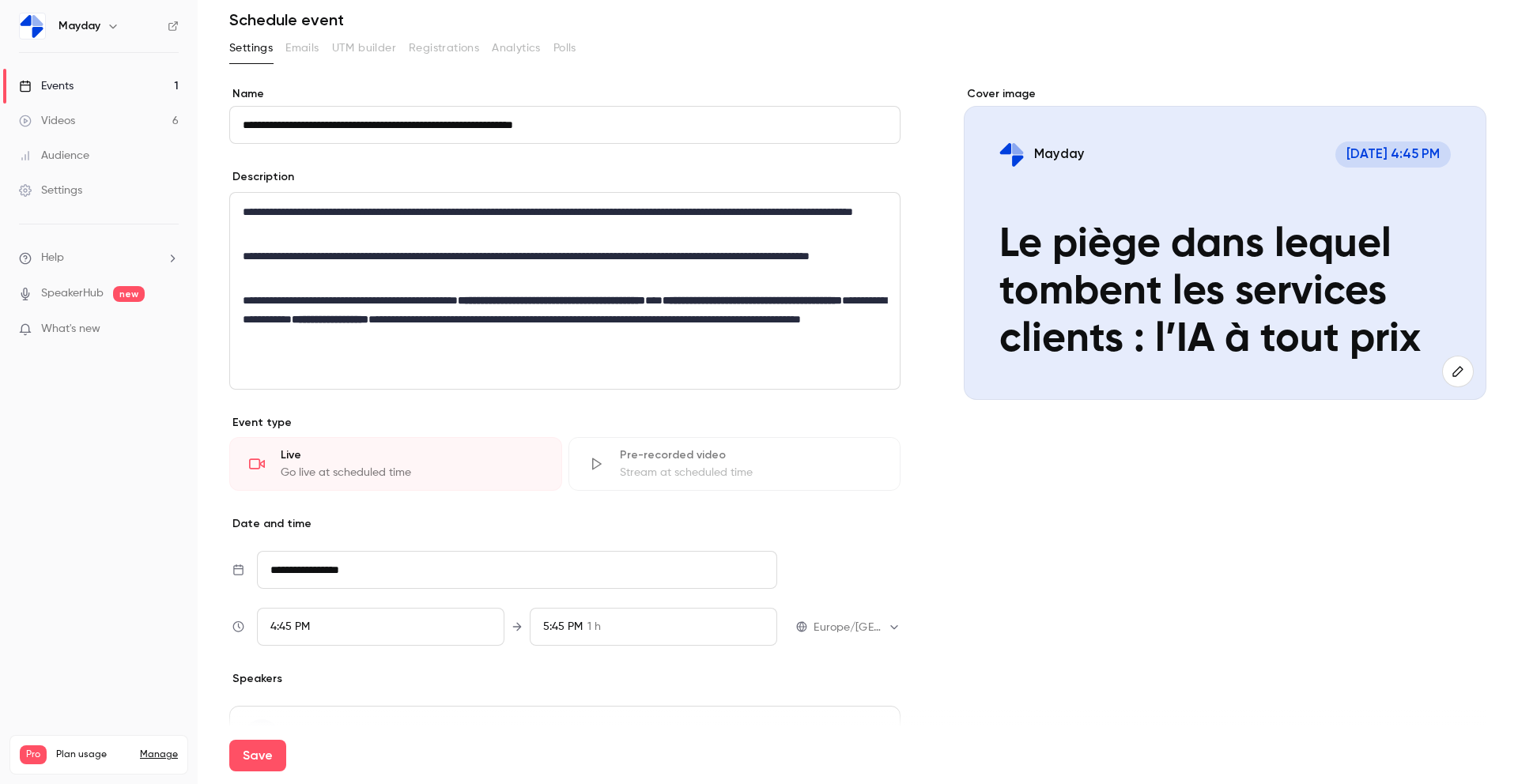 click on "Live" at bounding box center [411, 455] 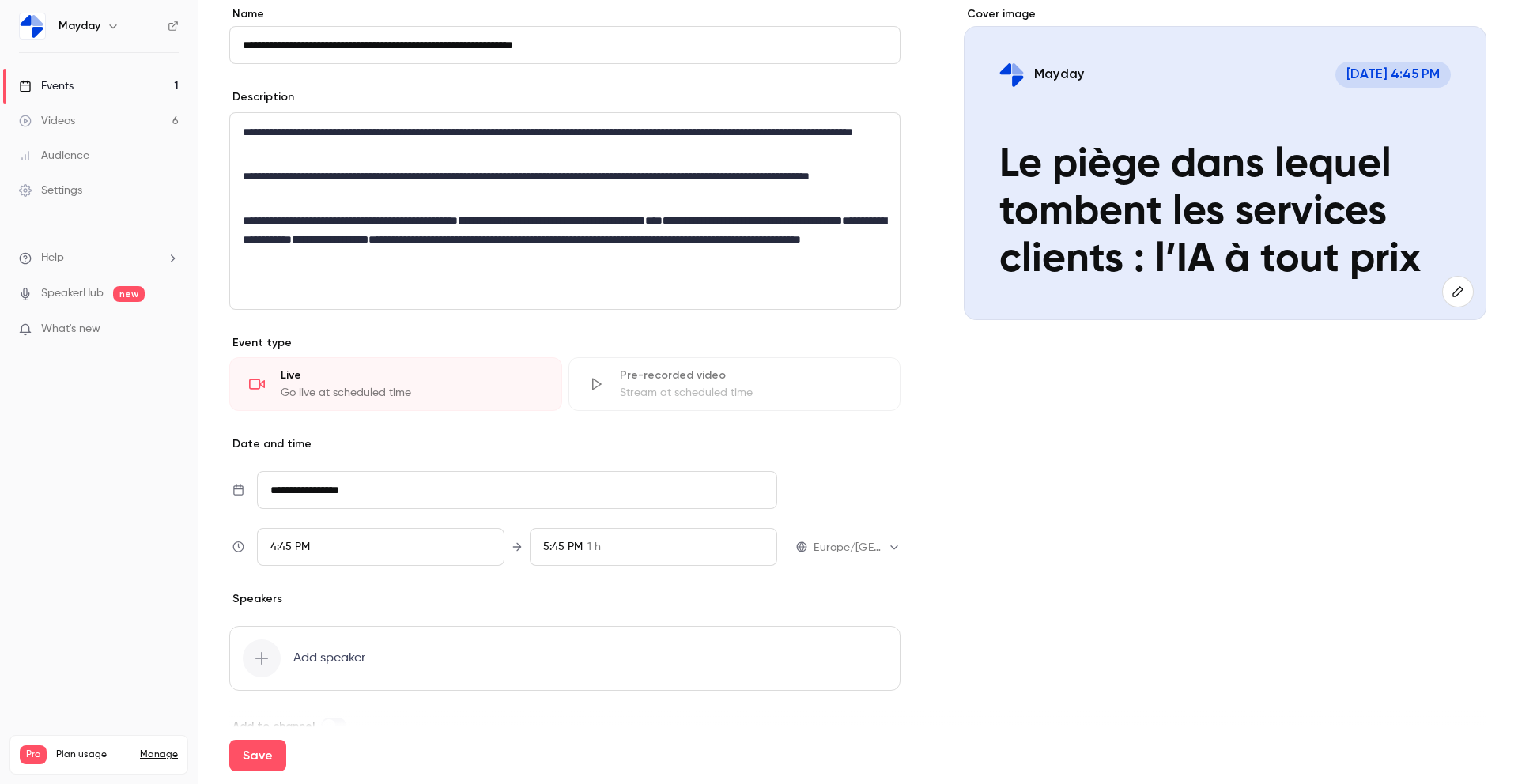 scroll, scrollTop: 142, scrollLeft: 0, axis: vertical 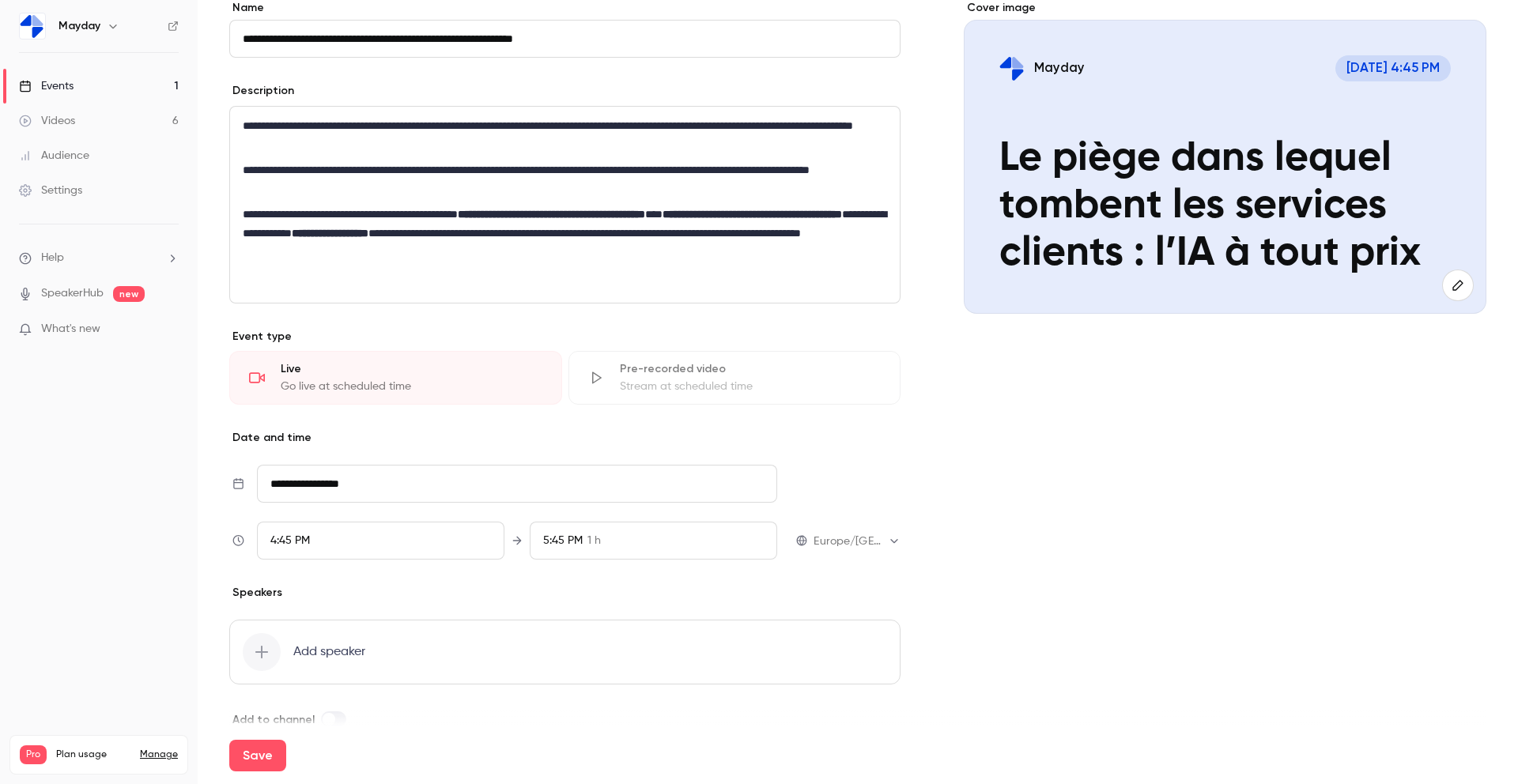 click on "4:45 PM" at bounding box center (380, 541) 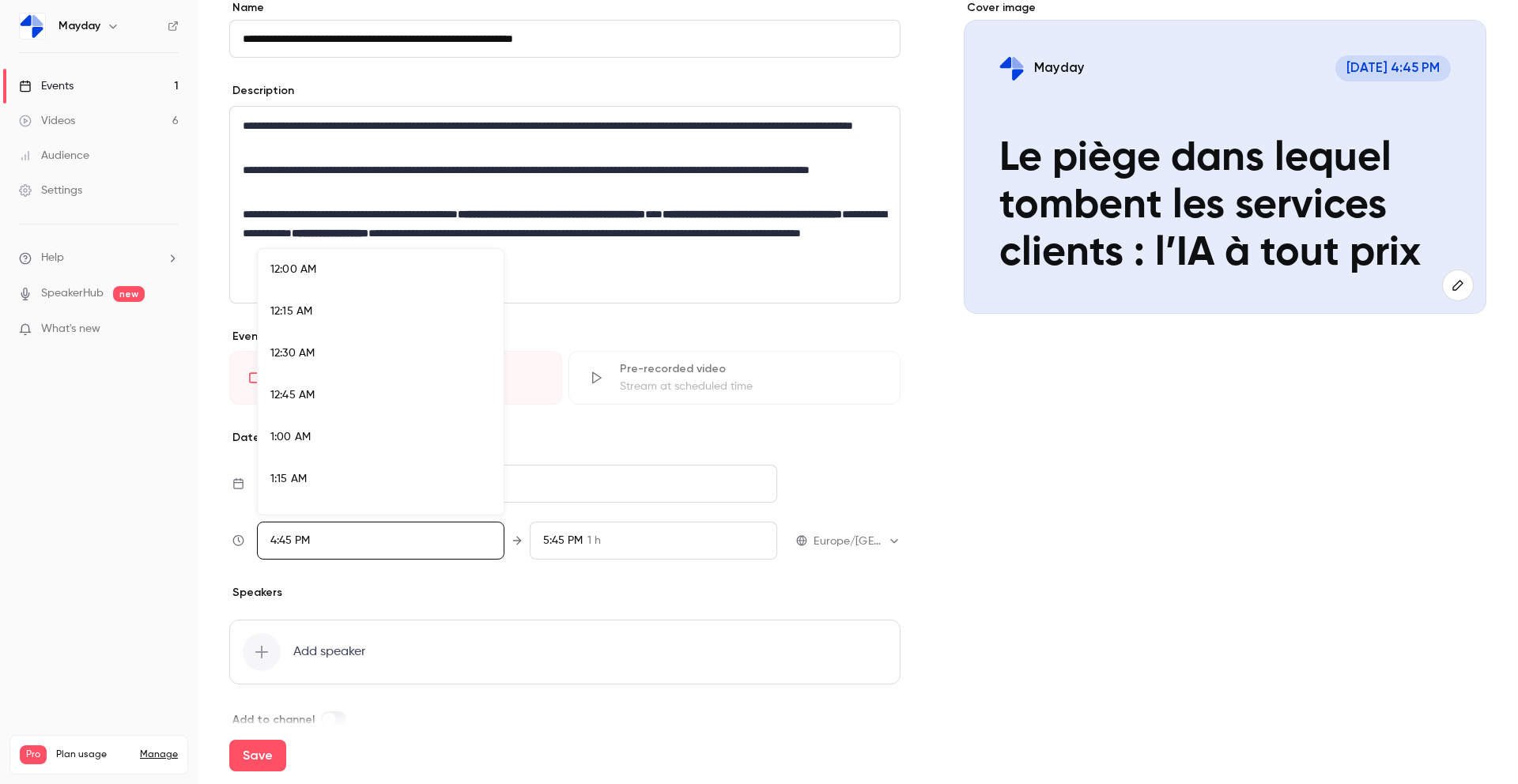 scroll, scrollTop: 2695, scrollLeft: 0, axis: vertical 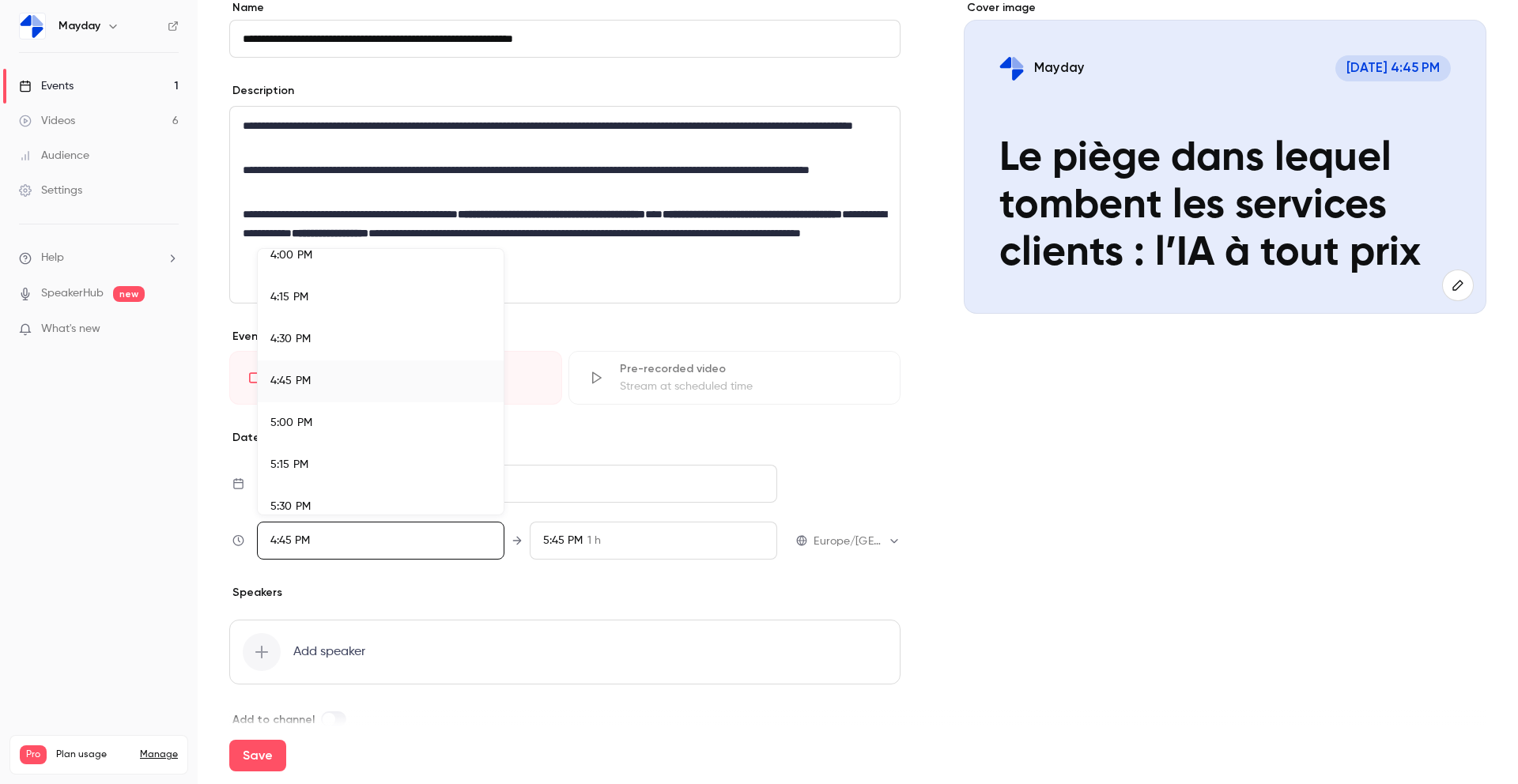 click at bounding box center (759, 392) 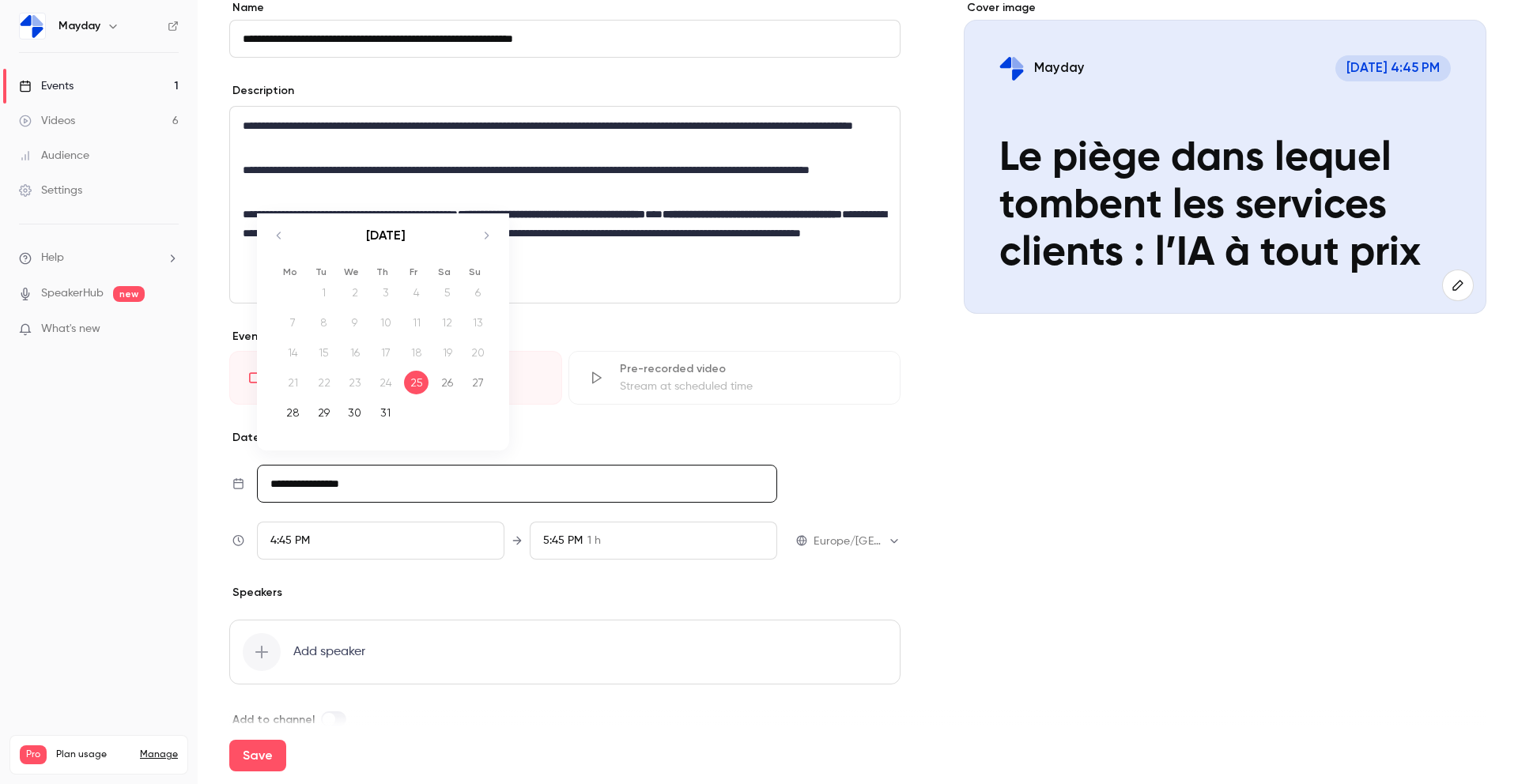 click on "**********" at bounding box center (517, 484) 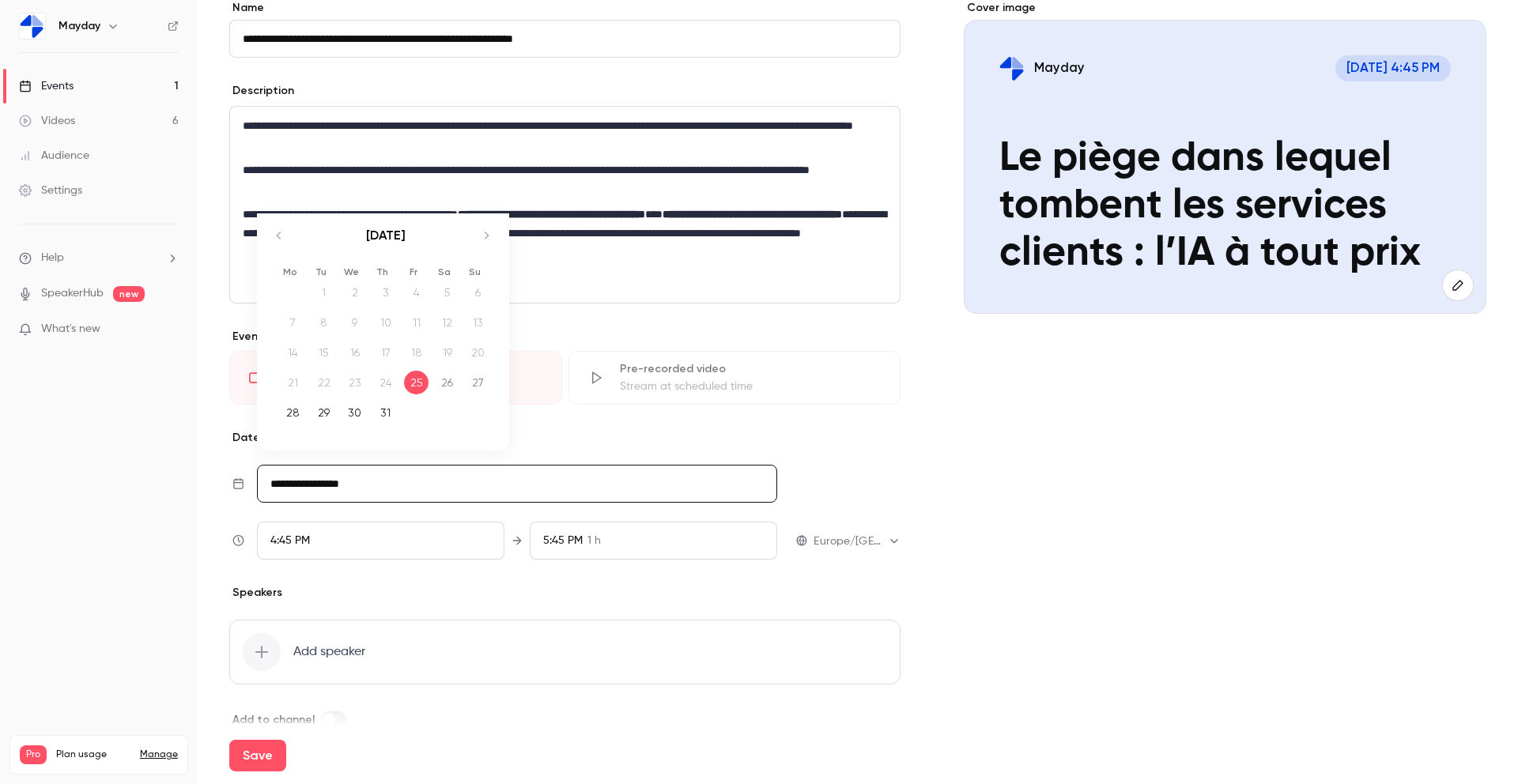 click 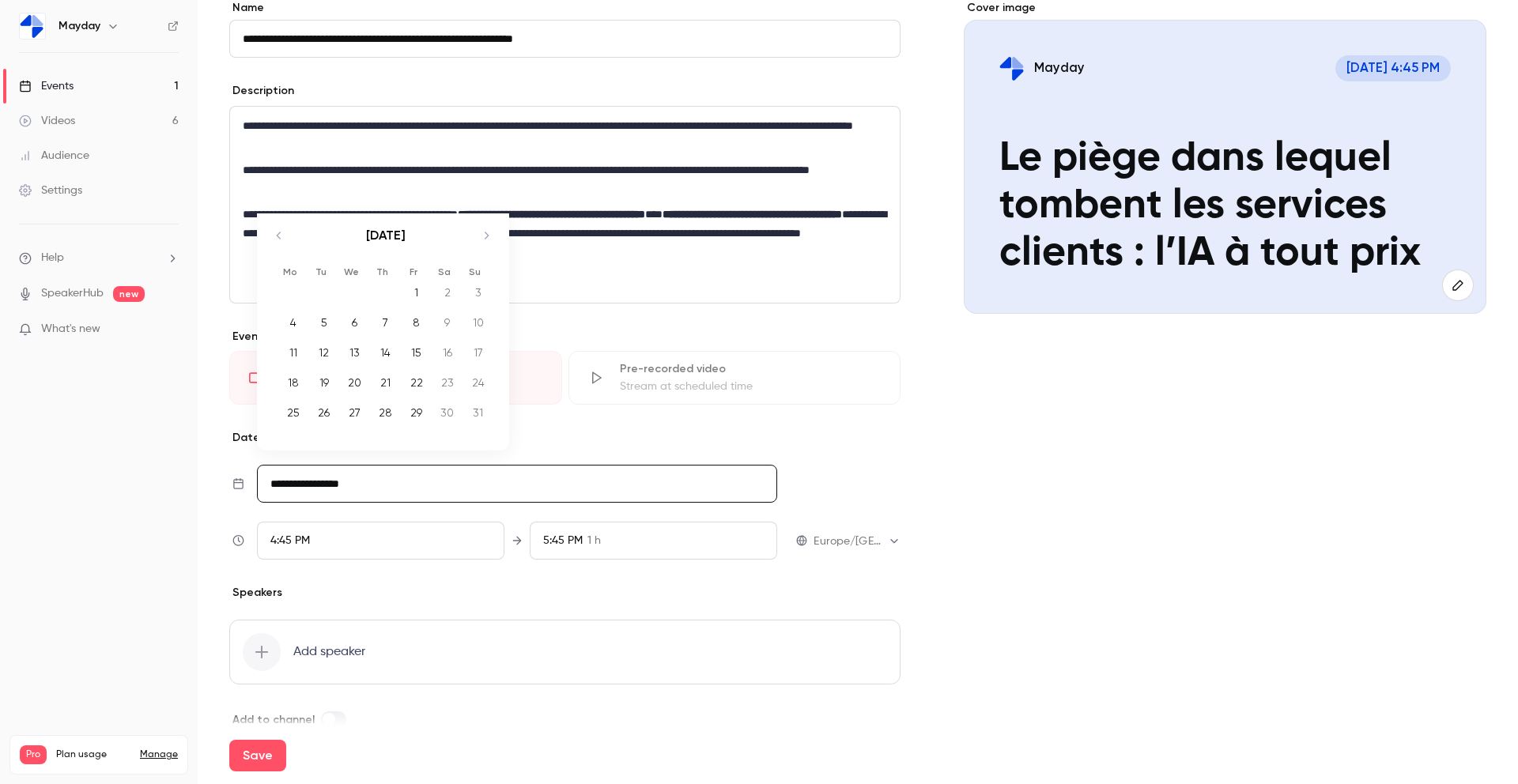 click on "14" at bounding box center [385, 352] 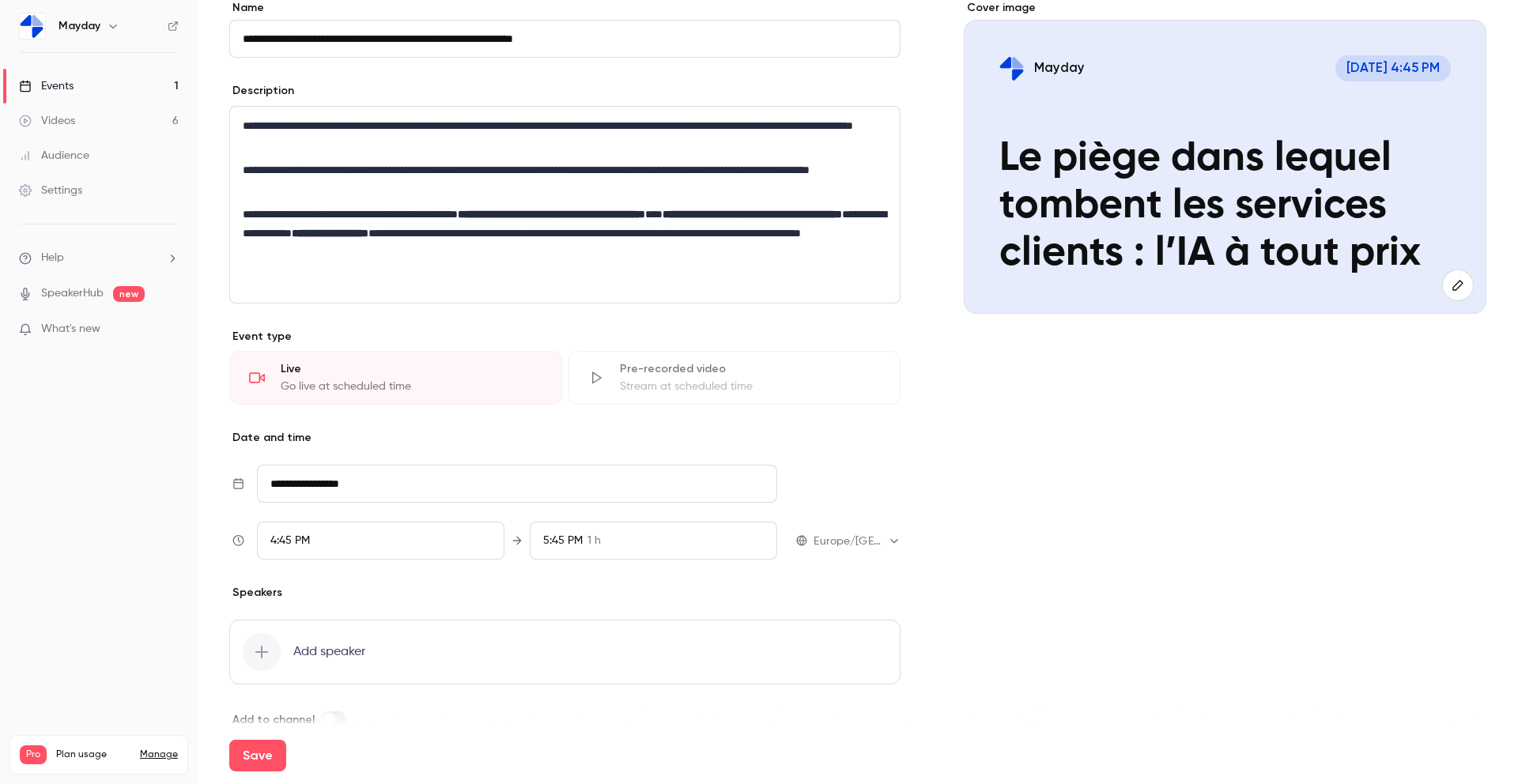 click on "**********" at bounding box center [517, 484] 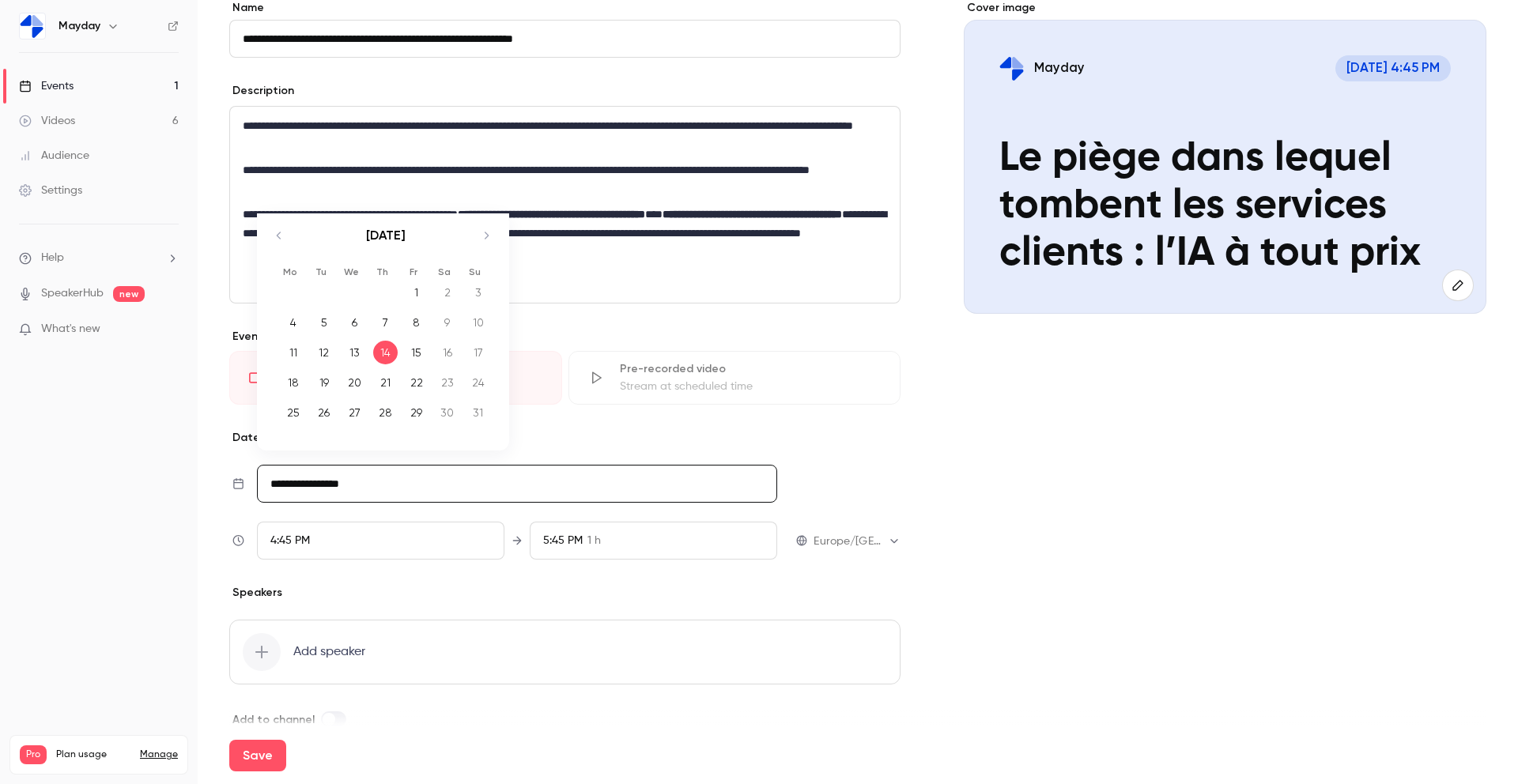 click 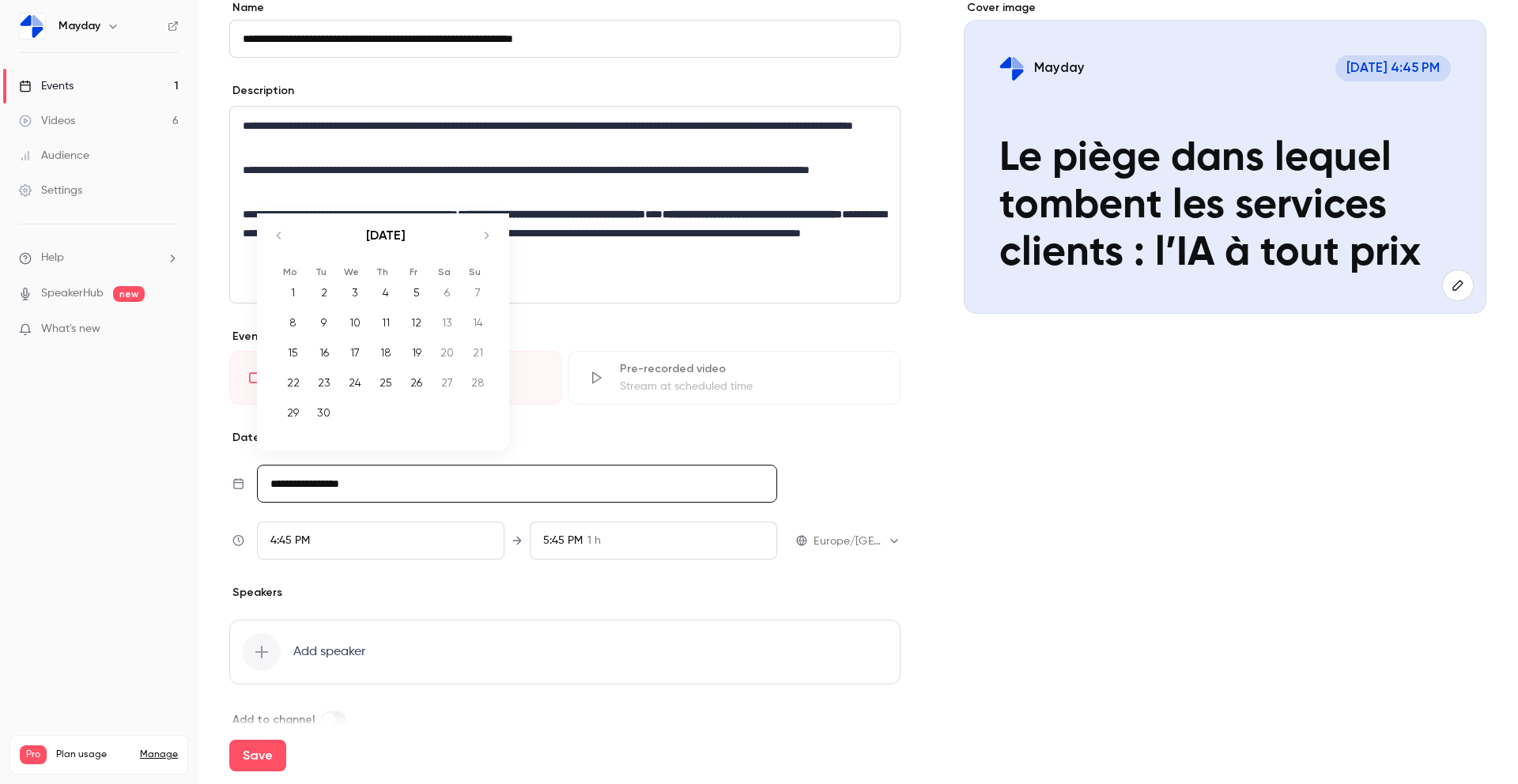 click 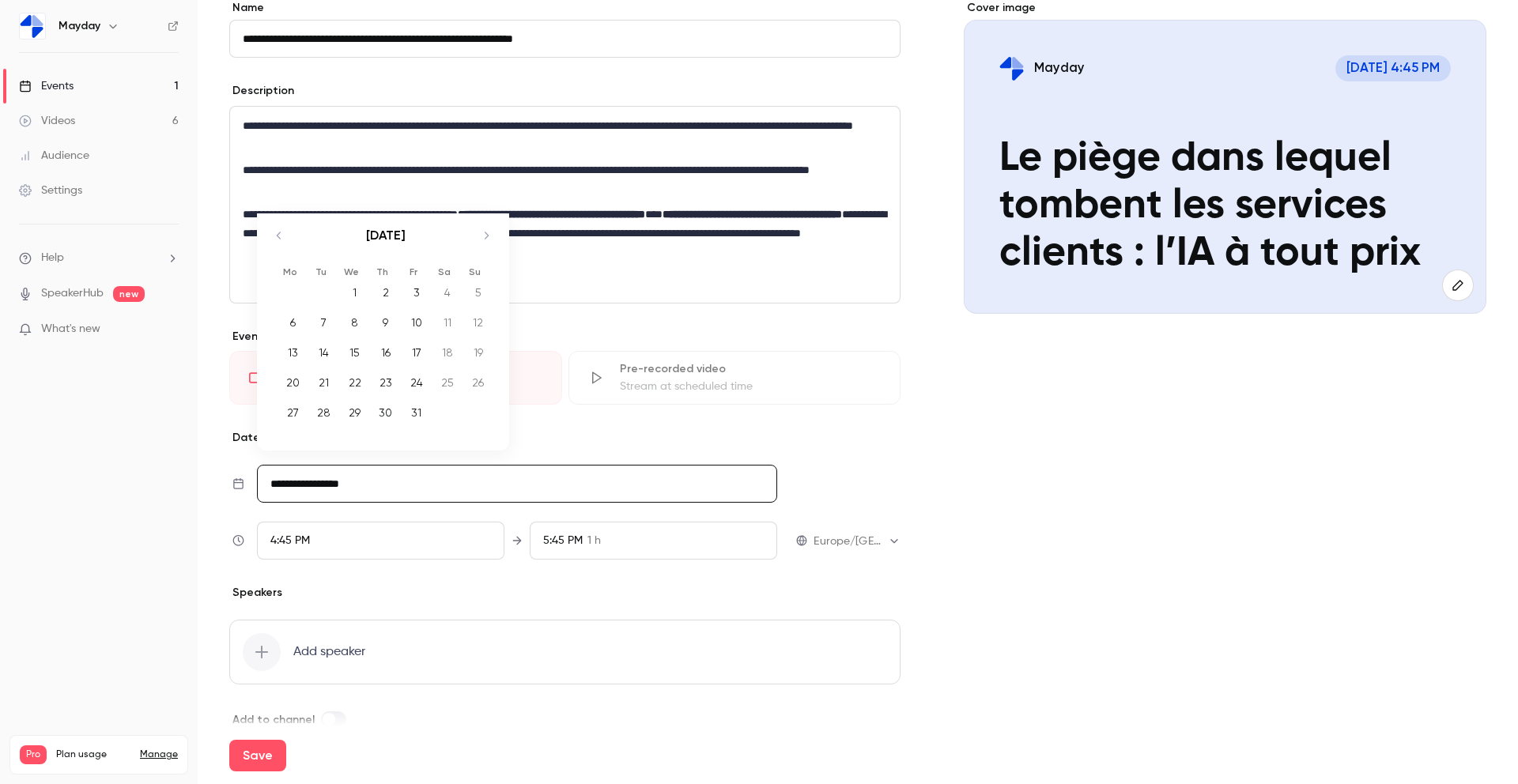 click on "14" at bounding box center [323, 352] 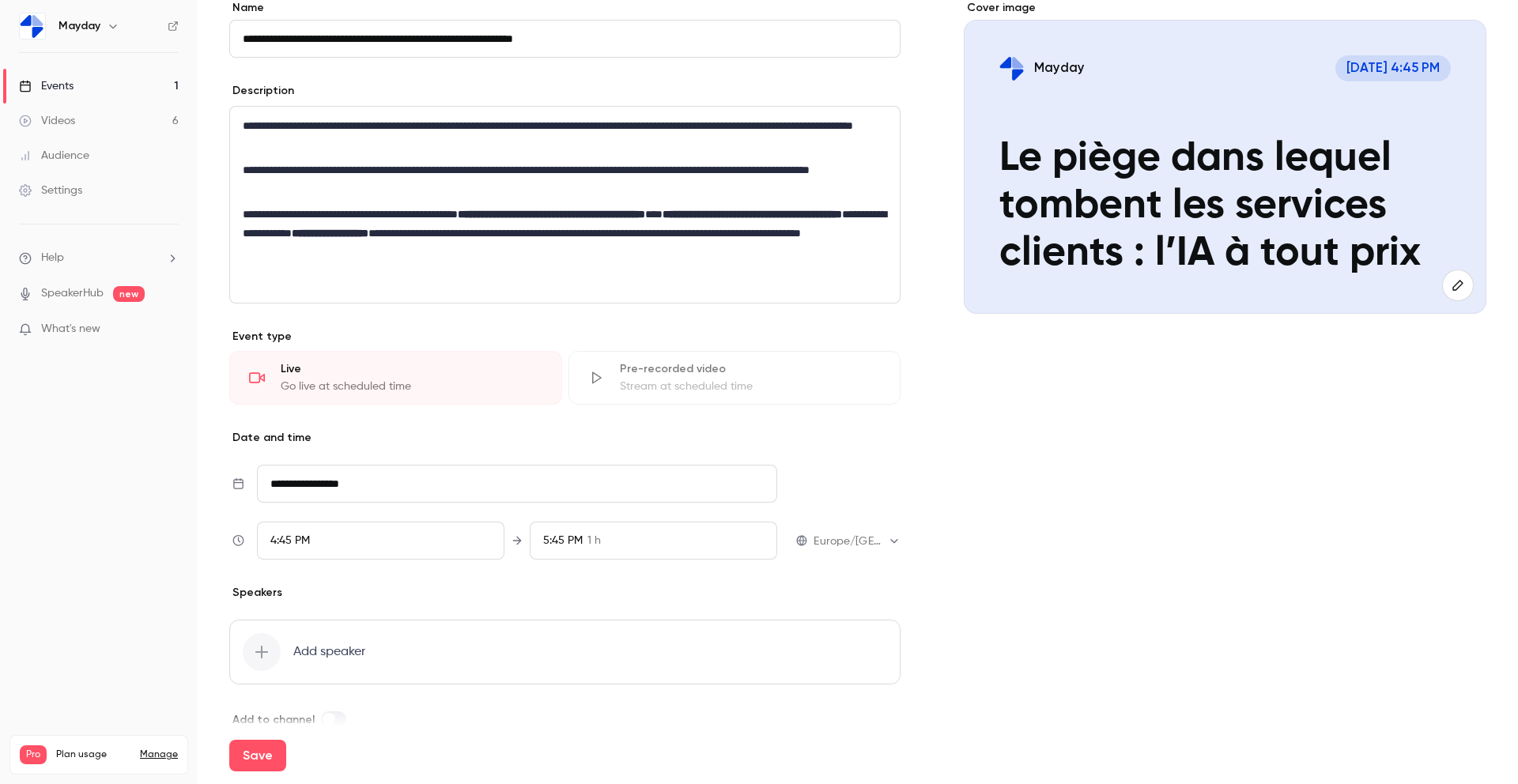 click on "4:45 PM" at bounding box center (290, 541) 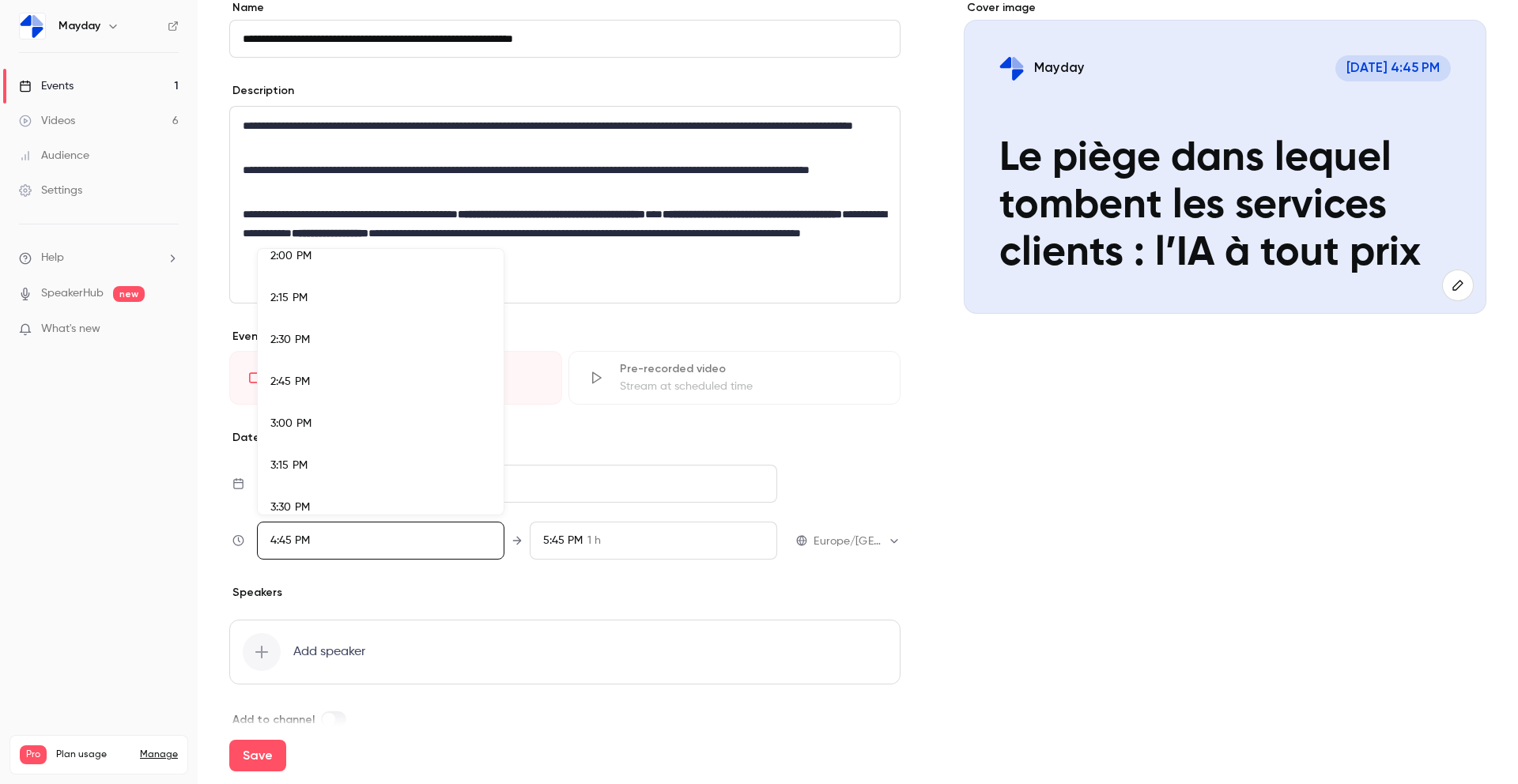 scroll, scrollTop: 2323, scrollLeft: 0, axis: vertical 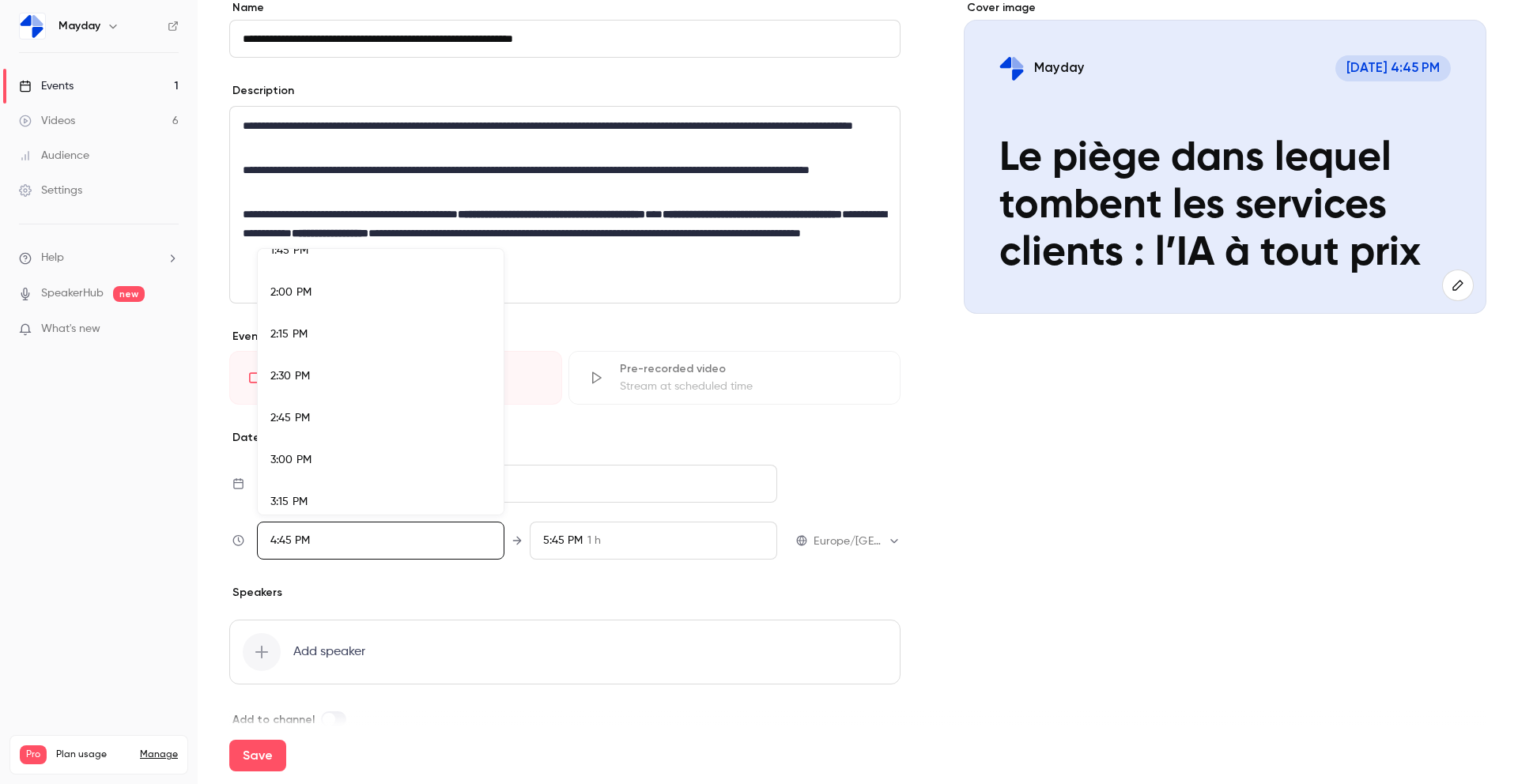 click on "2:00 PM" at bounding box center (291, 292) 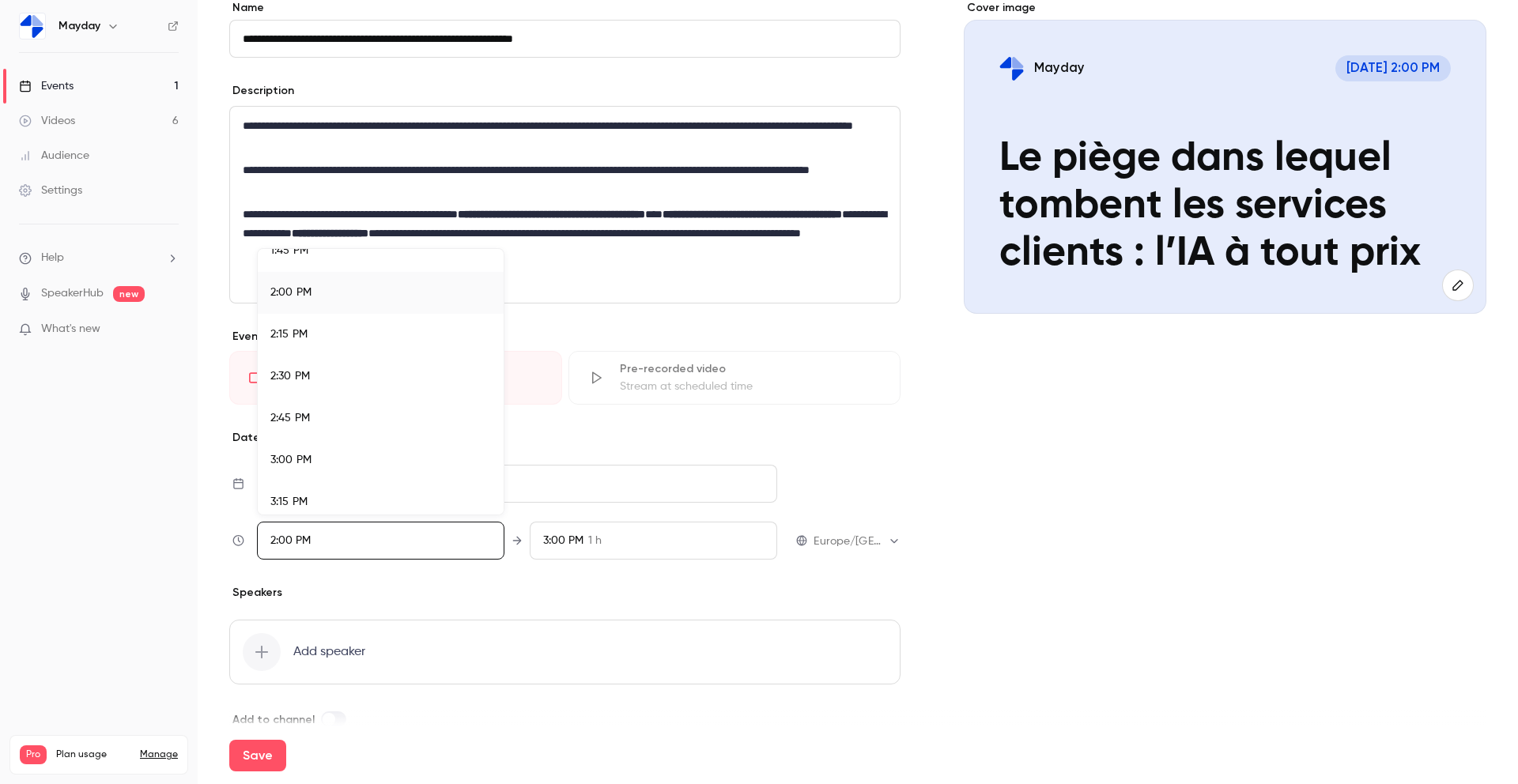 click at bounding box center (759, 392) 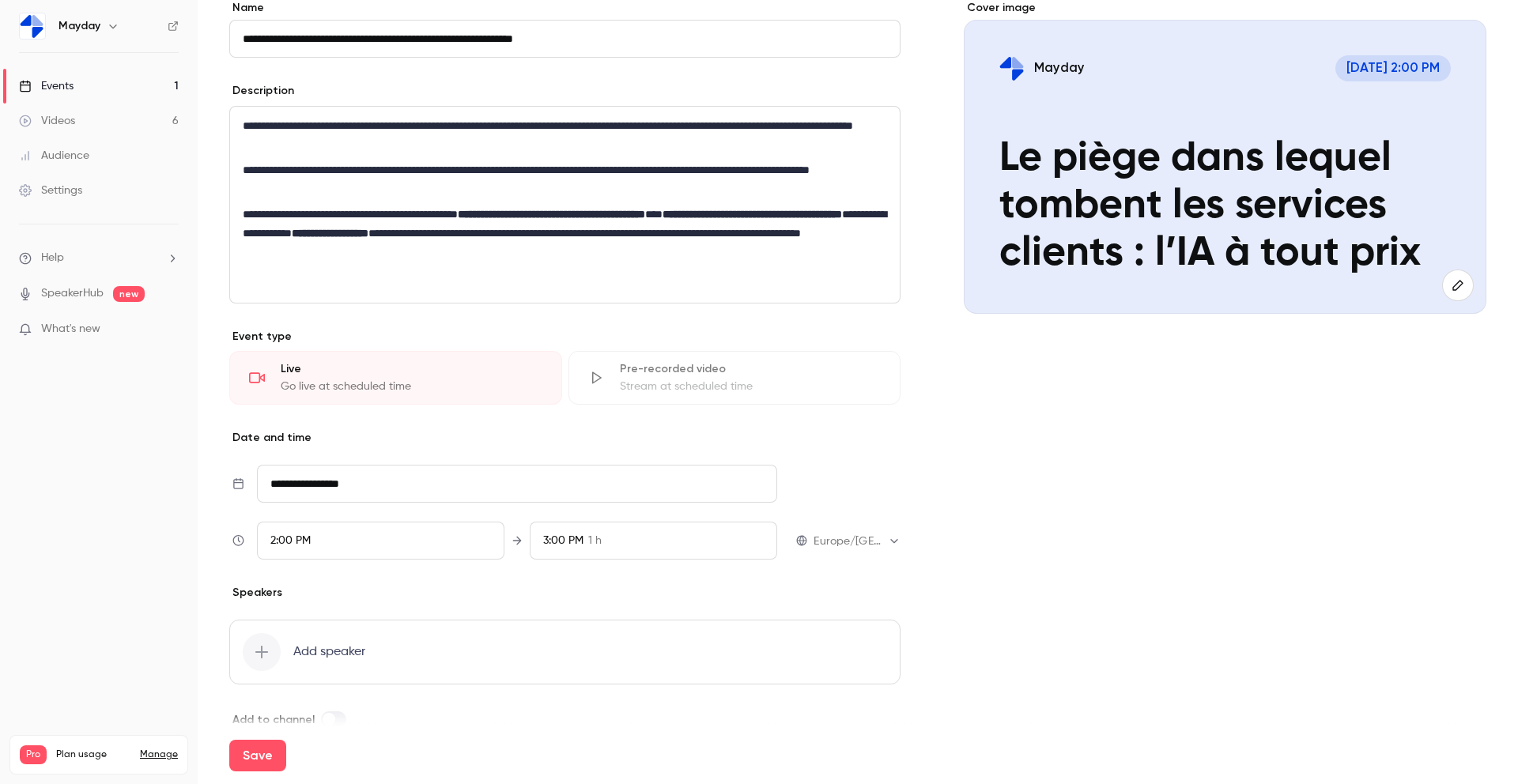 click on "3:00 PM" at bounding box center (563, 541) 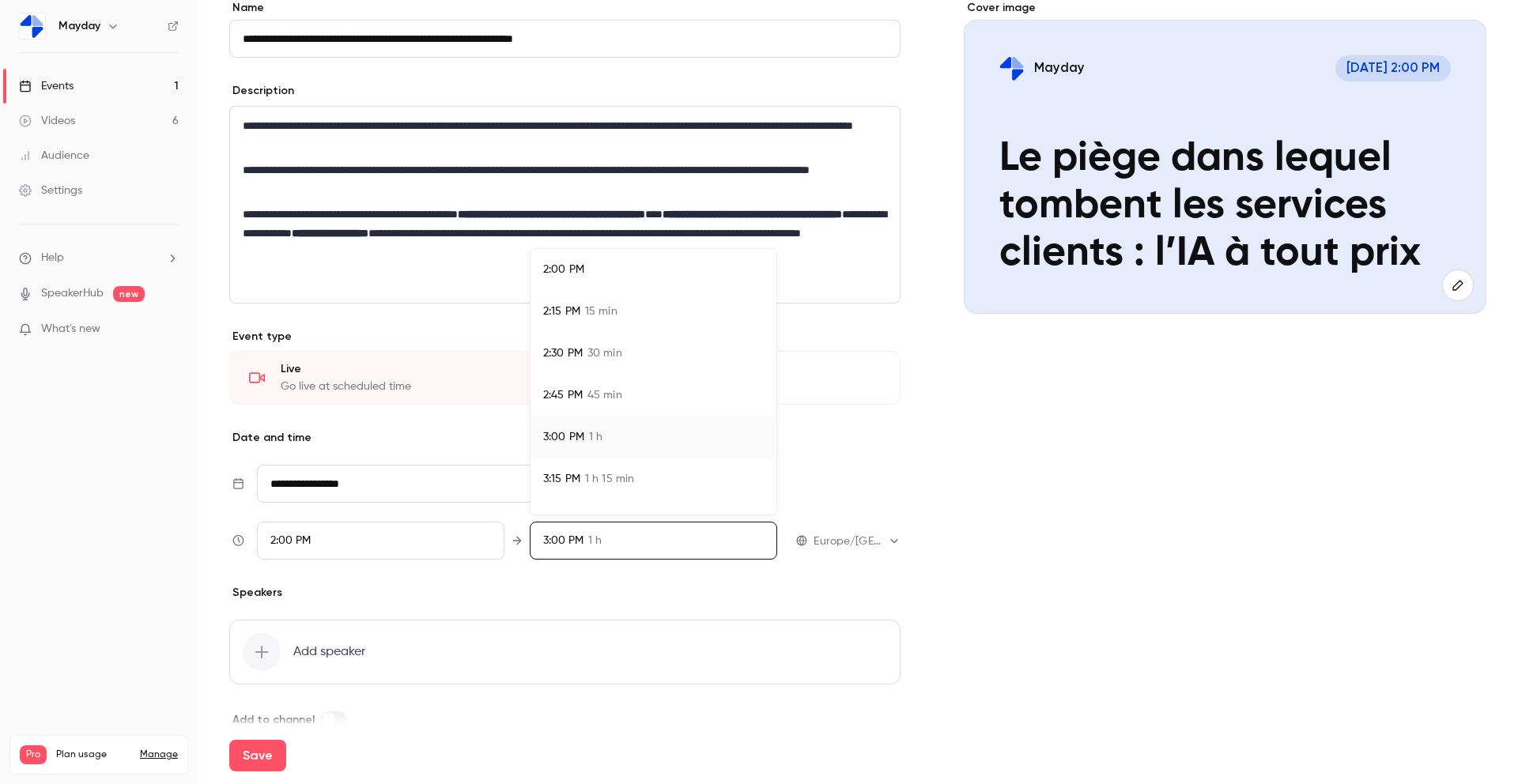 click on "45 min" at bounding box center [605, 395] 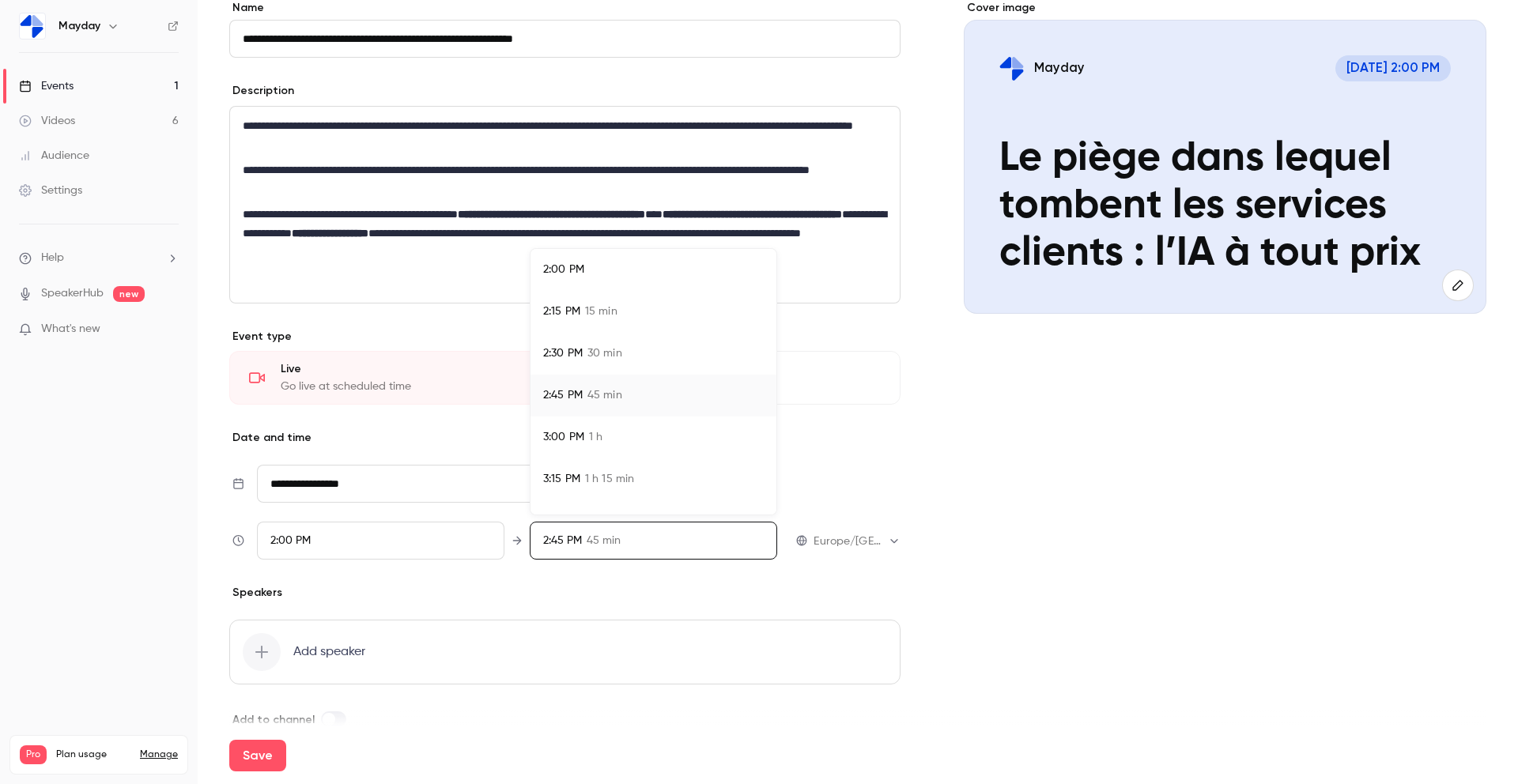 click at bounding box center (759, 392) 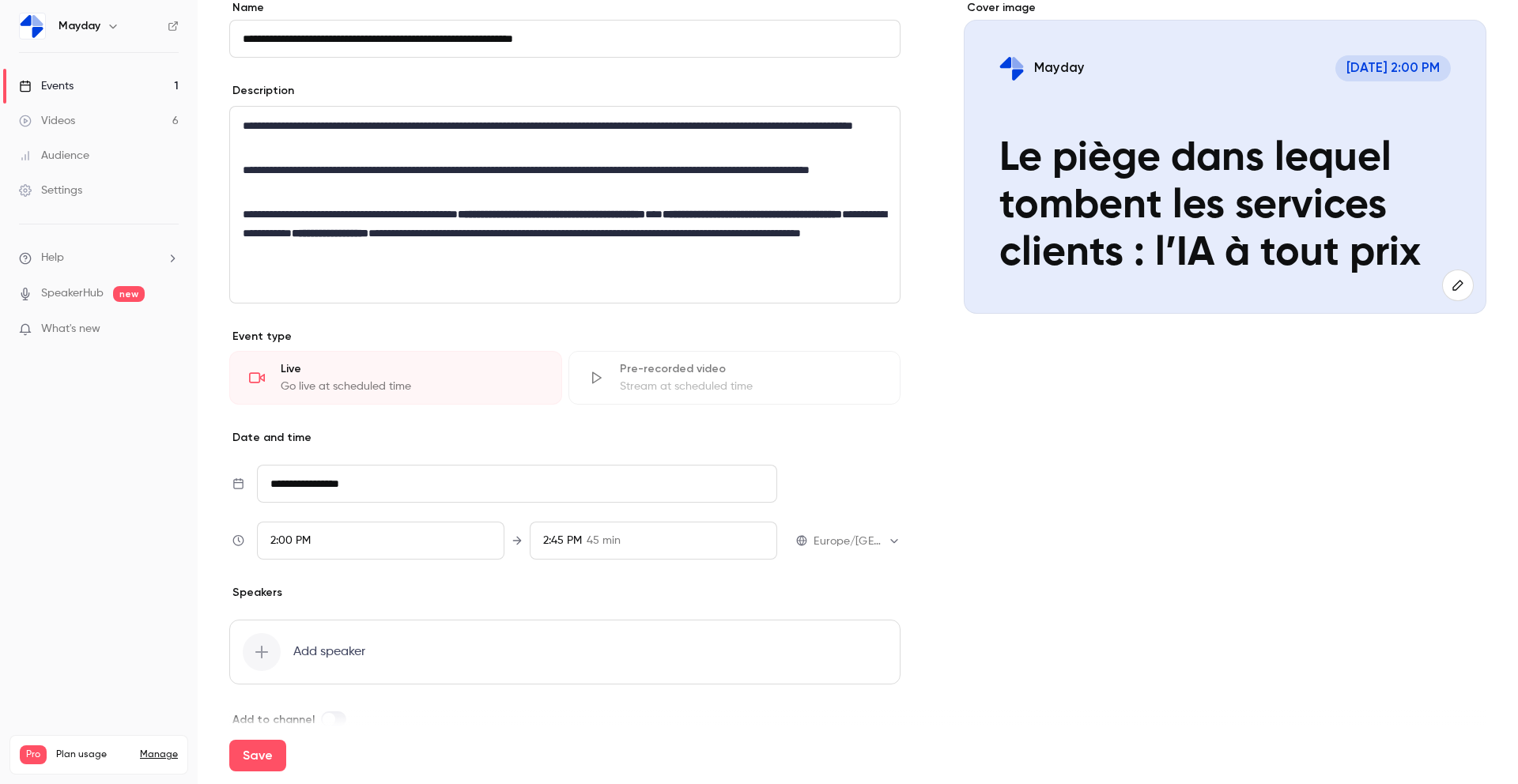 scroll, scrollTop: 169, scrollLeft: 0, axis: vertical 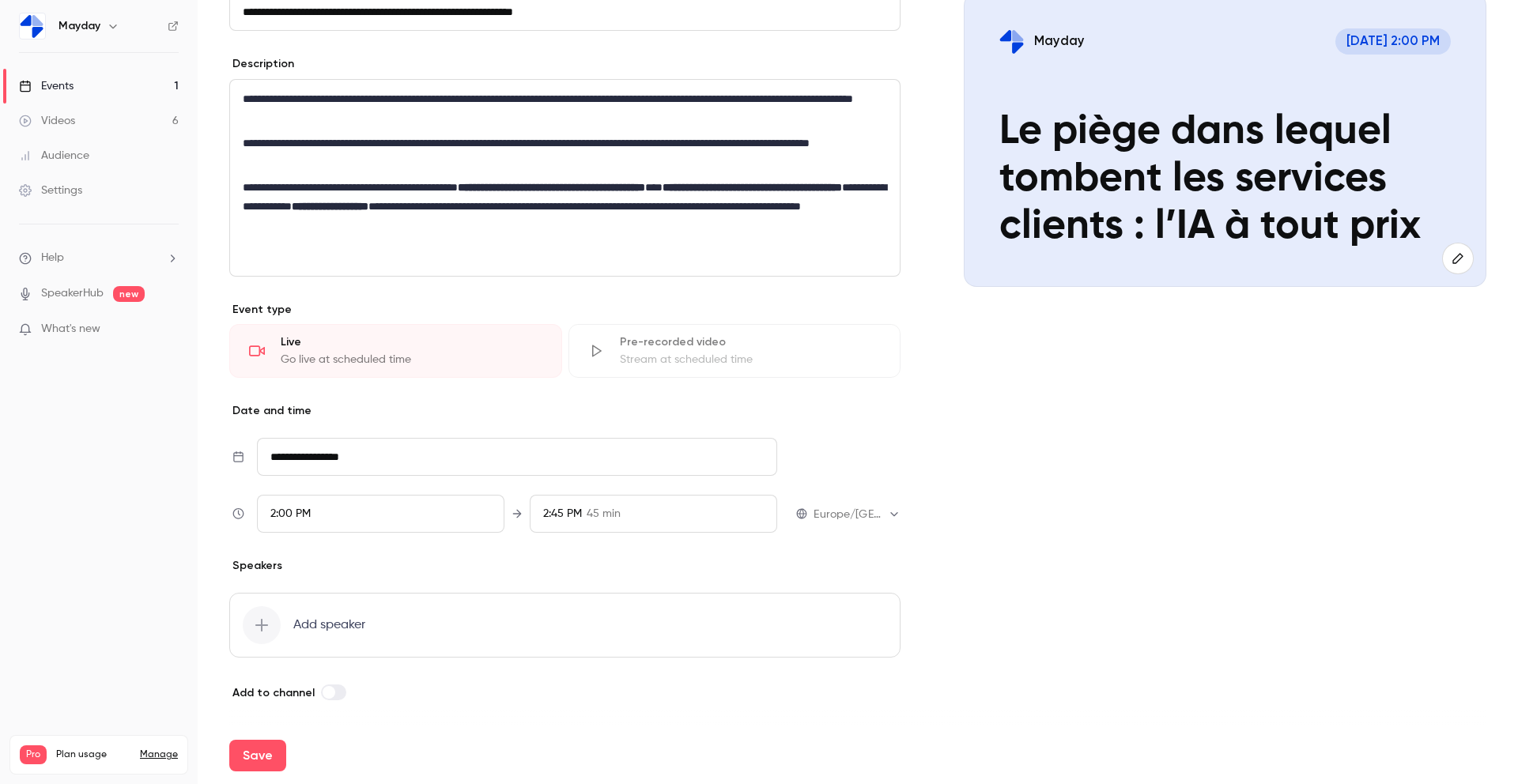 click at bounding box center (262, 625) 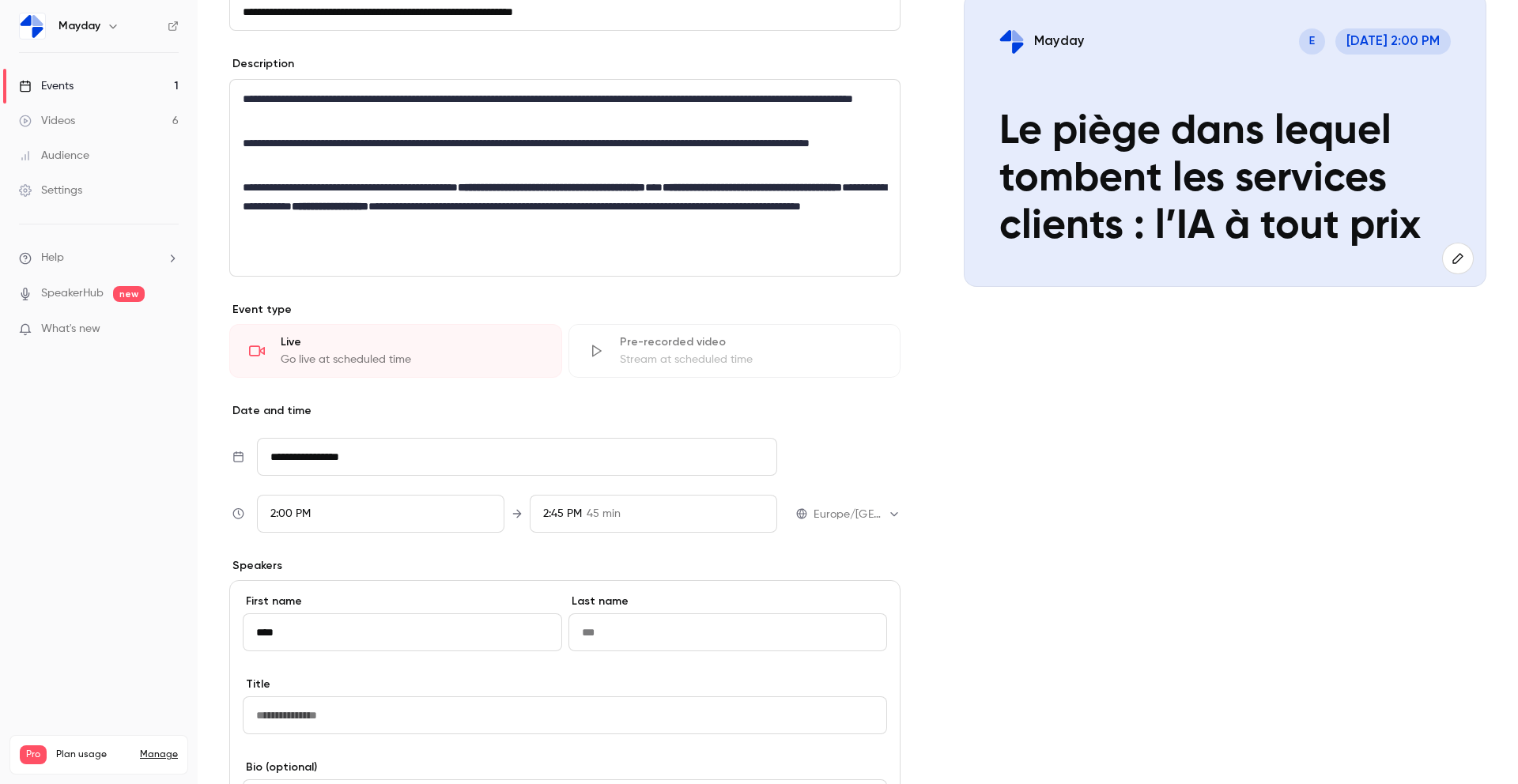 type on "****" 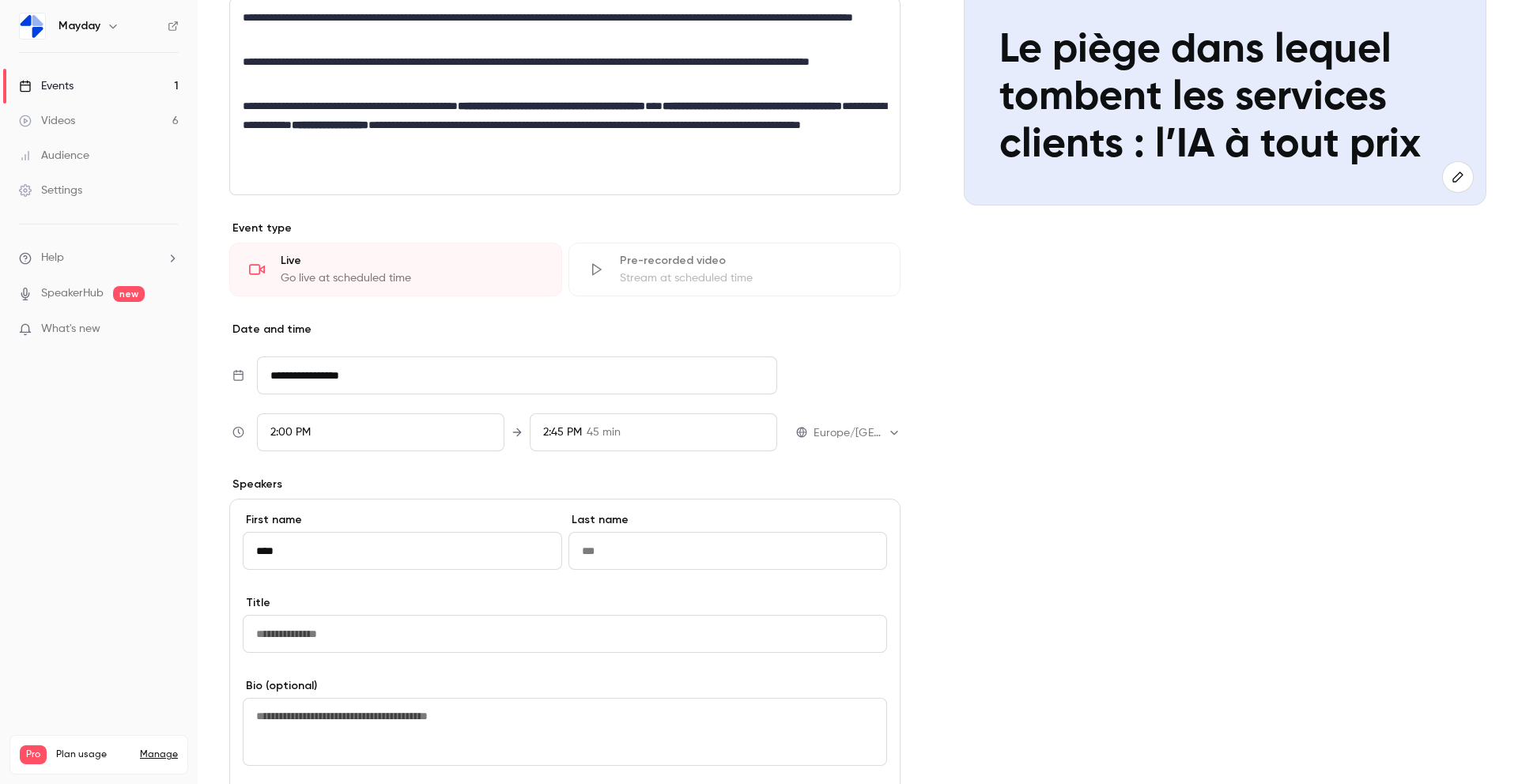 scroll, scrollTop: 257, scrollLeft: 0, axis: vertical 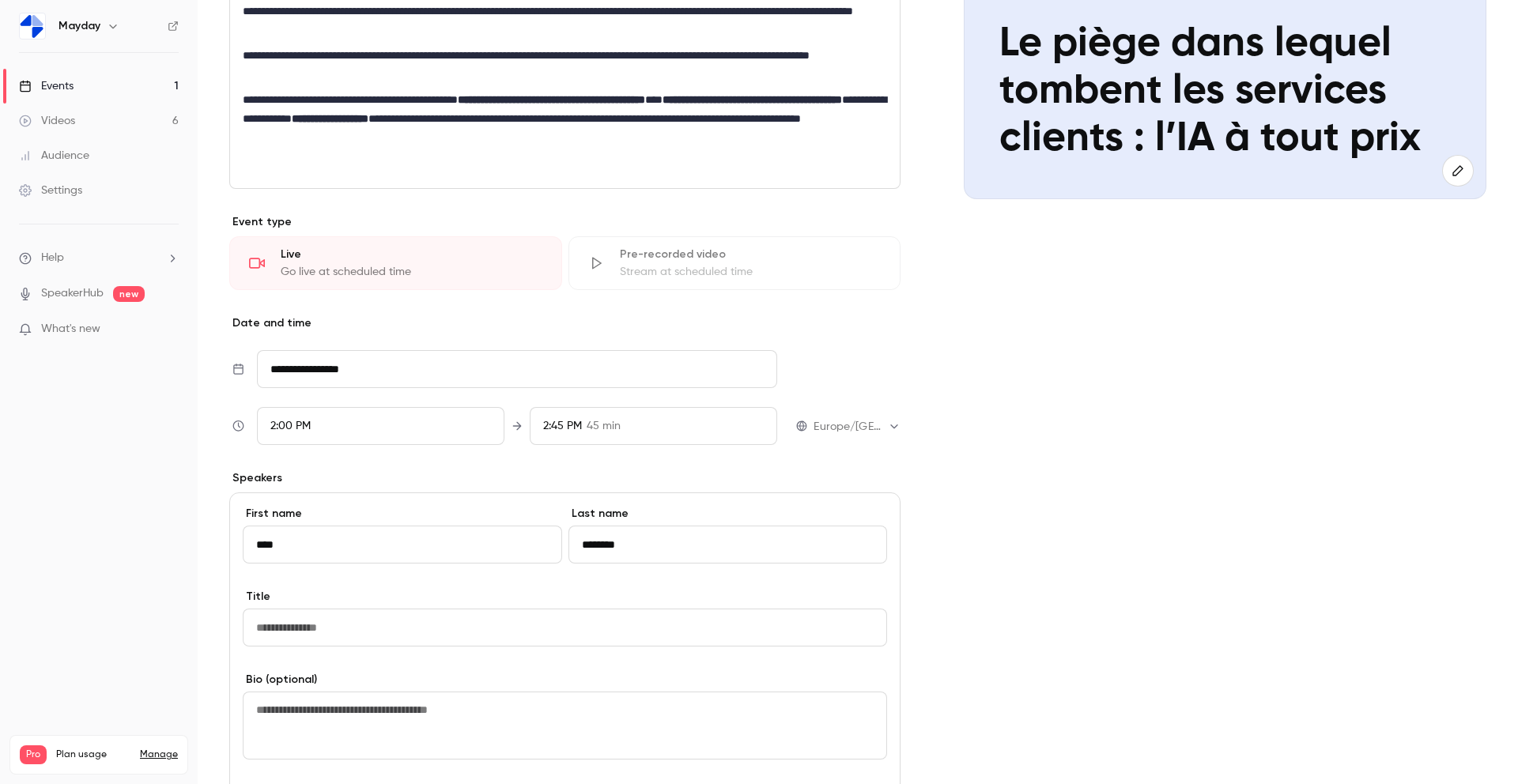 type on "********" 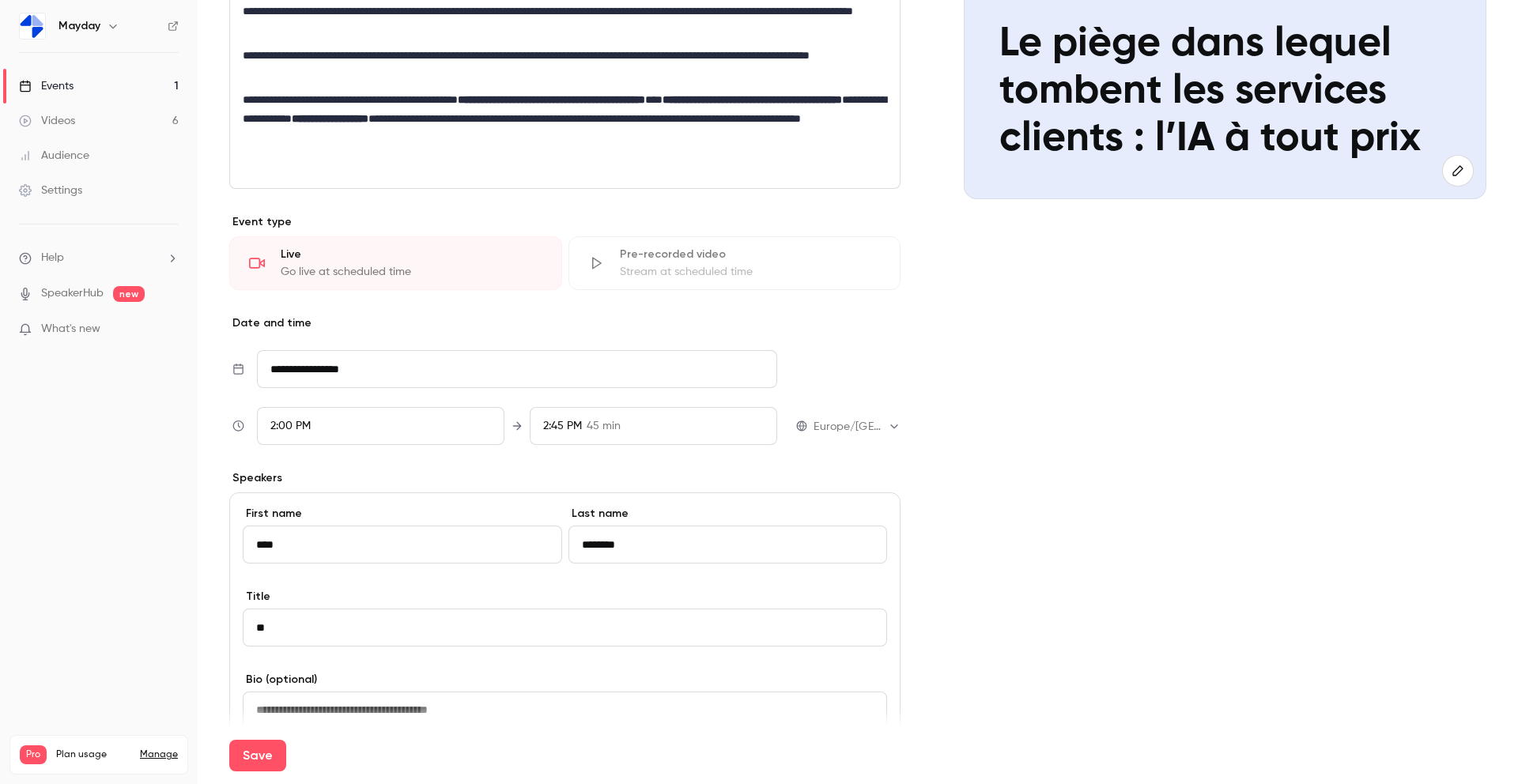type on "*" 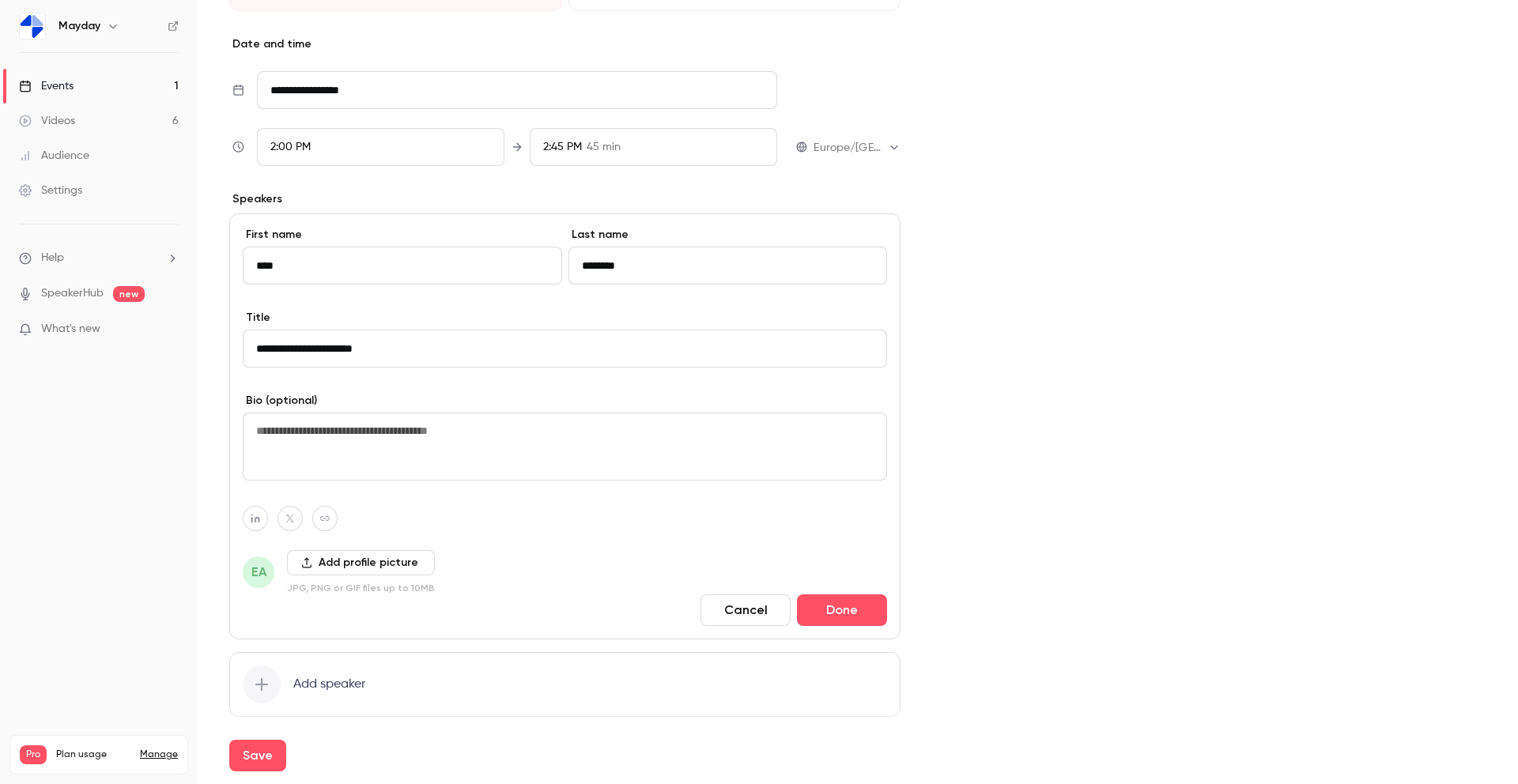 scroll, scrollTop: 541, scrollLeft: 0, axis: vertical 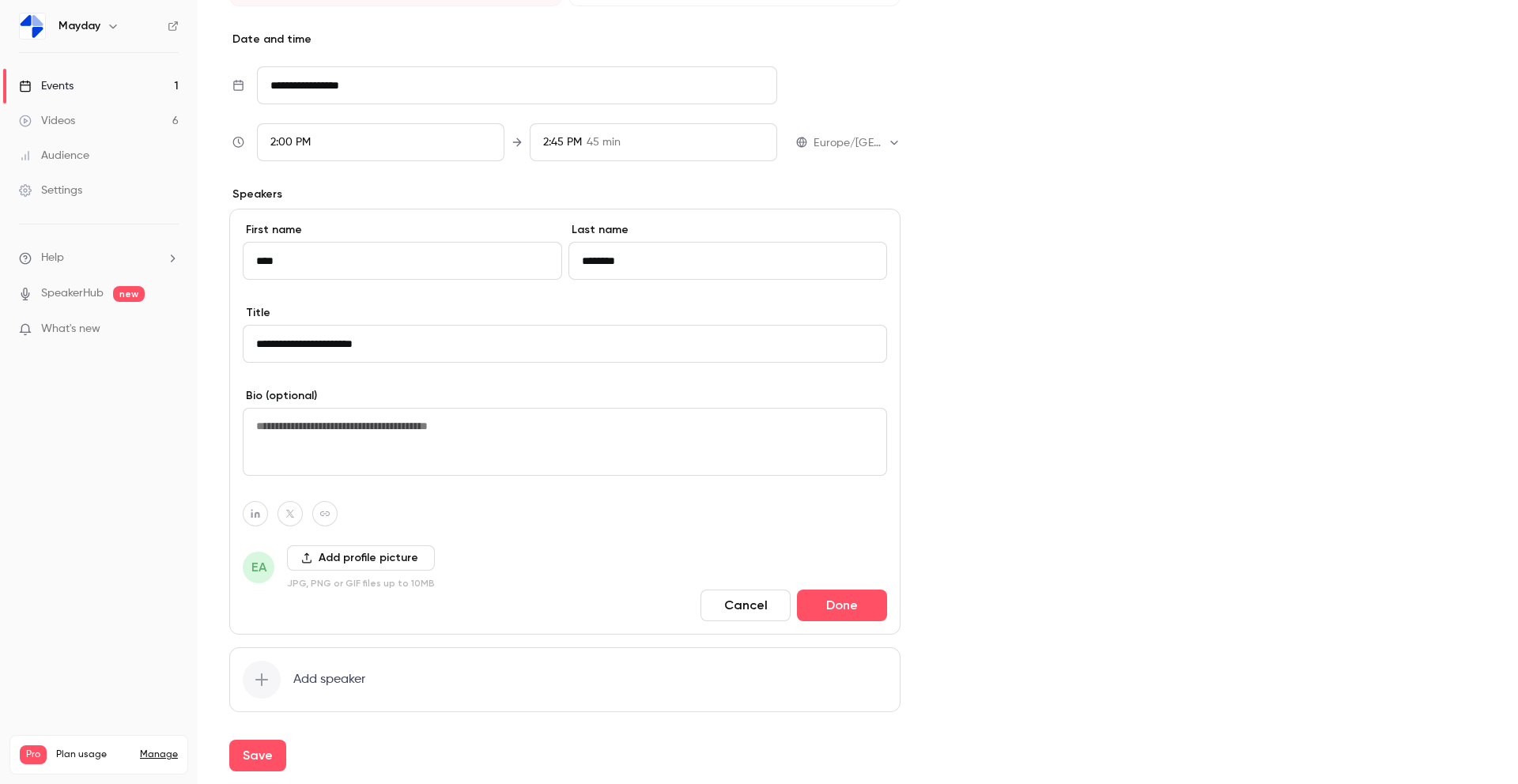 type on "**********" 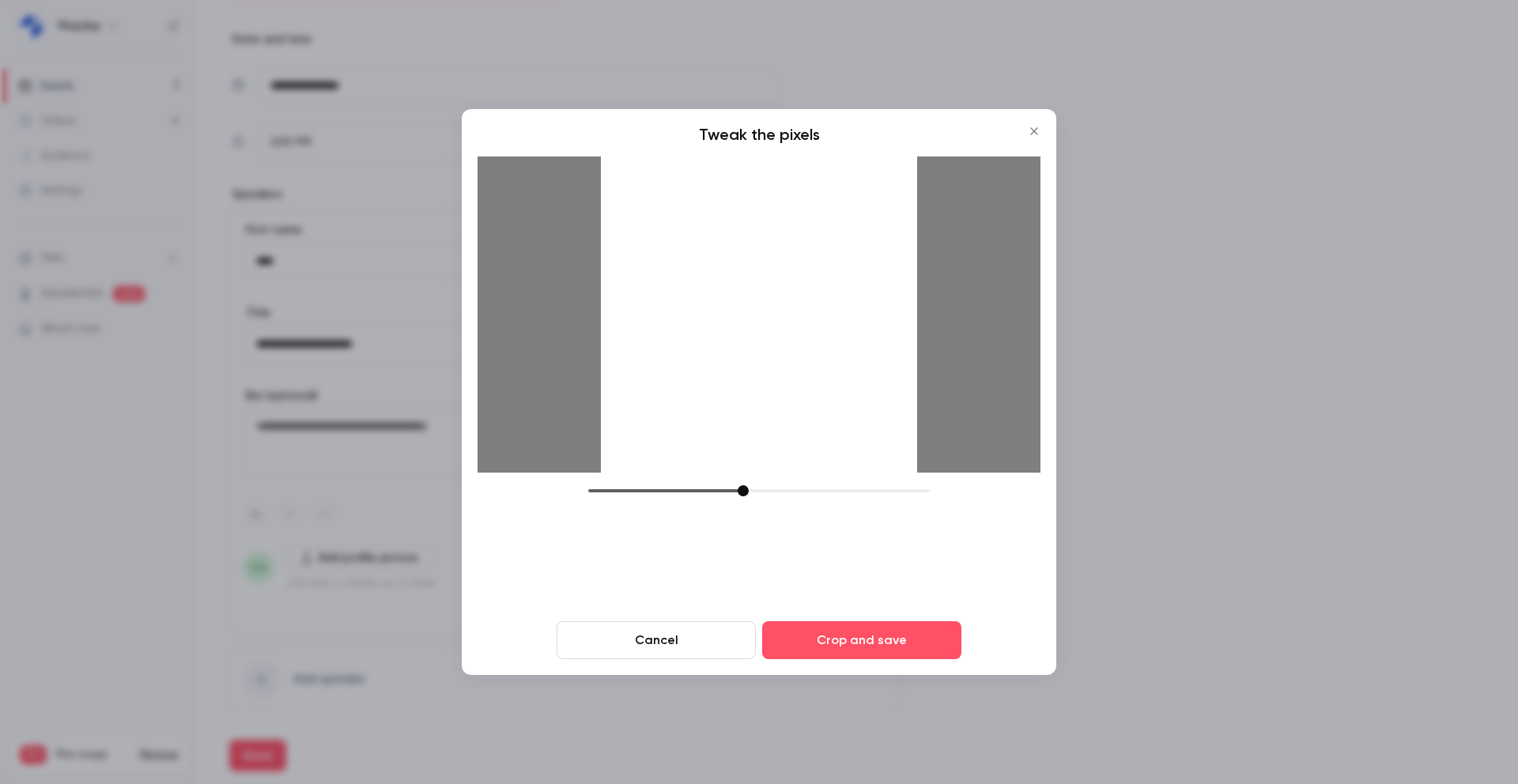 drag, startPoint x: 705, startPoint y: 495, endPoint x: 742, endPoint y: 495, distance: 37 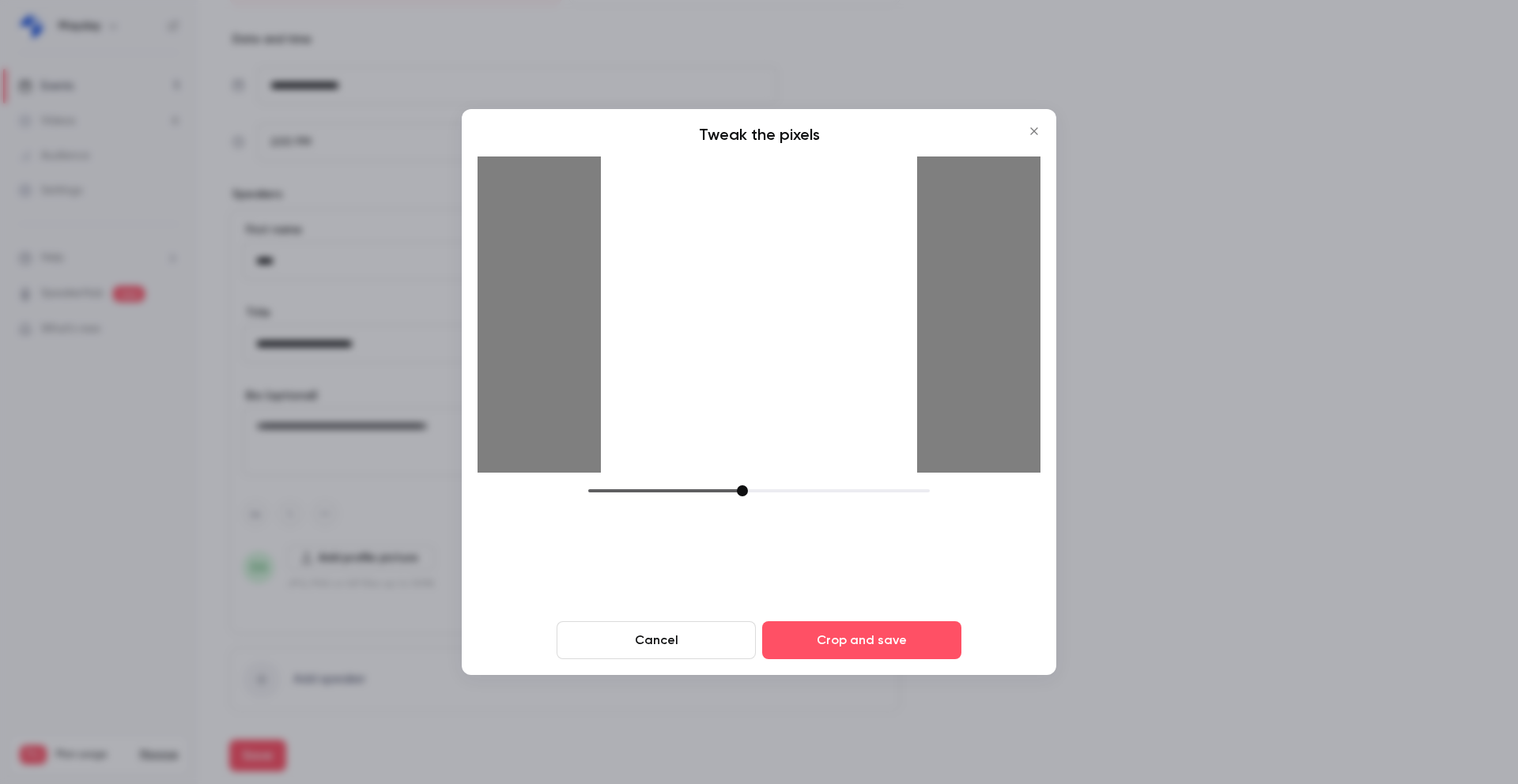 drag, startPoint x: 743, startPoint y: 368, endPoint x: 739, endPoint y: 378, distance: 11 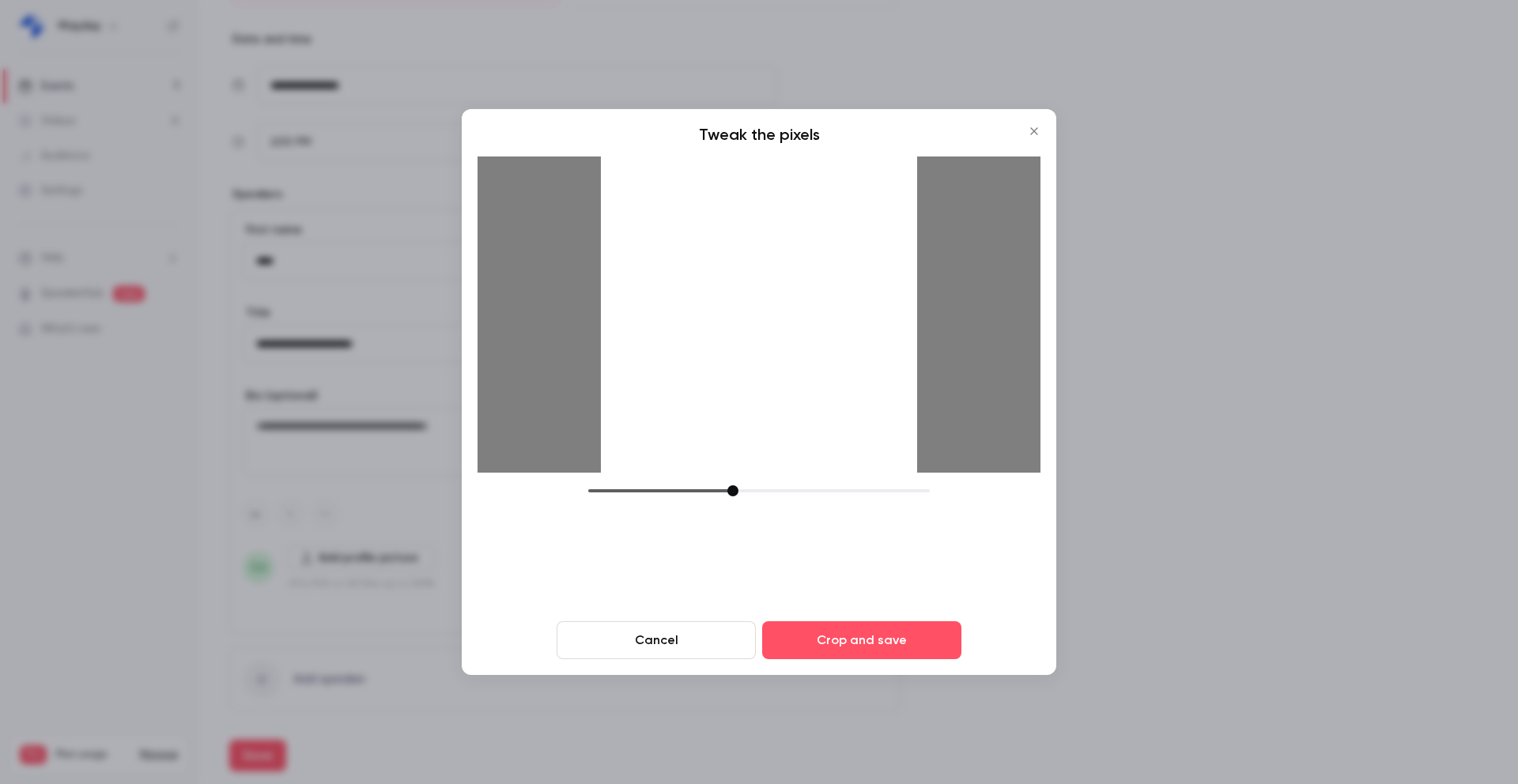 drag, startPoint x: 741, startPoint y: 488, endPoint x: 731, endPoint y: 492, distance: 10.77033 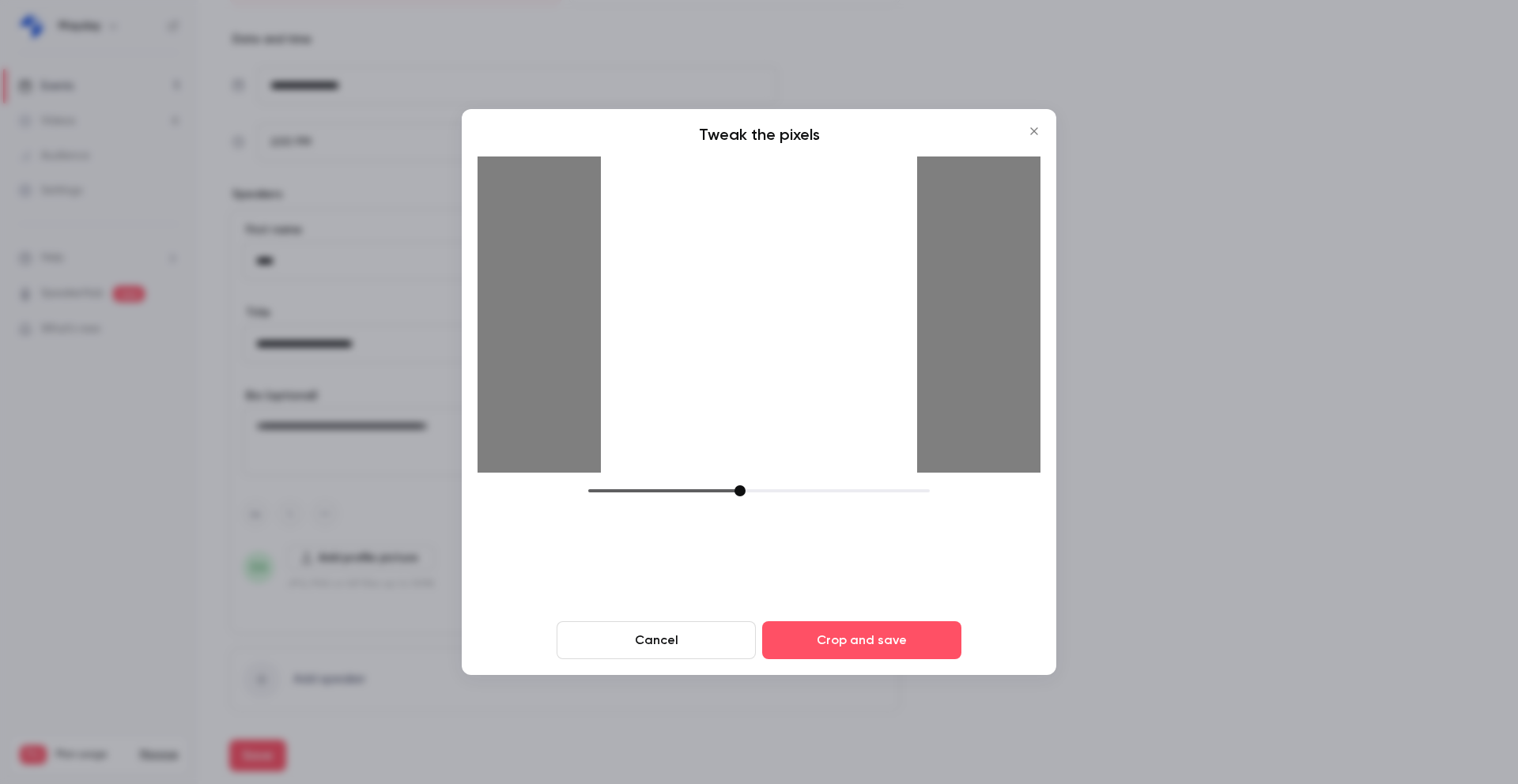 click at bounding box center (740, 491) 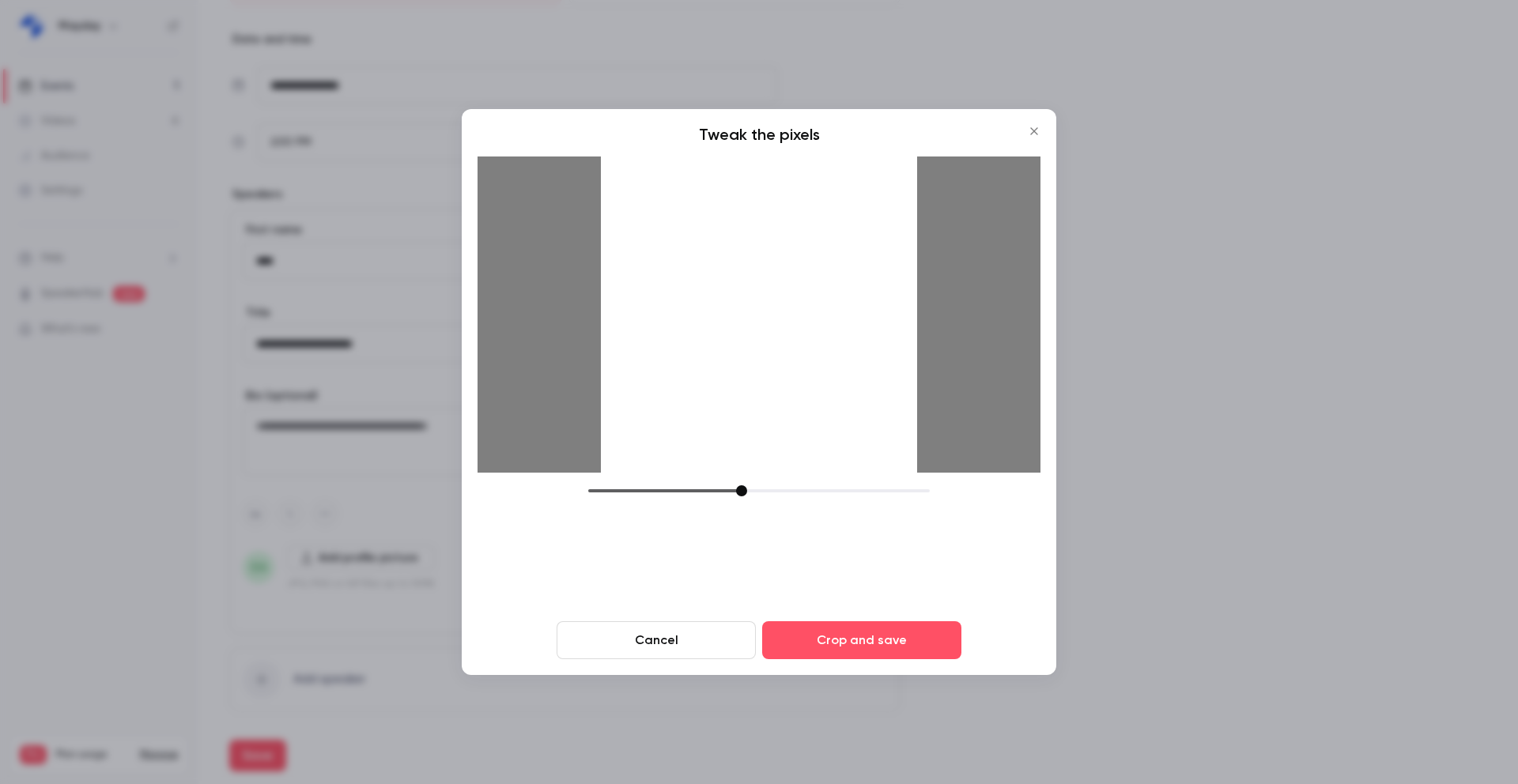 click at bounding box center (759, 315) 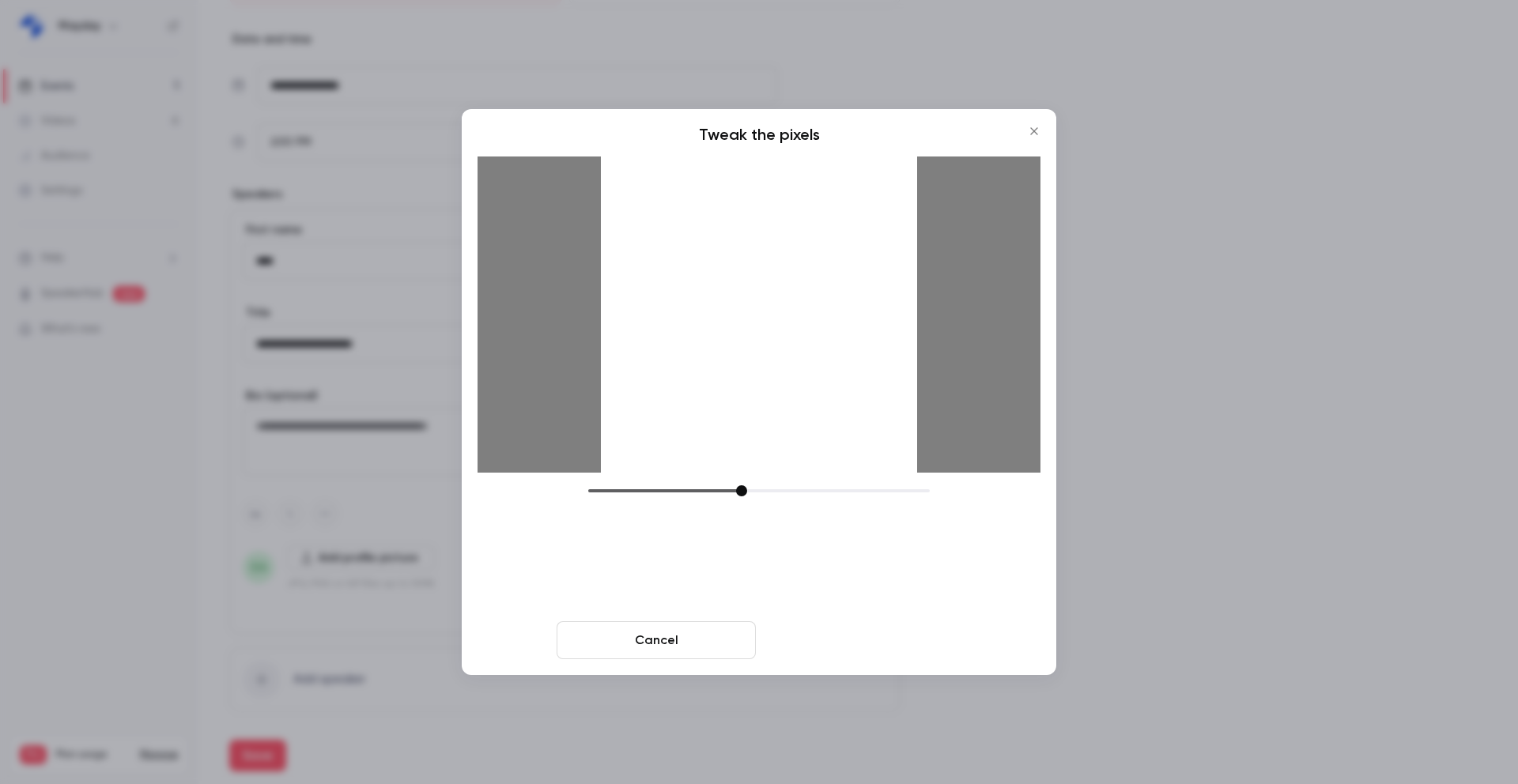 click on "Crop and save" at bounding box center [862, 640] 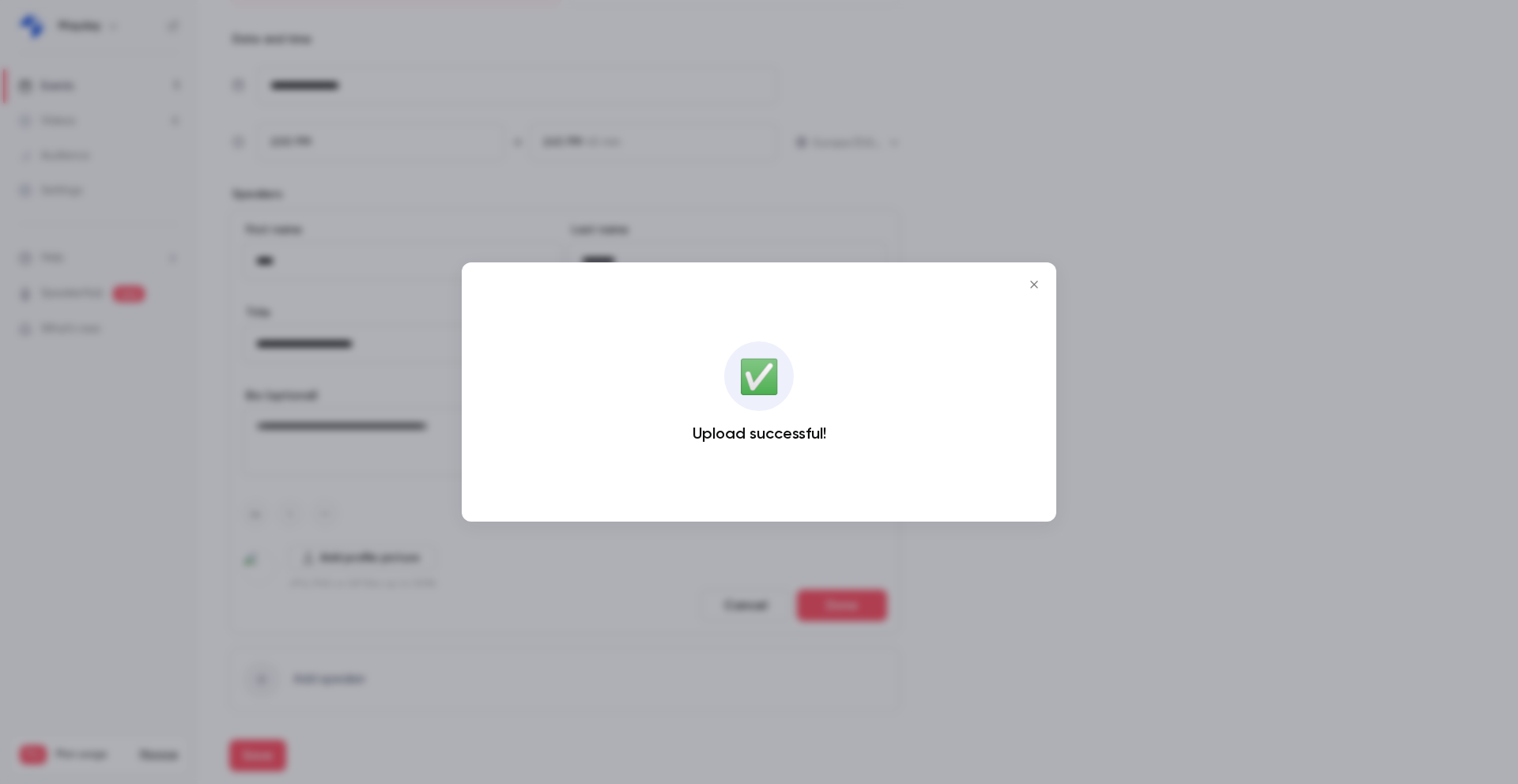click at bounding box center [759, 392] 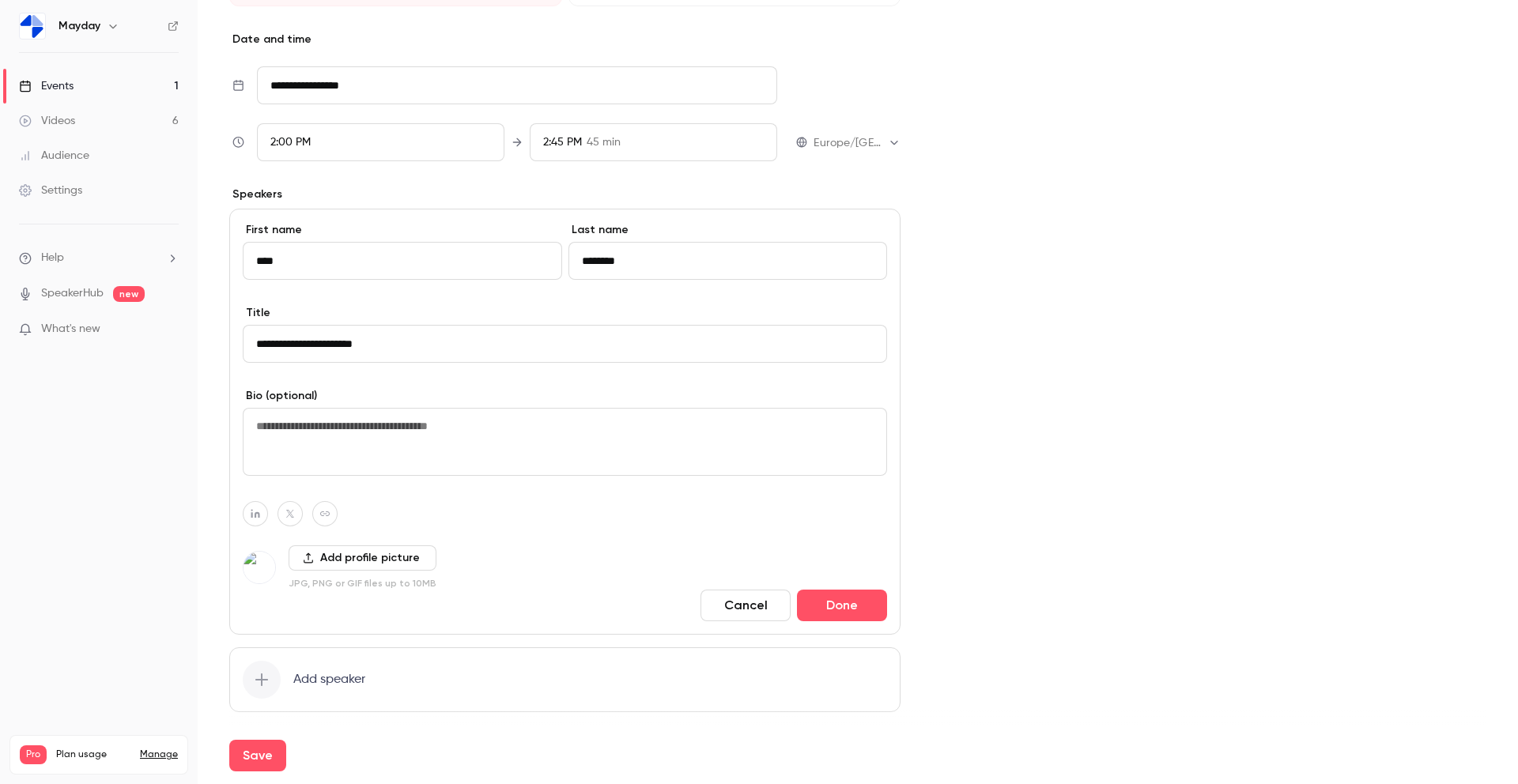 scroll, scrollTop: 595, scrollLeft: 0, axis: vertical 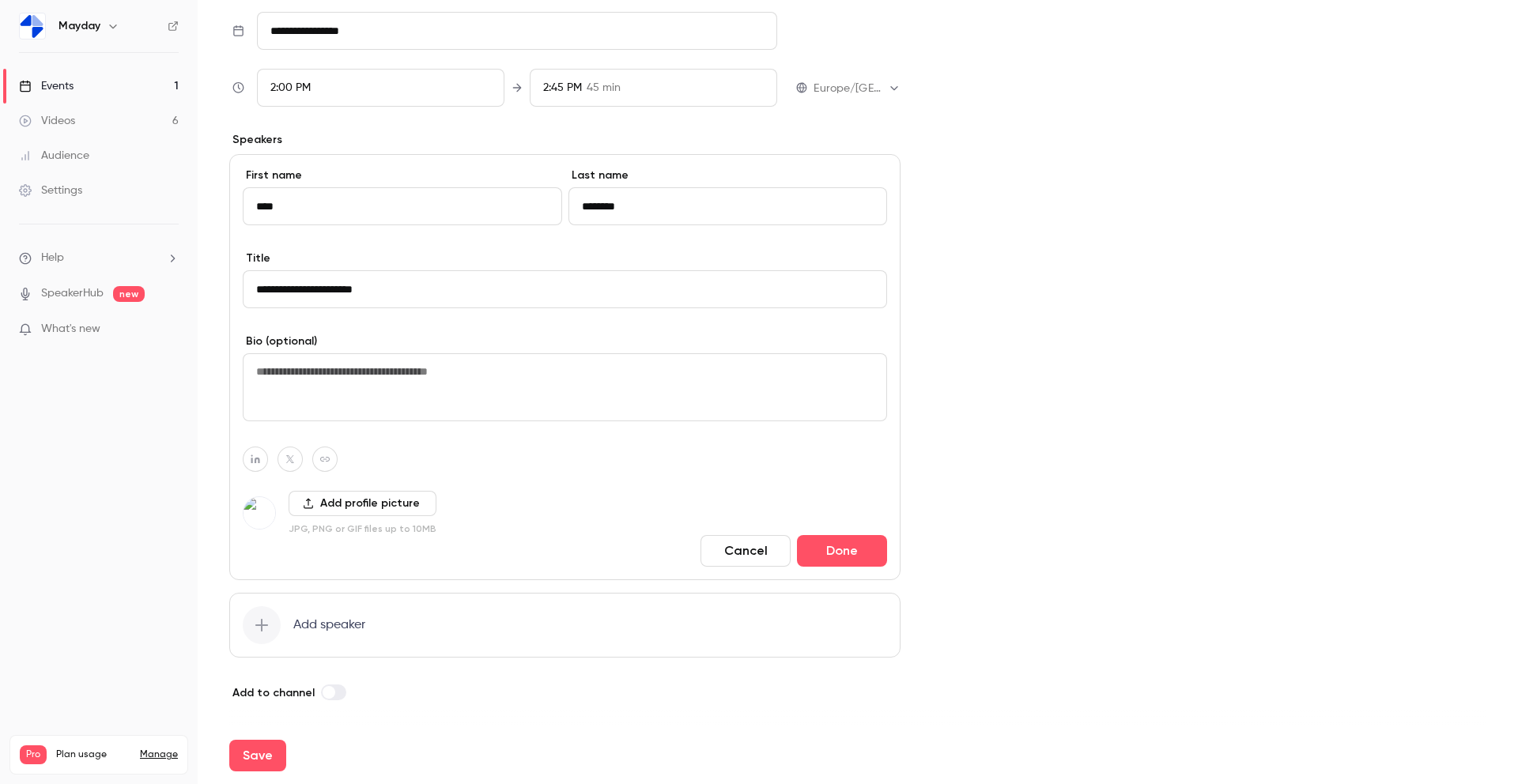 click 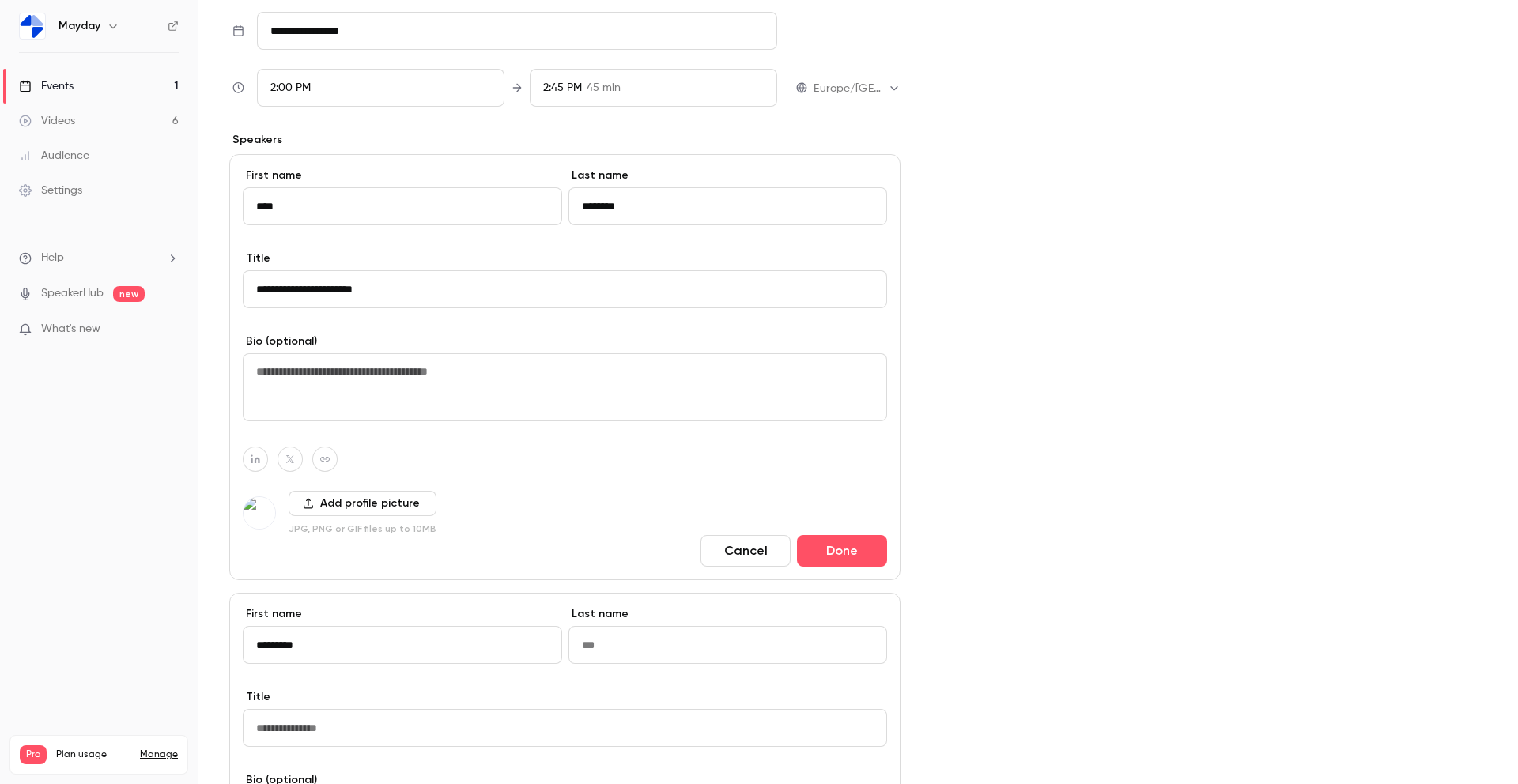 type on "********" 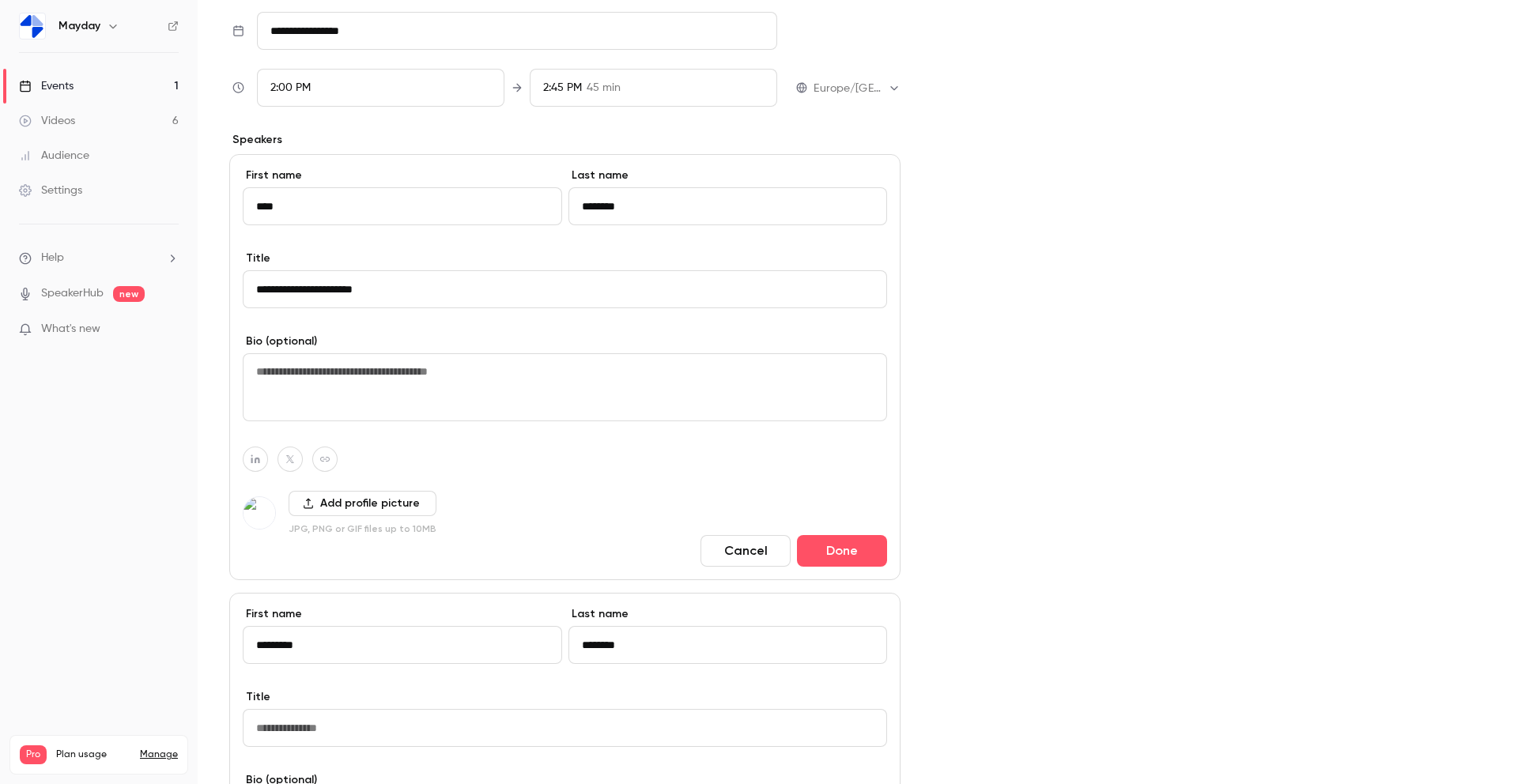 type on "********" 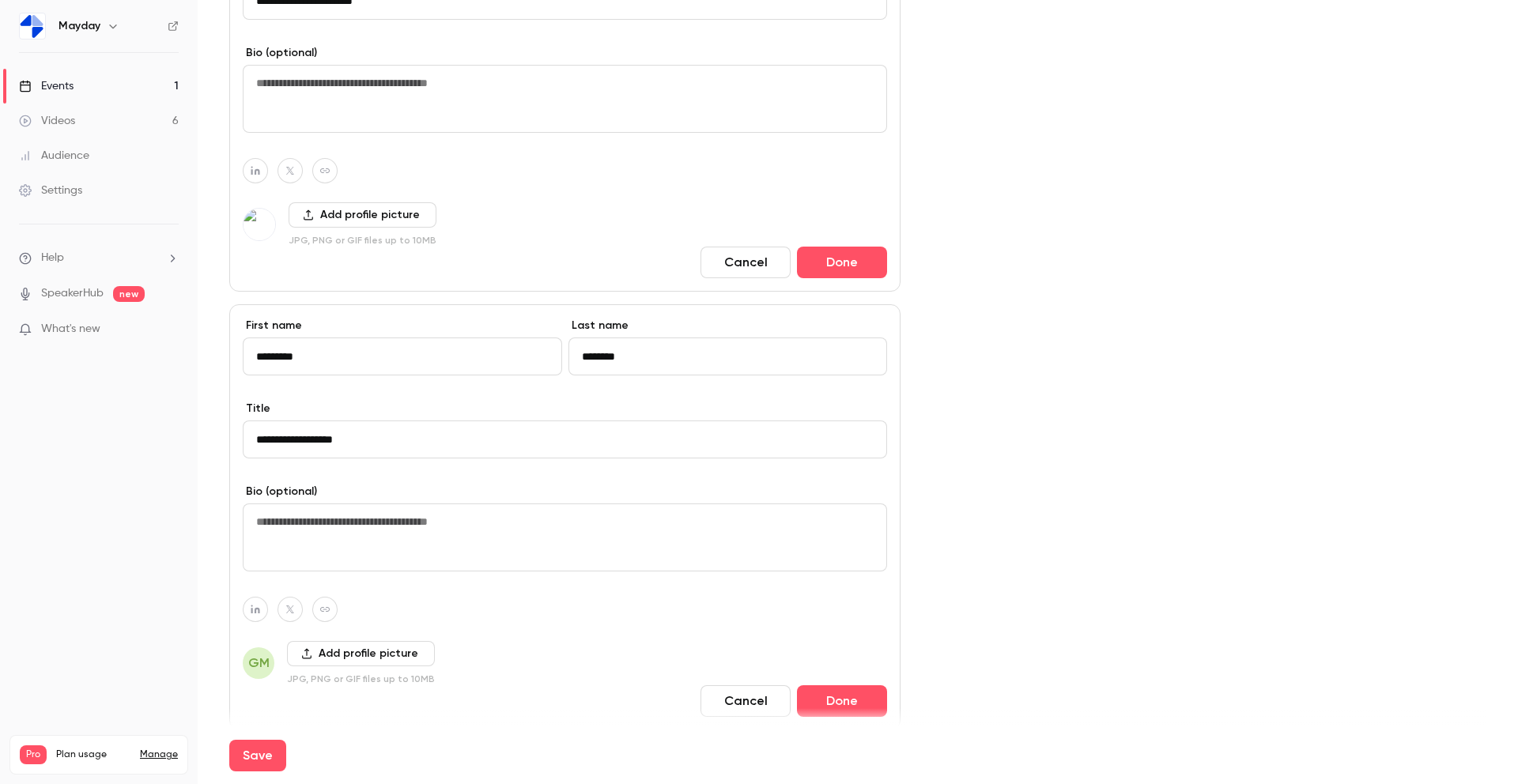 scroll, scrollTop: 905, scrollLeft: 0, axis: vertical 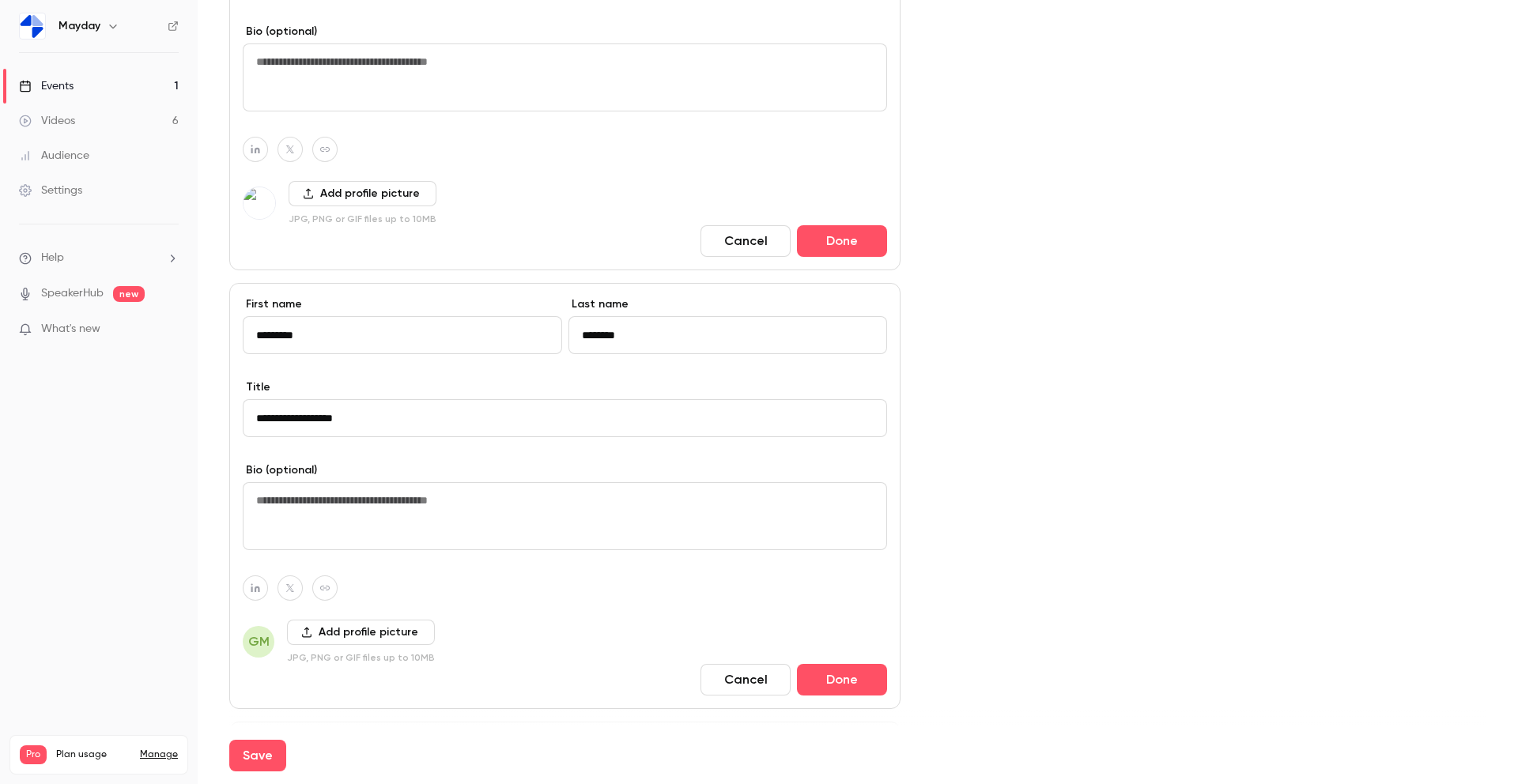 type on "**********" 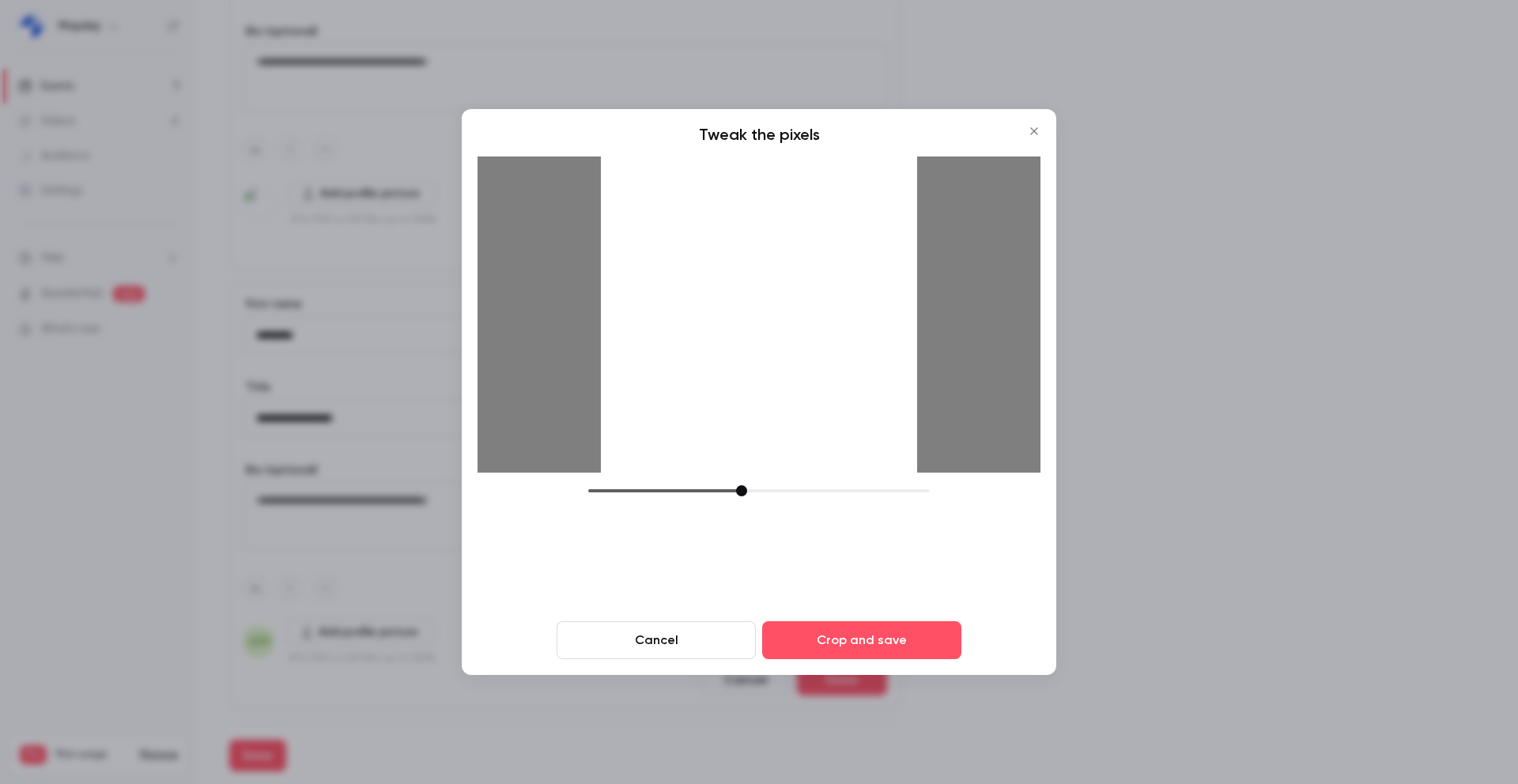 drag, startPoint x: 701, startPoint y: 487, endPoint x: 743, endPoint y: 493, distance: 42.426407 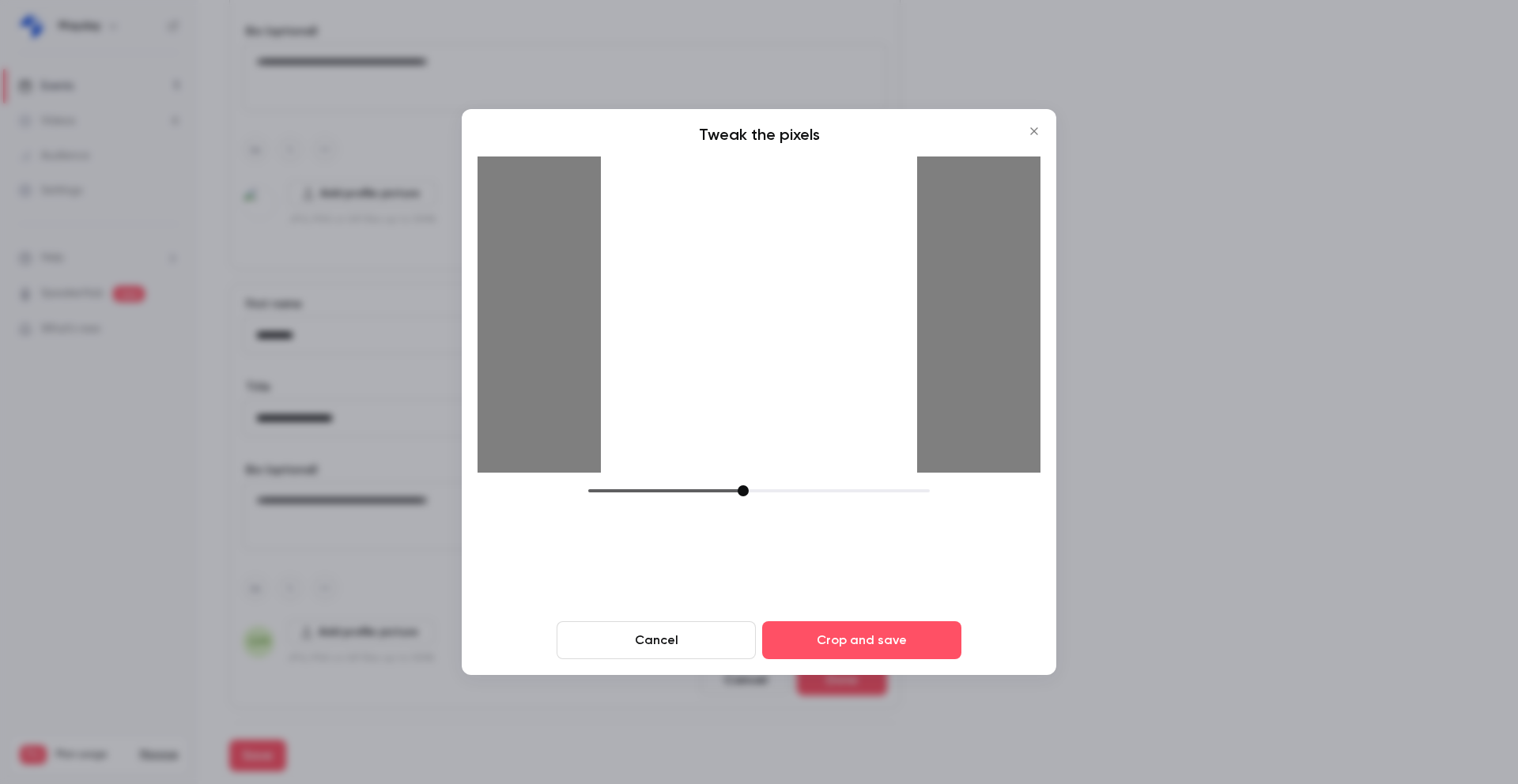 drag, startPoint x: 761, startPoint y: 334, endPoint x: 756, endPoint y: 341, distance: 8.602325 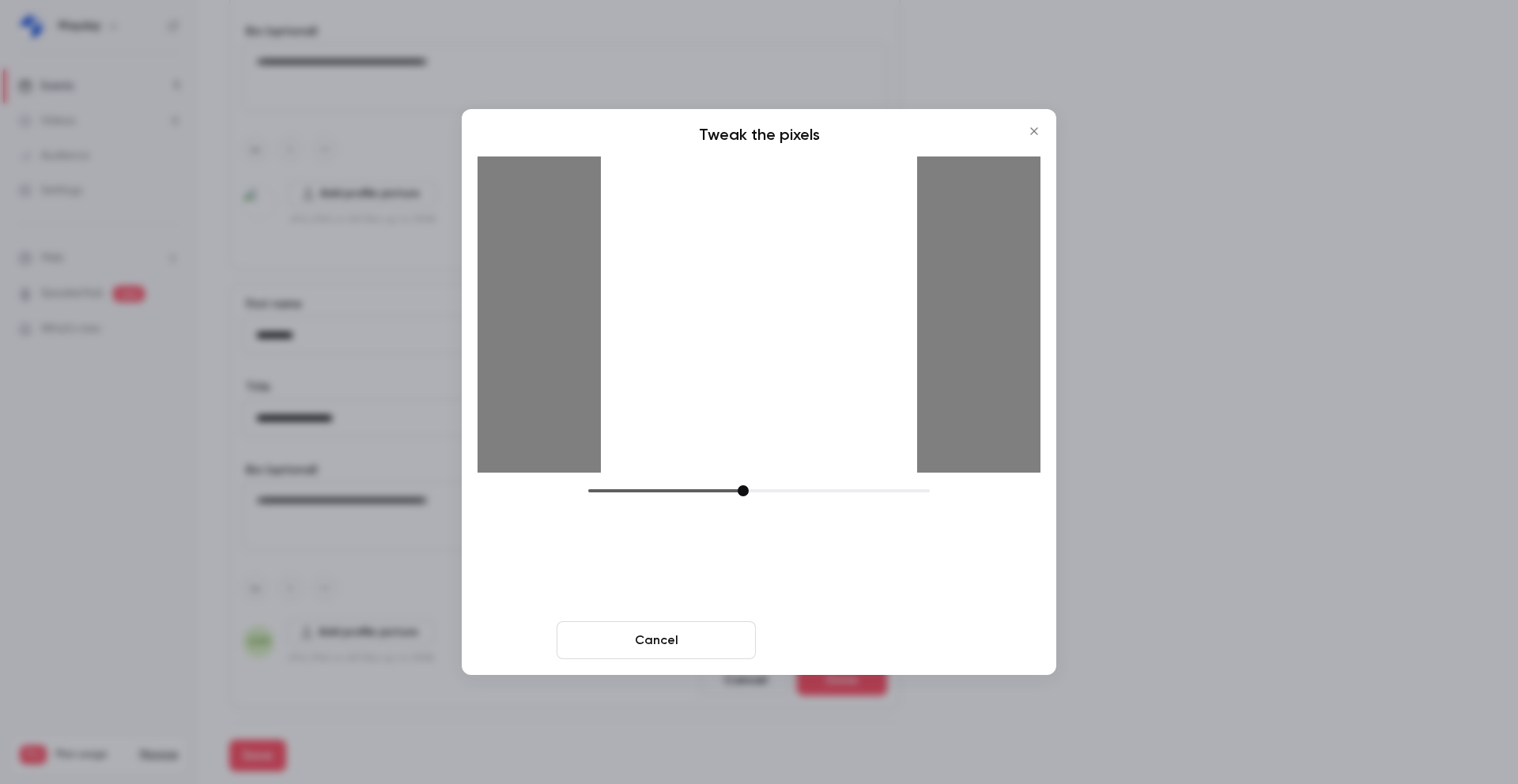 click on "Crop and save" at bounding box center (862, 640) 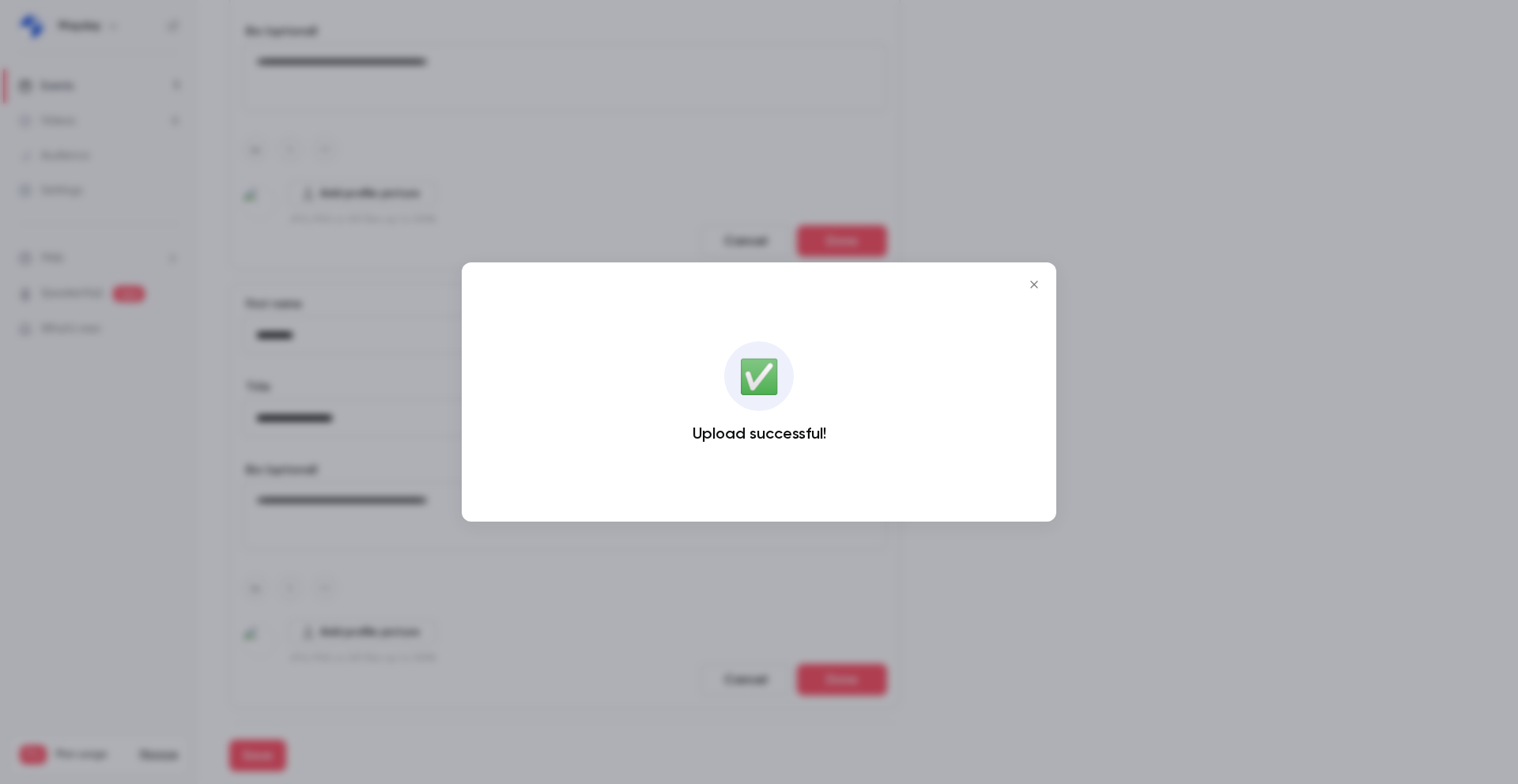 click at bounding box center (759, 392) 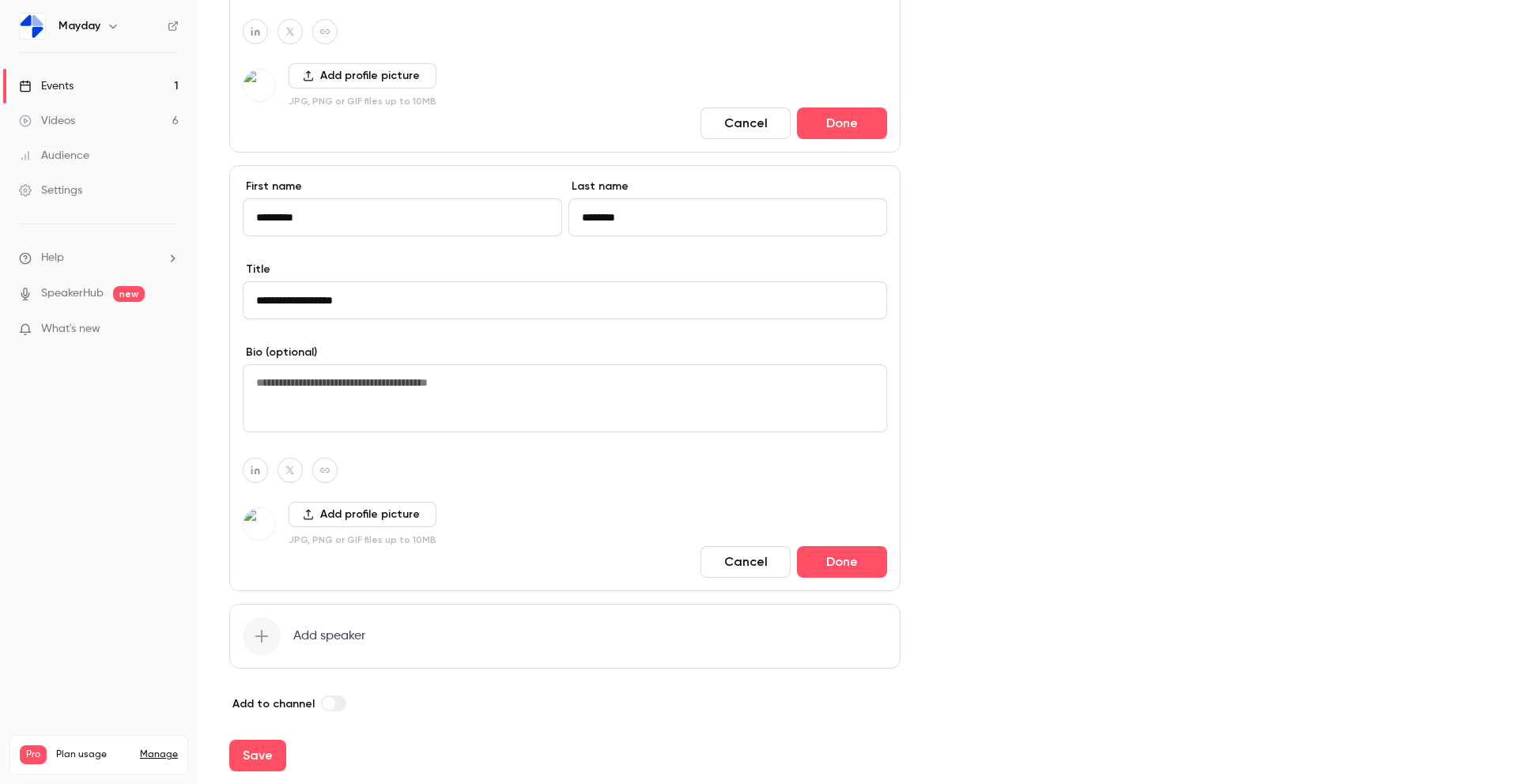 scroll, scrollTop: 1034, scrollLeft: 0, axis: vertical 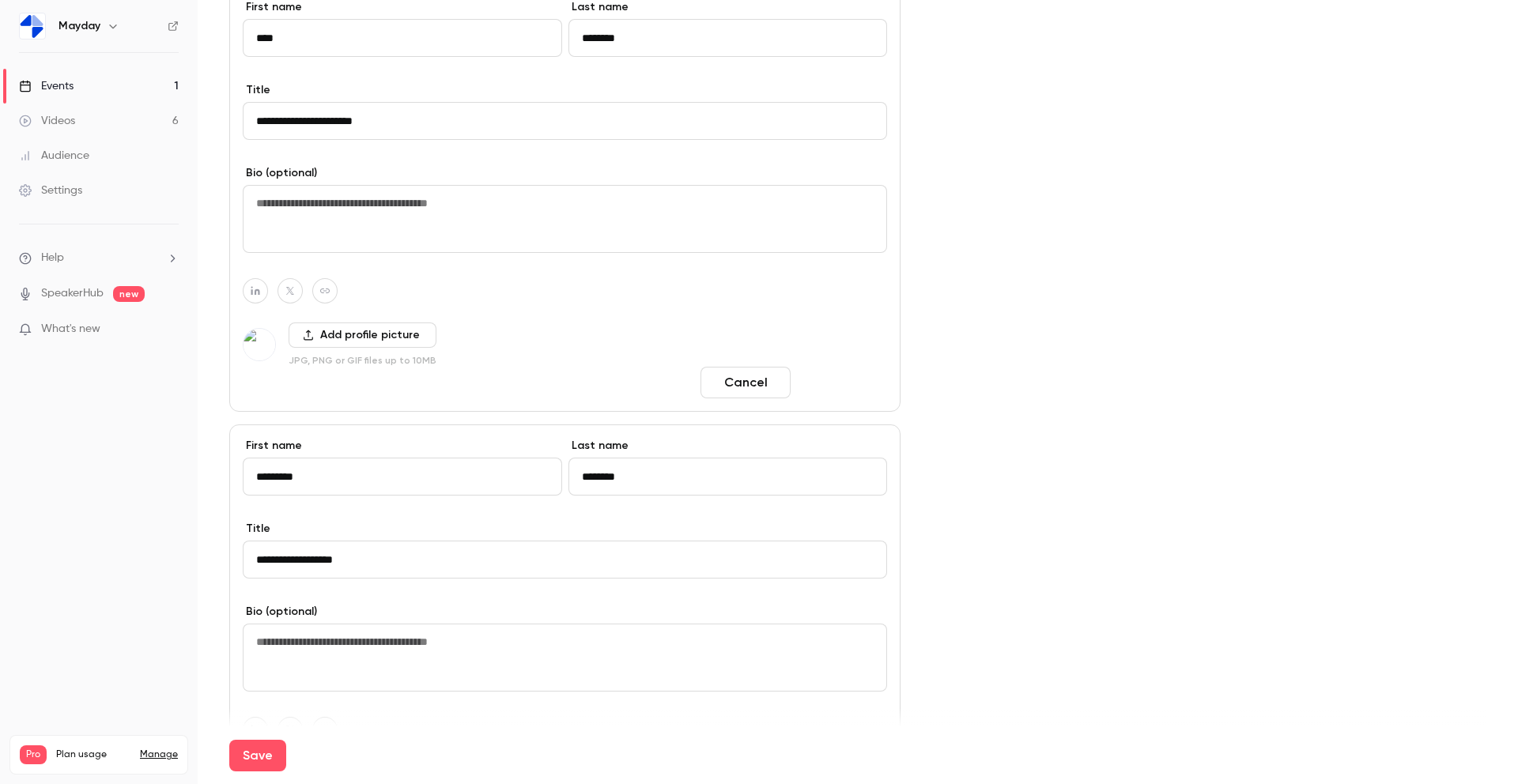 click on "Done" at bounding box center (842, 383) 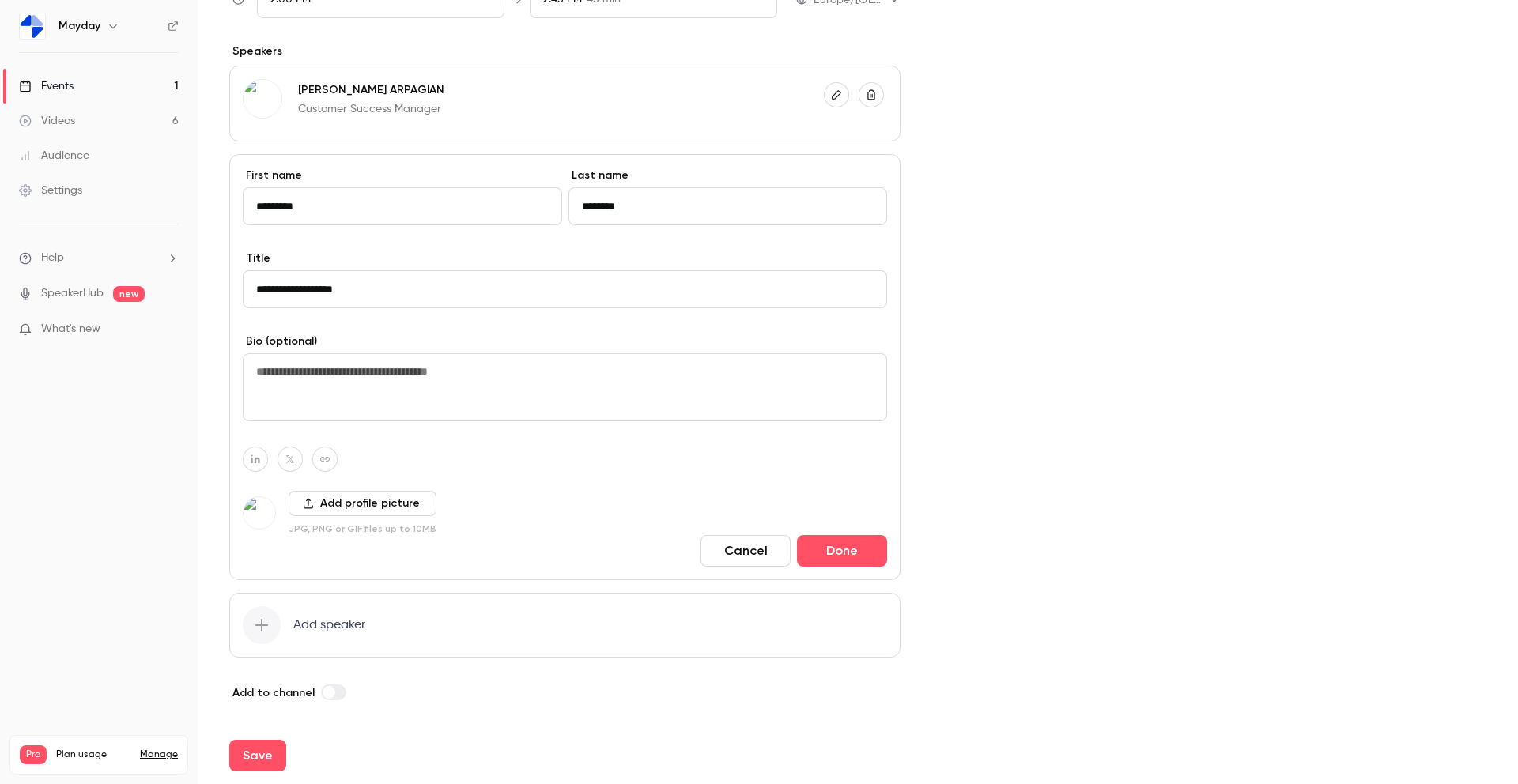 scroll, scrollTop: 684, scrollLeft: 0, axis: vertical 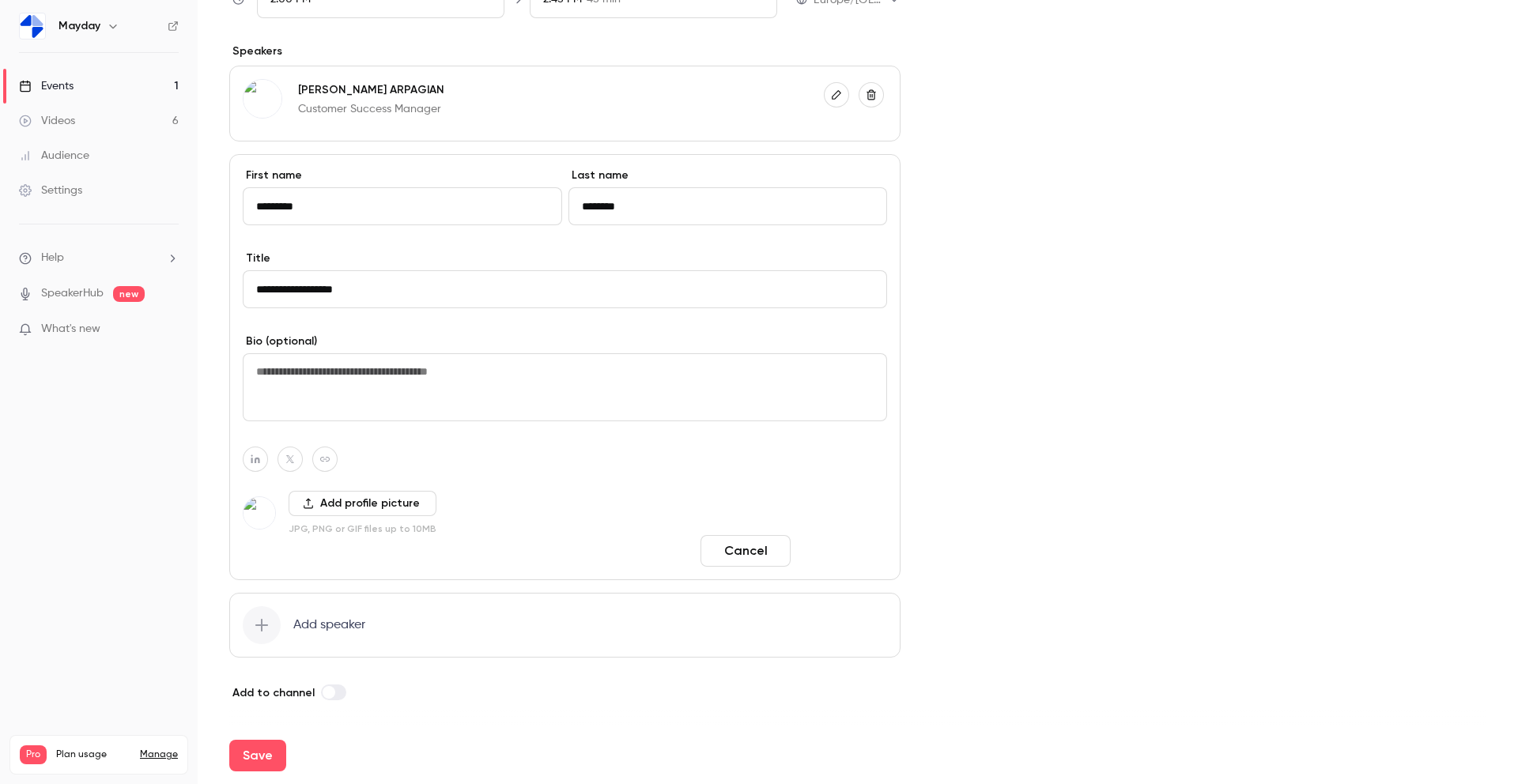 click on "Done" at bounding box center (842, 551) 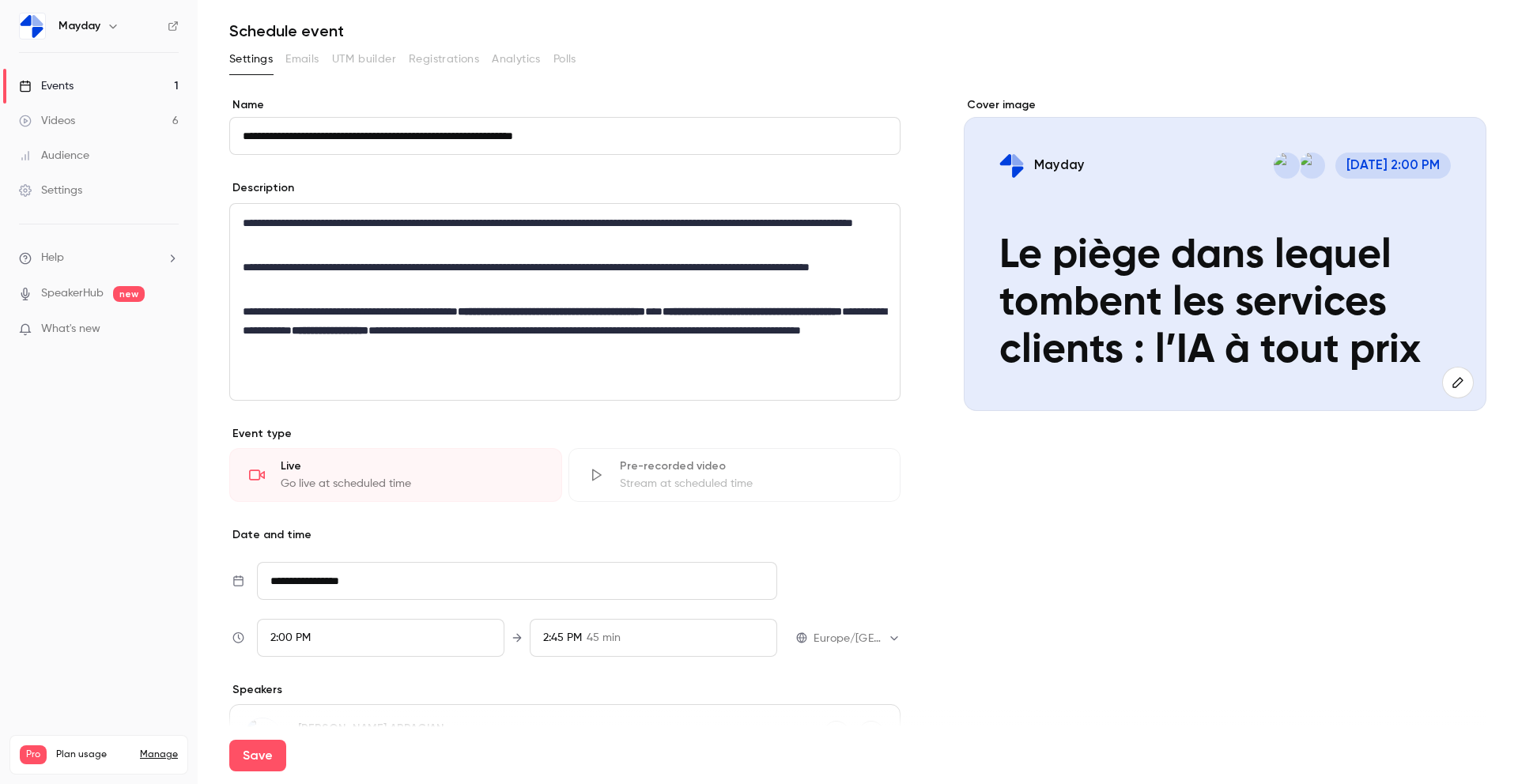 scroll, scrollTop: 0, scrollLeft: 0, axis: both 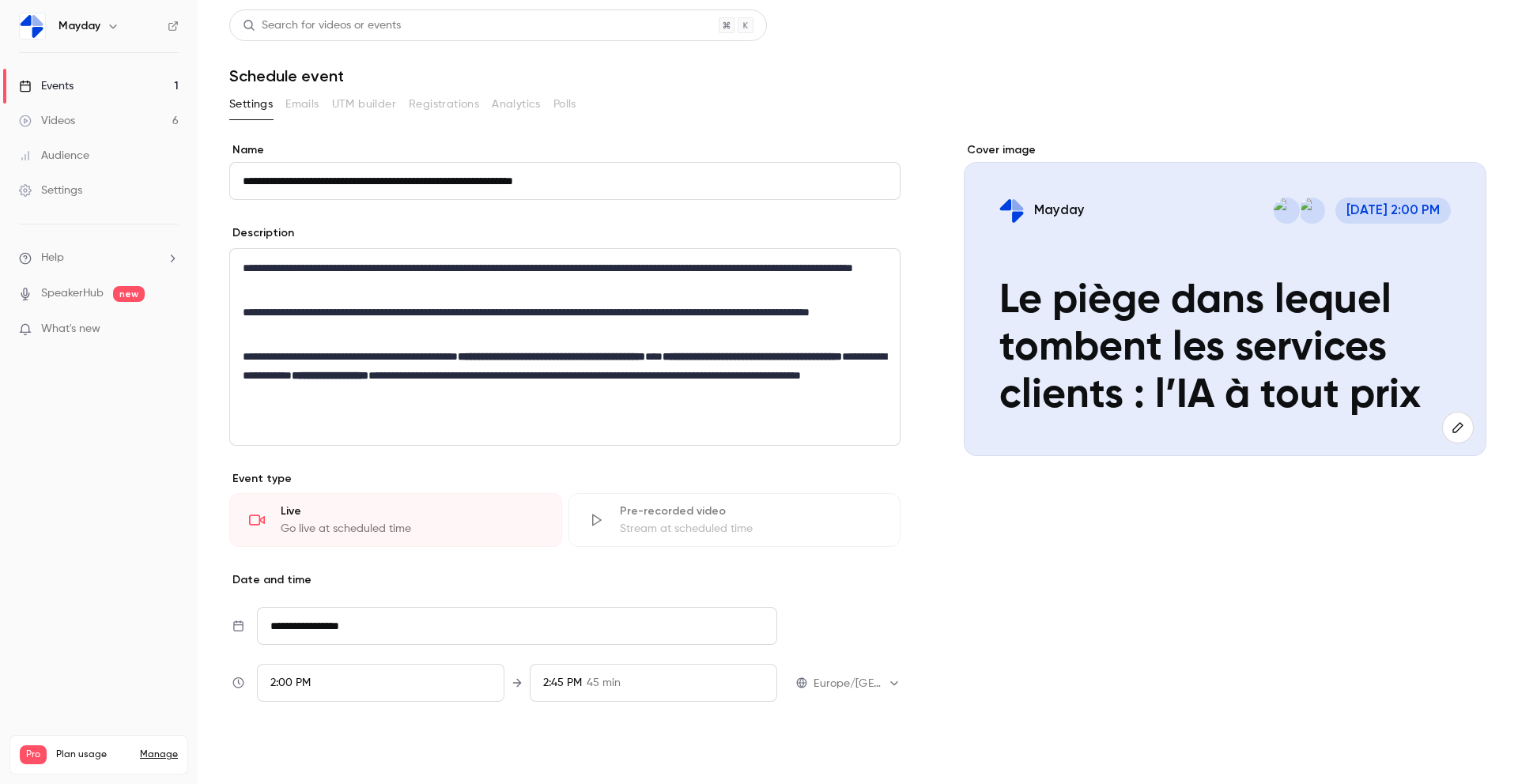 click on "Save" at bounding box center (258, 756) 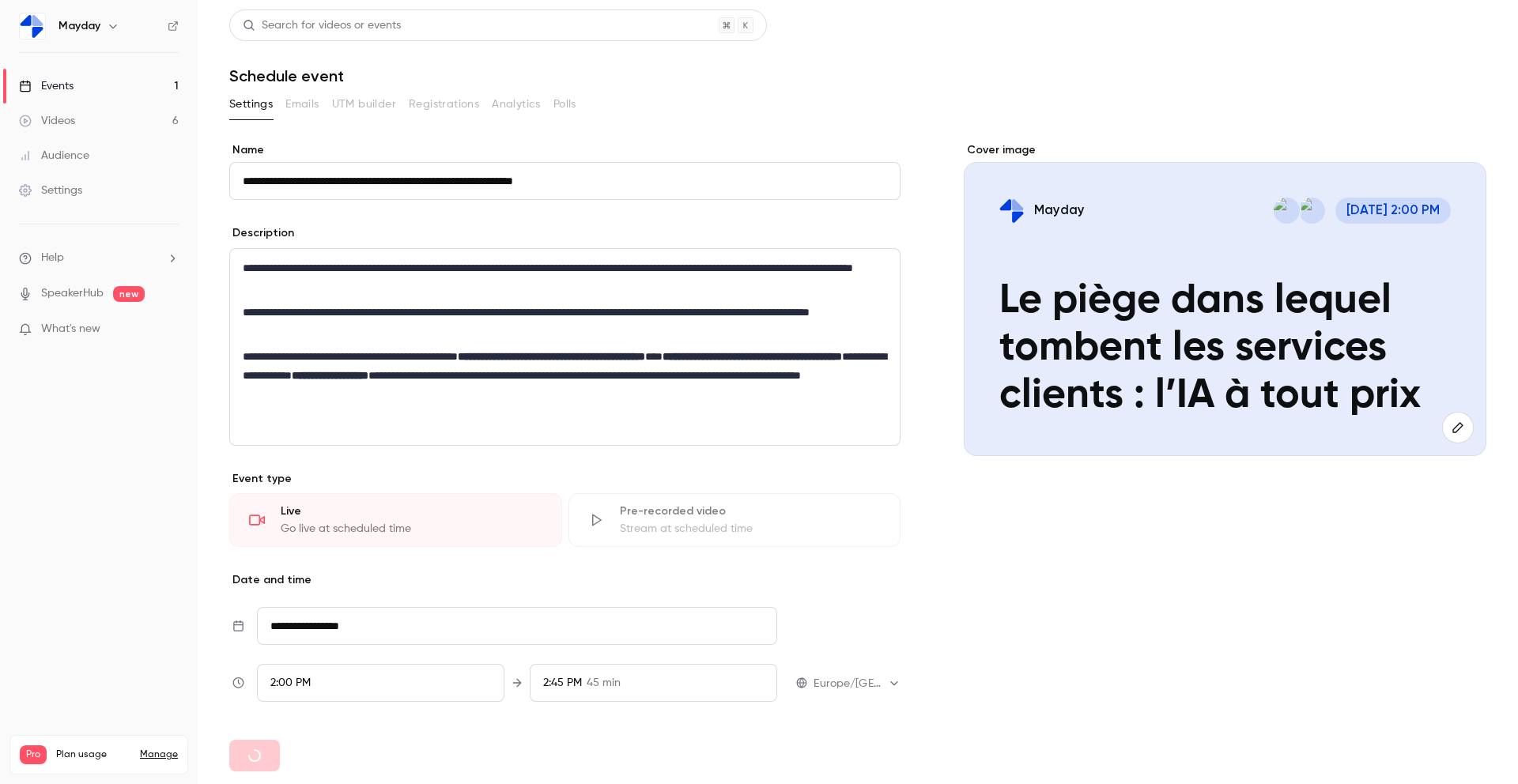 type 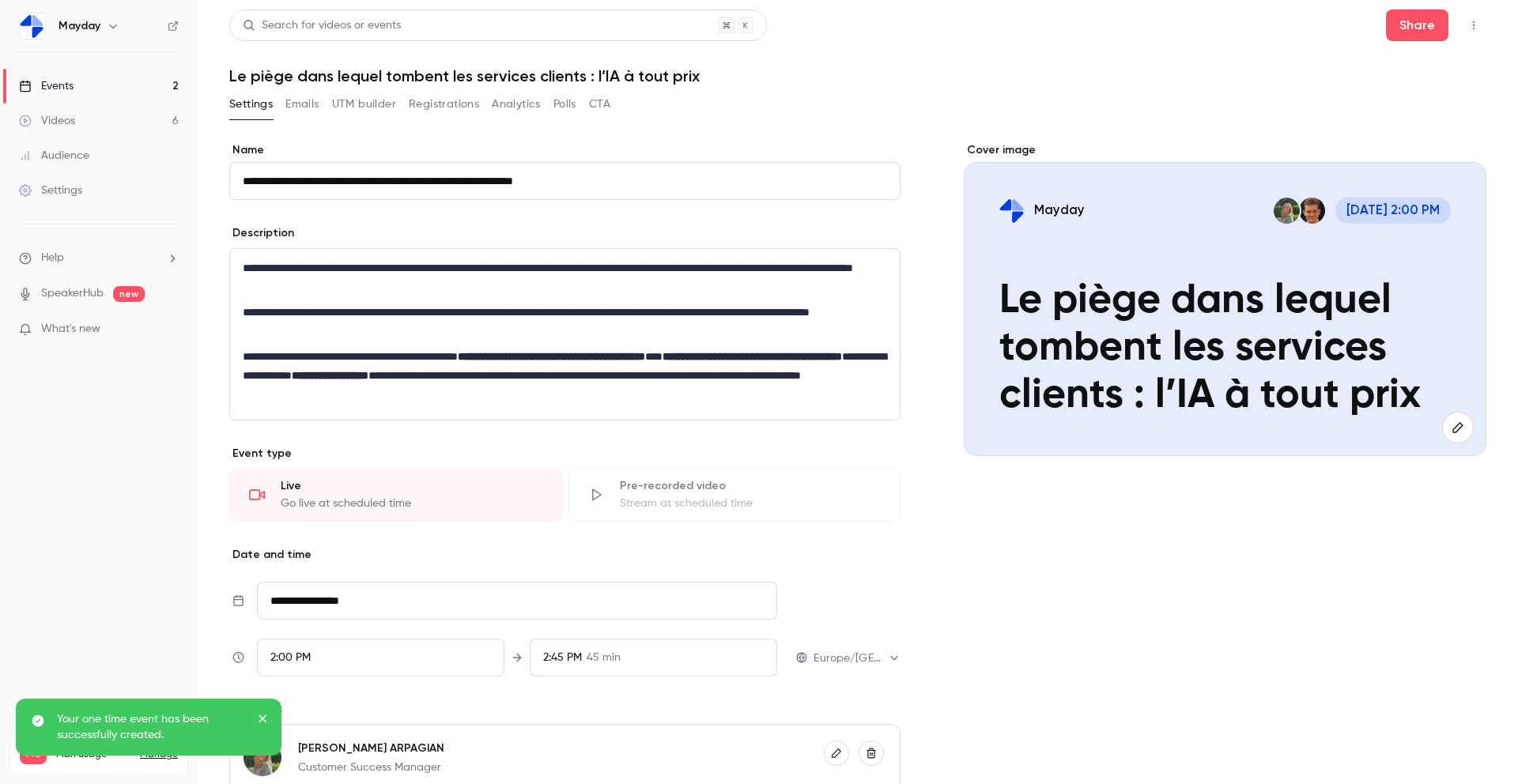 click on "Emails" at bounding box center [302, 104] 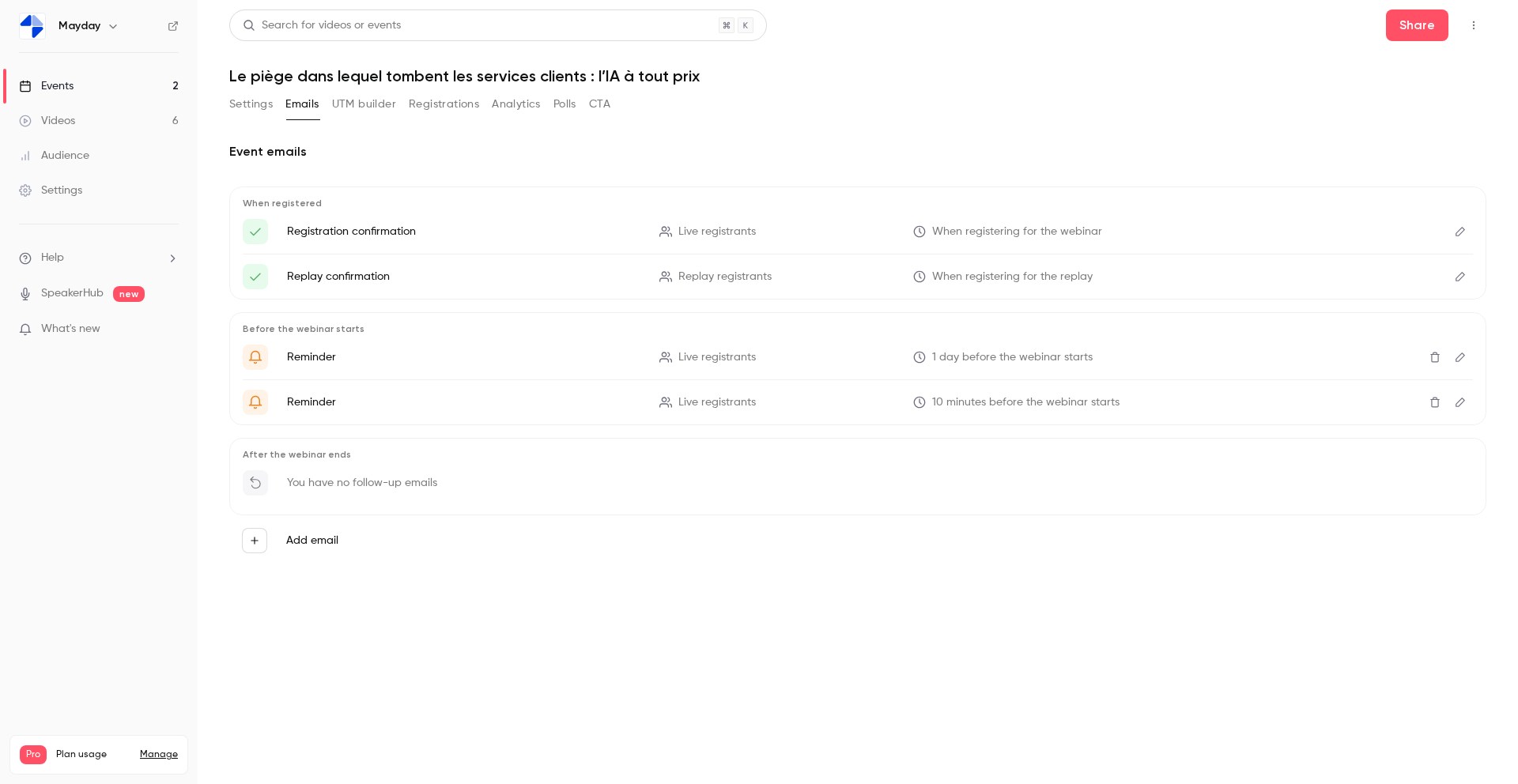 click on "UTM builder" at bounding box center (364, 104) 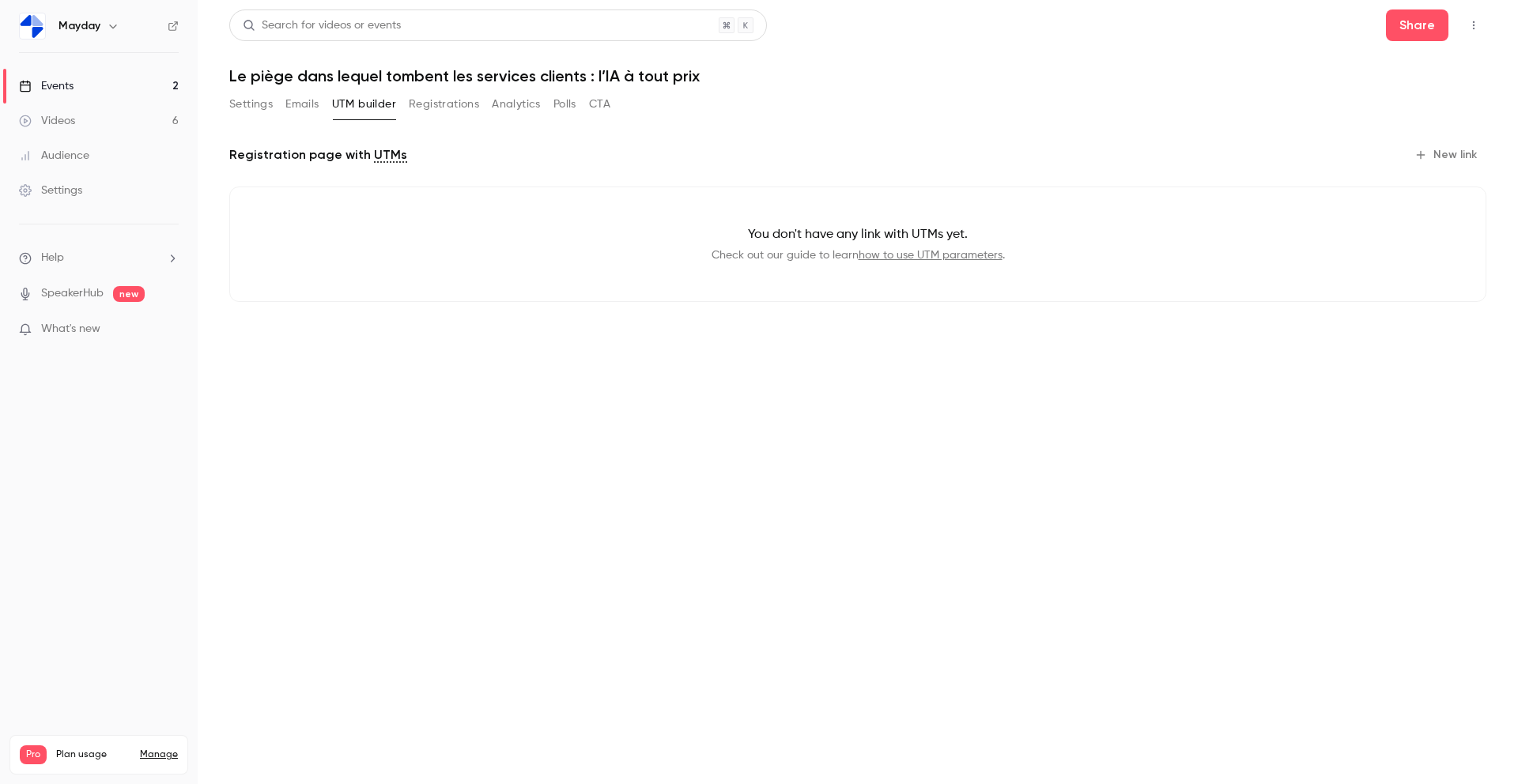 click on "Registrations" at bounding box center [444, 104] 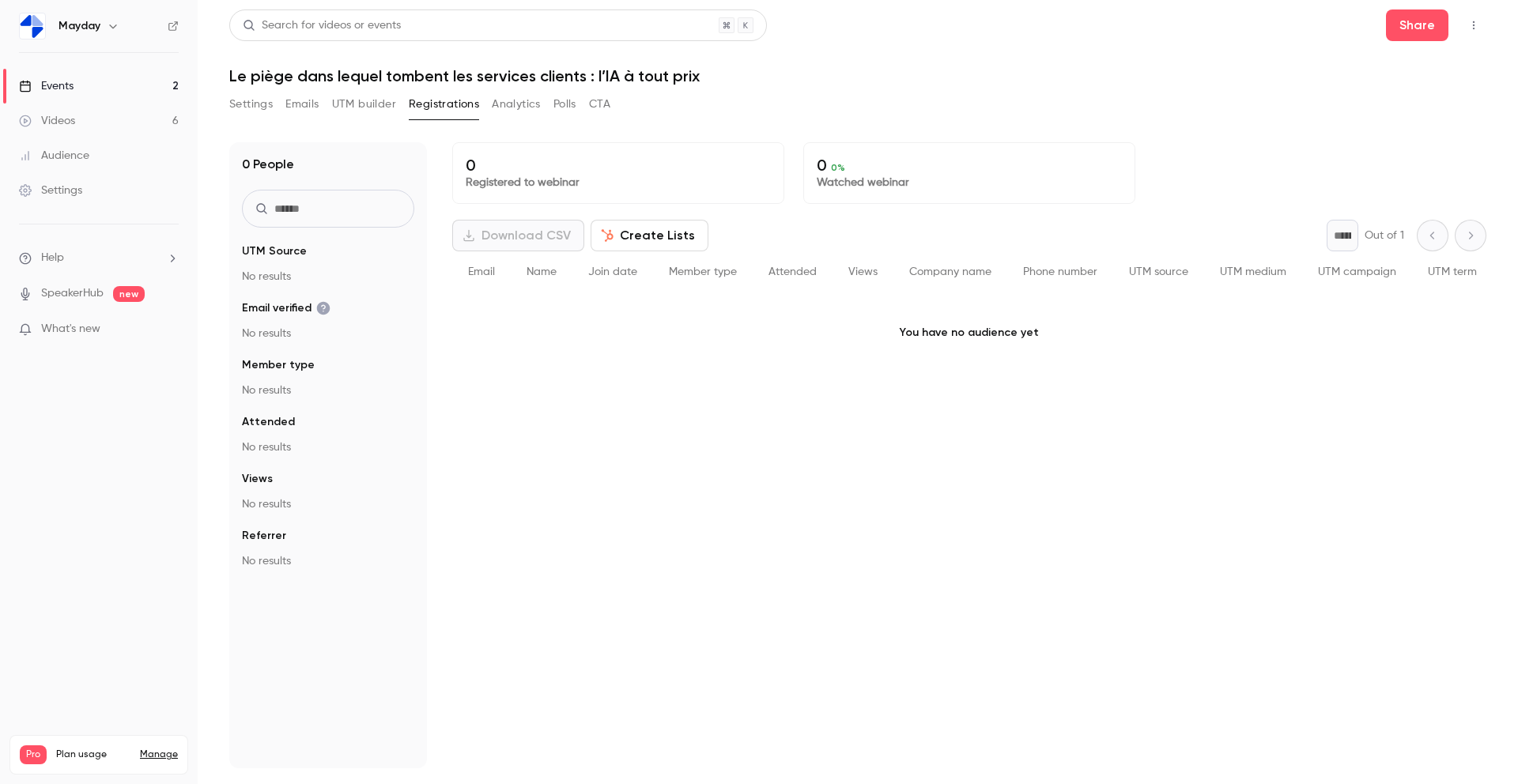click on "Emails" at bounding box center [302, 104] 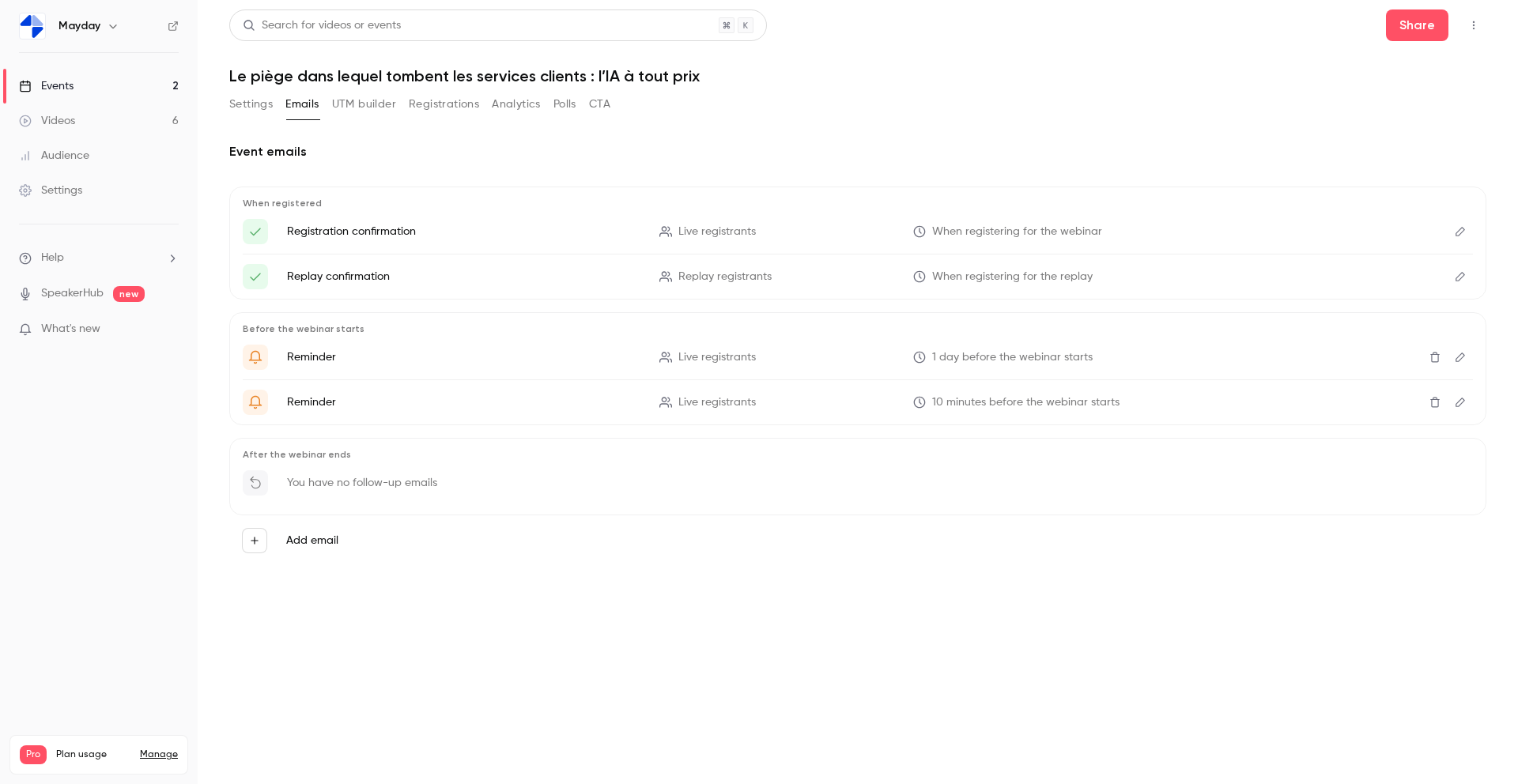 click on "Settings" at bounding box center (251, 104) 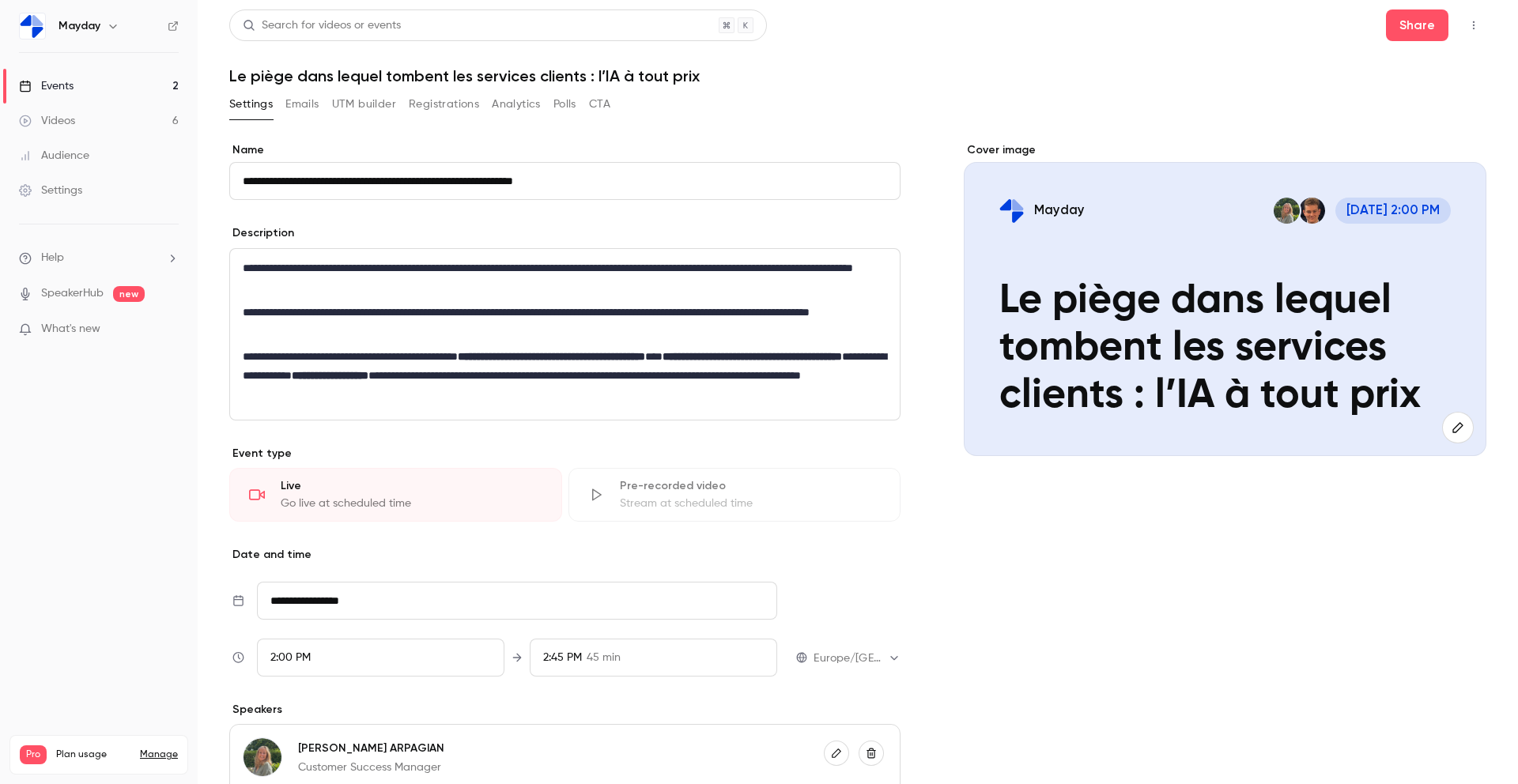 click on "Registrations" at bounding box center [444, 104] 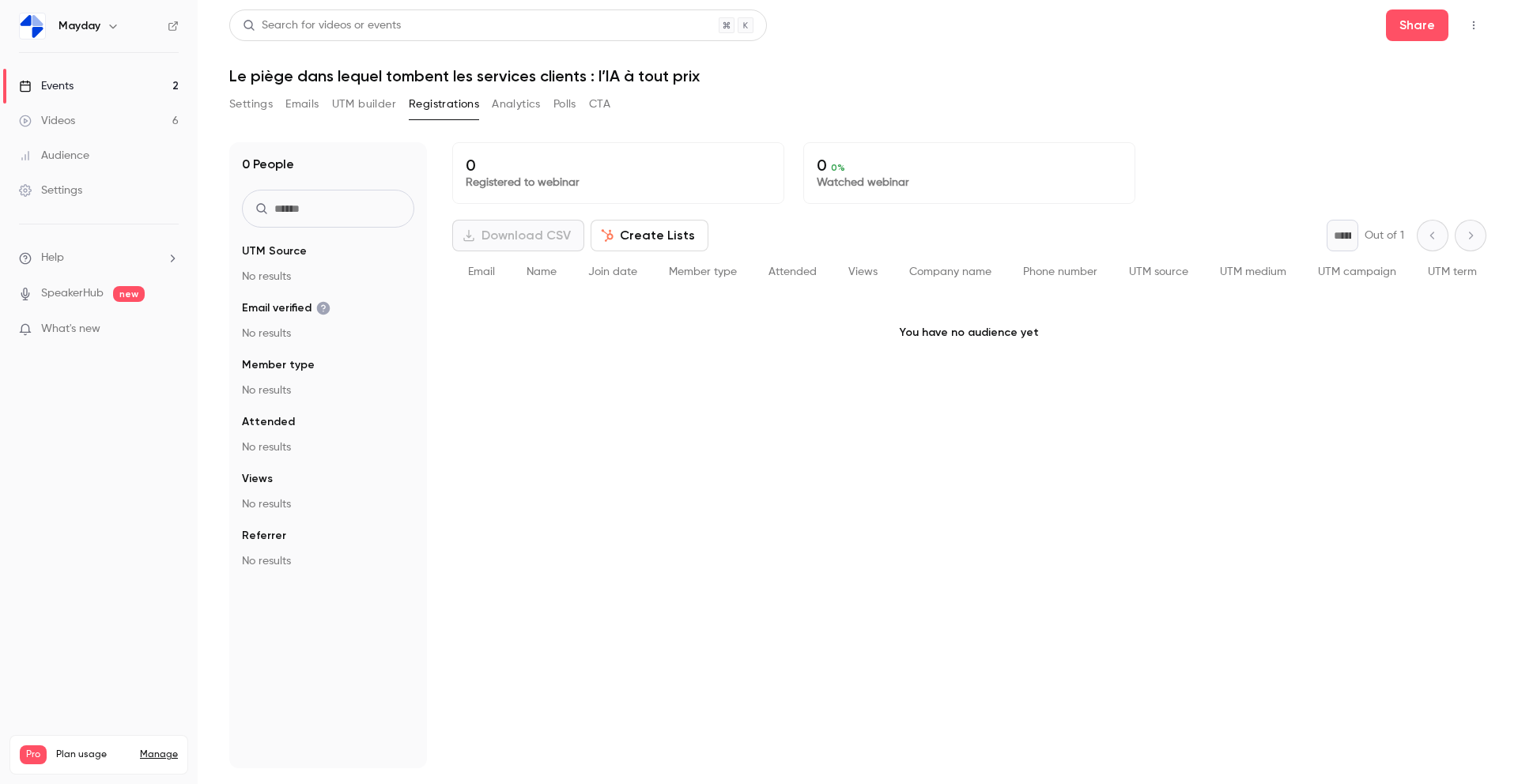 click on "Emails" at bounding box center [302, 104] 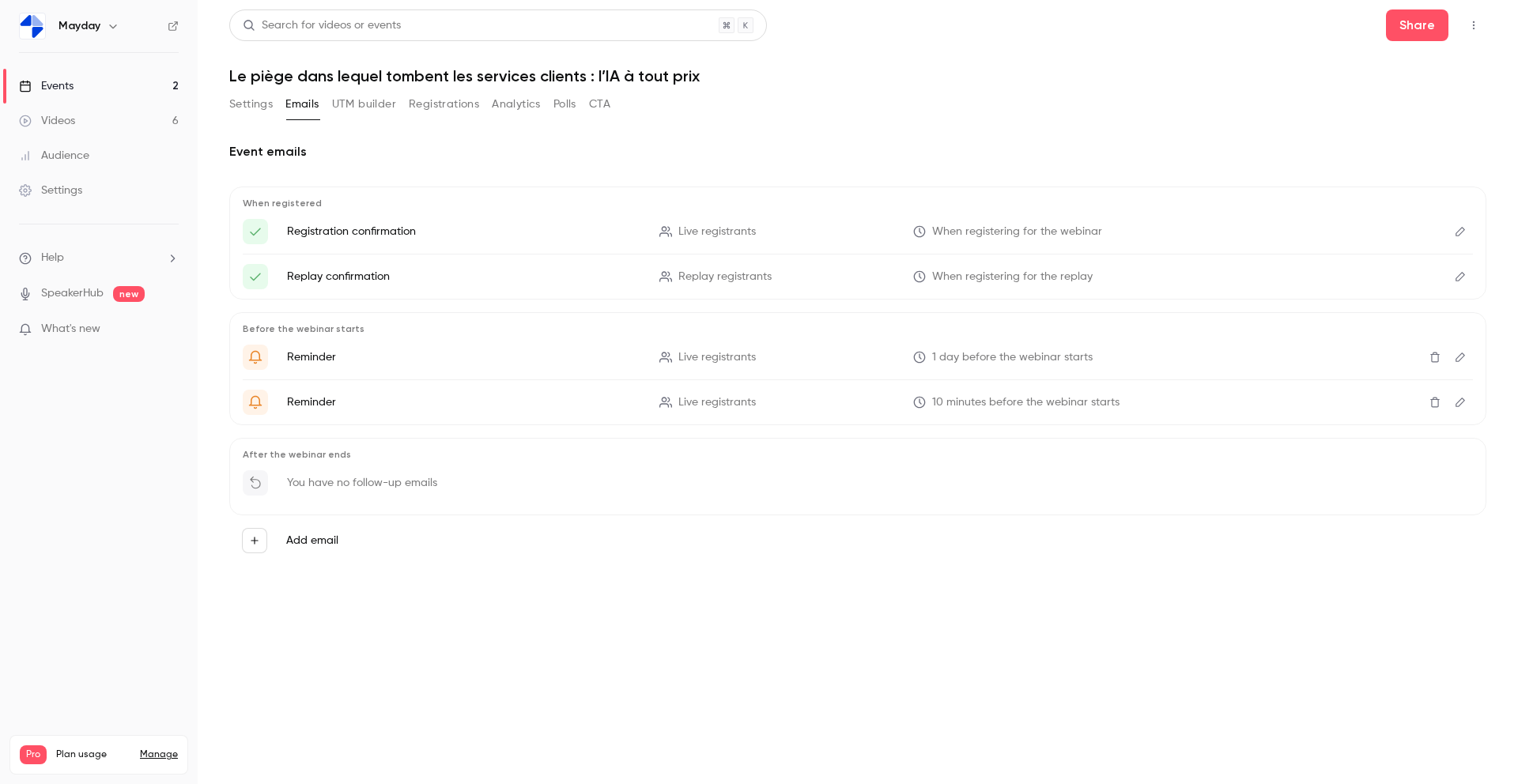 click on "Events 2" at bounding box center (99, 86) 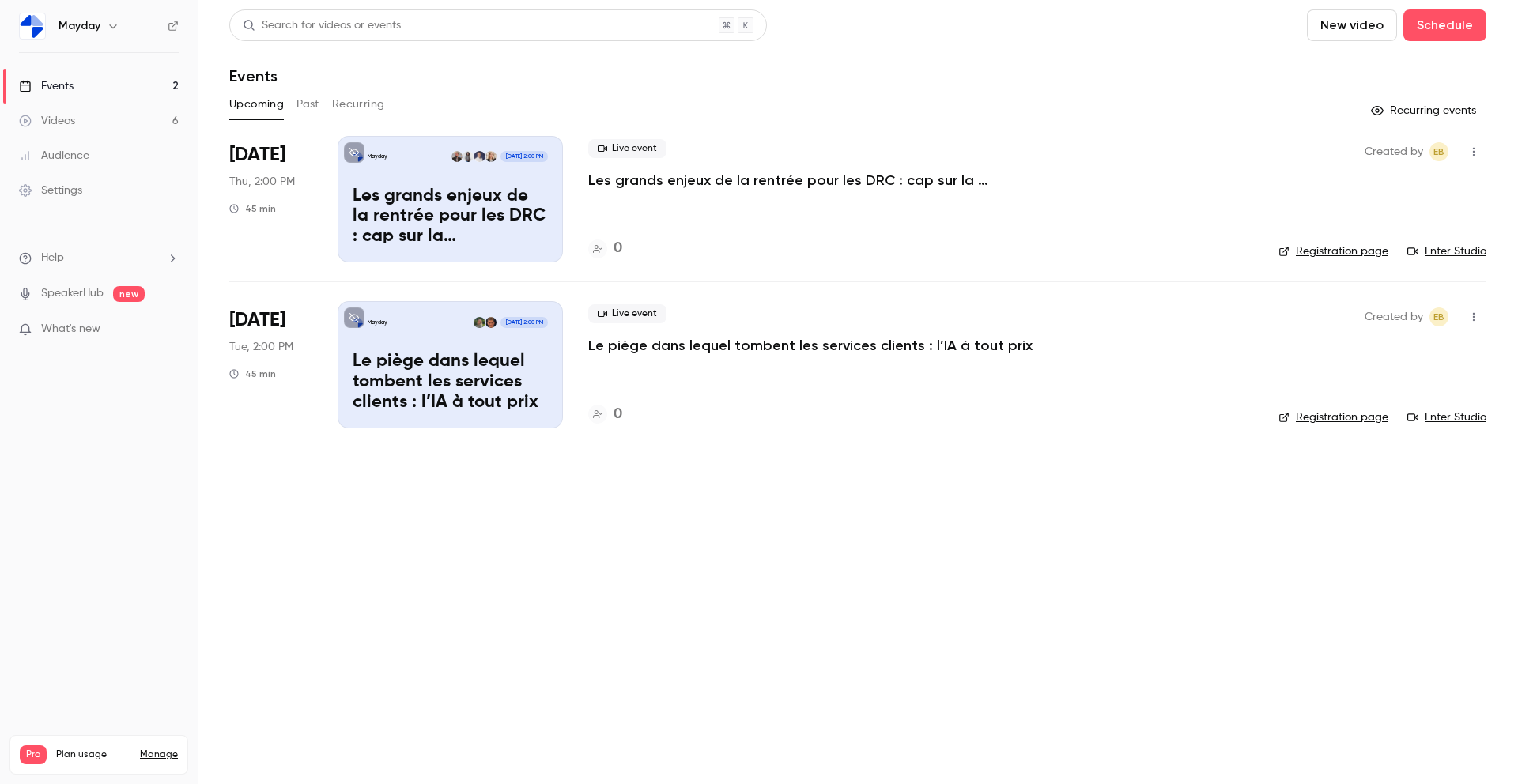 click on "Mayday [DATE] 2:00 PM Les grands enjeux de la rentrée pour les DRC : cap sur la performance" at bounding box center [450, 199] 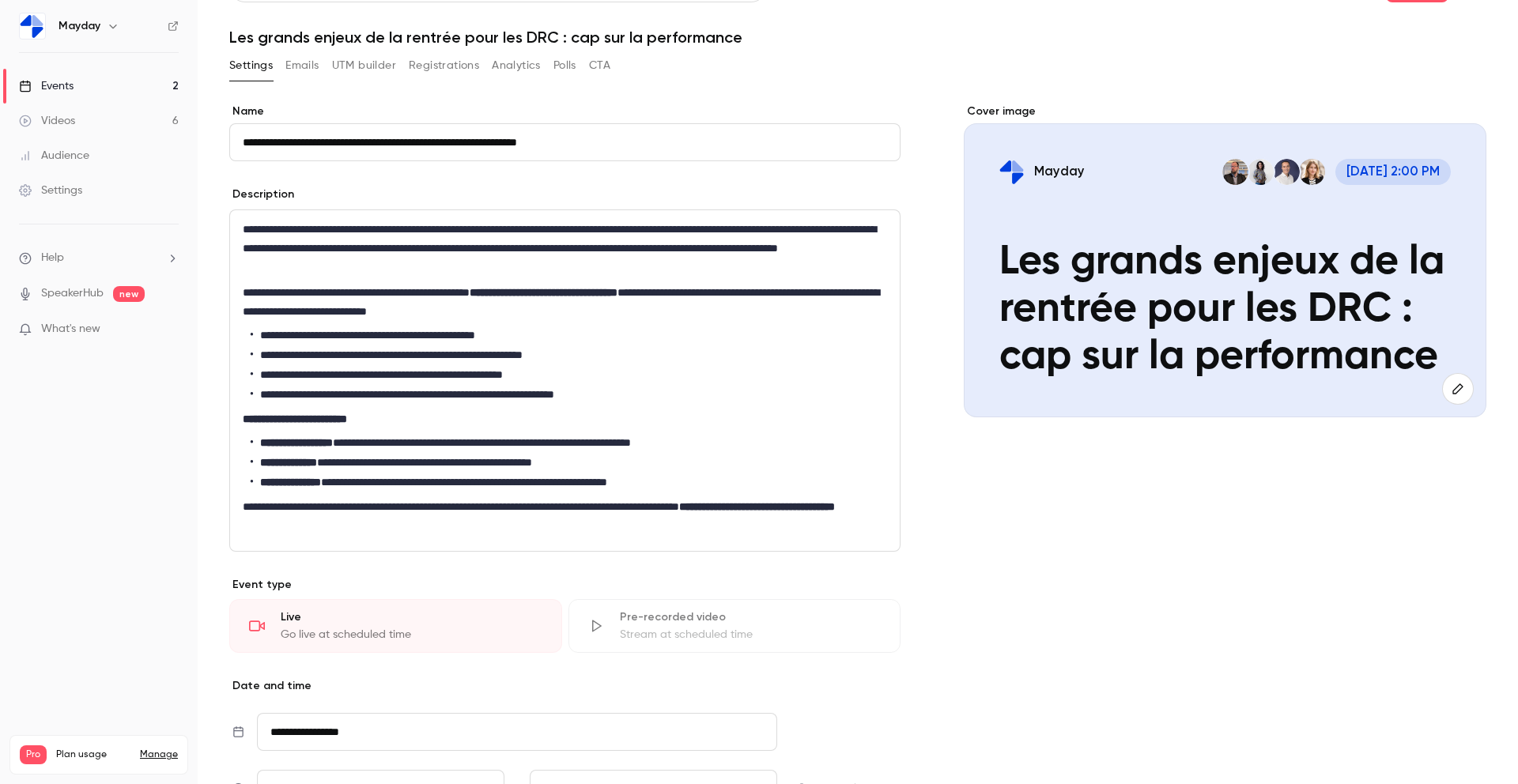 scroll, scrollTop: 46, scrollLeft: 0, axis: vertical 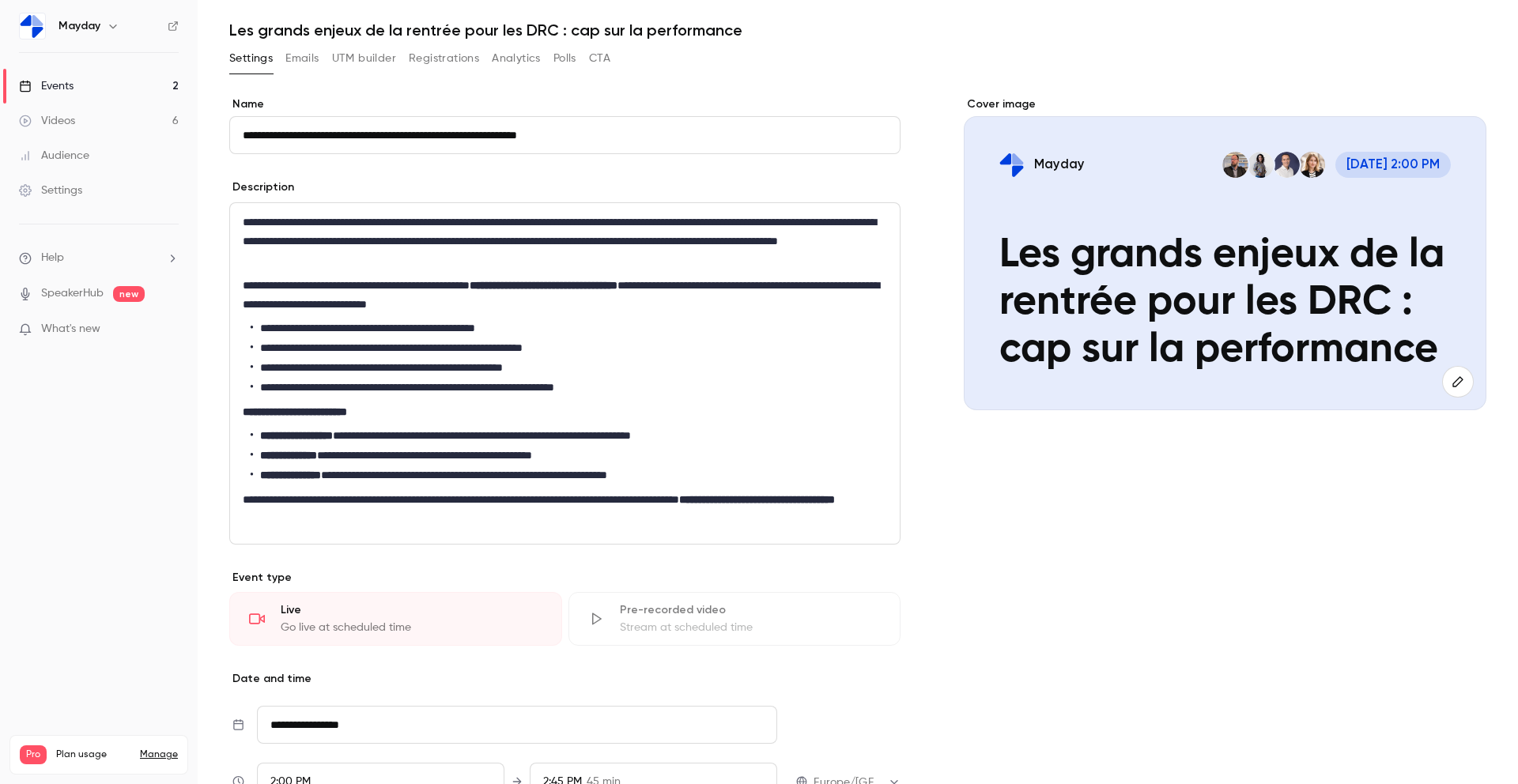 click on "**********" at bounding box center [757, 499] 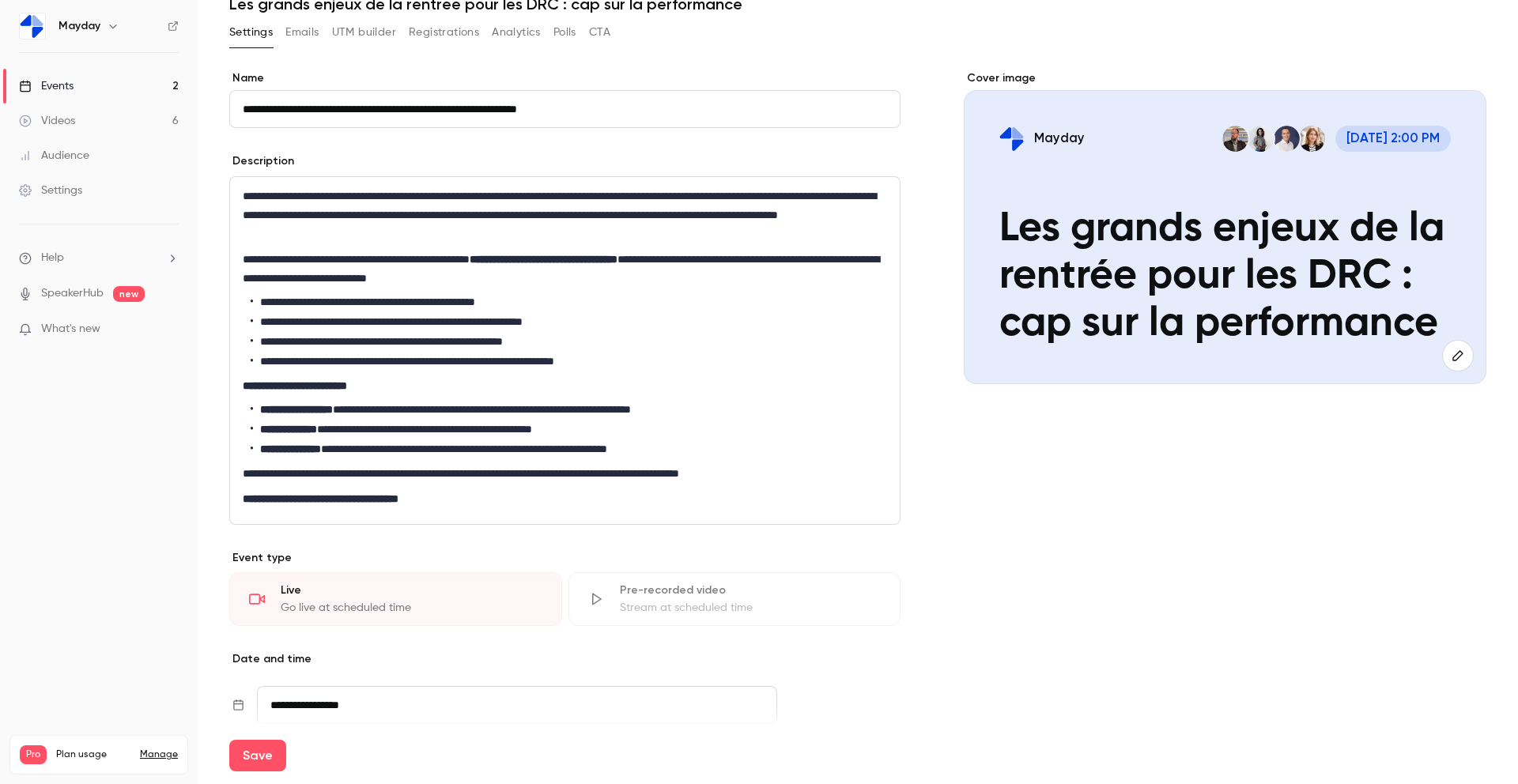 scroll, scrollTop: 80, scrollLeft: 0, axis: vertical 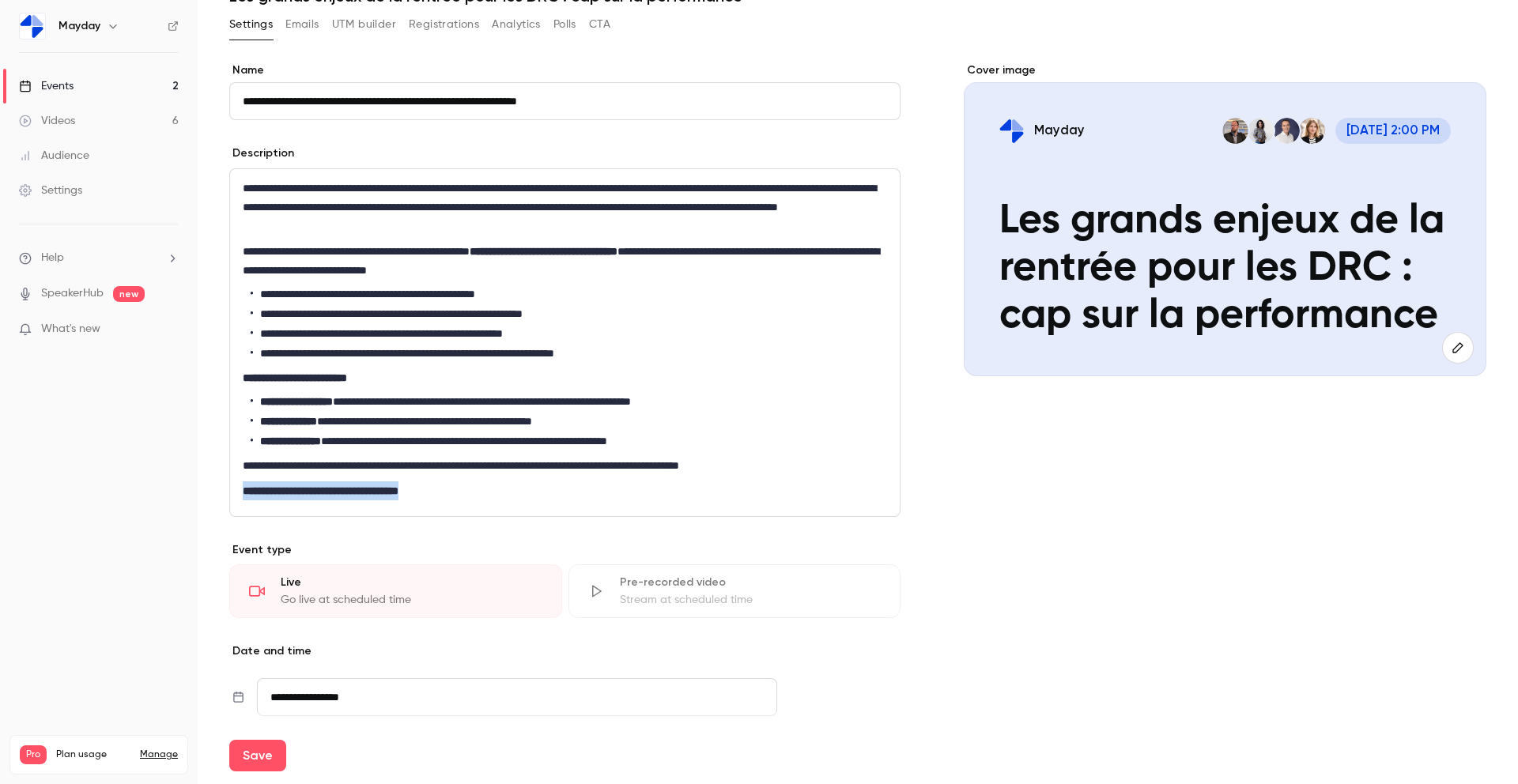 drag, startPoint x: 447, startPoint y: 500, endPoint x: 241, endPoint y: 494, distance: 206.08736 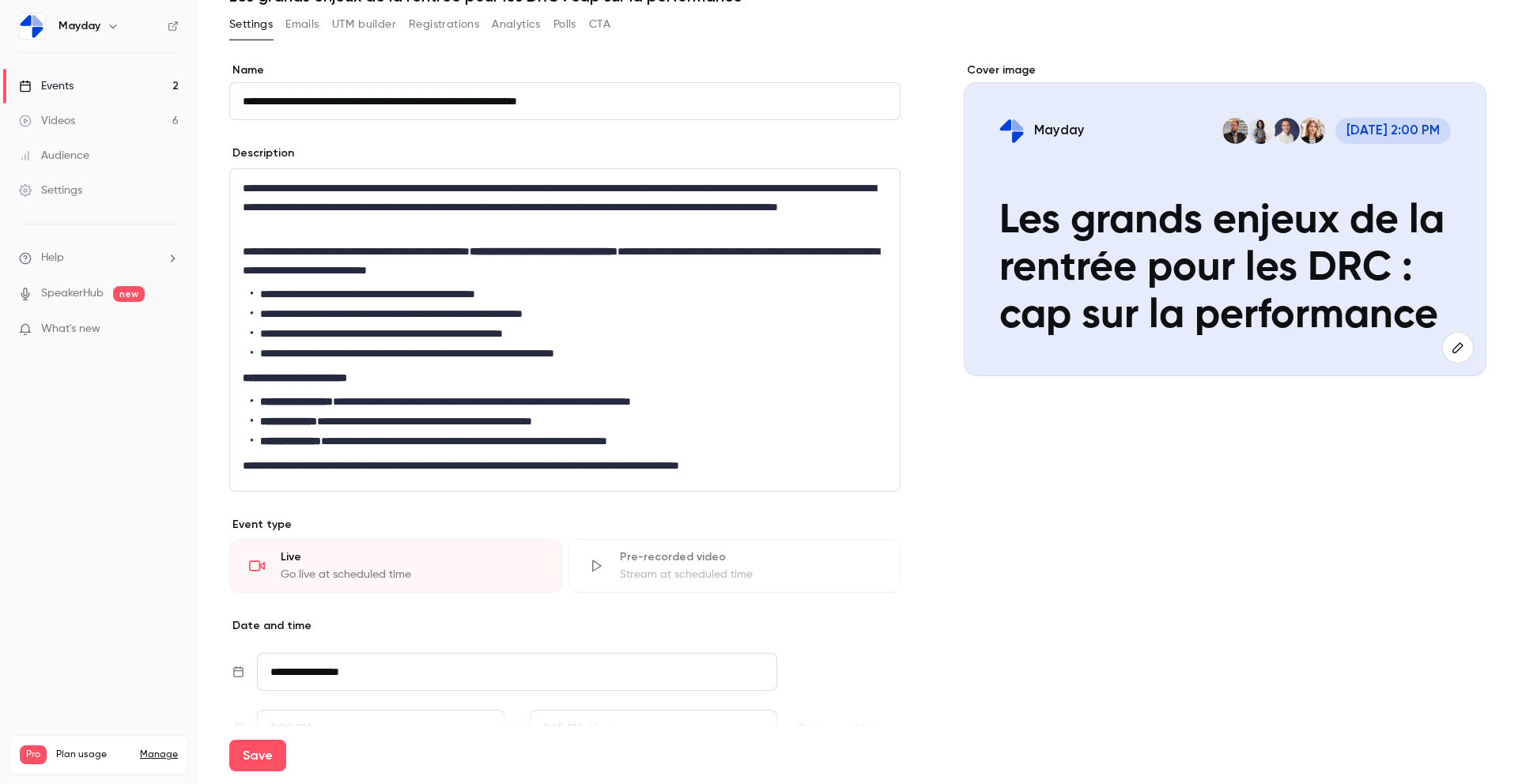 click on "**********" at bounding box center (543, 251) 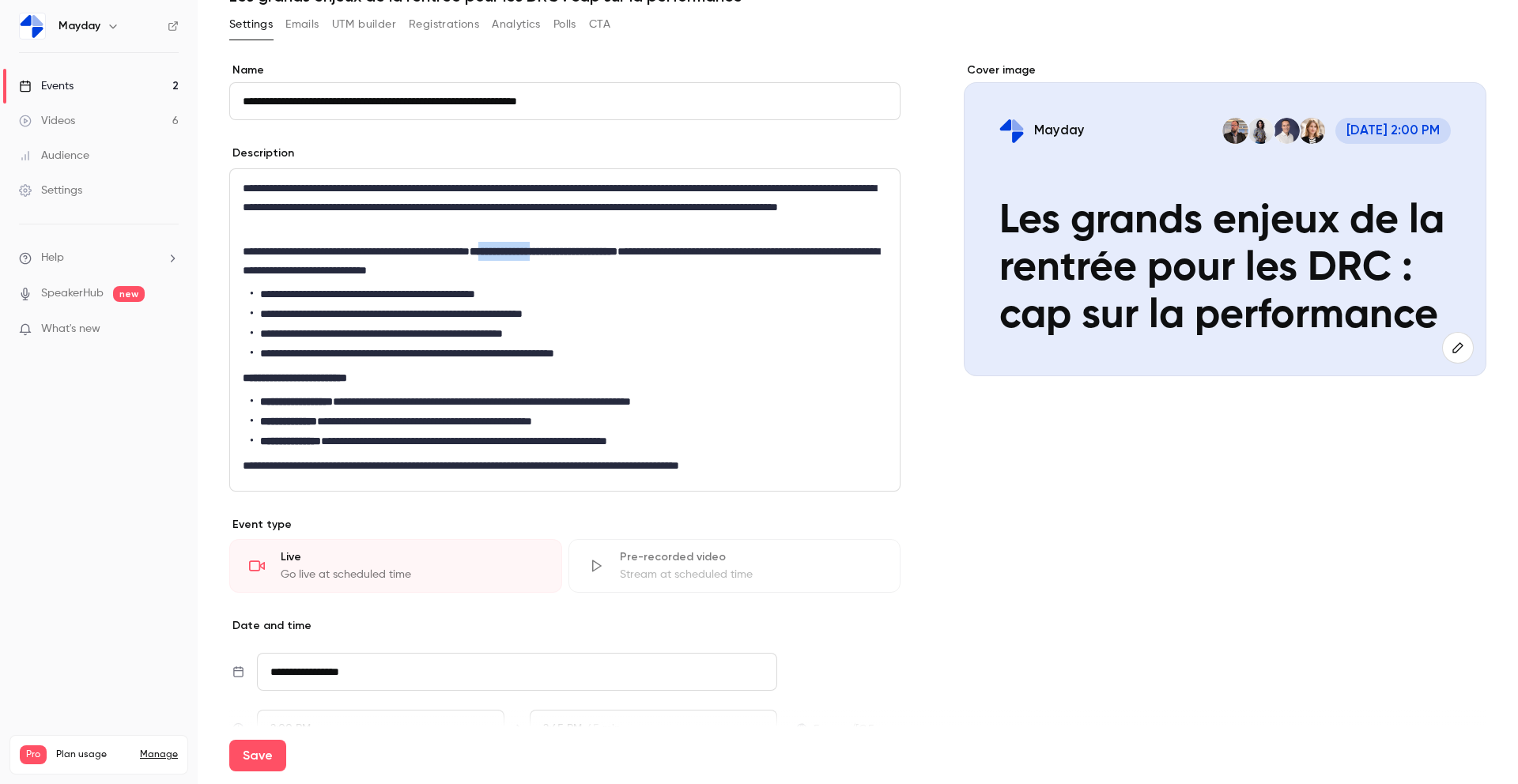 click on "**********" at bounding box center [543, 251] 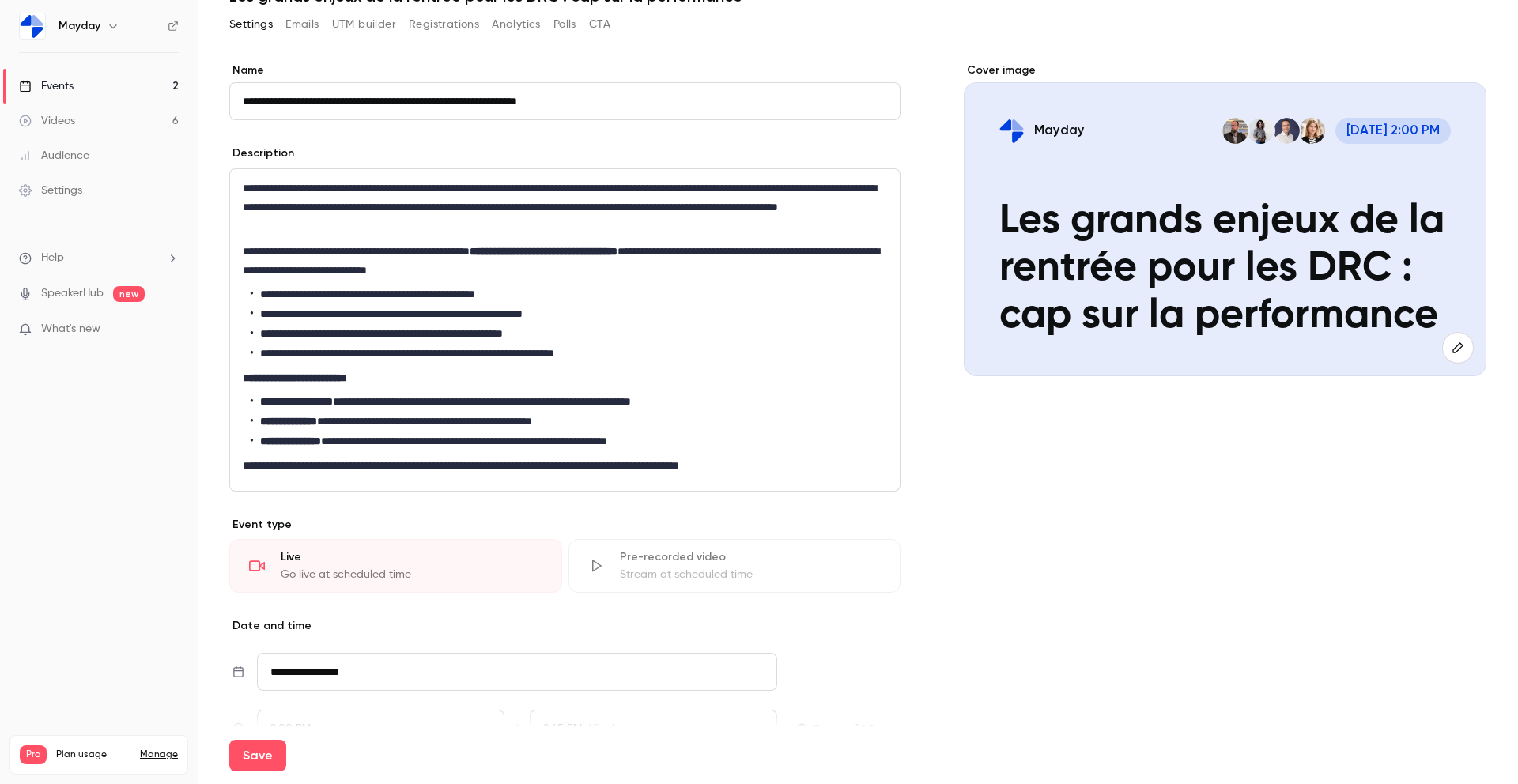 click on "**********" at bounding box center (543, 251) 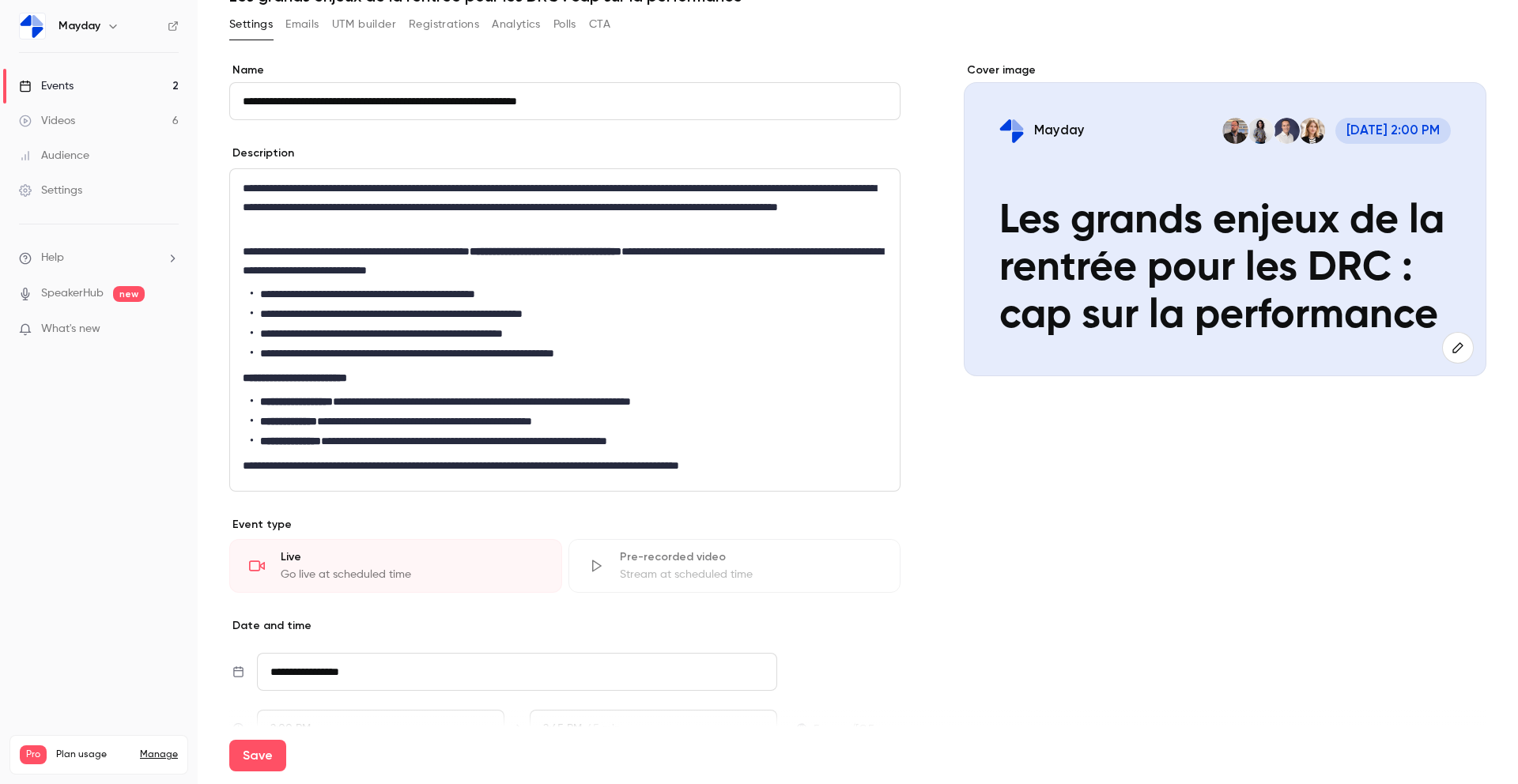 click on "**********" at bounding box center [568, 334] 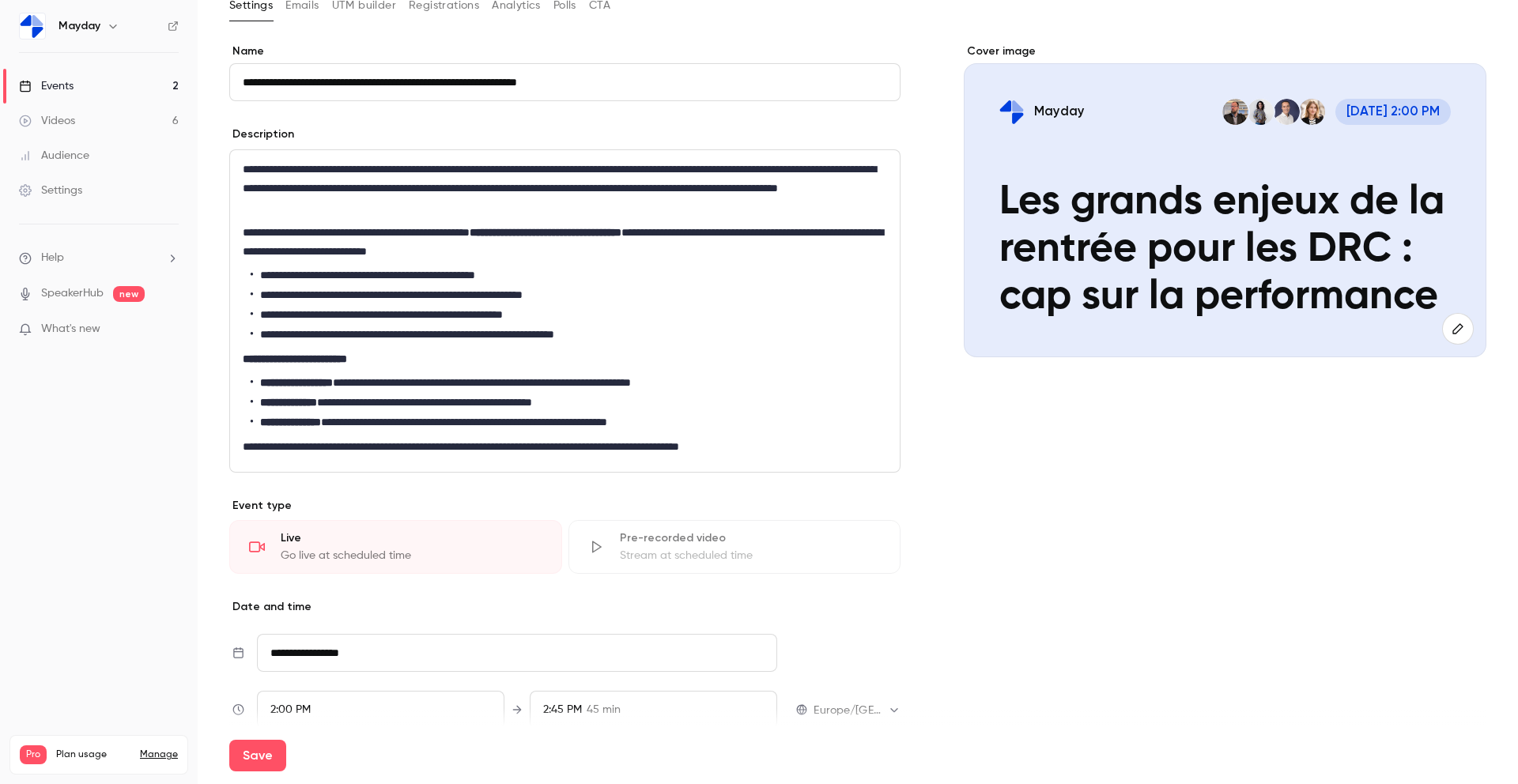 scroll, scrollTop: 102, scrollLeft: 0, axis: vertical 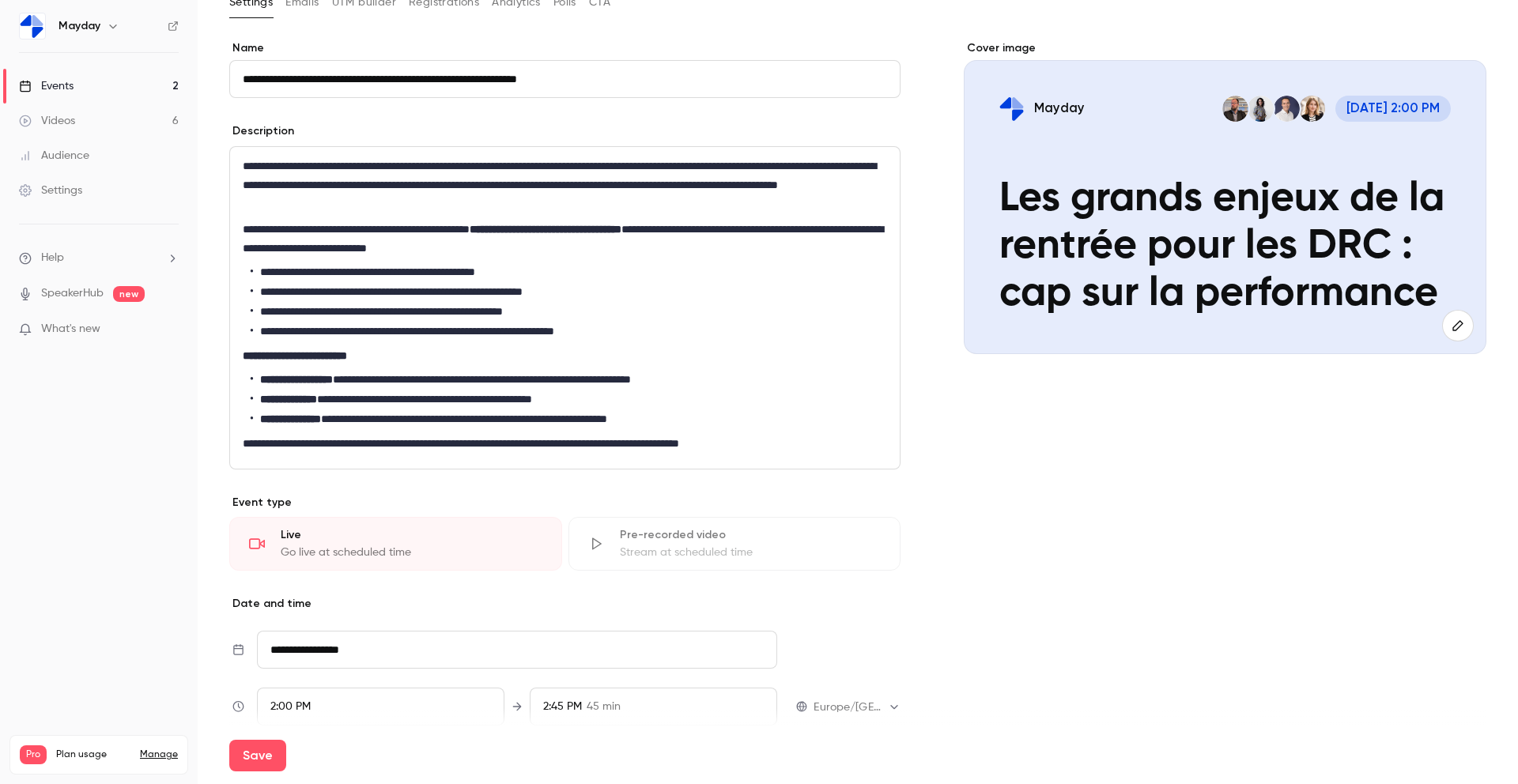 click on "**********" at bounding box center [568, 311] 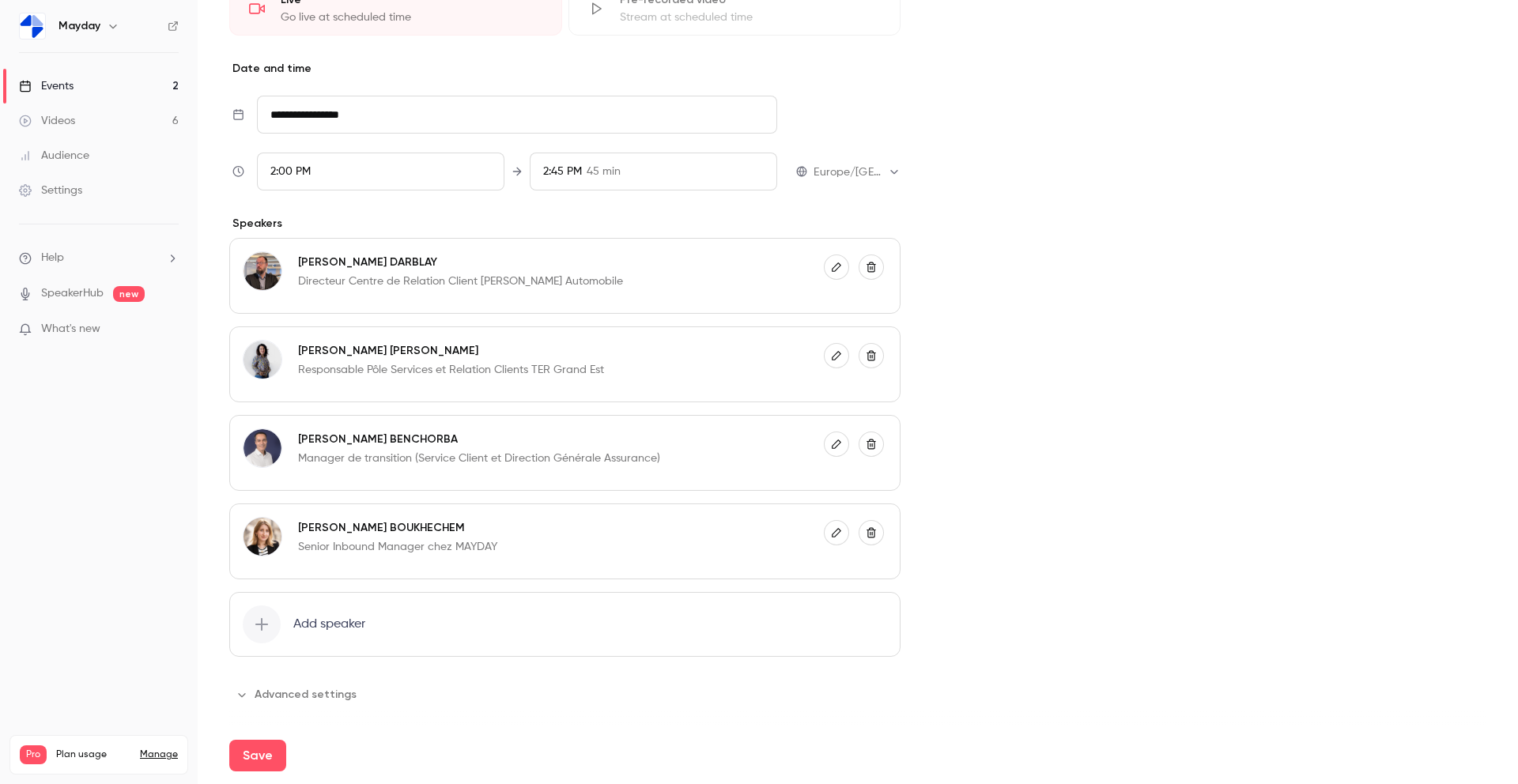 scroll, scrollTop: 643, scrollLeft: 0, axis: vertical 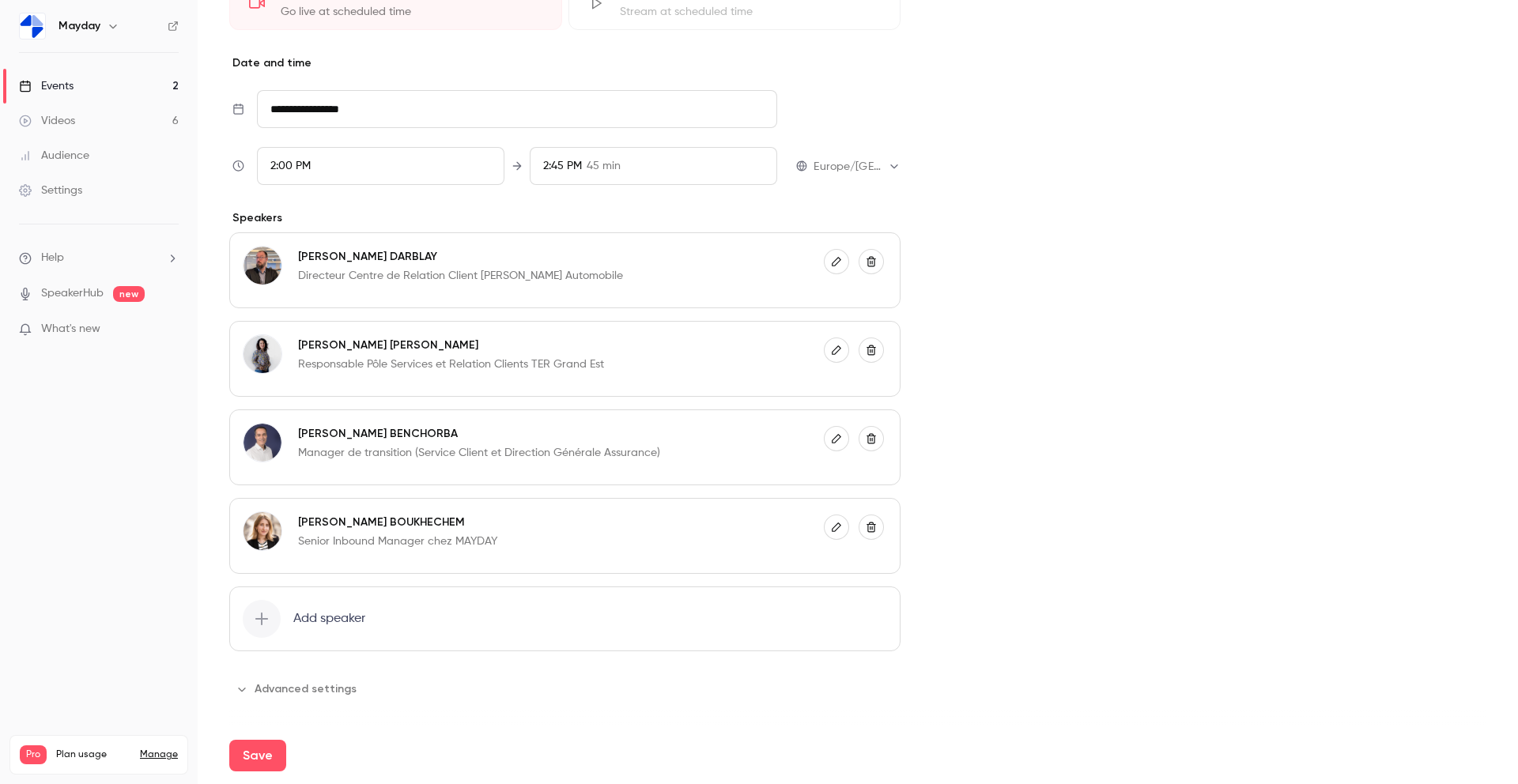 click on "Directeur Centre de Relation Client [PERSON_NAME] Automobile" at bounding box center (460, 276) 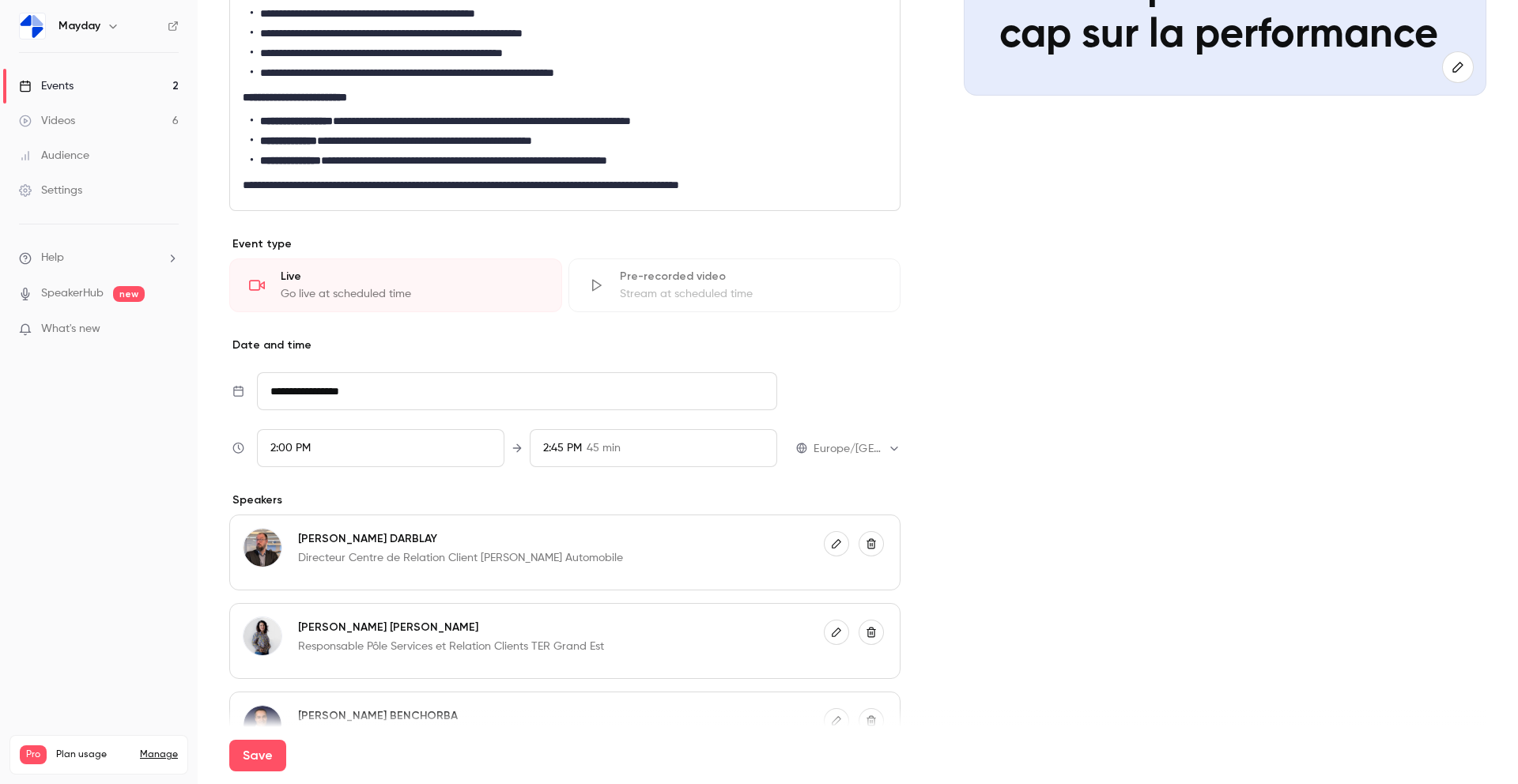 scroll, scrollTop: 0, scrollLeft: 0, axis: both 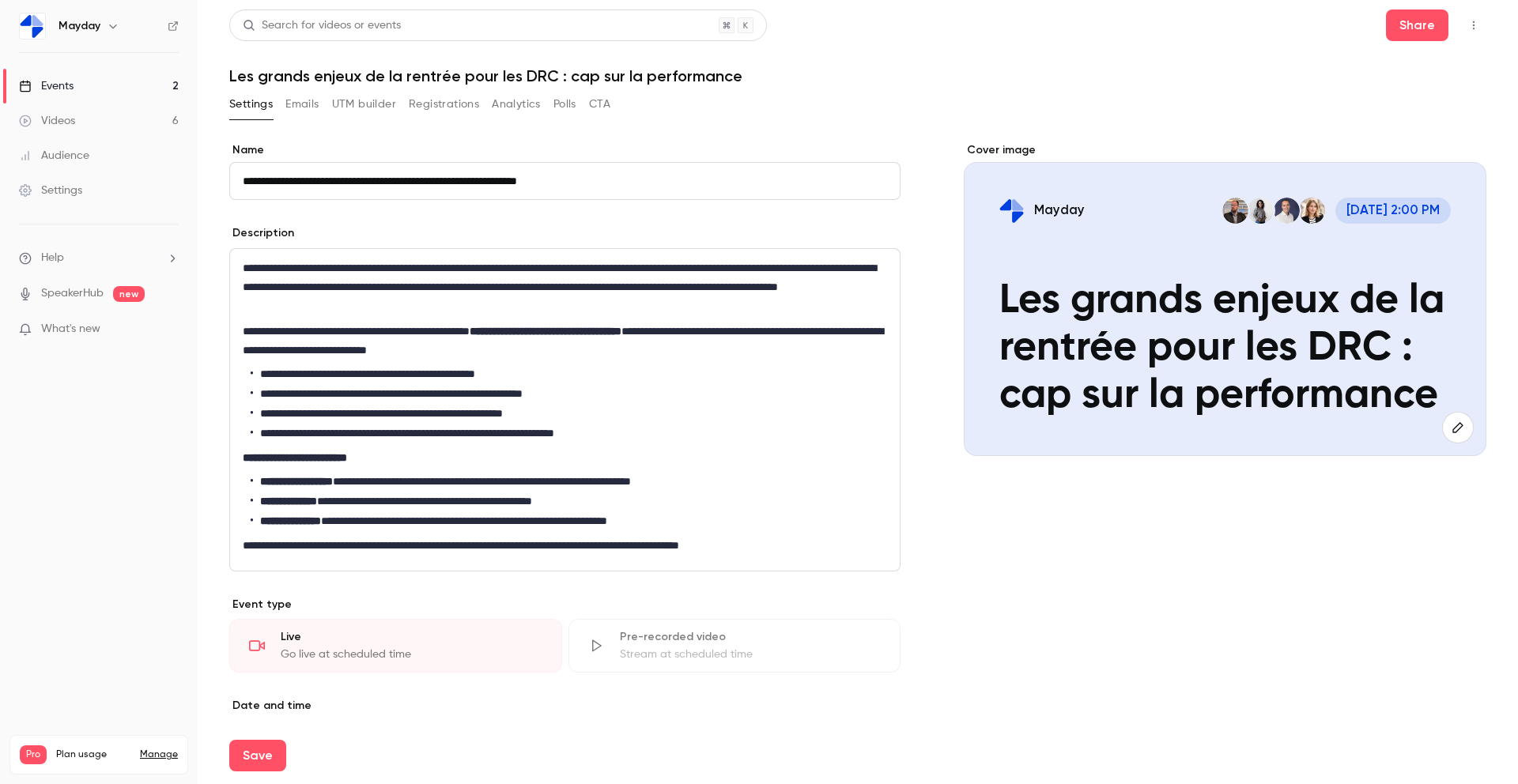 click on "Emails" at bounding box center (302, 104) 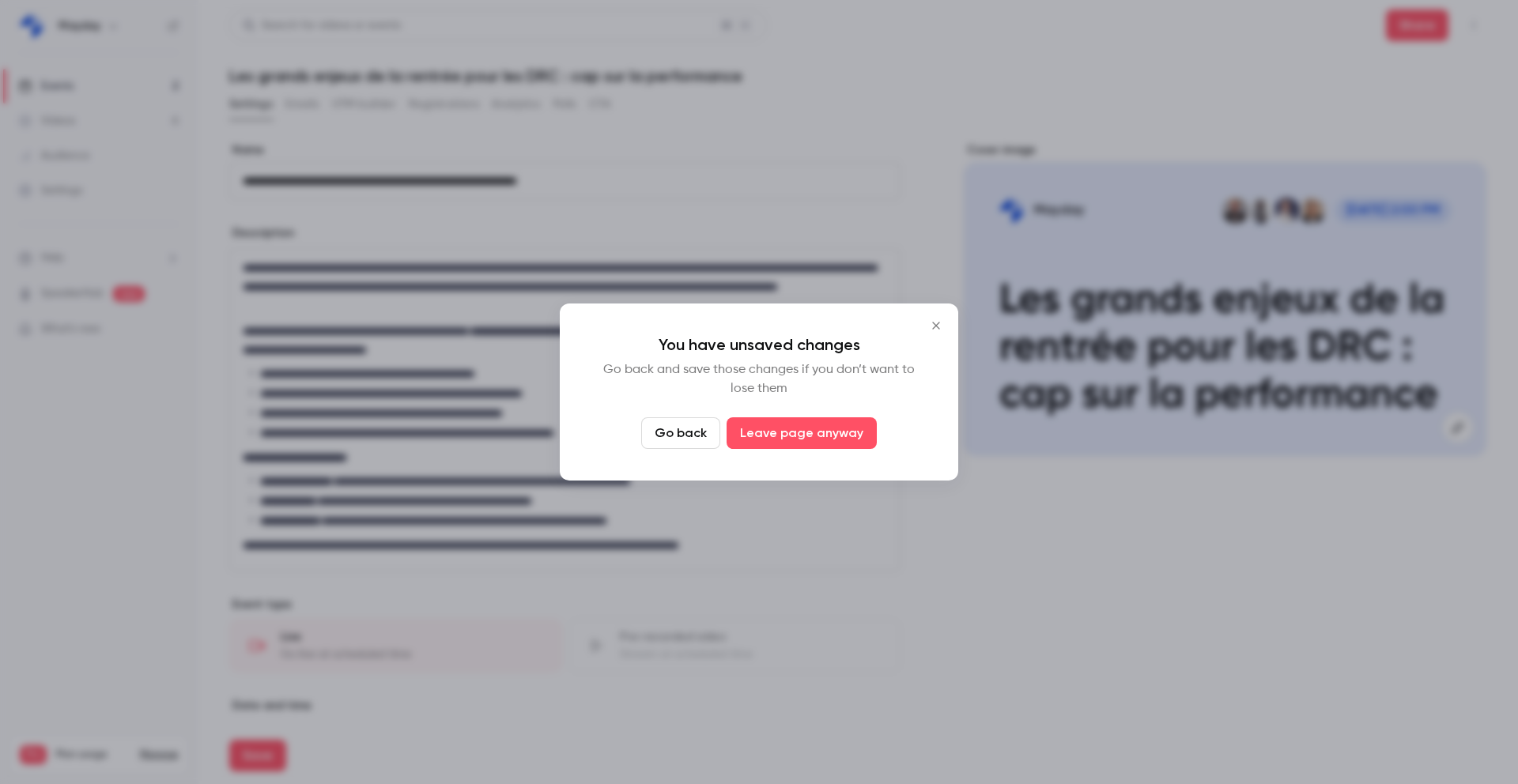 click 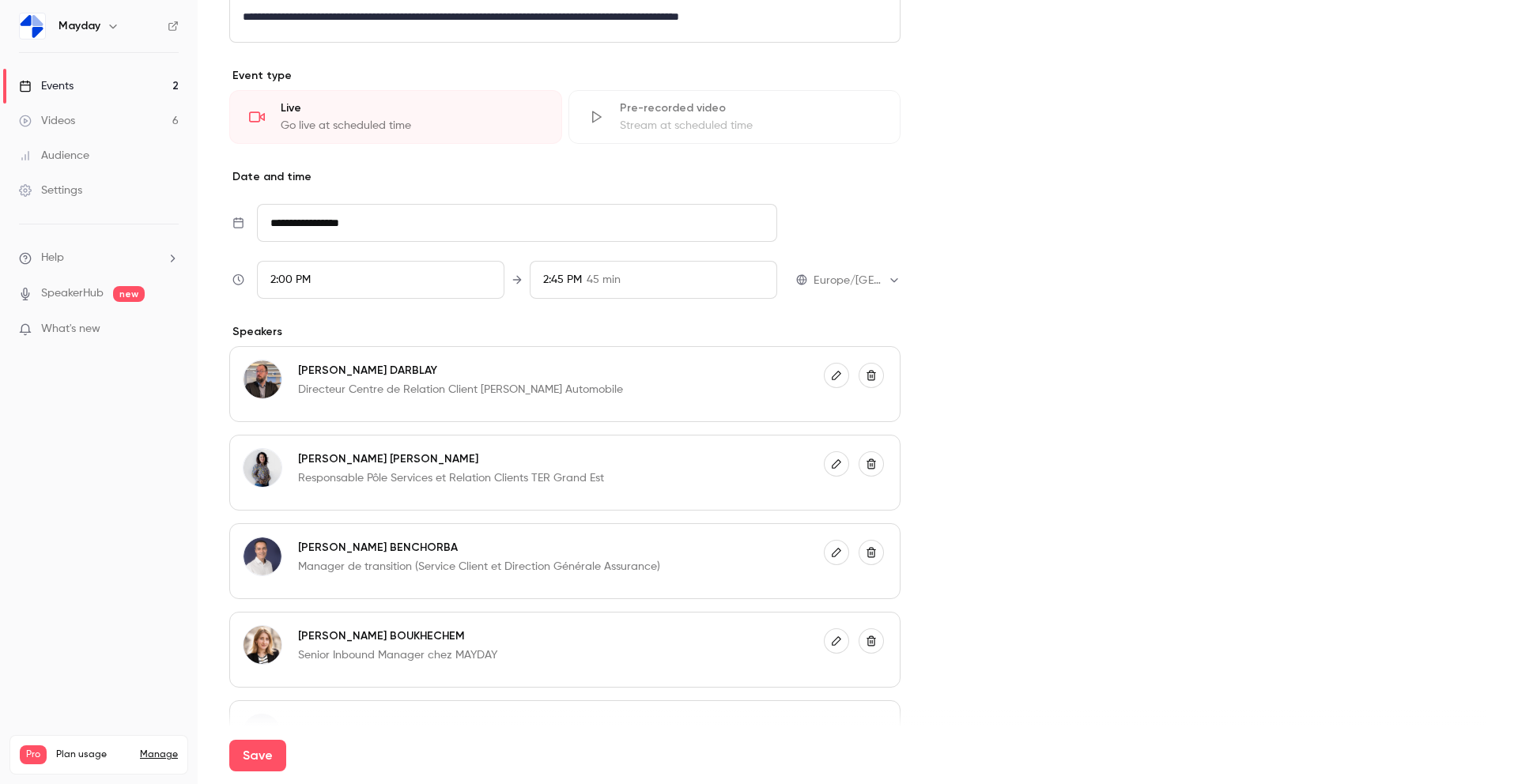 scroll, scrollTop: 643, scrollLeft: 0, axis: vertical 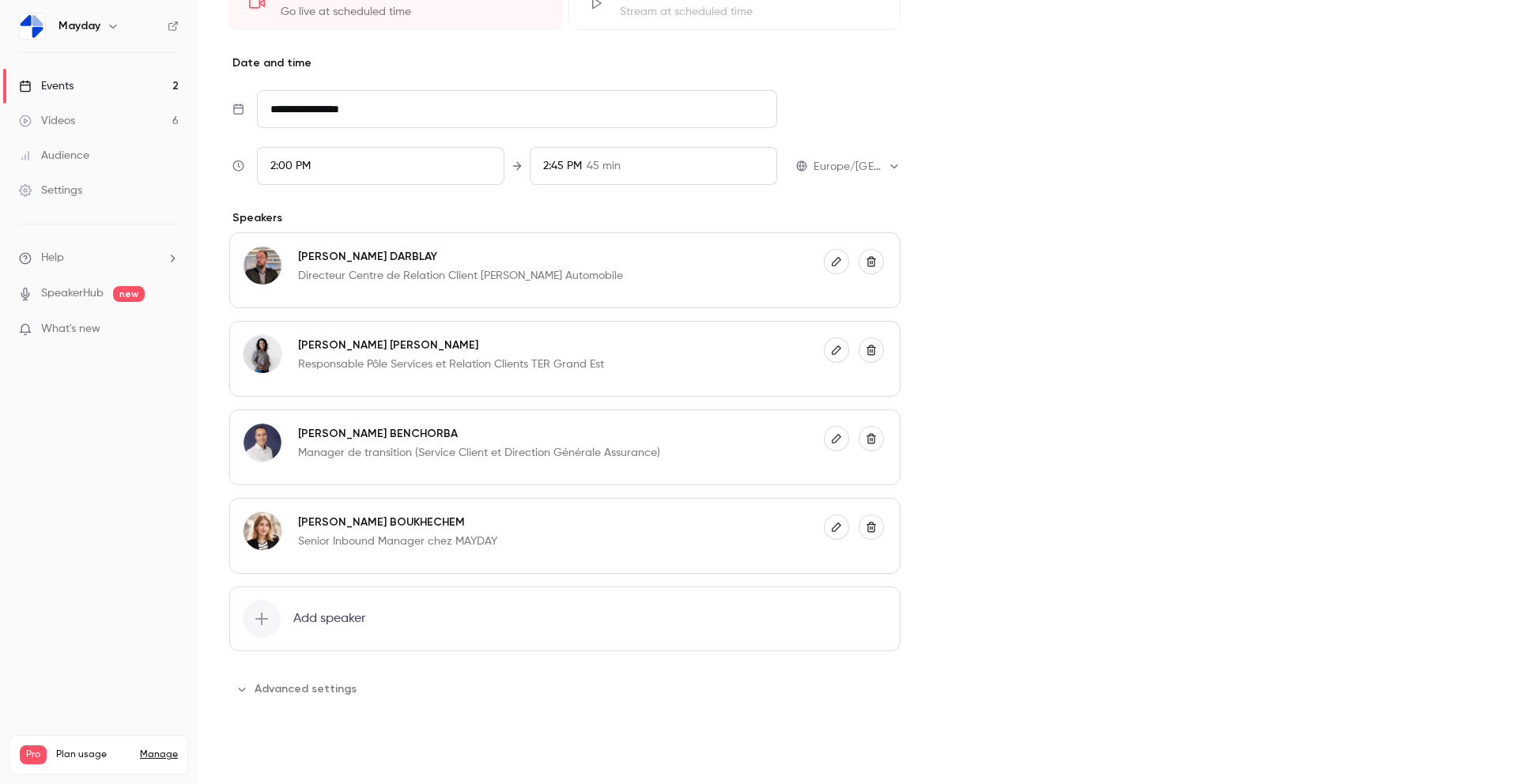 click on "Save" at bounding box center [258, 756] 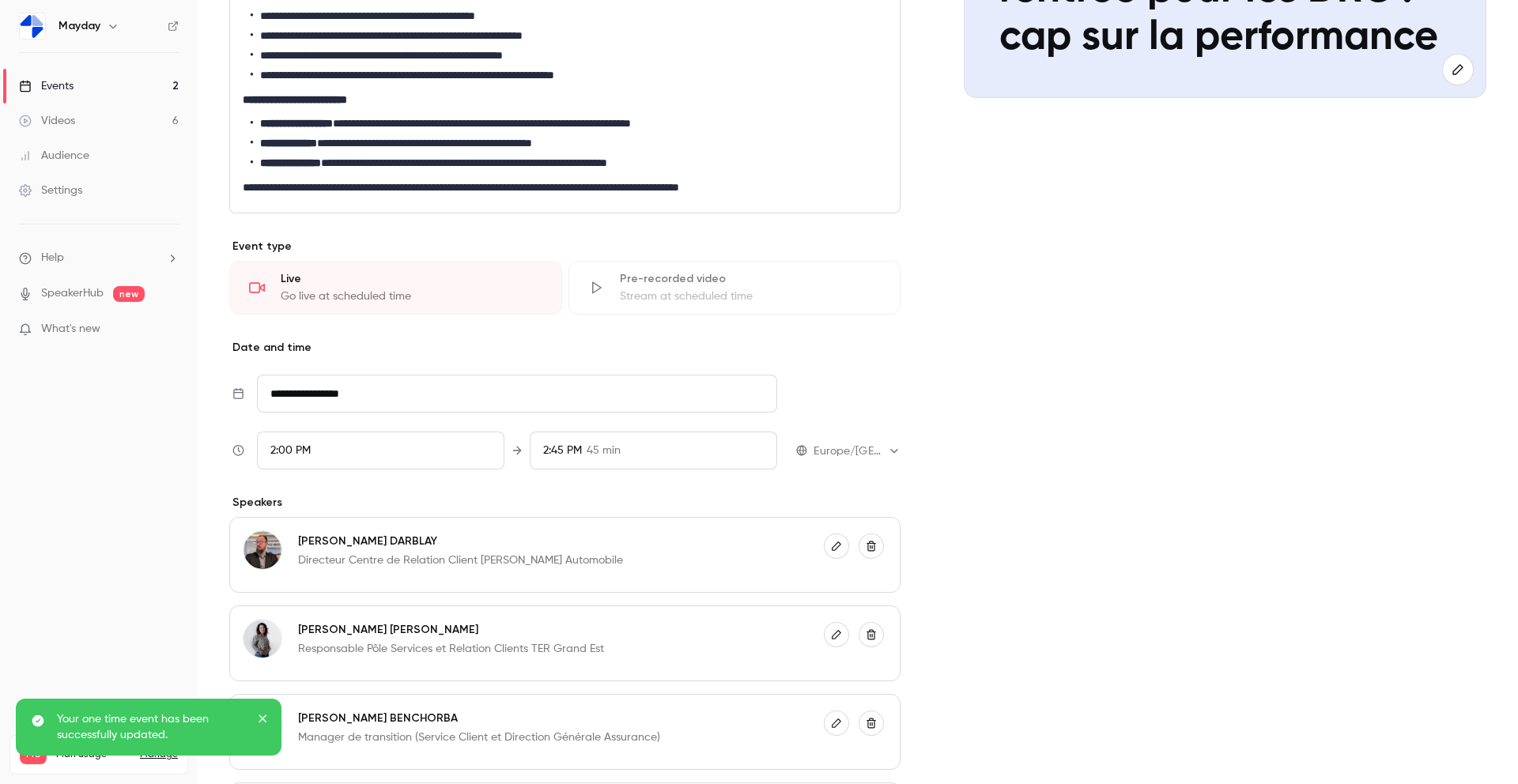 scroll, scrollTop: 0, scrollLeft: 0, axis: both 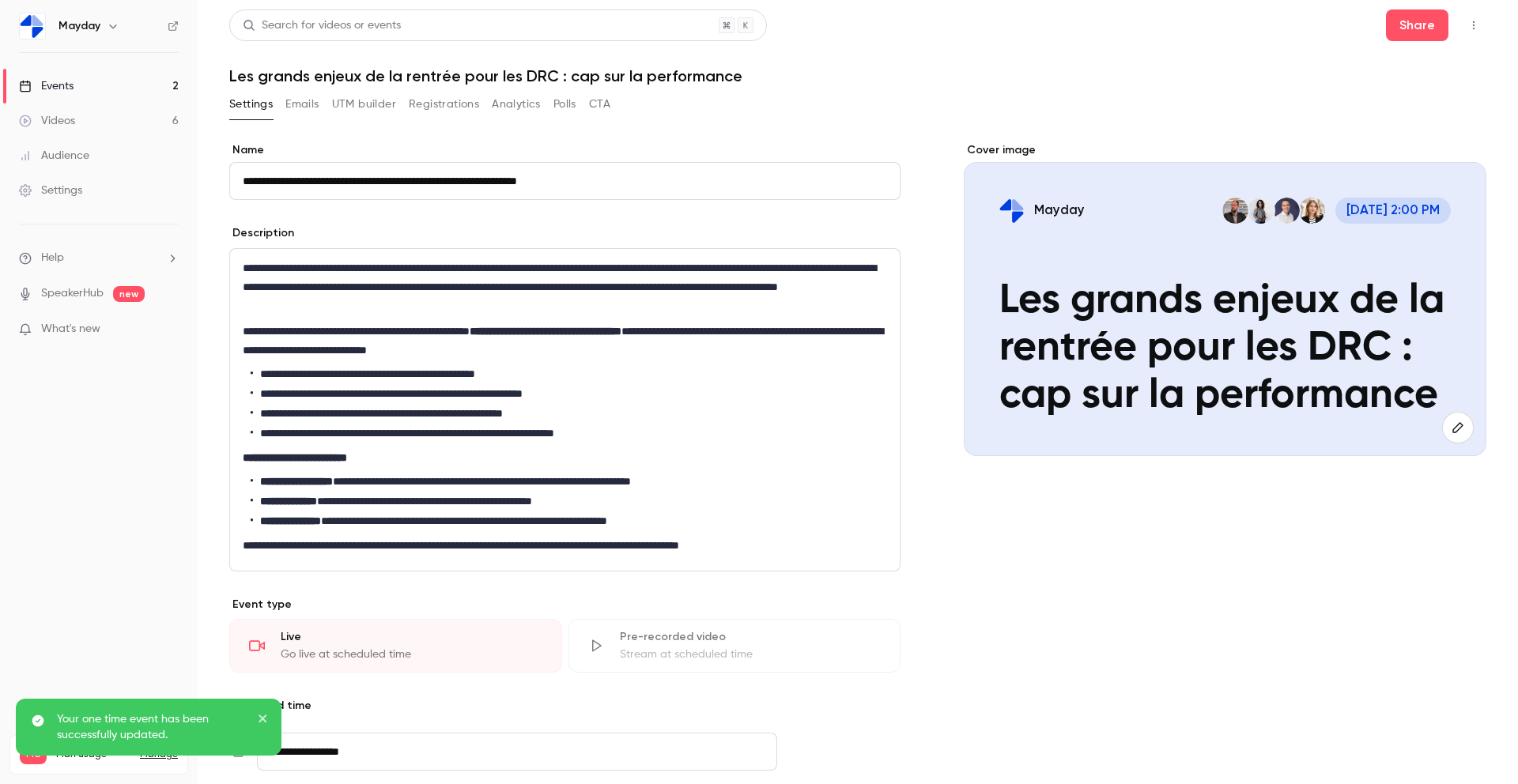 click on "Emails" at bounding box center (302, 104) 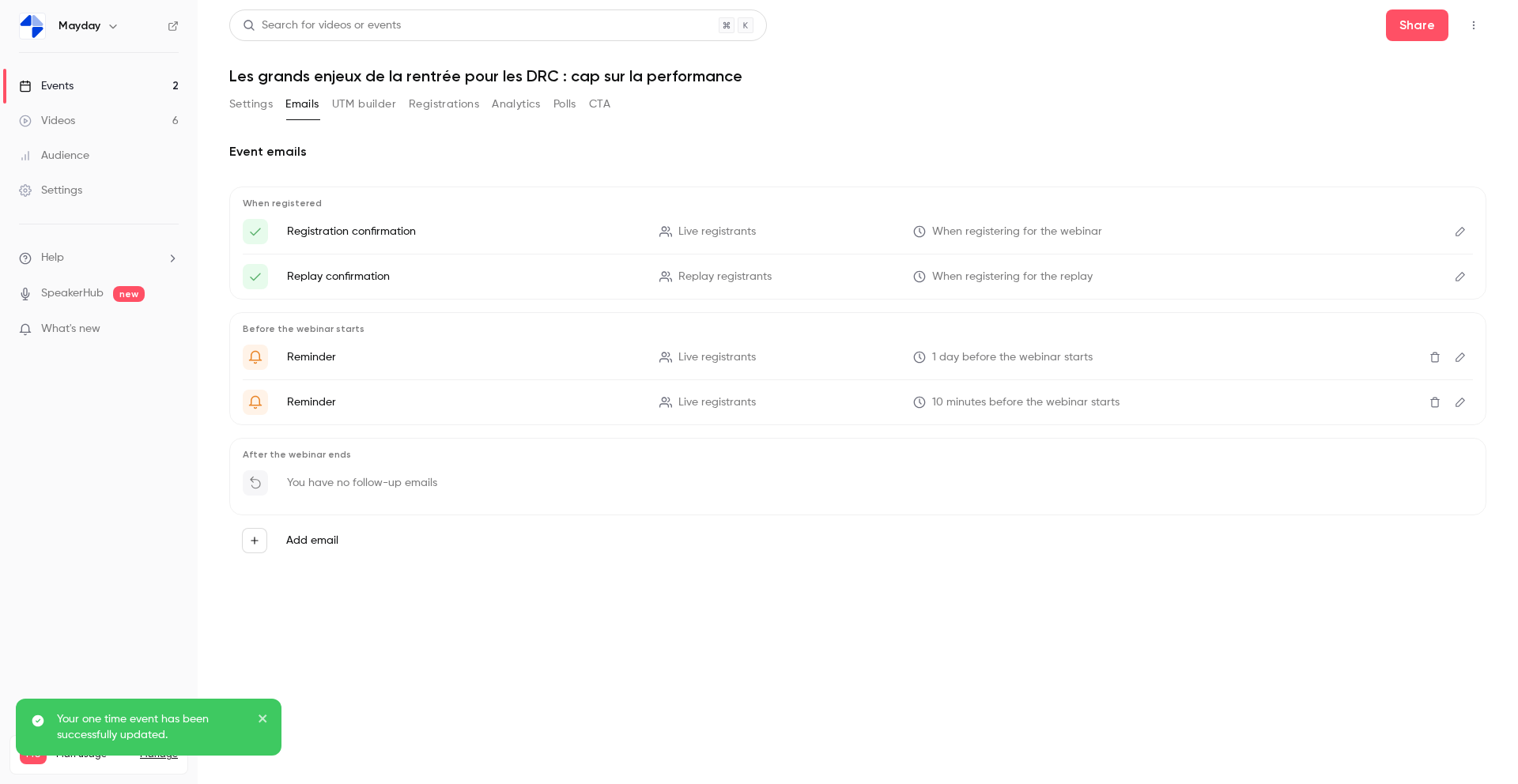 click on "Settings" at bounding box center [251, 104] 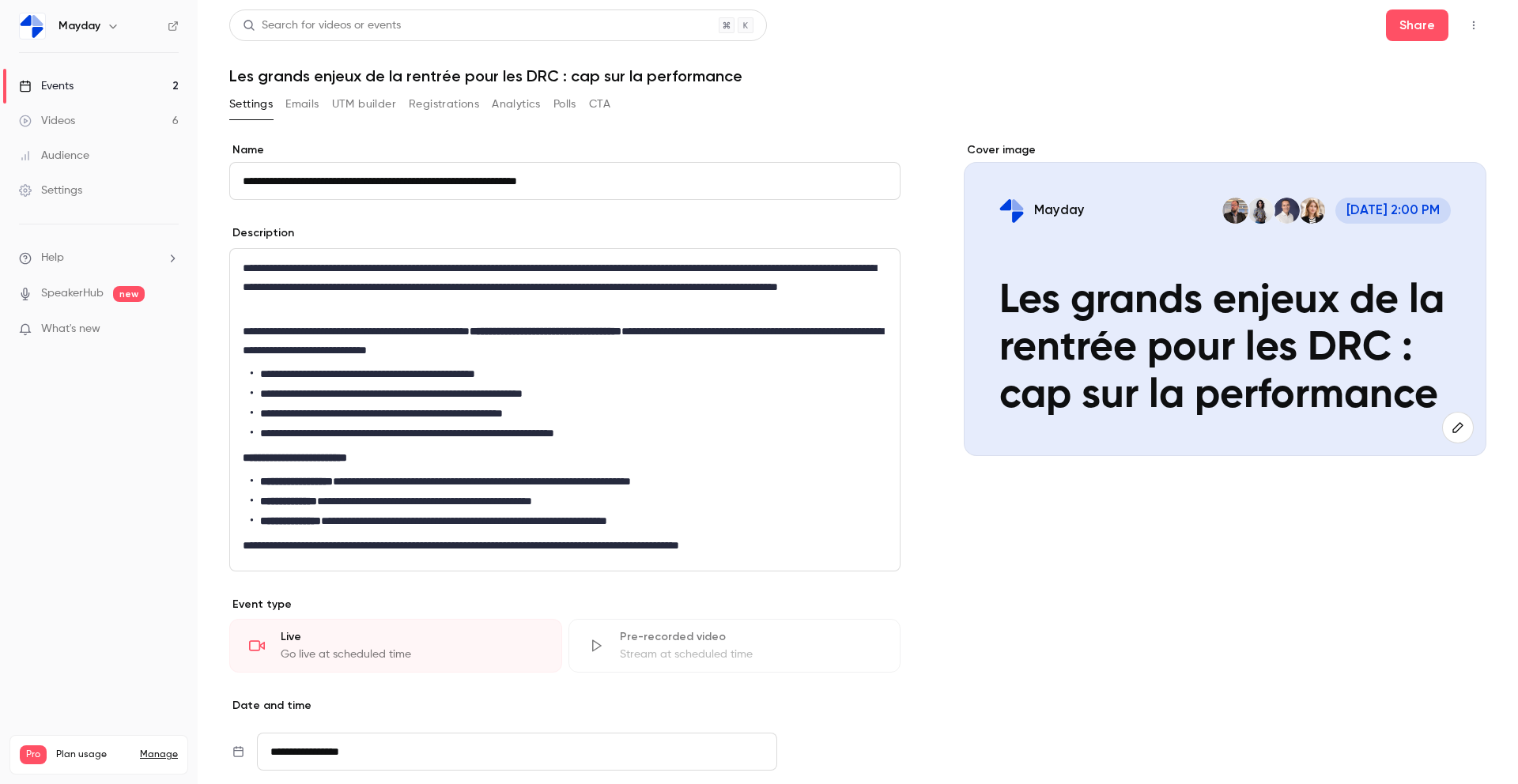 click on "Events 2" at bounding box center (99, 86) 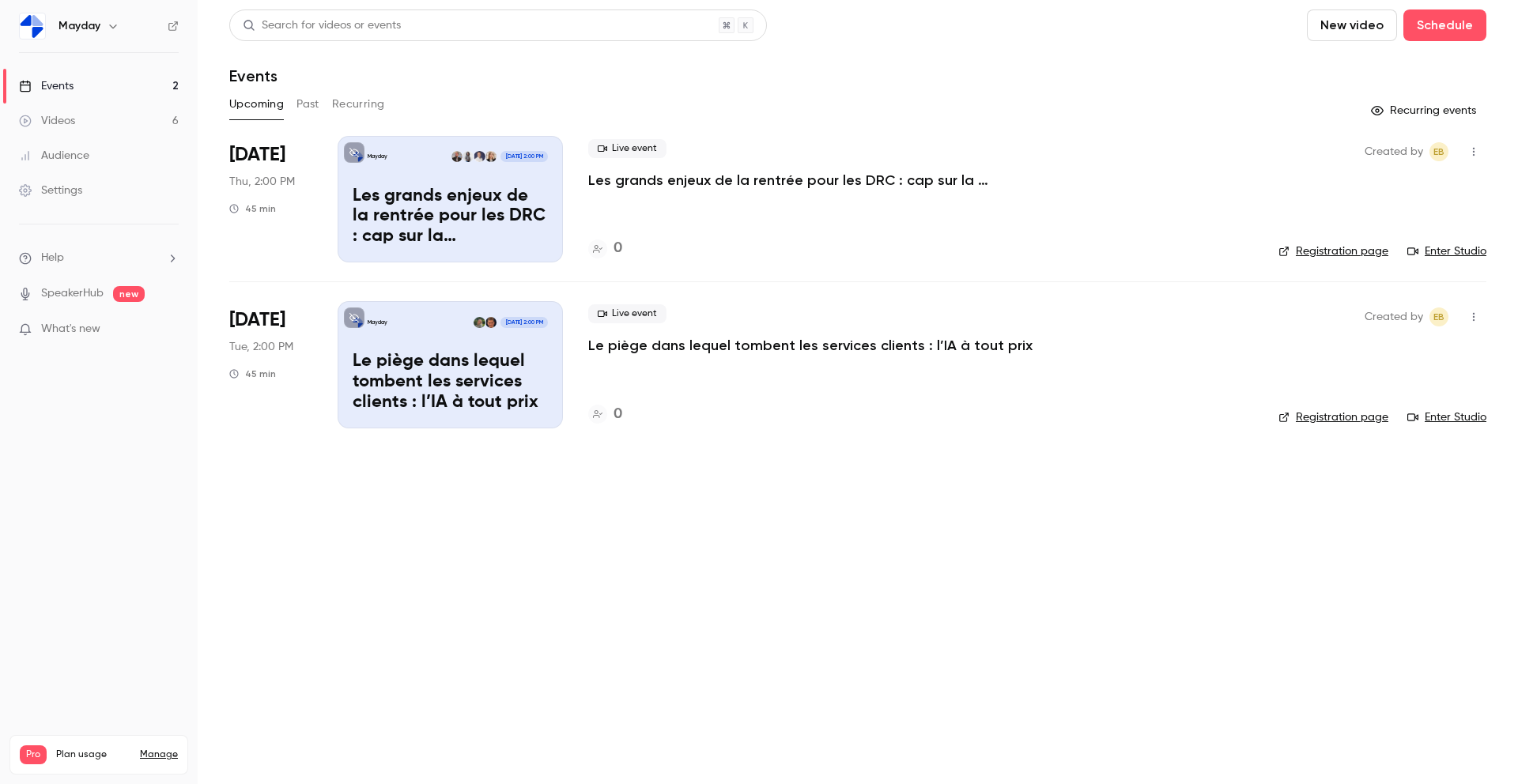 click on "Le piège dans lequel tombent les services clients : l’IA à tout prix" at bounding box center [810, 345] 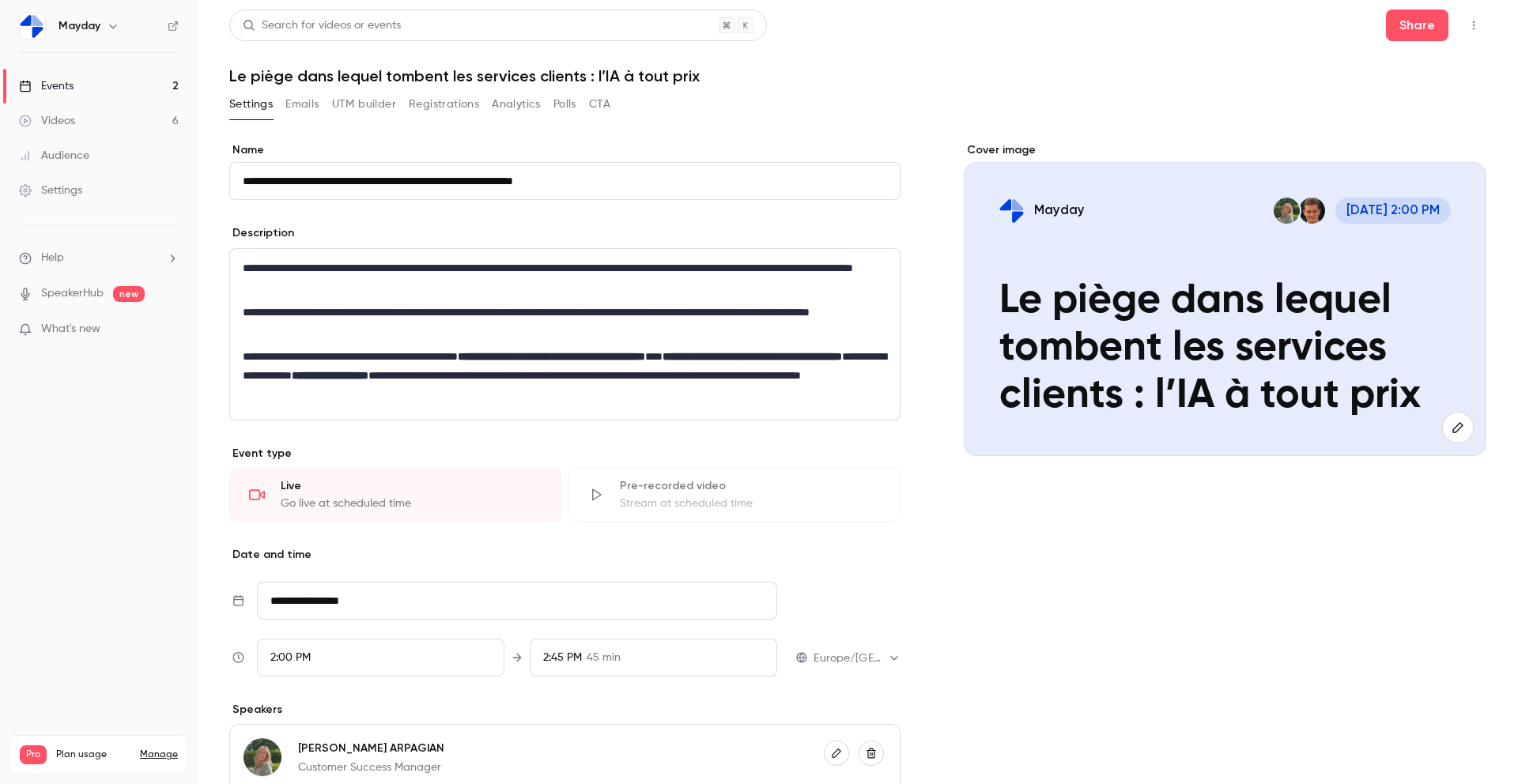 click on "Events 2" at bounding box center [99, 86] 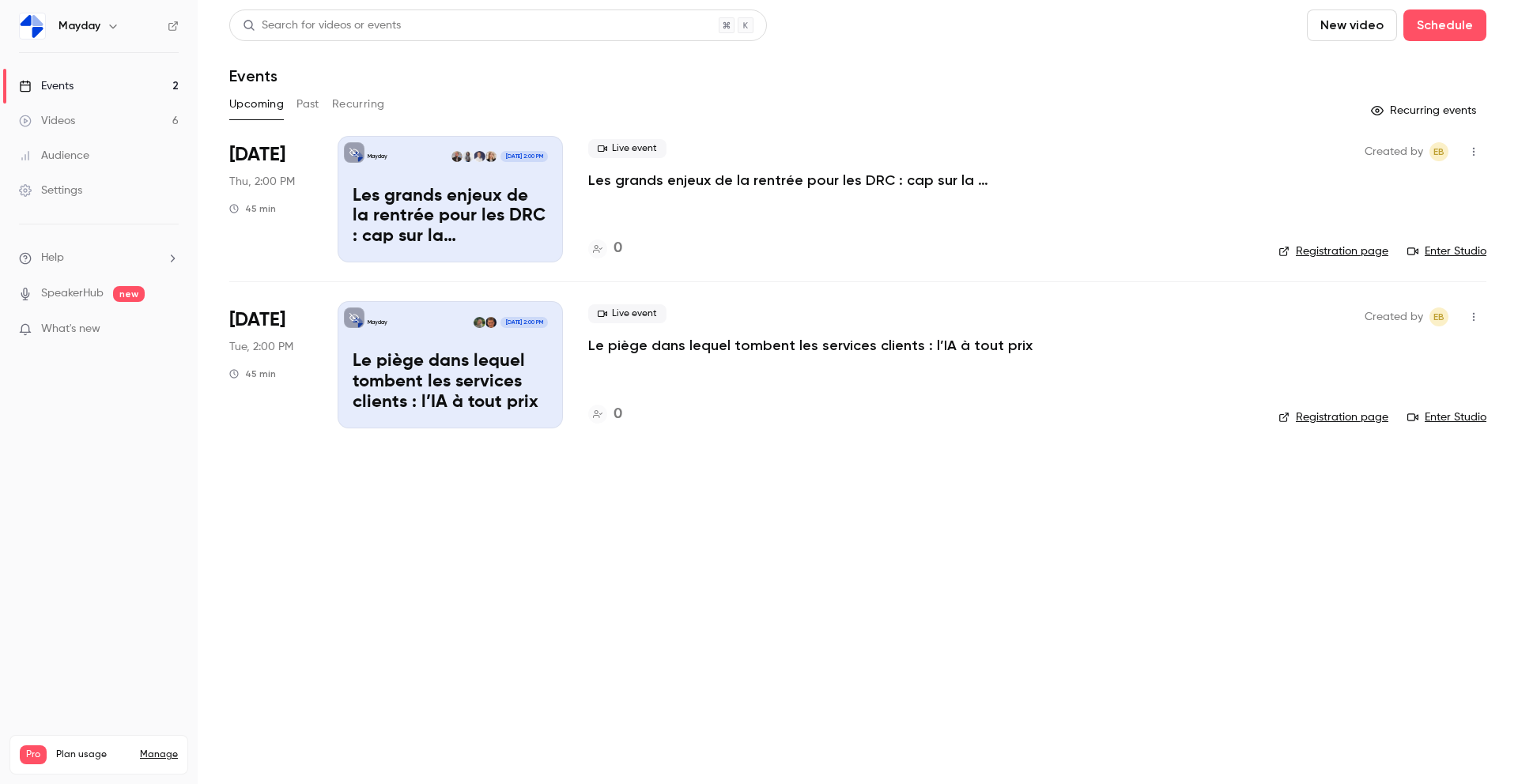 click at bounding box center (354, 318) 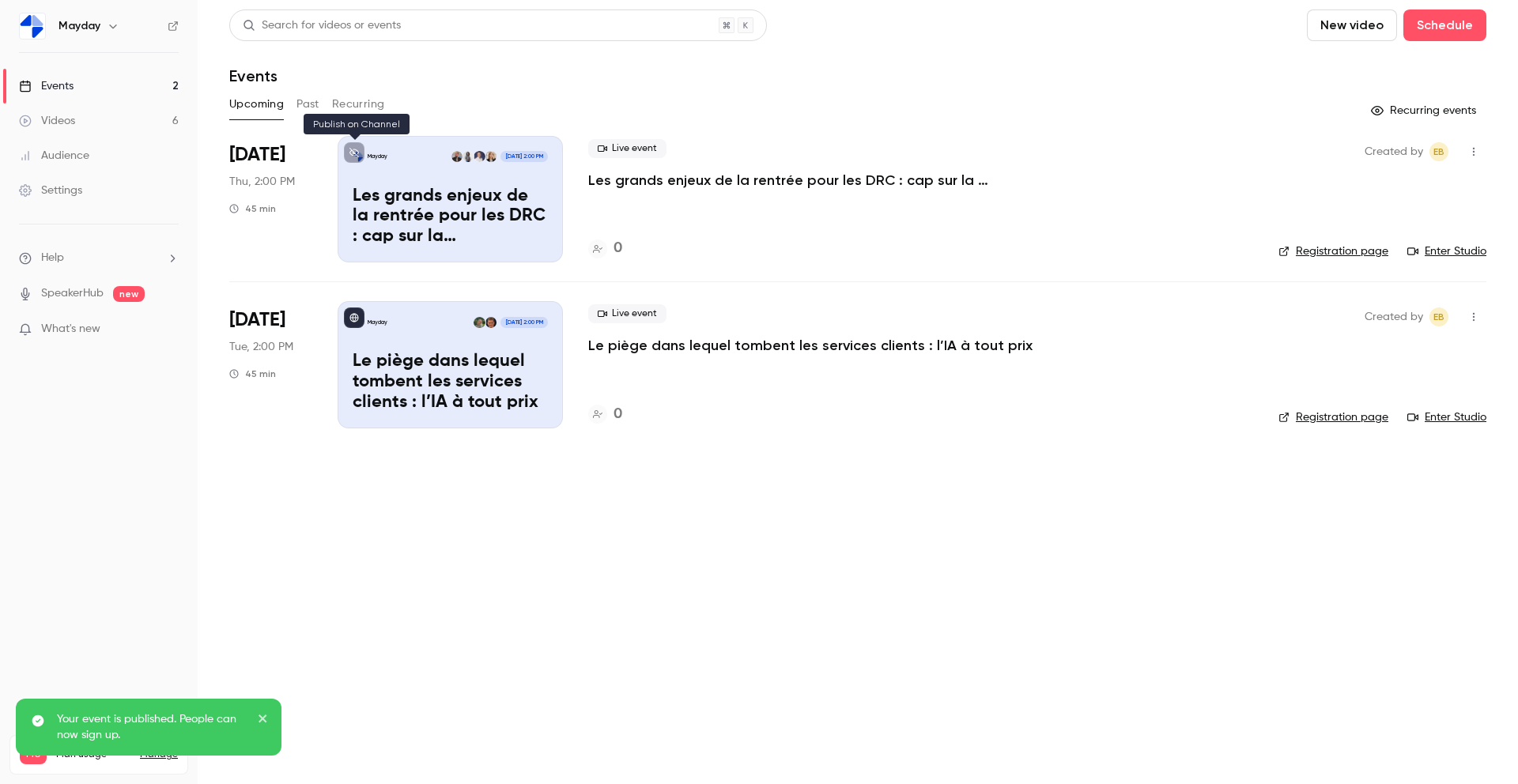 click 